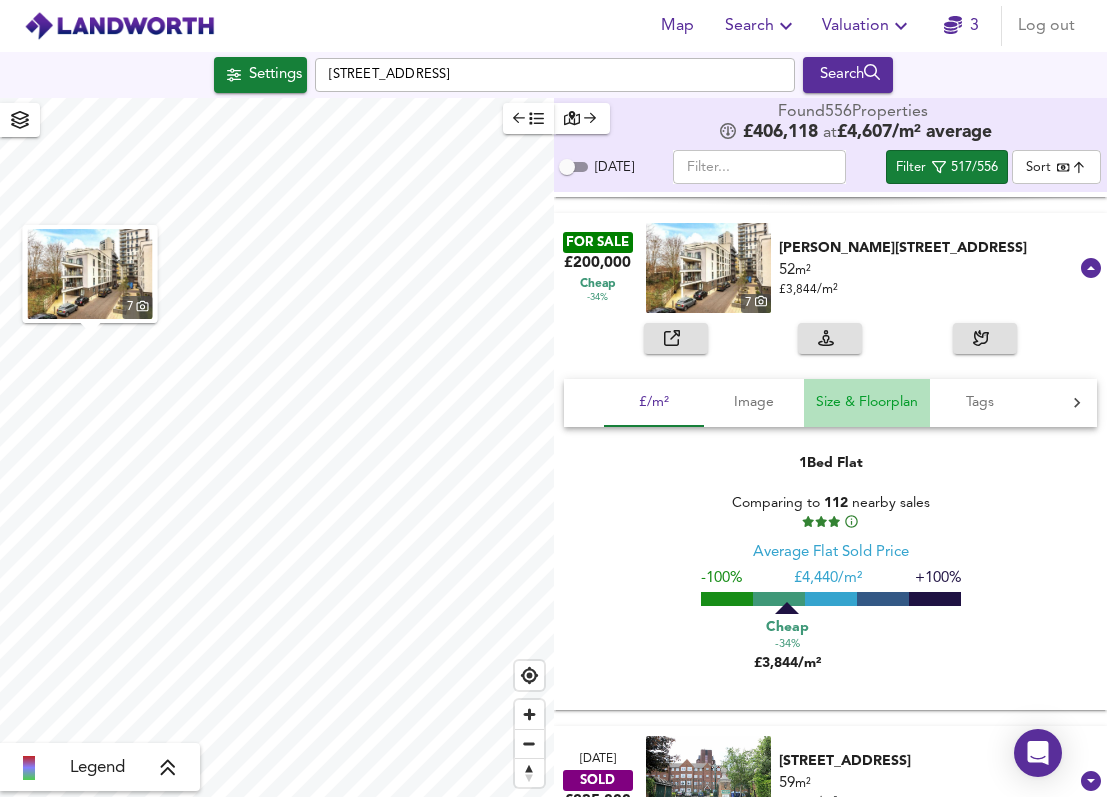 click on "Size & Floorplan" at bounding box center (867, 402) 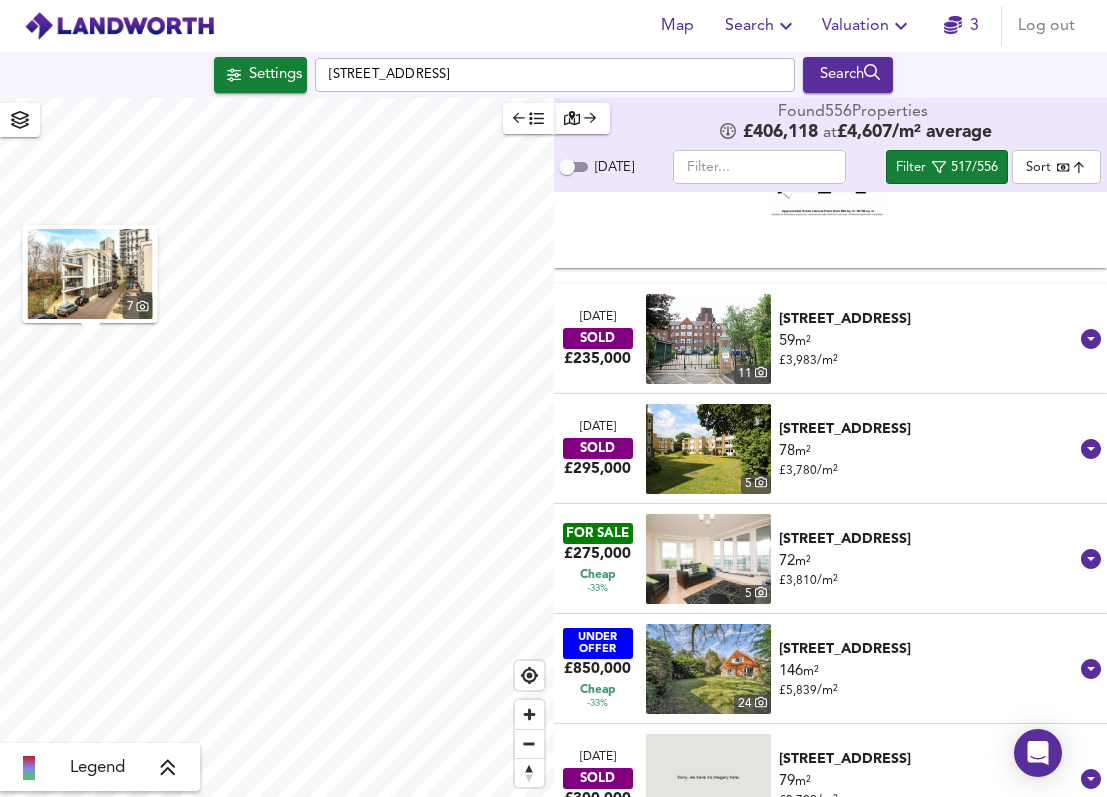 scroll, scrollTop: 18435, scrollLeft: 0, axis: vertical 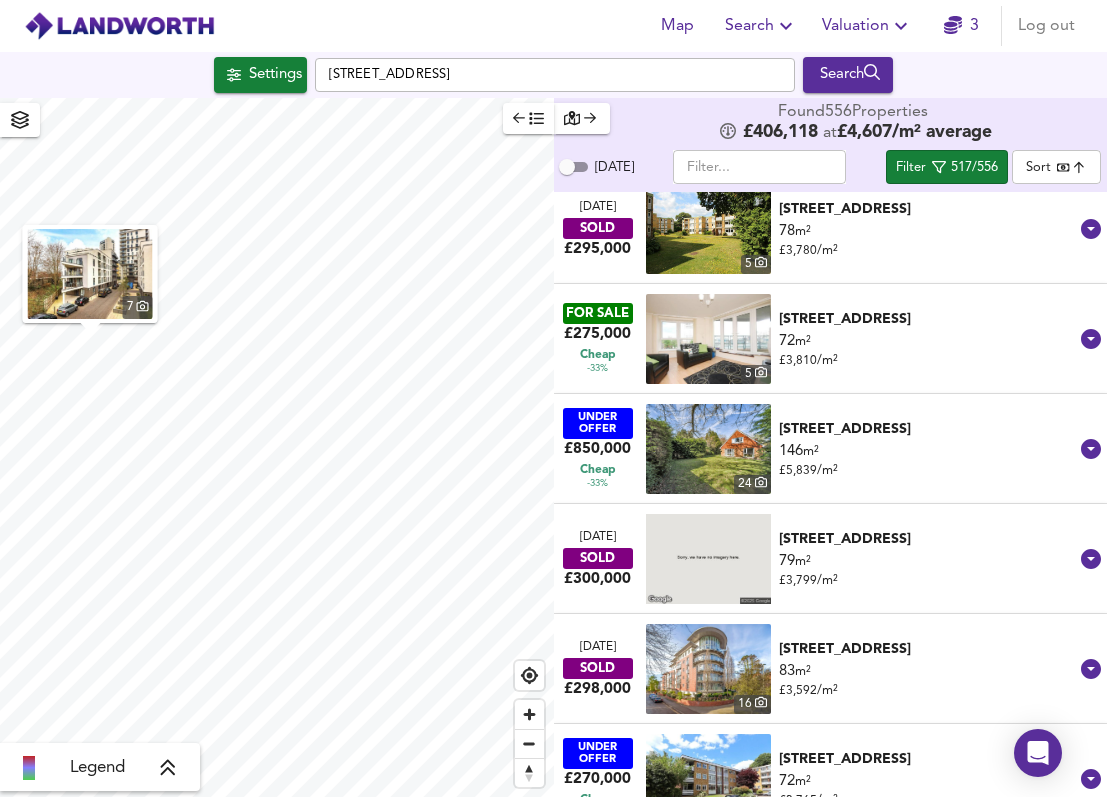 click on "72 m² £ 3,810 / m²" at bounding box center (929, 351) 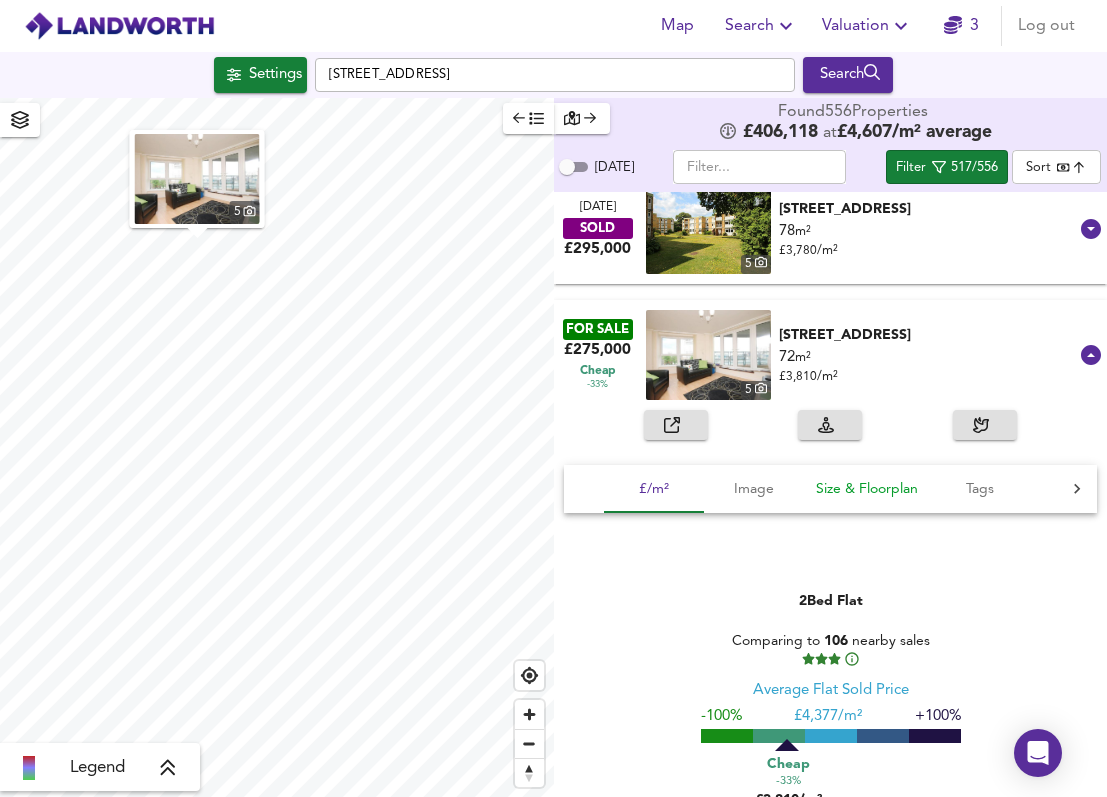 click on "Size & Floorplan" at bounding box center (867, 489) 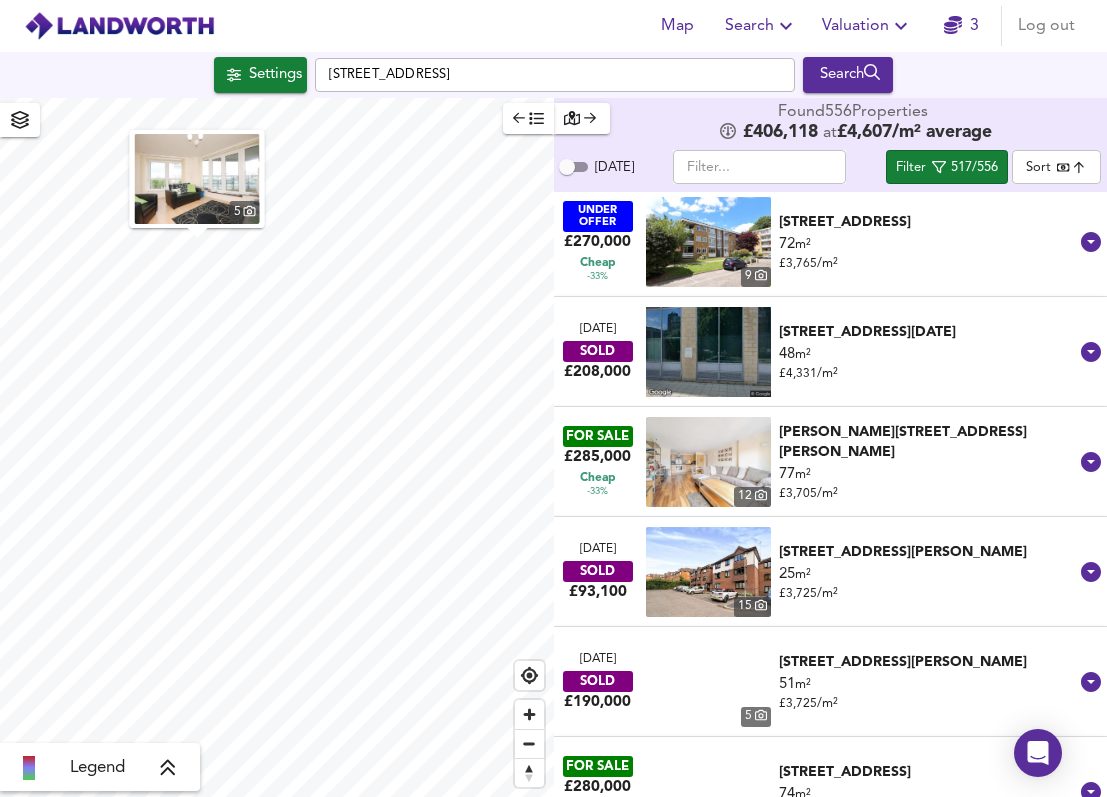 scroll, scrollTop: 19502, scrollLeft: 0, axis: vertical 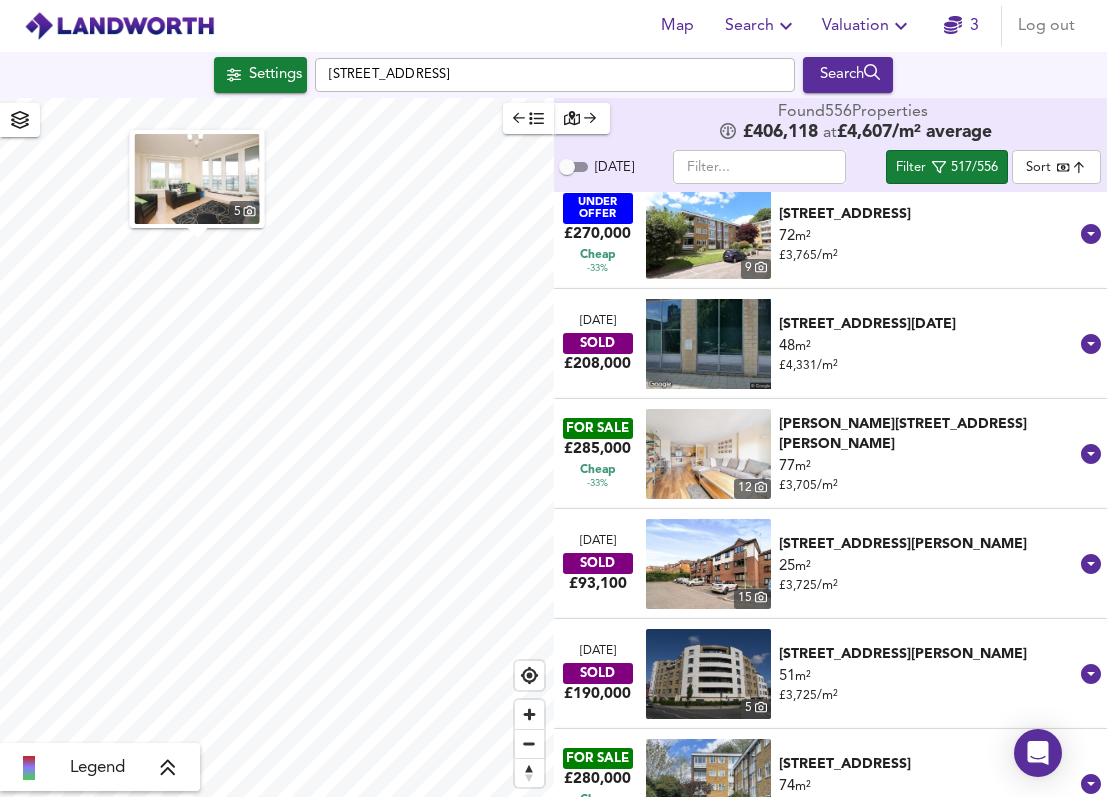 click on "[PERSON_NAME][STREET_ADDRESS][PERSON_NAME]" at bounding box center [929, 434] 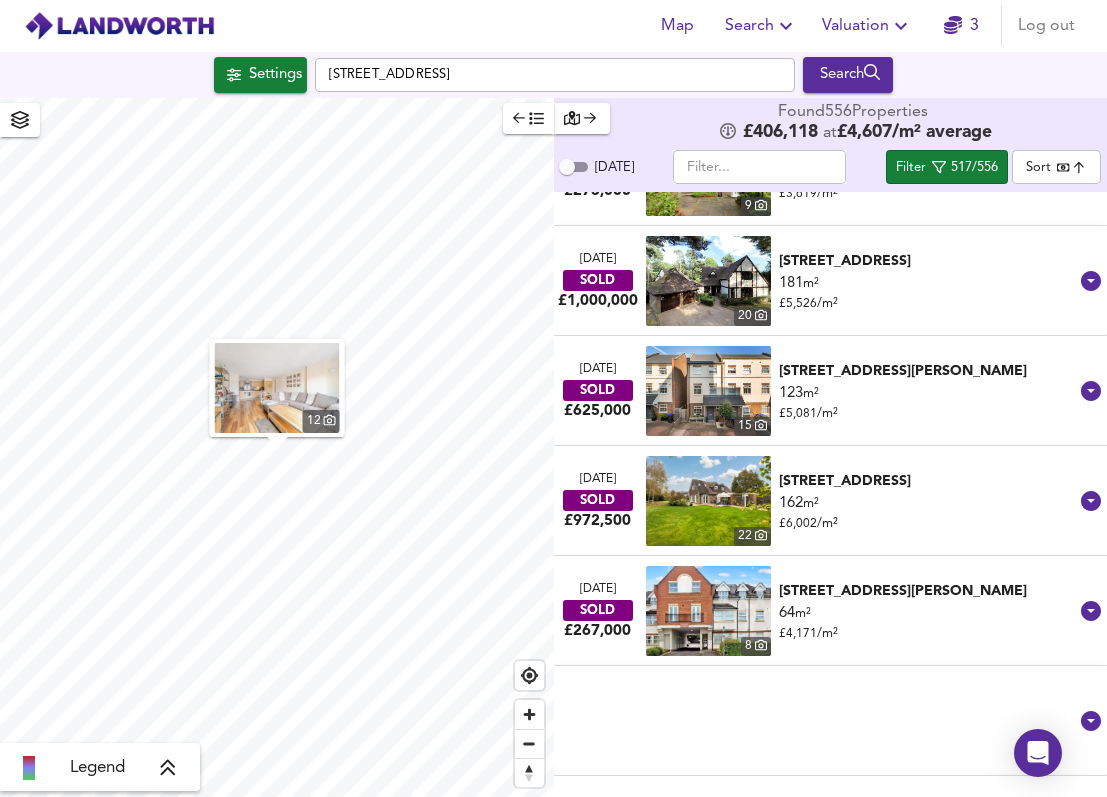scroll, scrollTop: 21470, scrollLeft: 0, axis: vertical 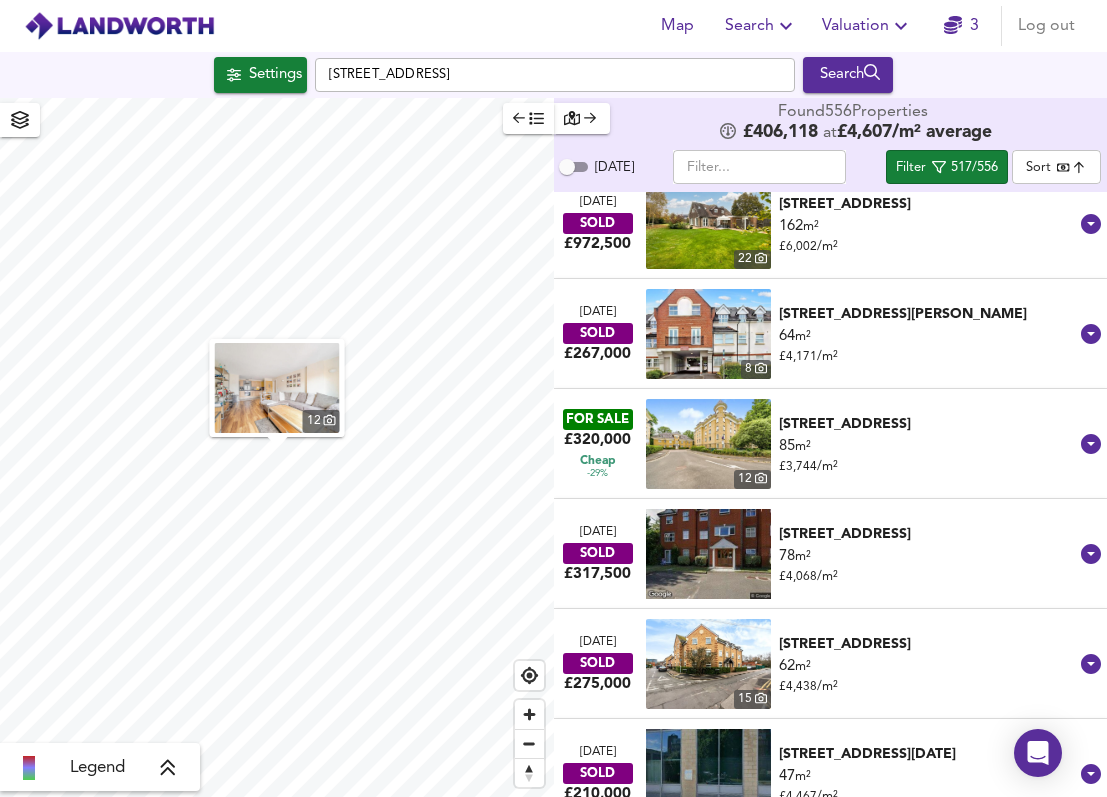 click on "[STREET_ADDRESS]" at bounding box center [929, 424] 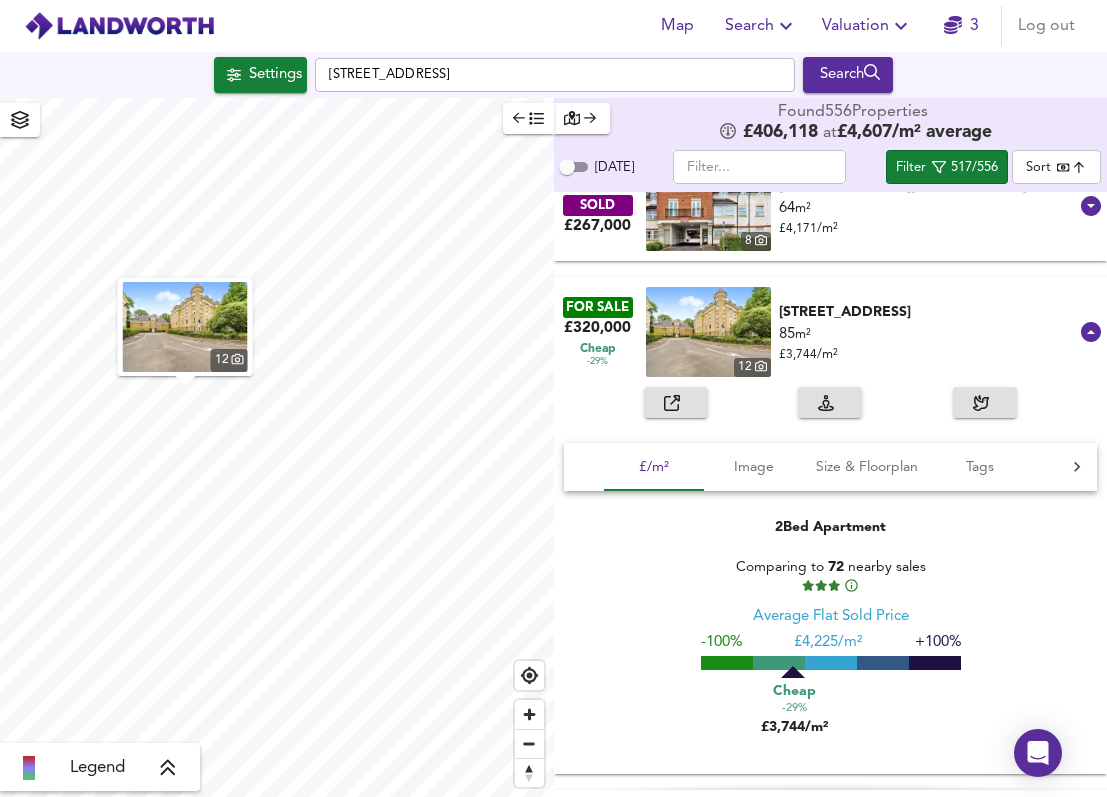 scroll, scrollTop: 21608, scrollLeft: 0, axis: vertical 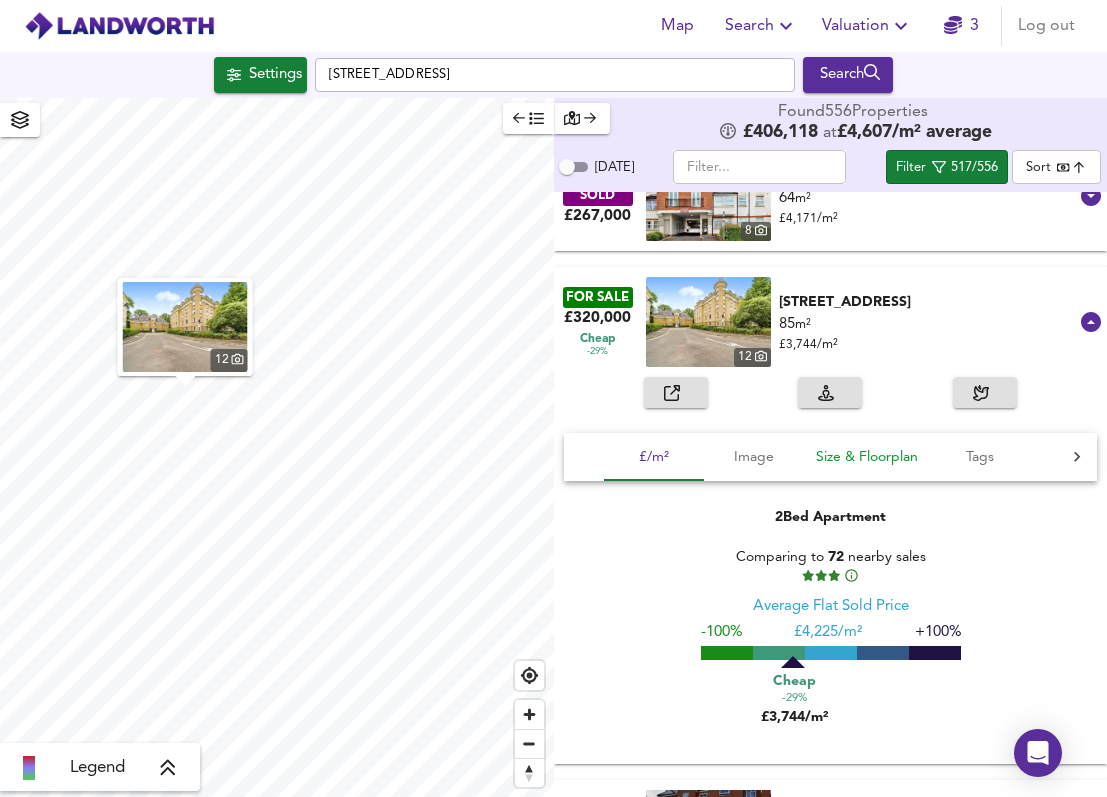 click on "Size & Floorplan" at bounding box center (867, 457) 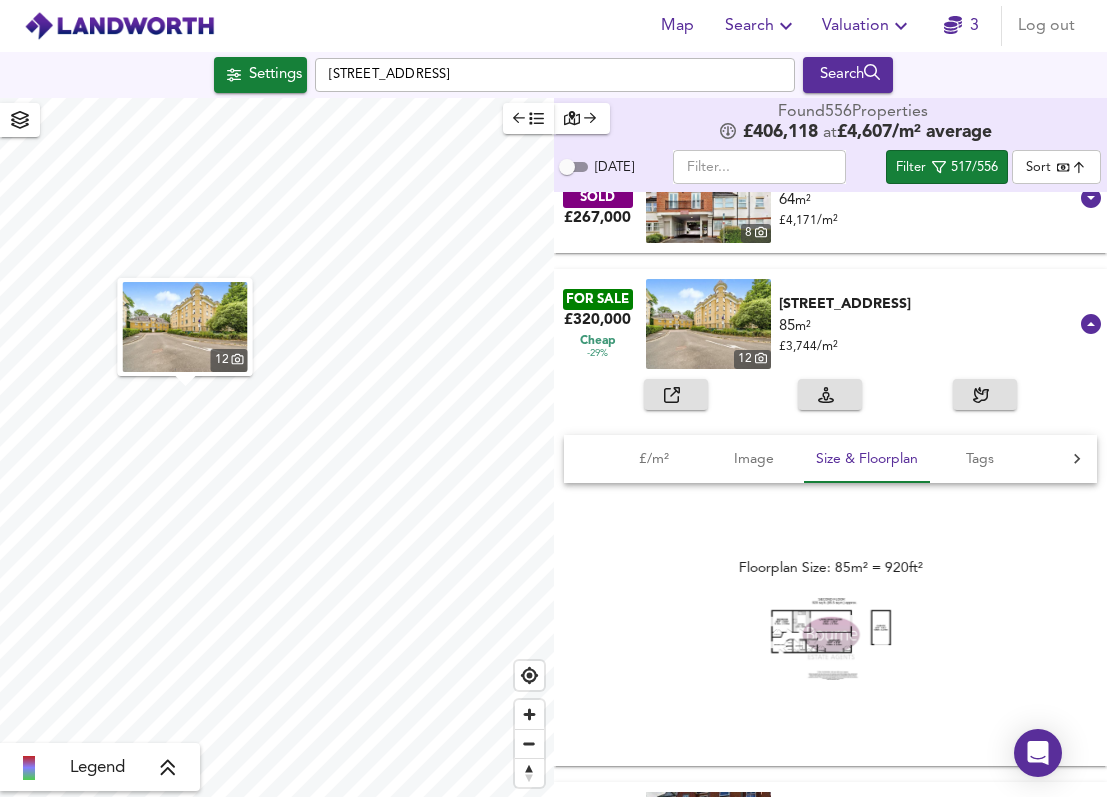 scroll, scrollTop: 21622, scrollLeft: 0, axis: vertical 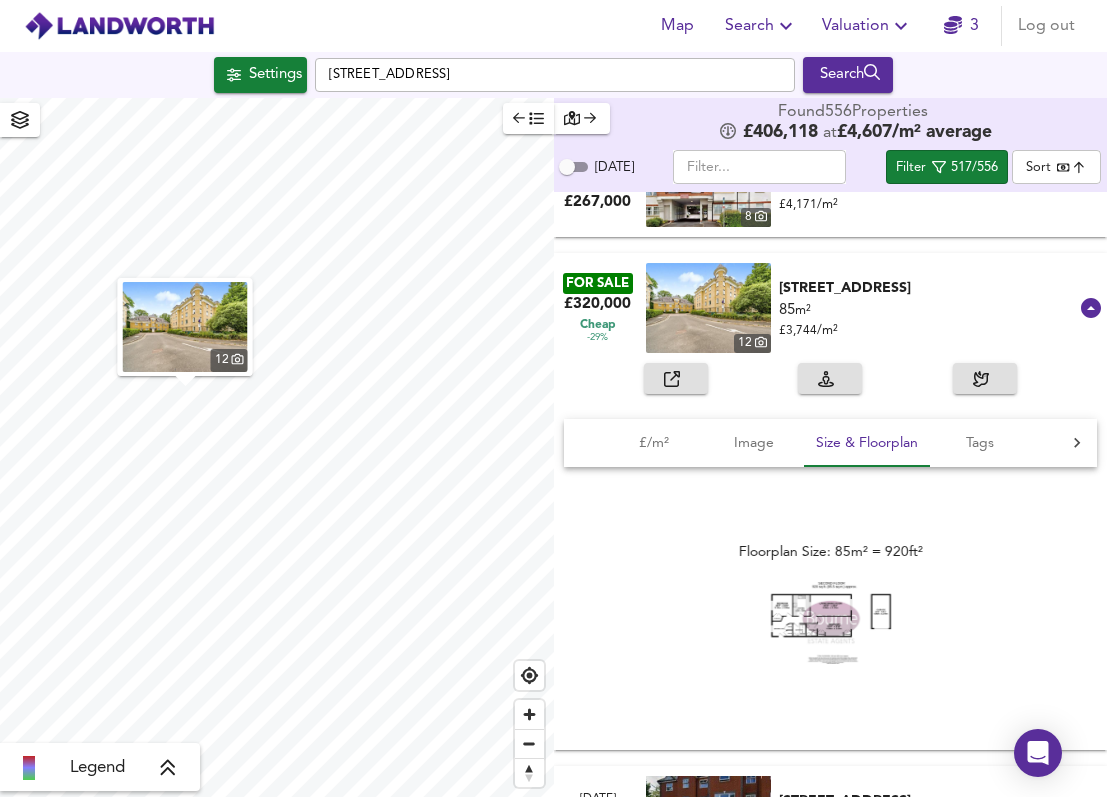 click 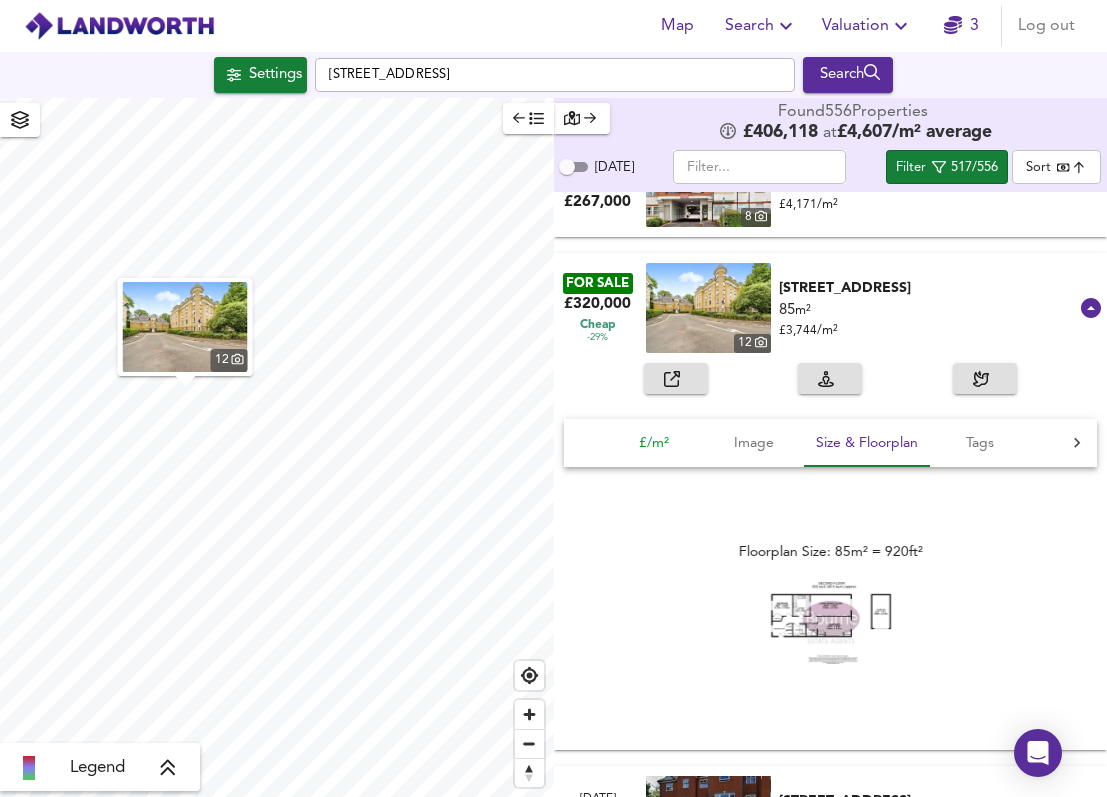 click on "£/m²" at bounding box center (654, 443) 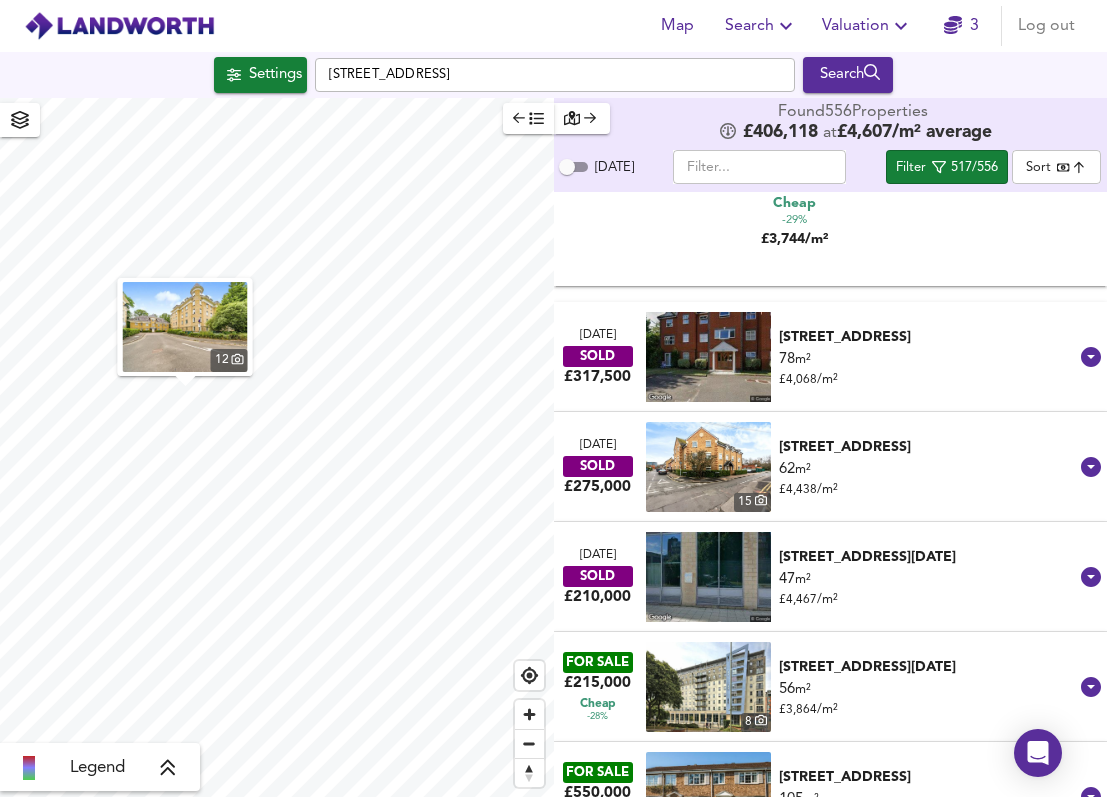 scroll, scrollTop: 22321, scrollLeft: 0, axis: vertical 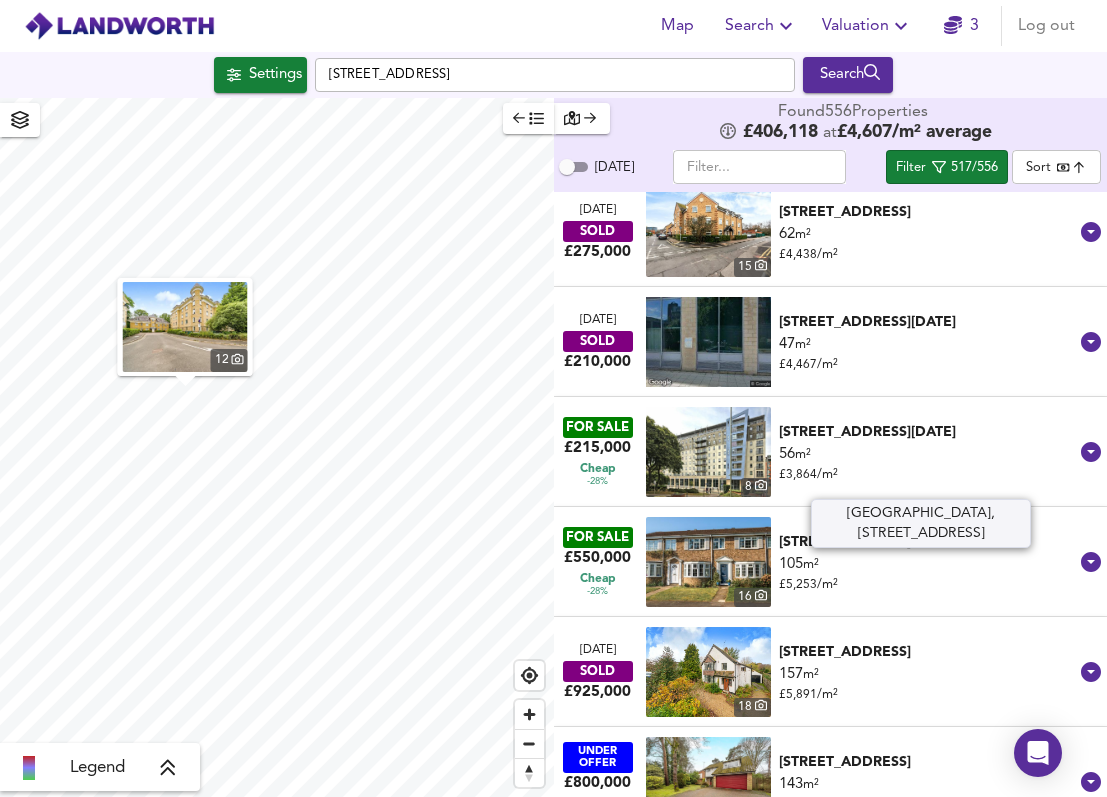 click on "56 m² £ 3,864 / m²" at bounding box center [929, 464] 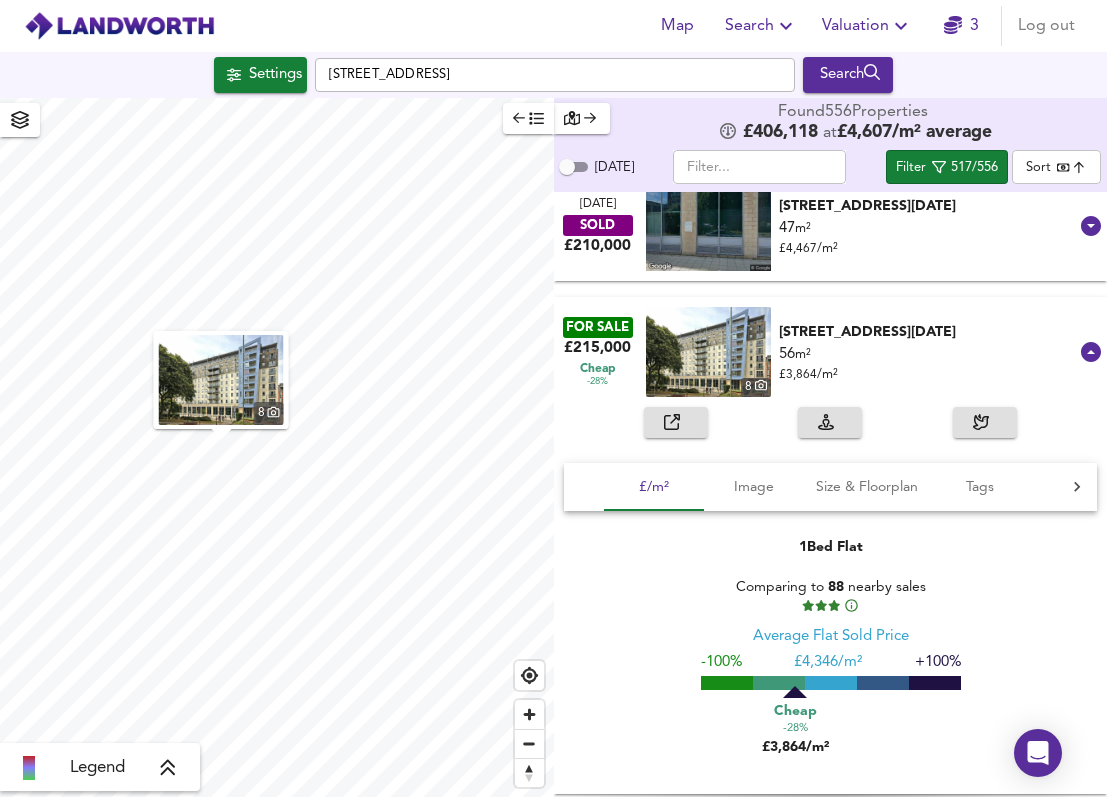 scroll, scrollTop: 22438, scrollLeft: 0, axis: vertical 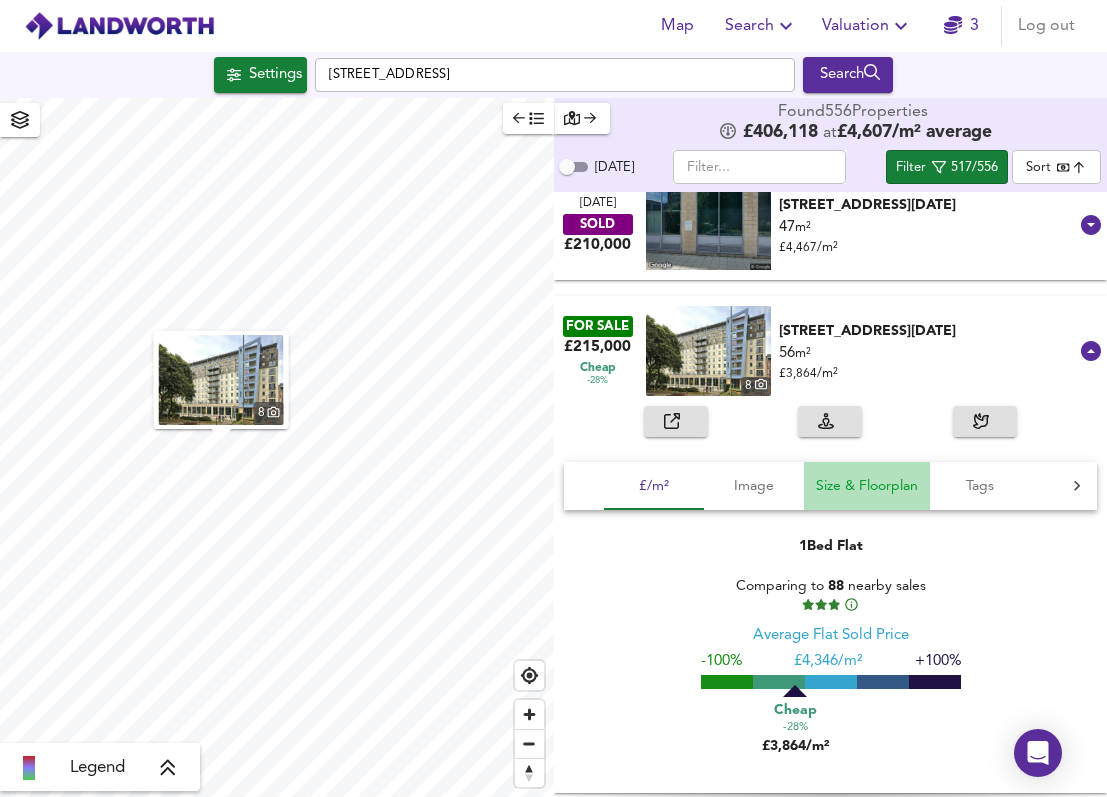 click on "Size & Floorplan" at bounding box center (867, 486) 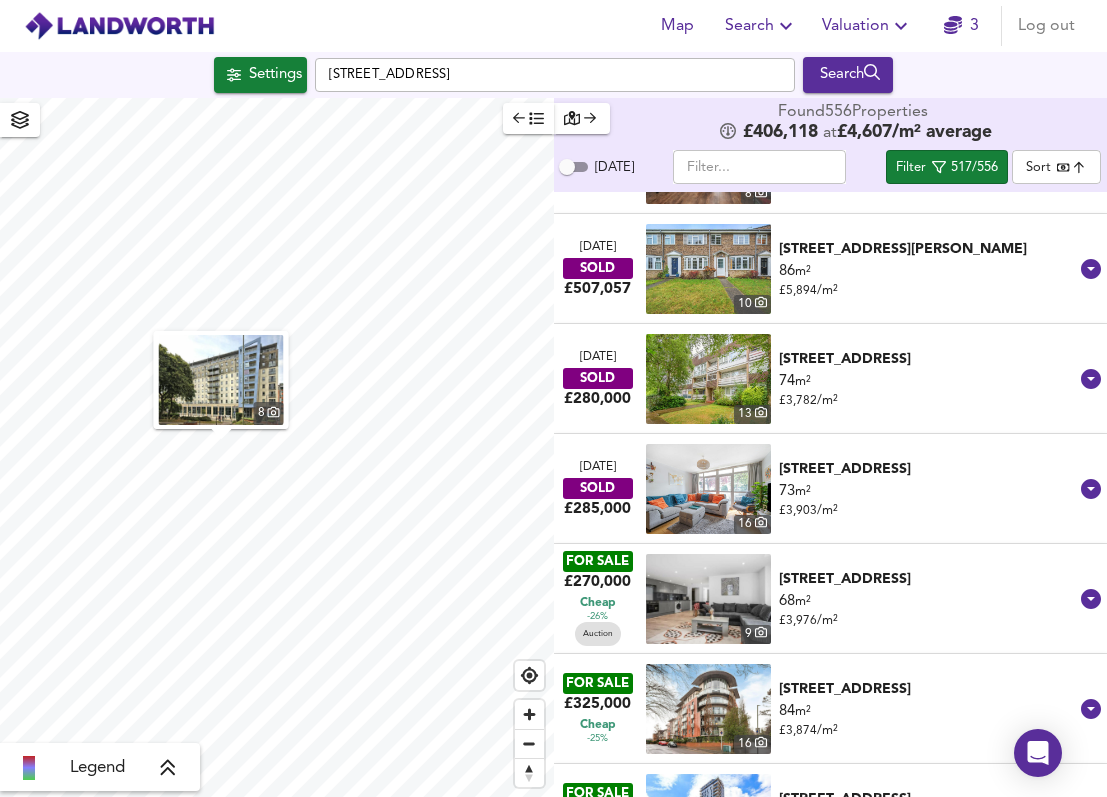 scroll, scrollTop: 23673, scrollLeft: 0, axis: vertical 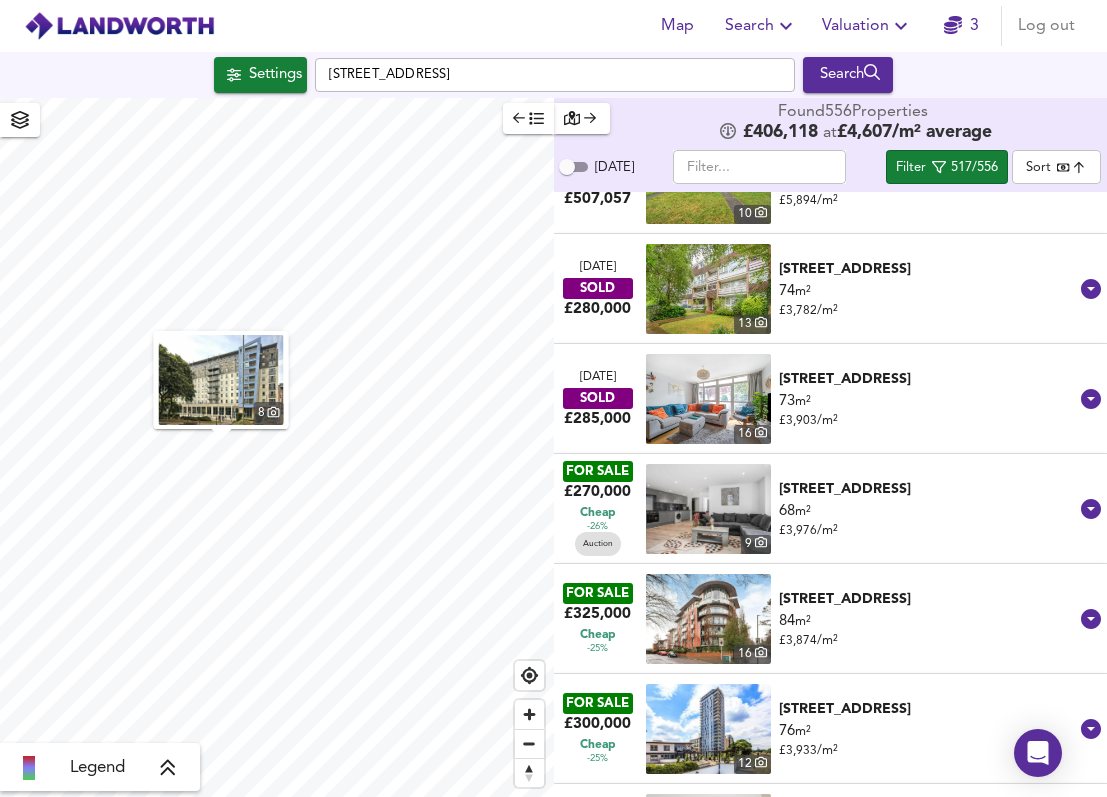 click on "FOR SALE £270,000   Cheap -26% Auction     [STREET_ADDRESS] 68 m² £ 3,976 / m² [GEOGRAPHIC_DATA], [GEOGRAPHIC_DATA], [GEOGRAPHIC_DATA]" at bounding box center [819, 509] 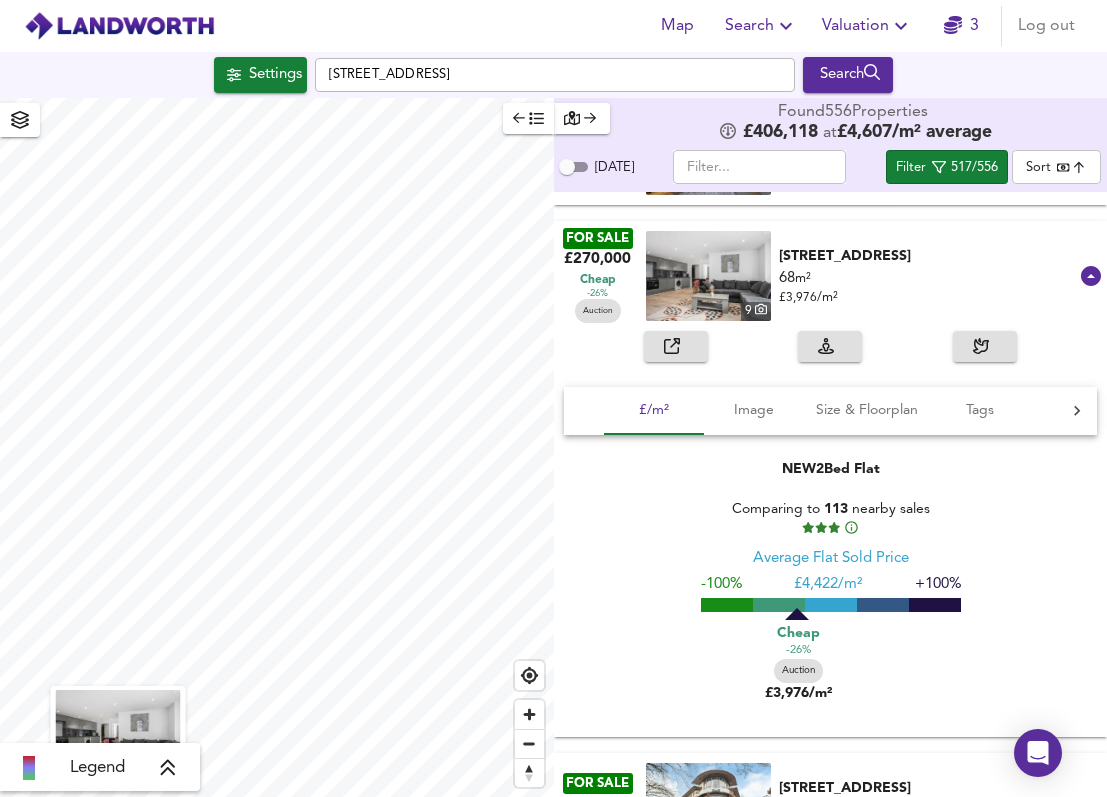 scroll, scrollTop: 23930, scrollLeft: 0, axis: vertical 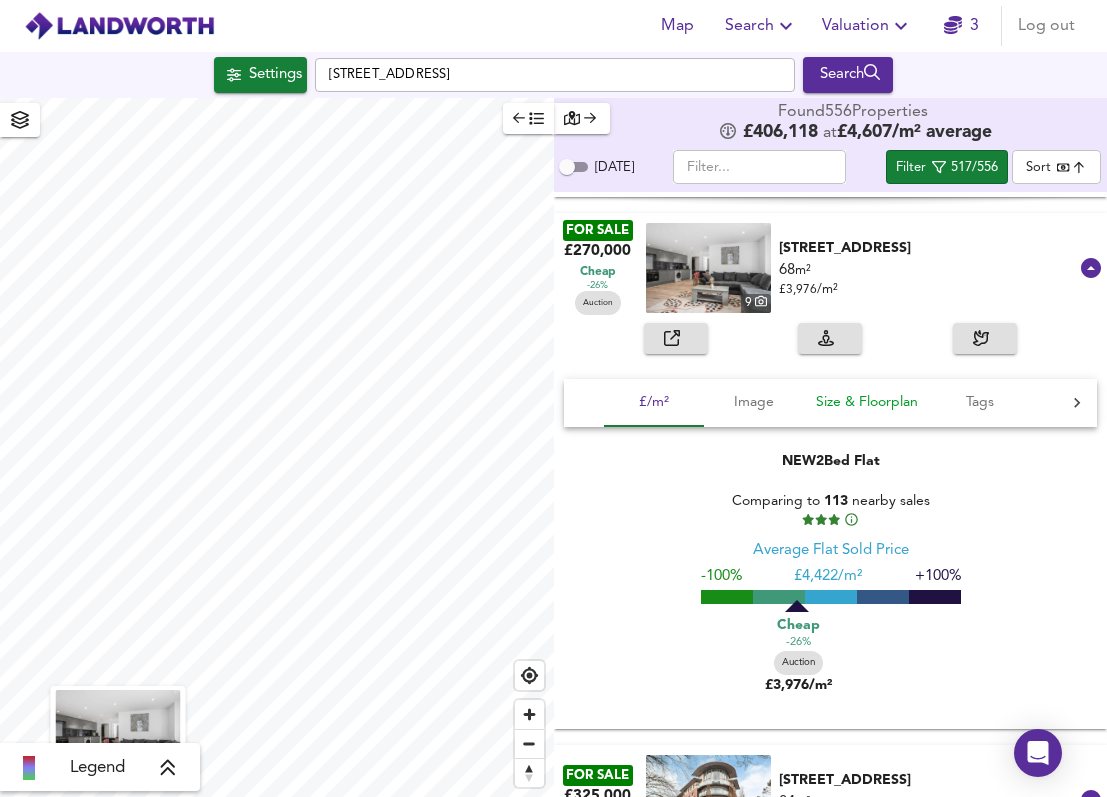 click on "Size & Floorplan" at bounding box center (867, 402) 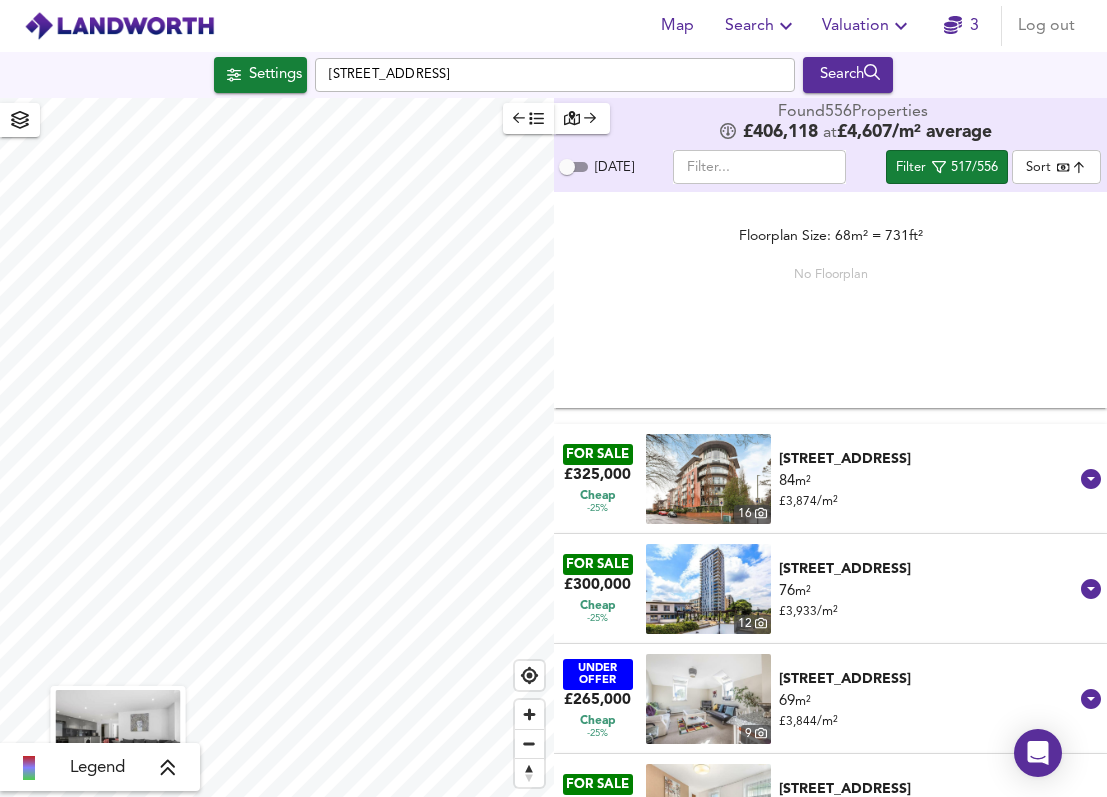 scroll, scrollTop: 24469, scrollLeft: 0, axis: vertical 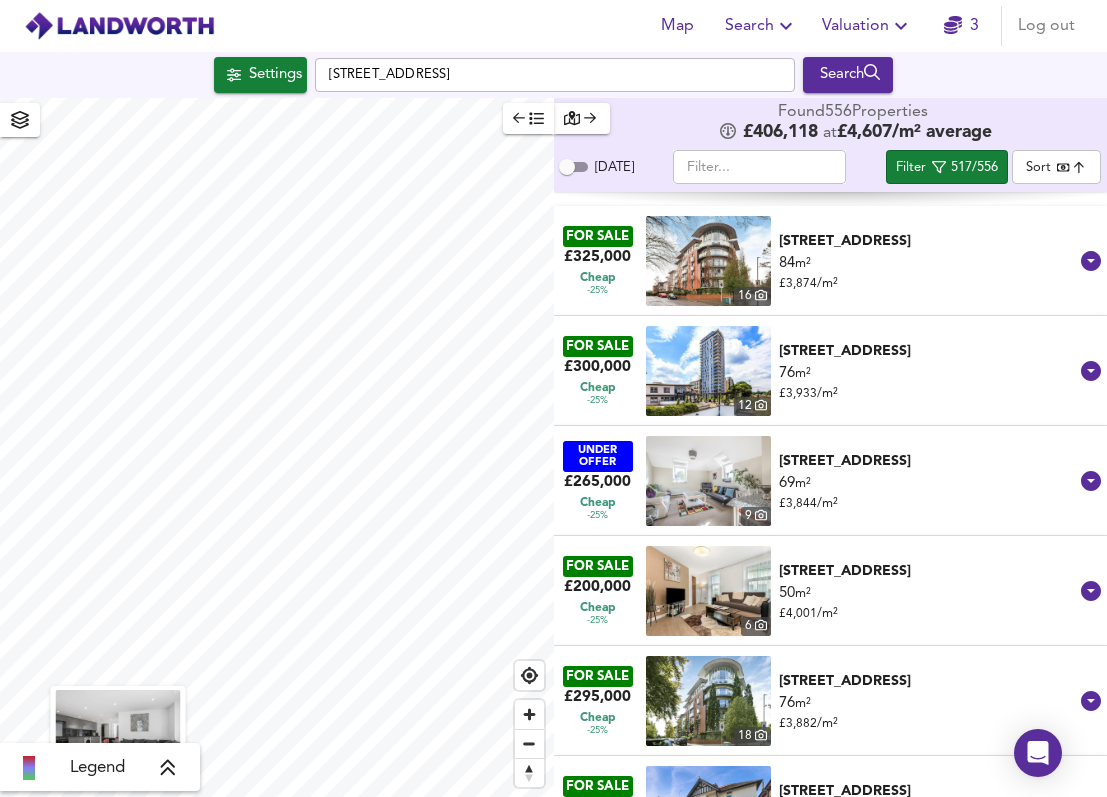 click on "FOR SALE £300,000   Cheap -25%     [STREET_ADDRESS] 76 m² £ 3,933 / m² [GEOGRAPHIC_DATA]" at bounding box center (819, 371) 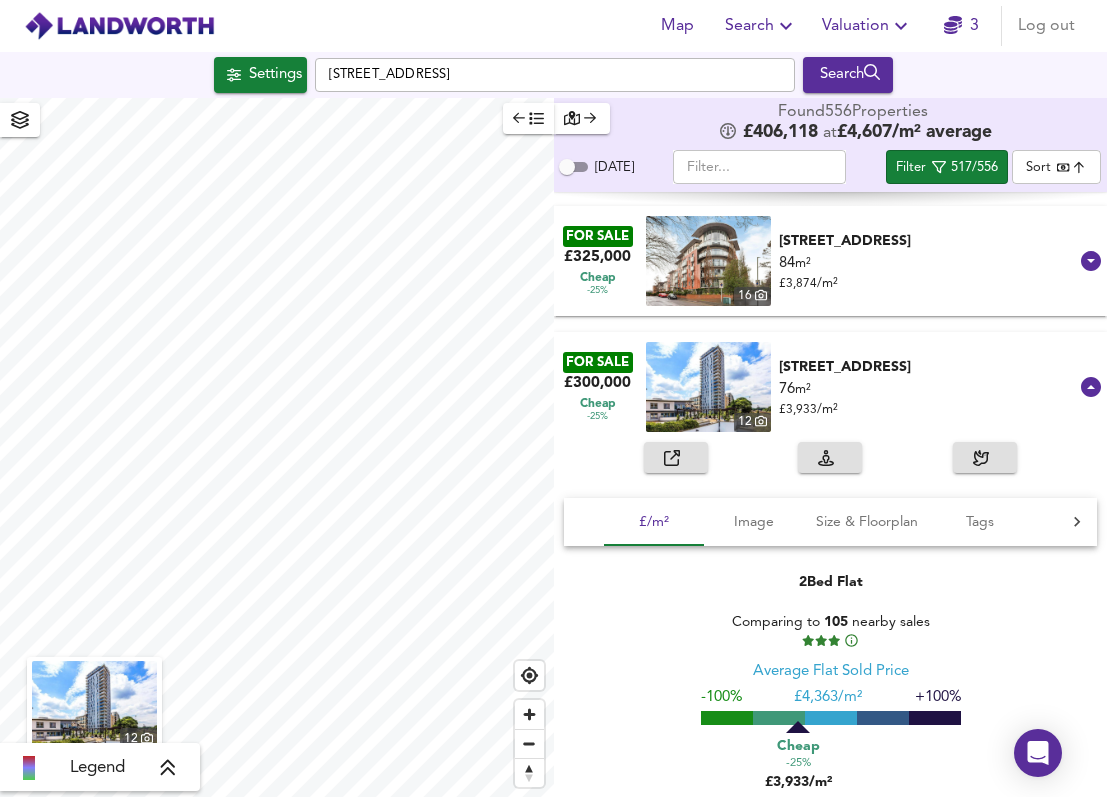 click on "FOR SALE £325,000   Cheap -25%     [STREET_ADDRESS] 84 m² £ 3,874 / m² [GEOGRAPHIC_DATA], [GEOGRAPHIC_DATA], [GEOGRAPHIC_DATA], [GEOGRAPHIC_DATA]" at bounding box center (819, 261) 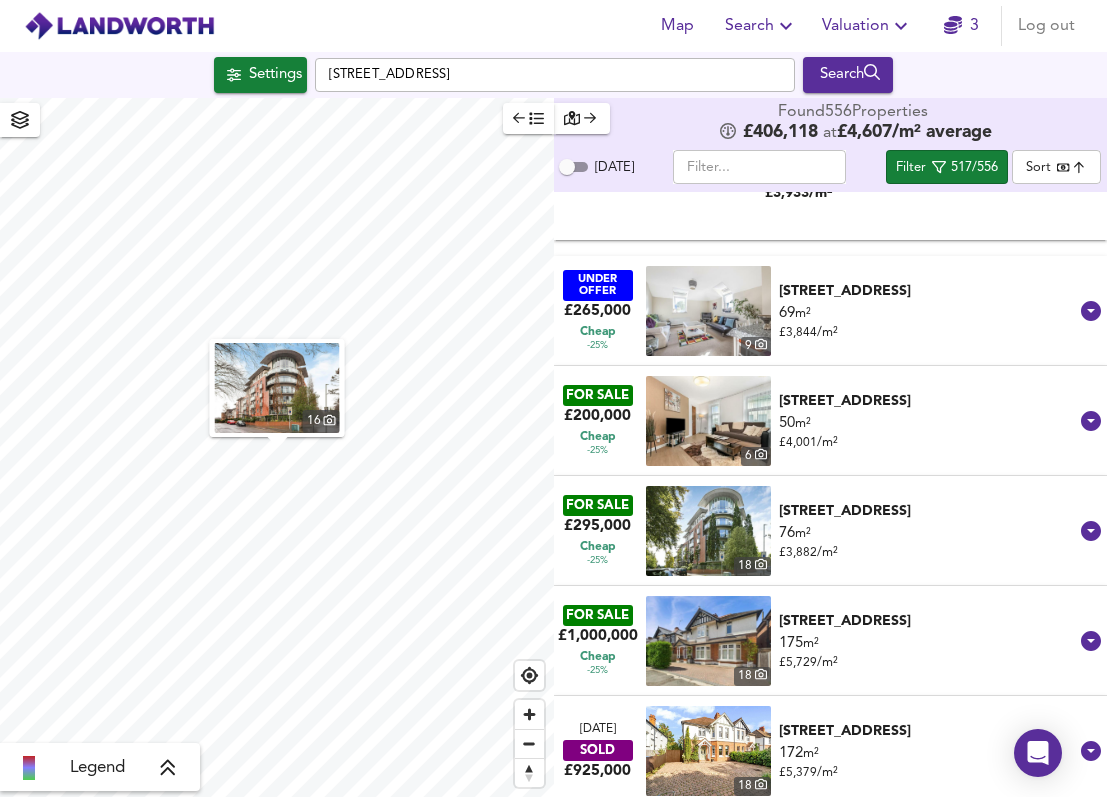 scroll, scrollTop: 25446, scrollLeft: 0, axis: vertical 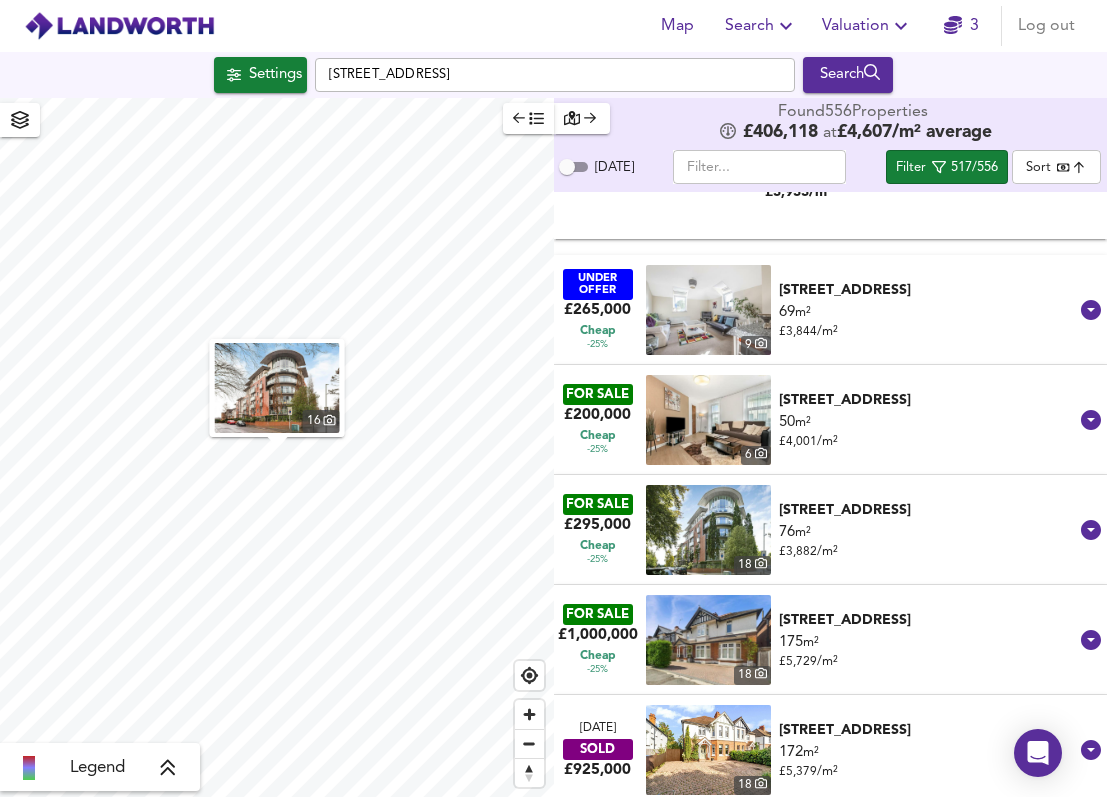 click on "50 m² £ 4,001 / m²" at bounding box center [929, 432] 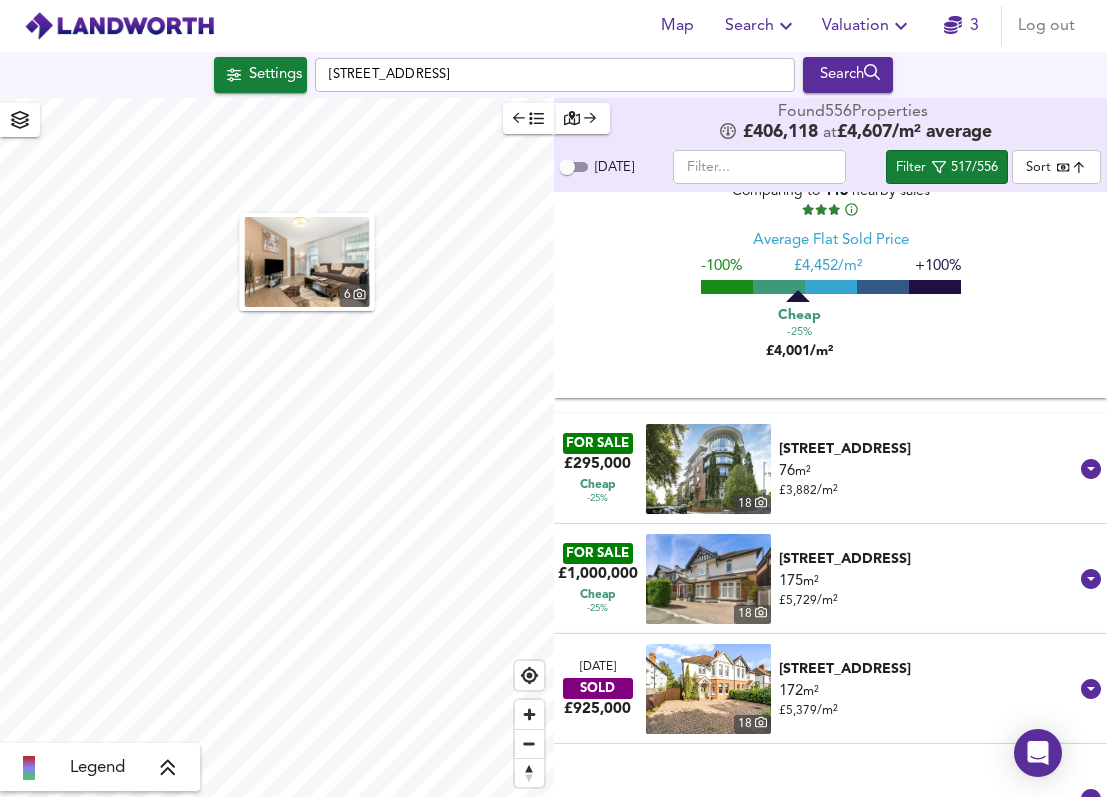 scroll, scrollTop: 25935, scrollLeft: 0, axis: vertical 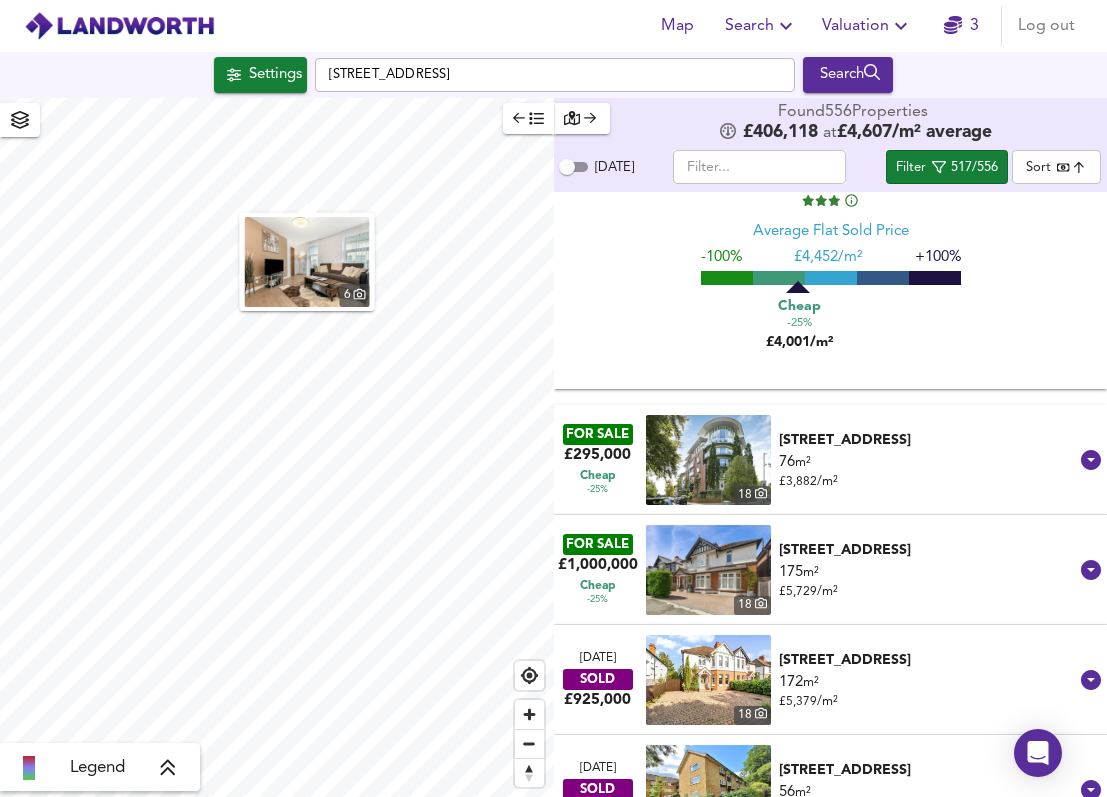 click on "76 m² £ 3,882 / m²" at bounding box center [929, 472] 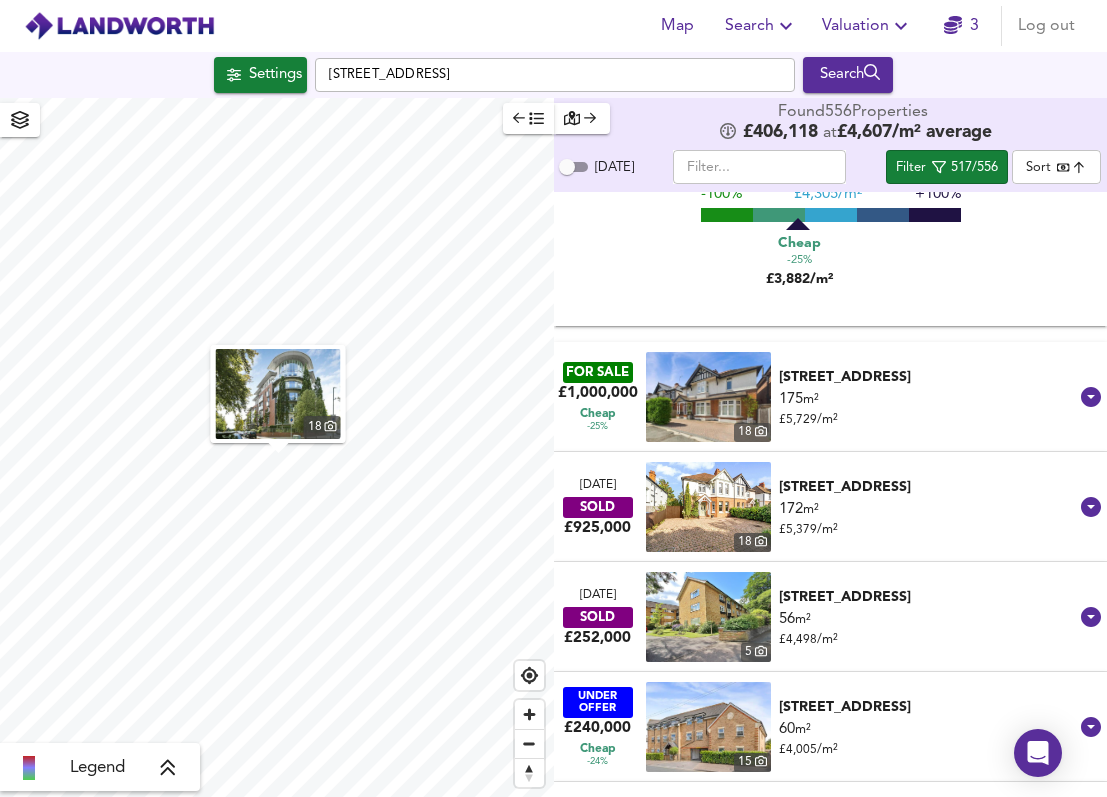 scroll, scrollTop: 26517, scrollLeft: 0, axis: vertical 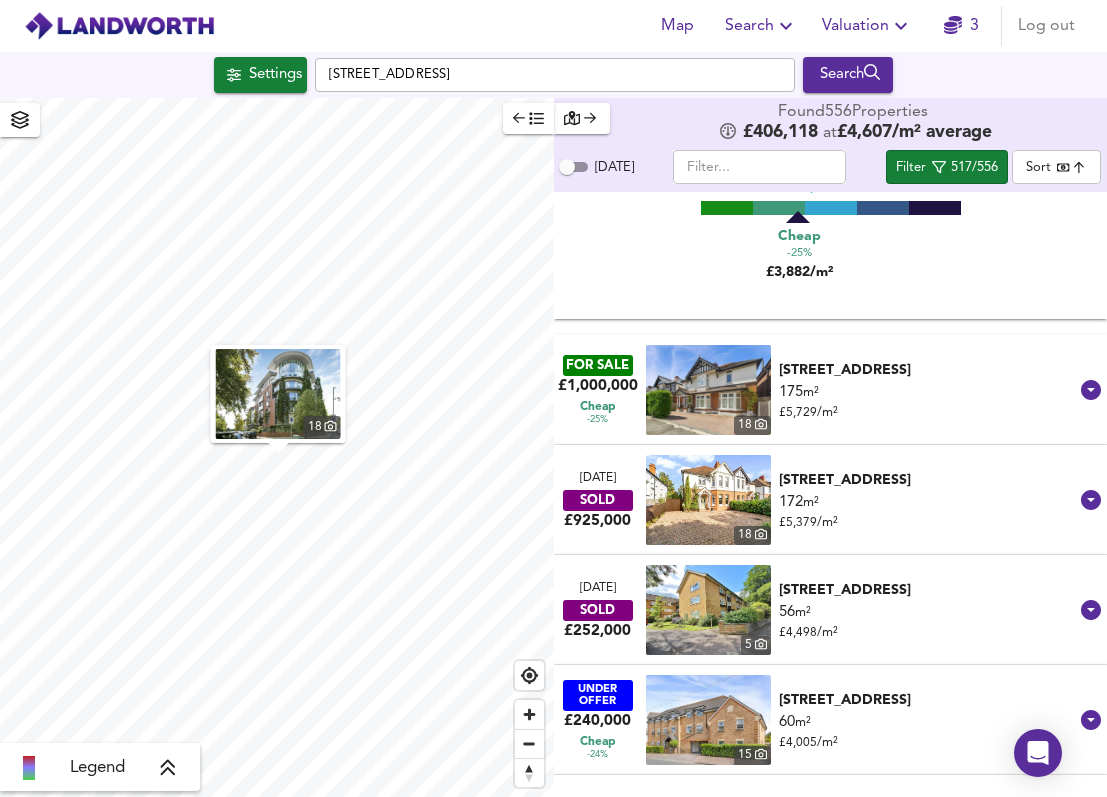 click on "[DATE] SOLD £925,000       [GEOGRAPHIC_DATA][STREET_ADDRESS] 172 m² £ 5,379 / m² [STREET_ADDRESS]" at bounding box center [819, 500] 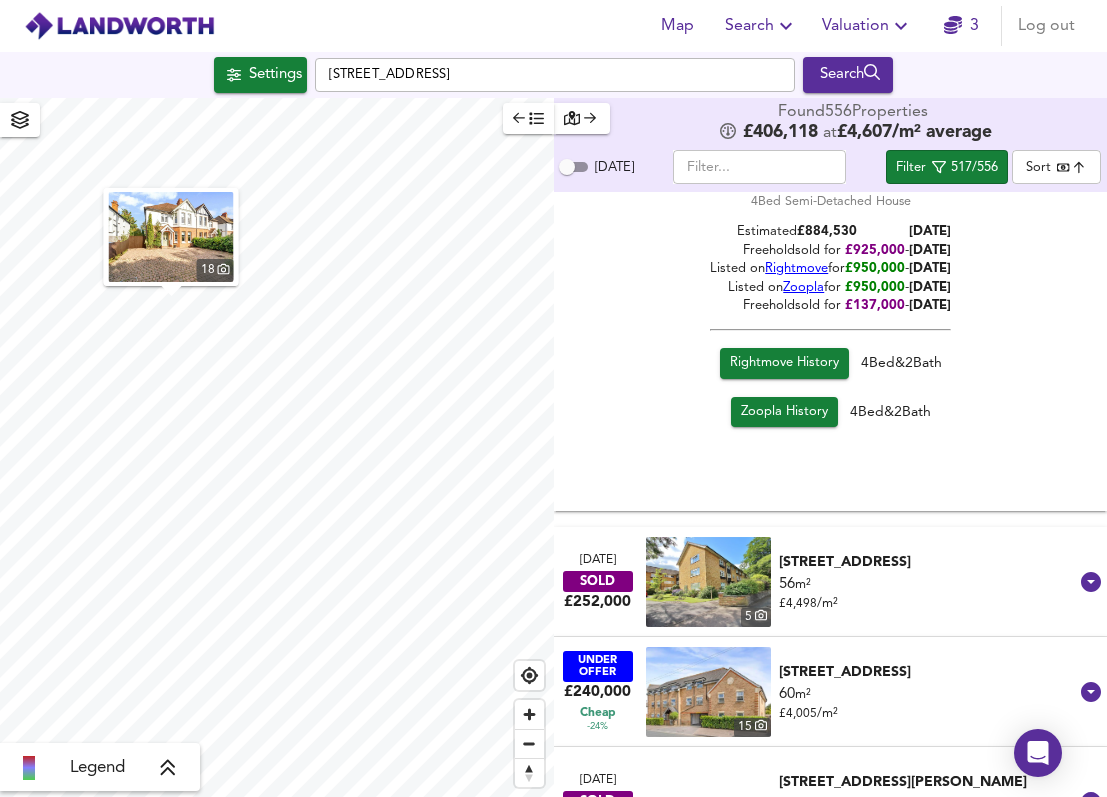 scroll, scrollTop: 27238, scrollLeft: 0, axis: vertical 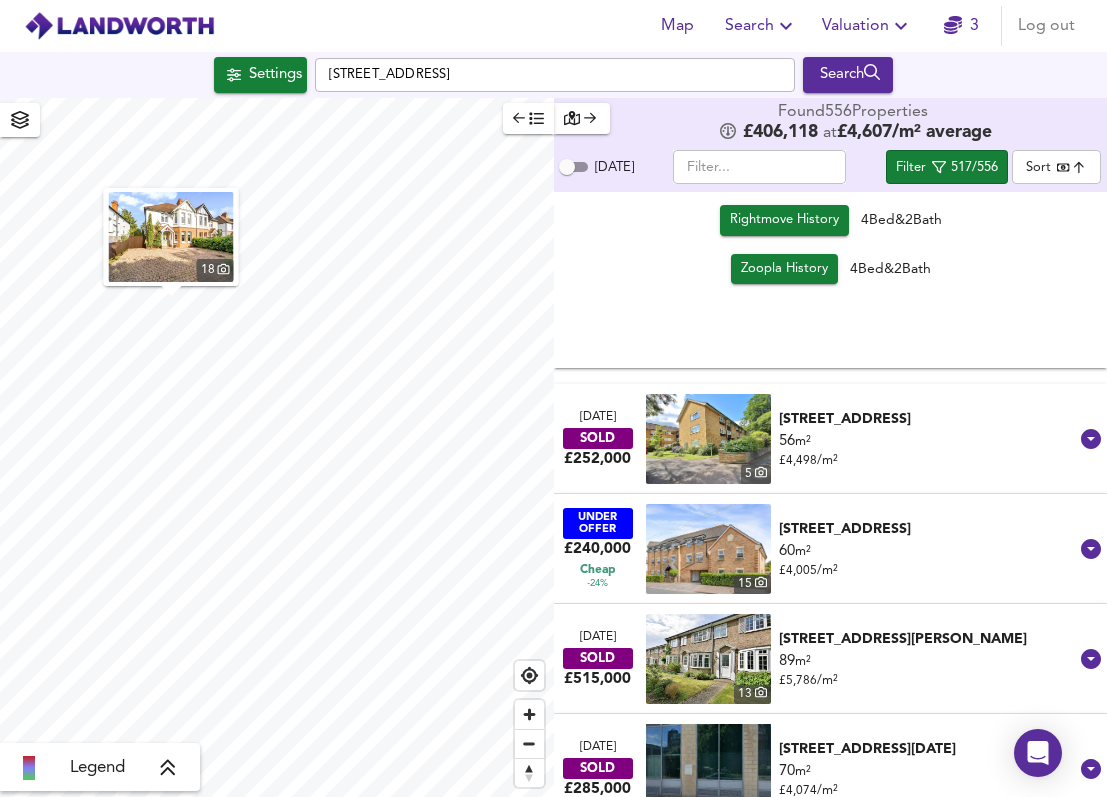 click on "56 m² £ 4,498 / m²" at bounding box center [929, 451] 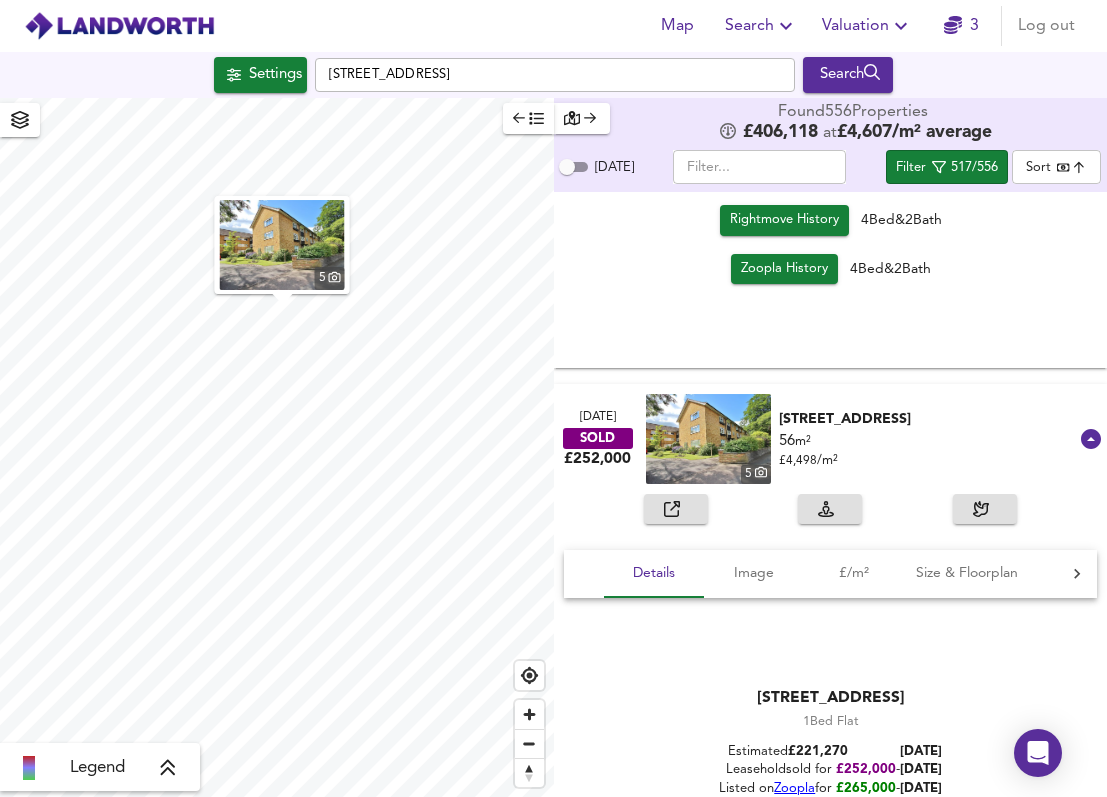 scroll, scrollTop: 28121, scrollLeft: 0, axis: vertical 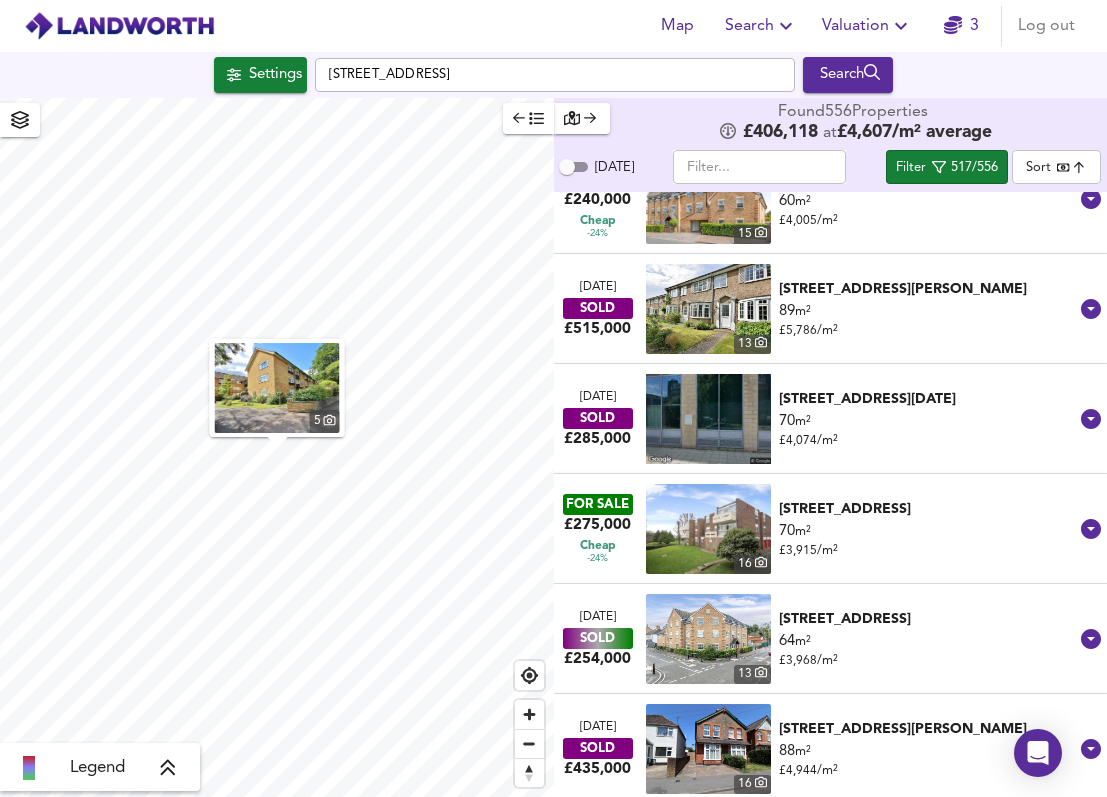 click on "70 m² £ 3,915 / m²" at bounding box center (929, 541) 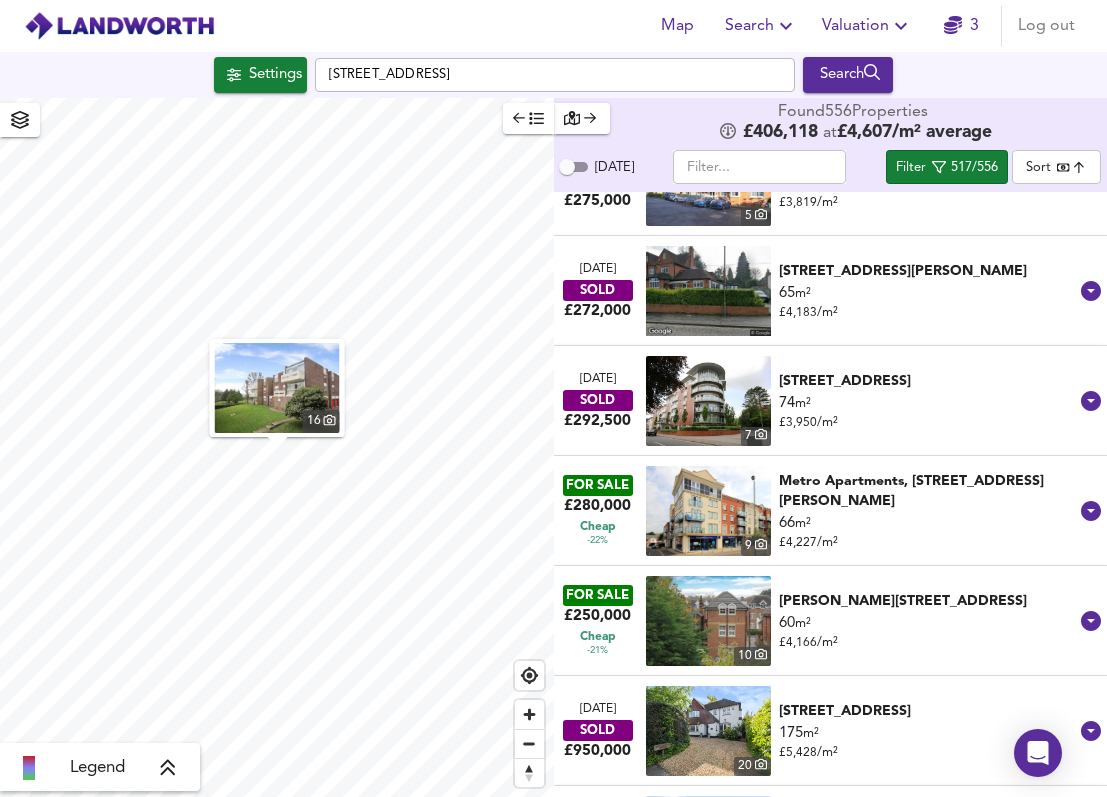 scroll, scrollTop: 29879, scrollLeft: 0, axis: vertical 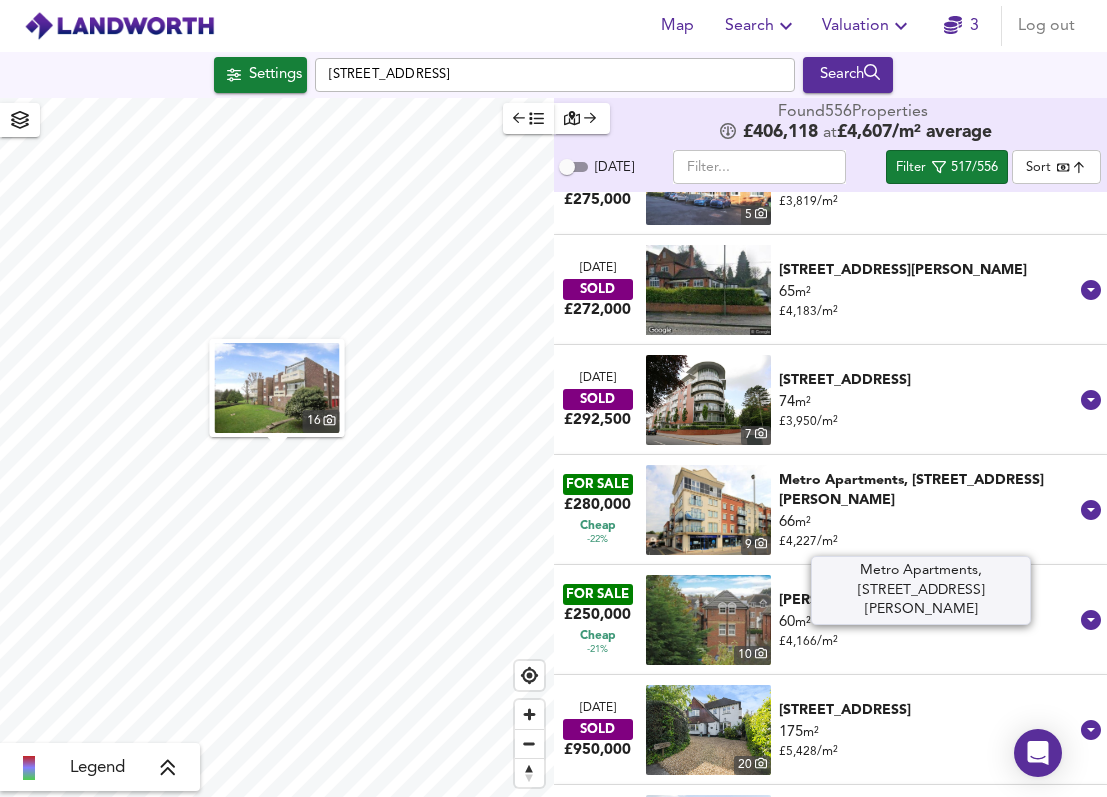 click on "66 m² £ 4,227 / m²" at bounding box center [929, 532] 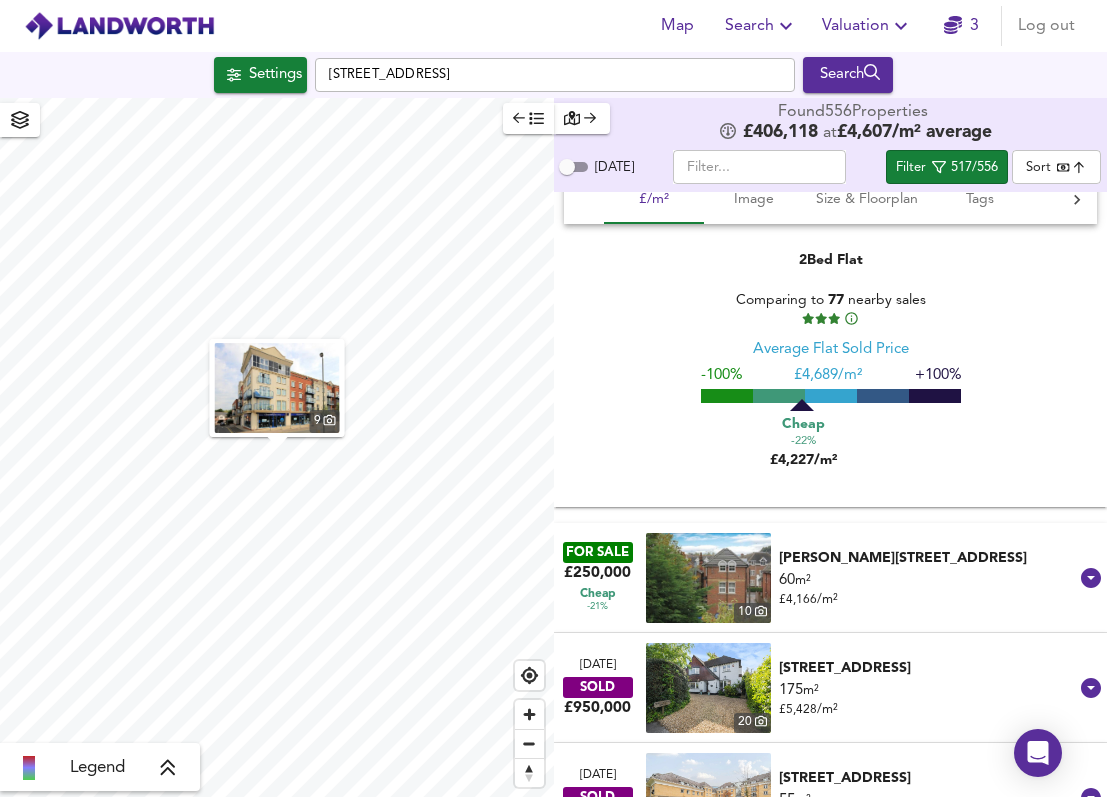 scroll, scrollTop: 30371, scrollLeft: 0, axis: vertical 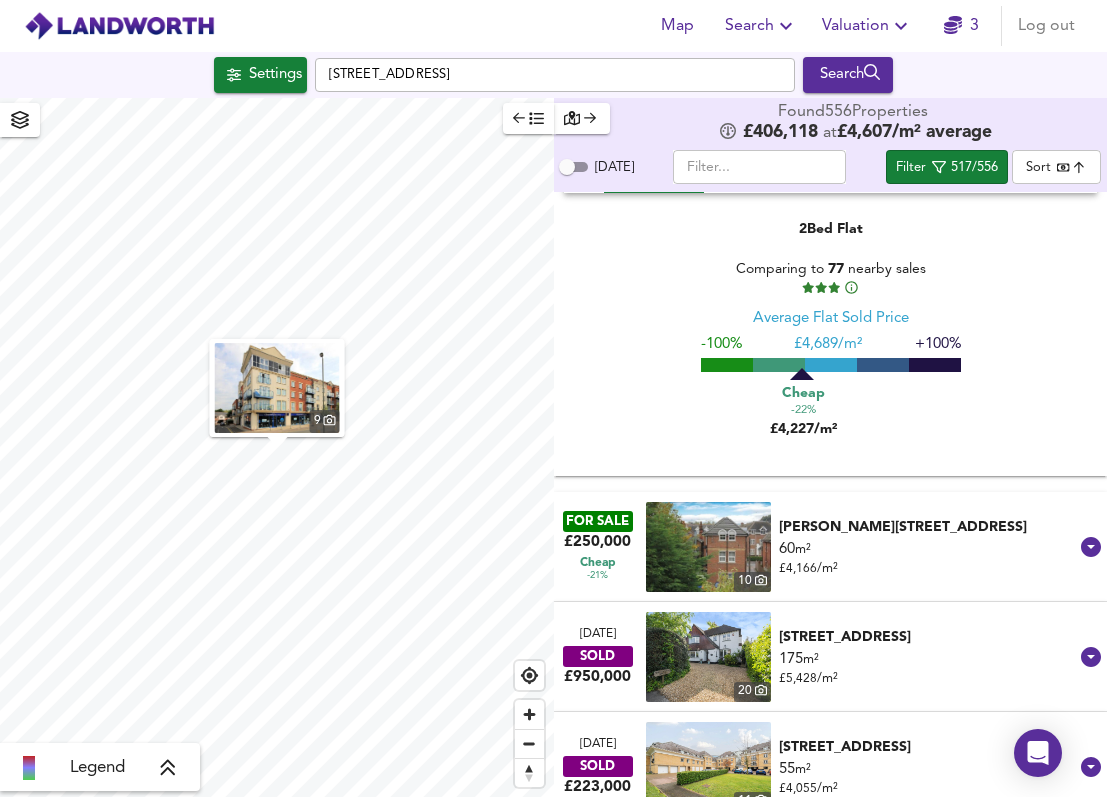 click on "[PERSON_NAME][STREET_ADDRESS]" at bounding box center [929, 527] 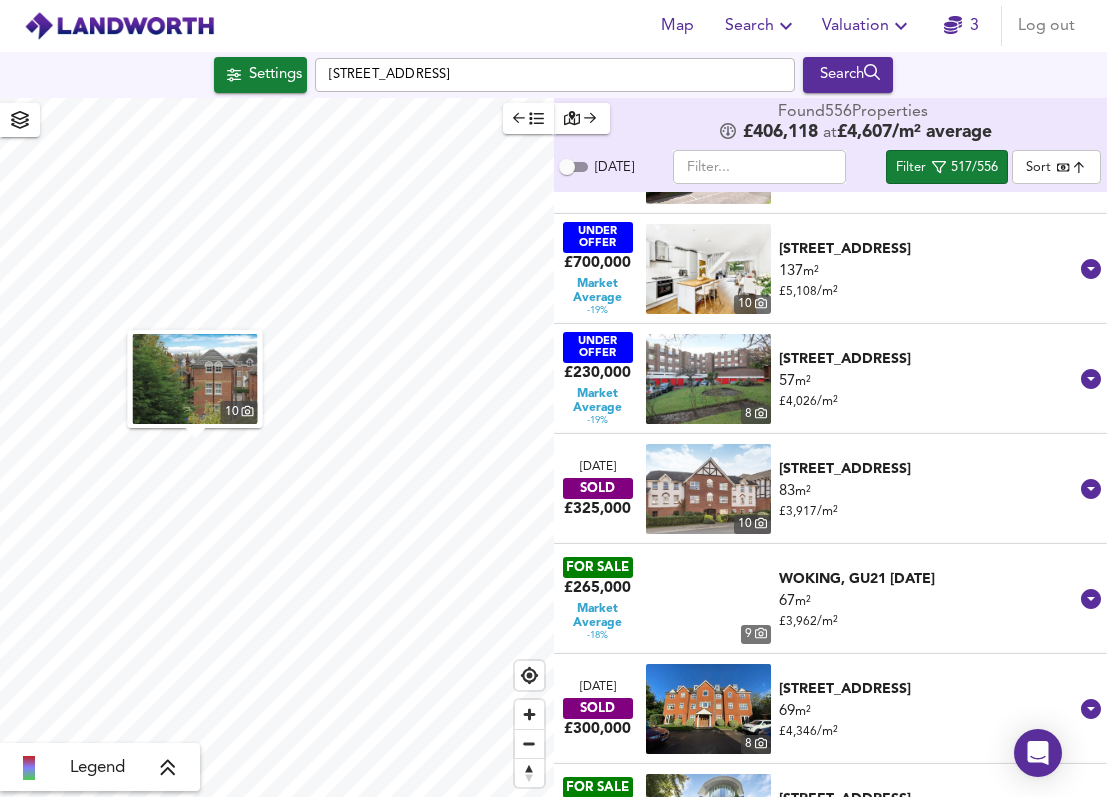 scroll, scrollTop: 31880, scrollLeft: 0, axis: vertical 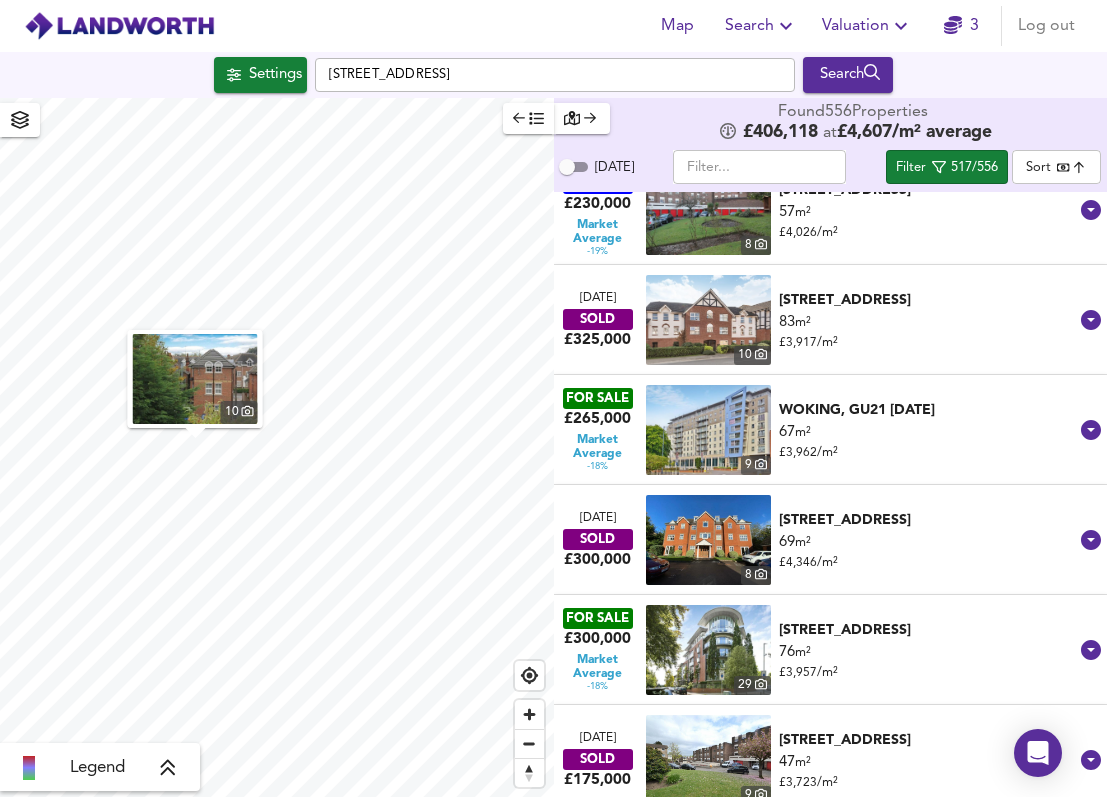 click on "£ 3,962 / m²" at bounding box center (808, 453) 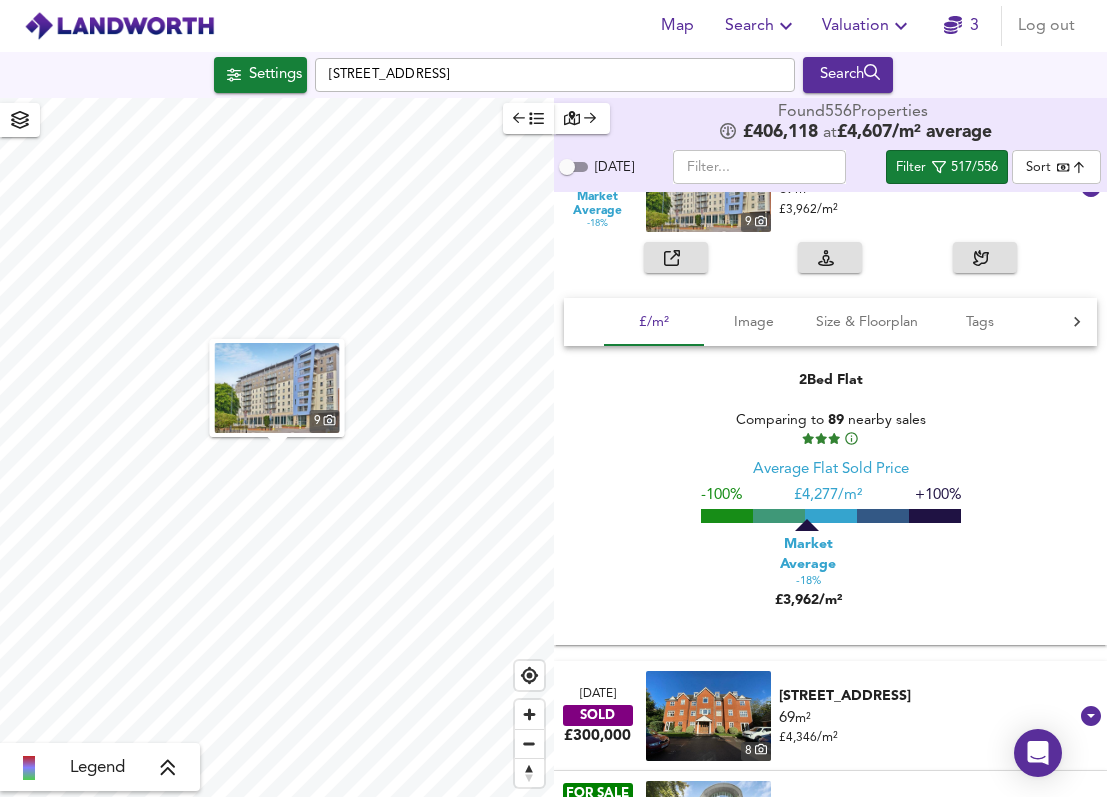 scroll, scrollTop: 32127, scrollLeft: 0, axis: vertical 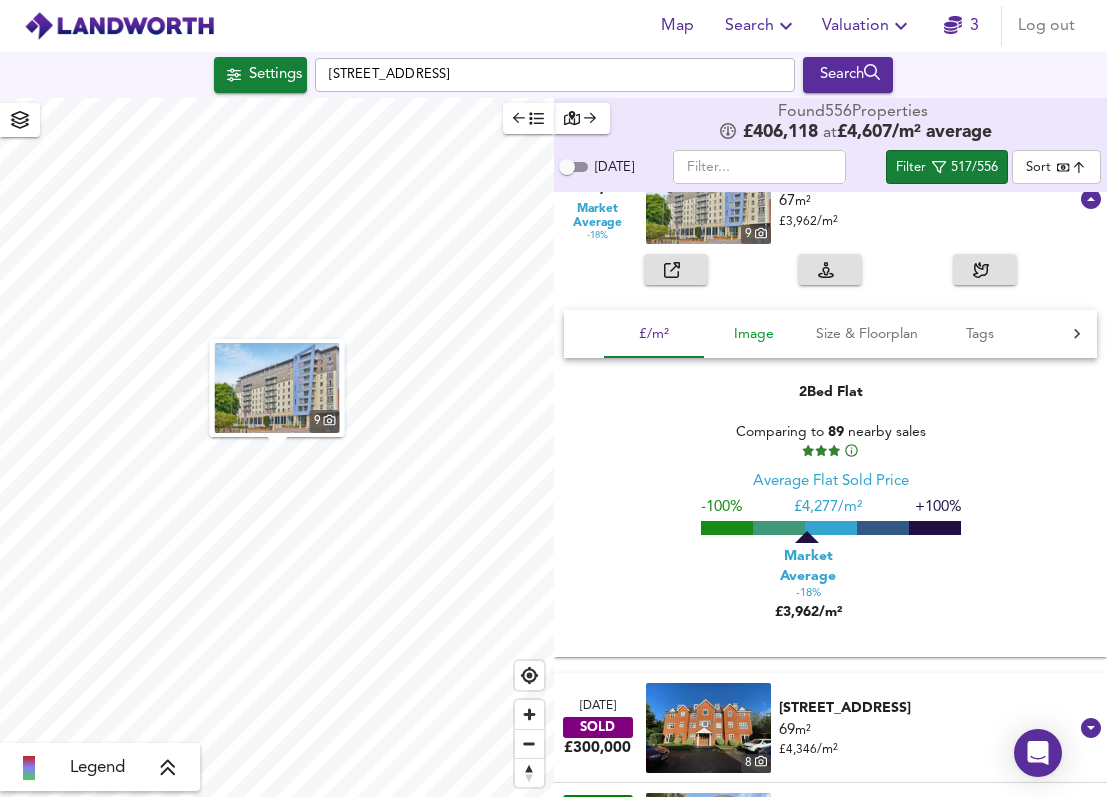 click on "Image" at bounding box center [754, 334] 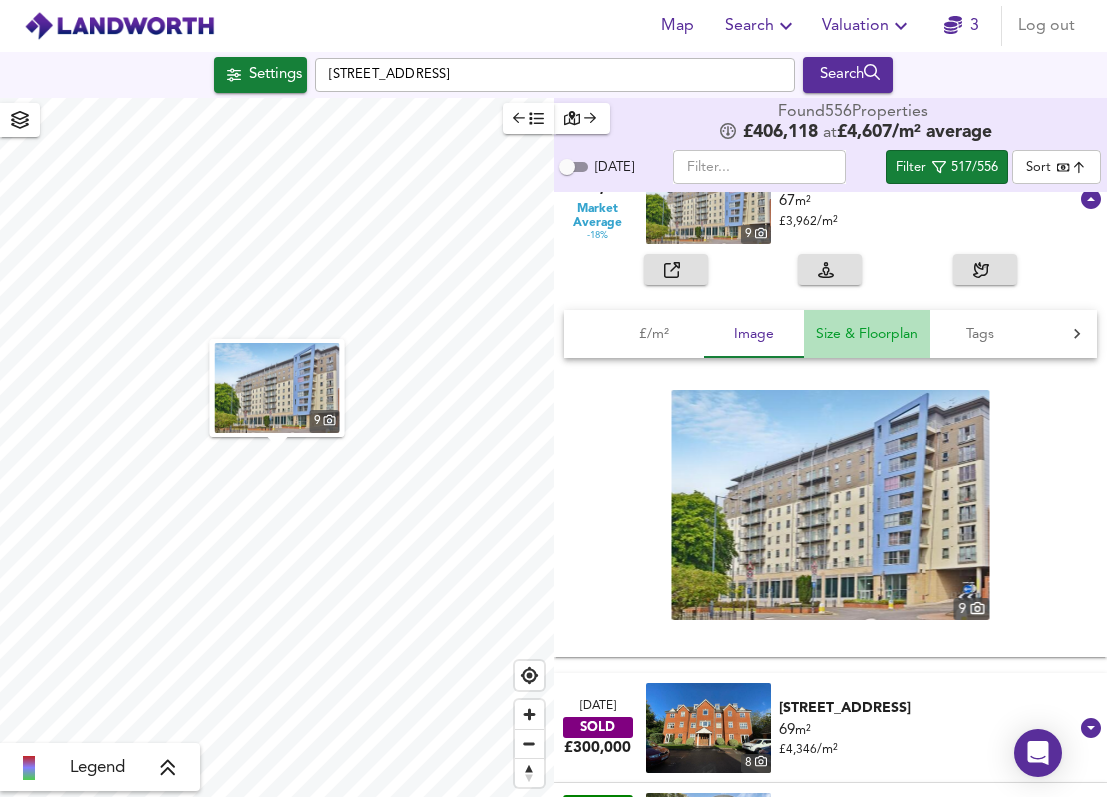 click on "Size & Floorplan" at bounding box center [867, 334] 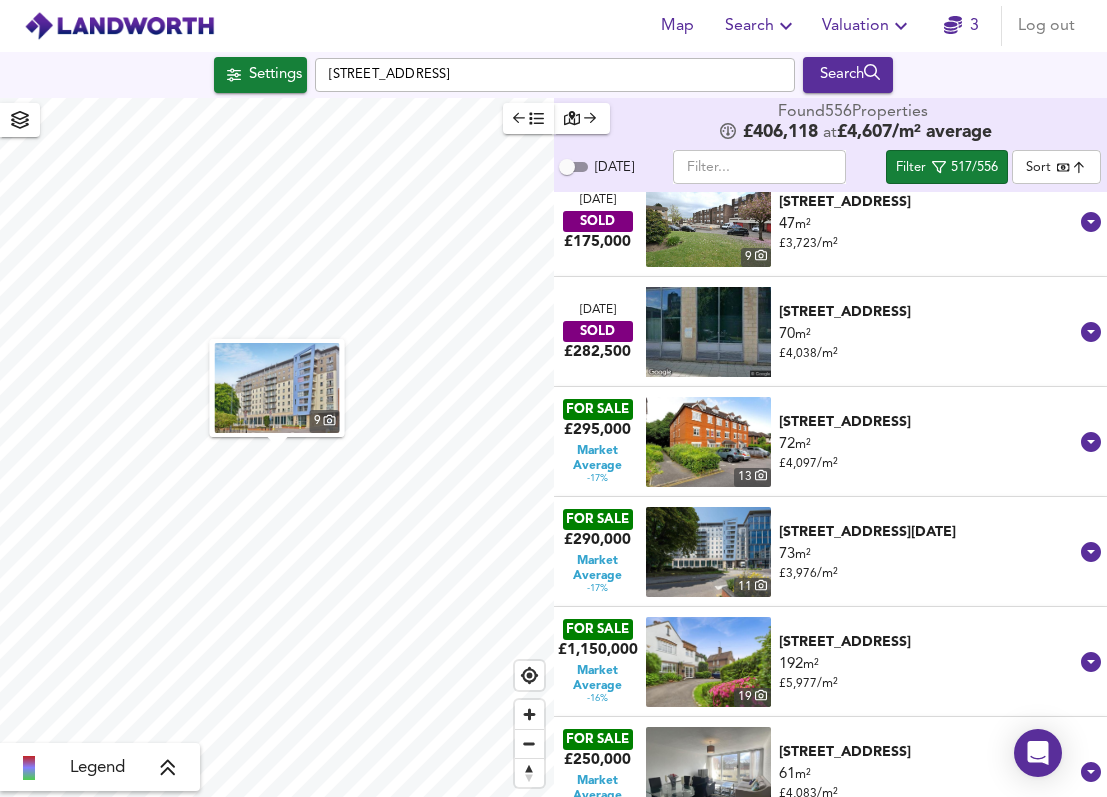 scroll, scrollTop: 32849, scrollLeft: 0, axis: vertical 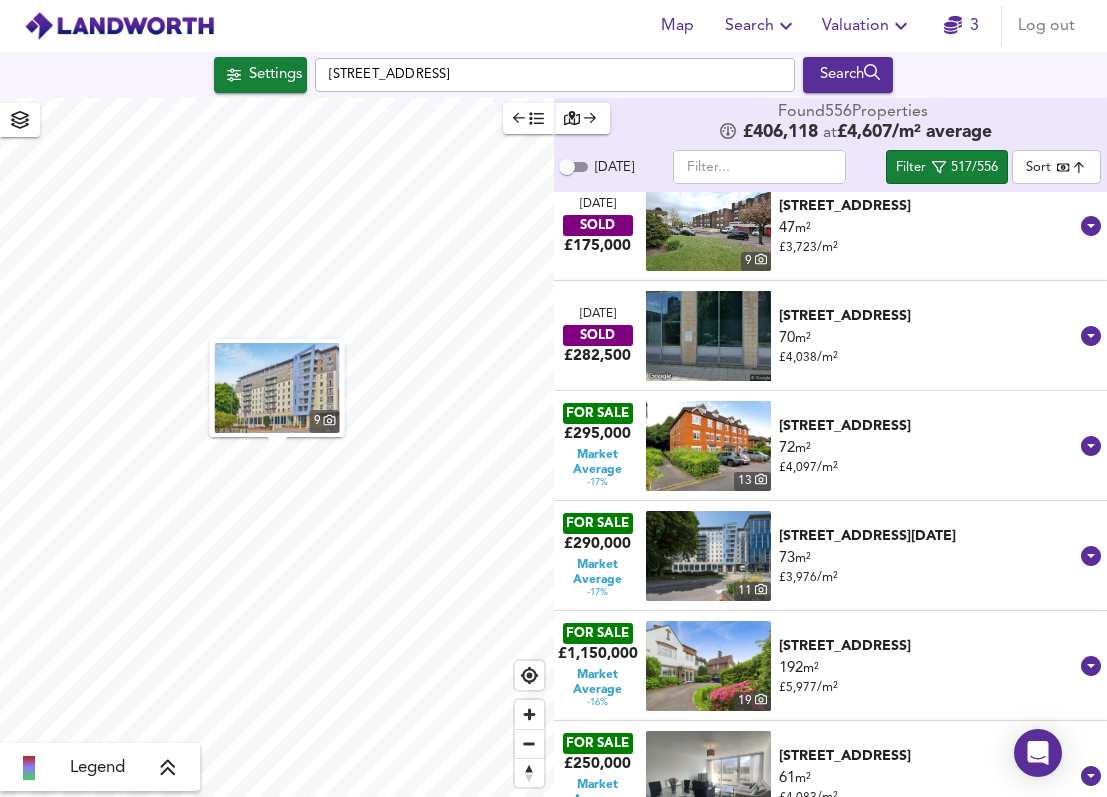click on "72 m² £ 4,097 / m²" at bounding box center (929, 458) 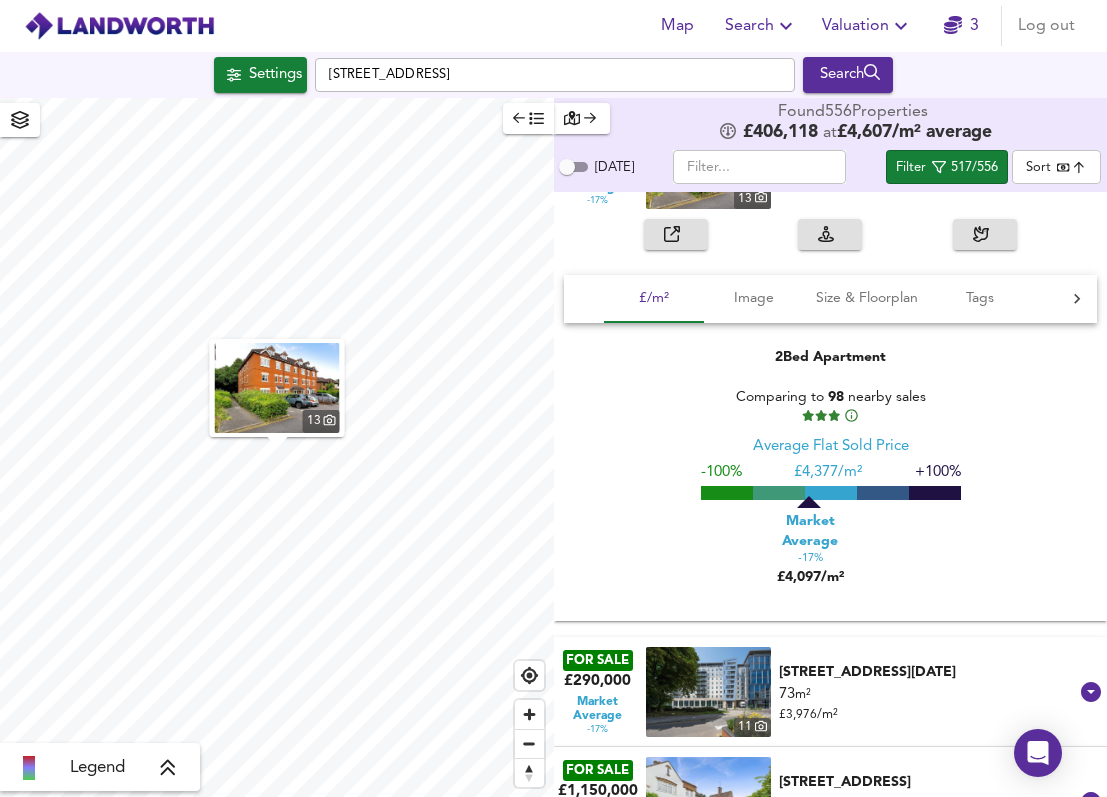 scroll, scrollTop: 33363, scrollLeft: 0, axis: vertical 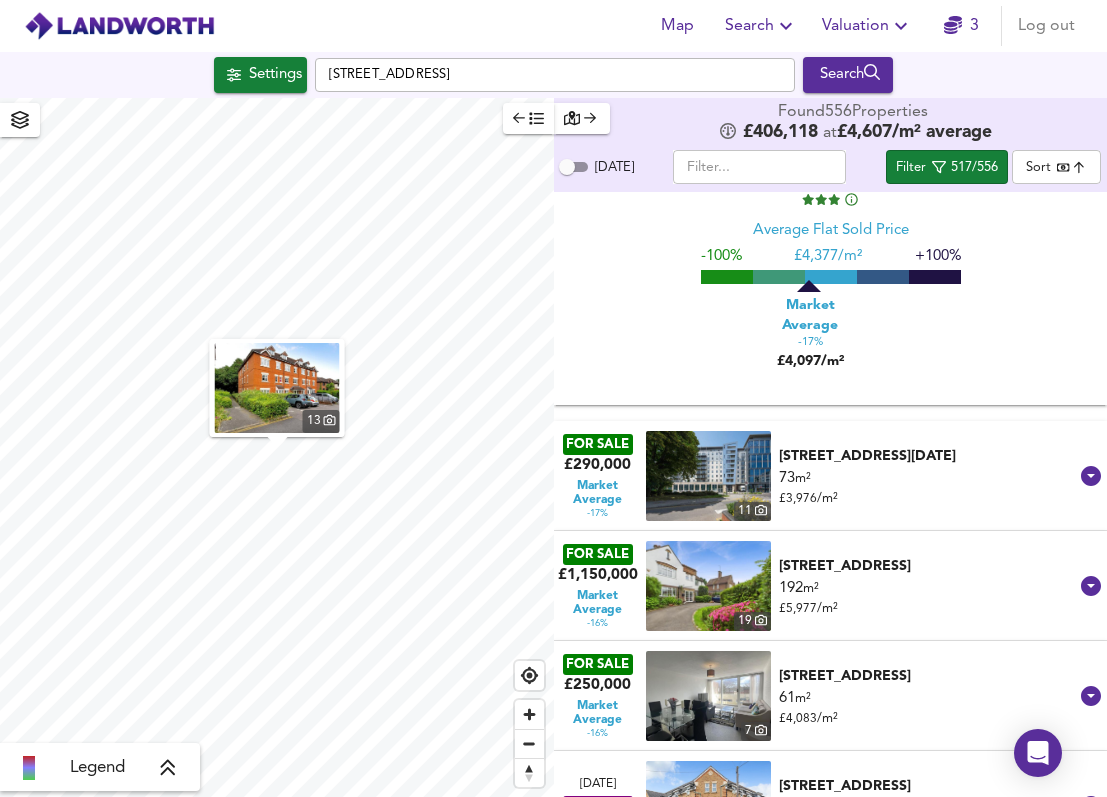 click on "73 m² £ 3,976 / m²" at bounding box center (929, 488) 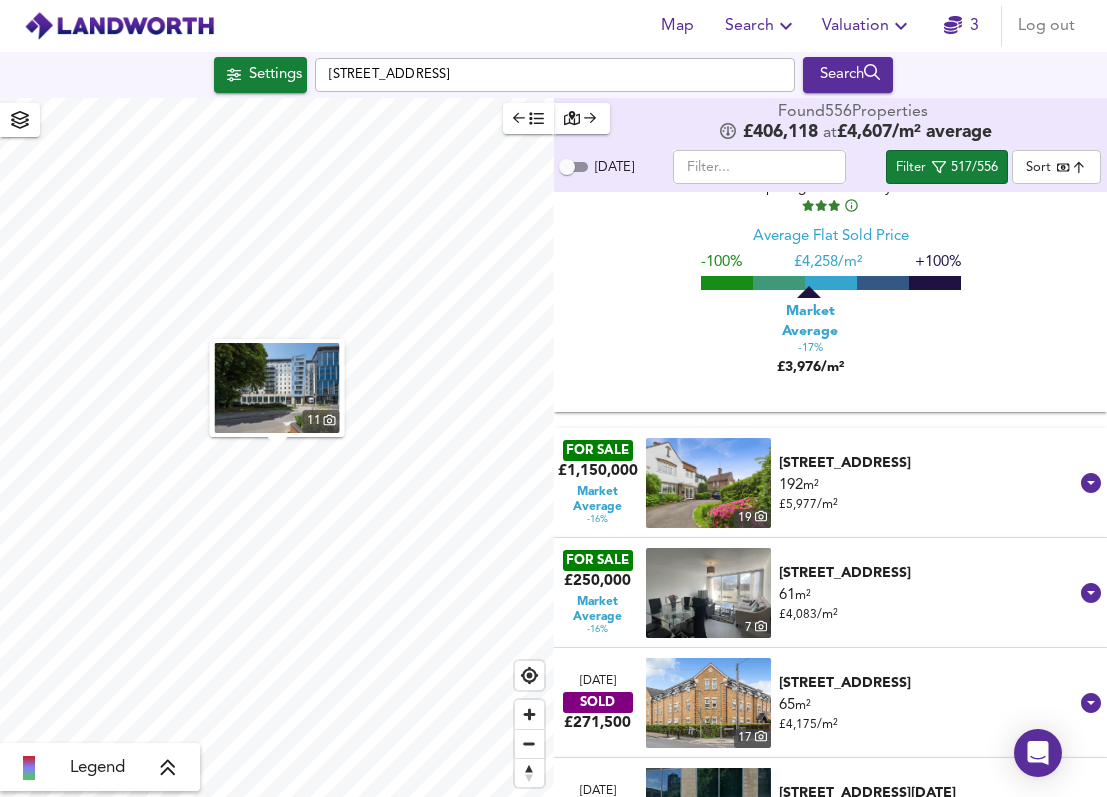 scroll, scrollTop: 33938, scrollLeft: 0, axis: vertical 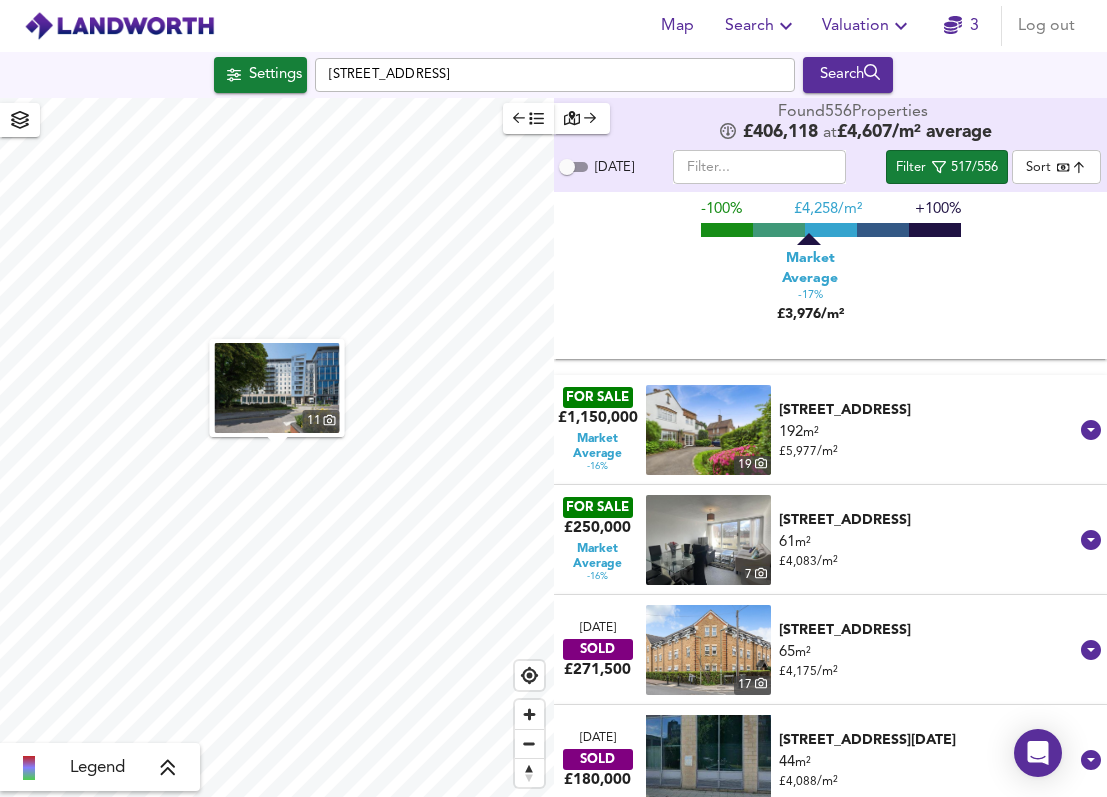 click on "192 m² £ 5,977 / m²" at bounding box center [929, 442] 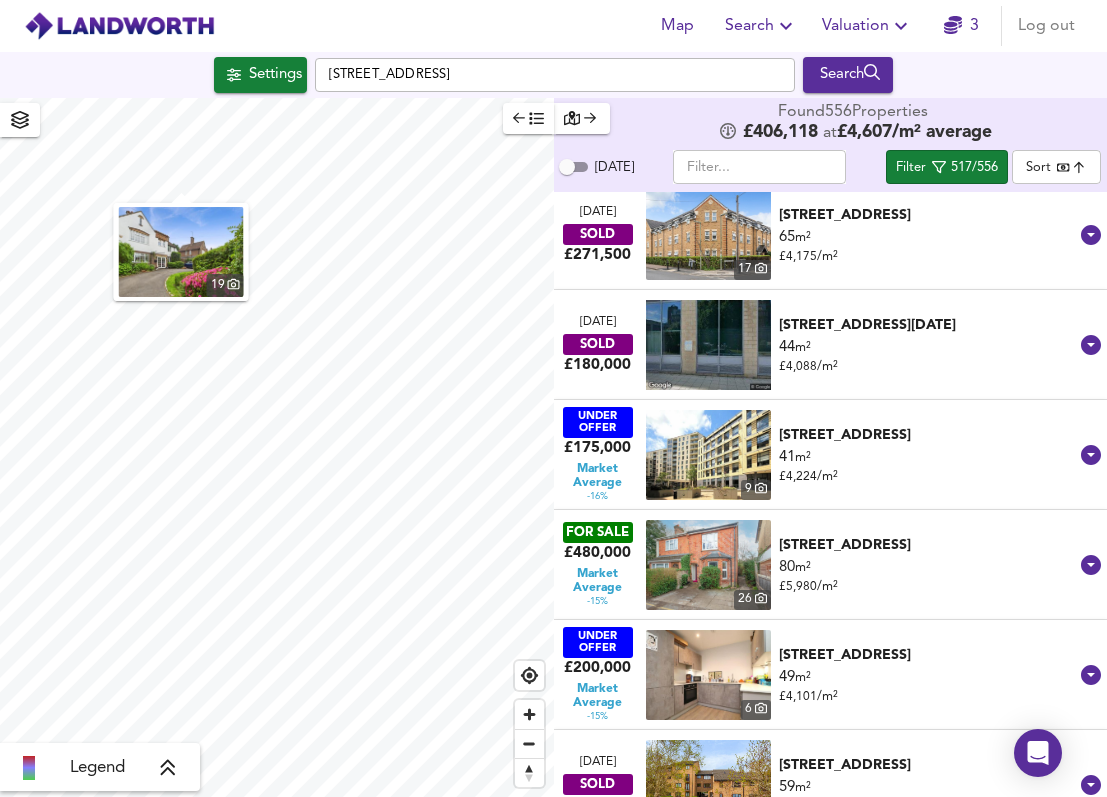 scroll, scrollTop: 34844, scrollLeft: 0, axis: vertical 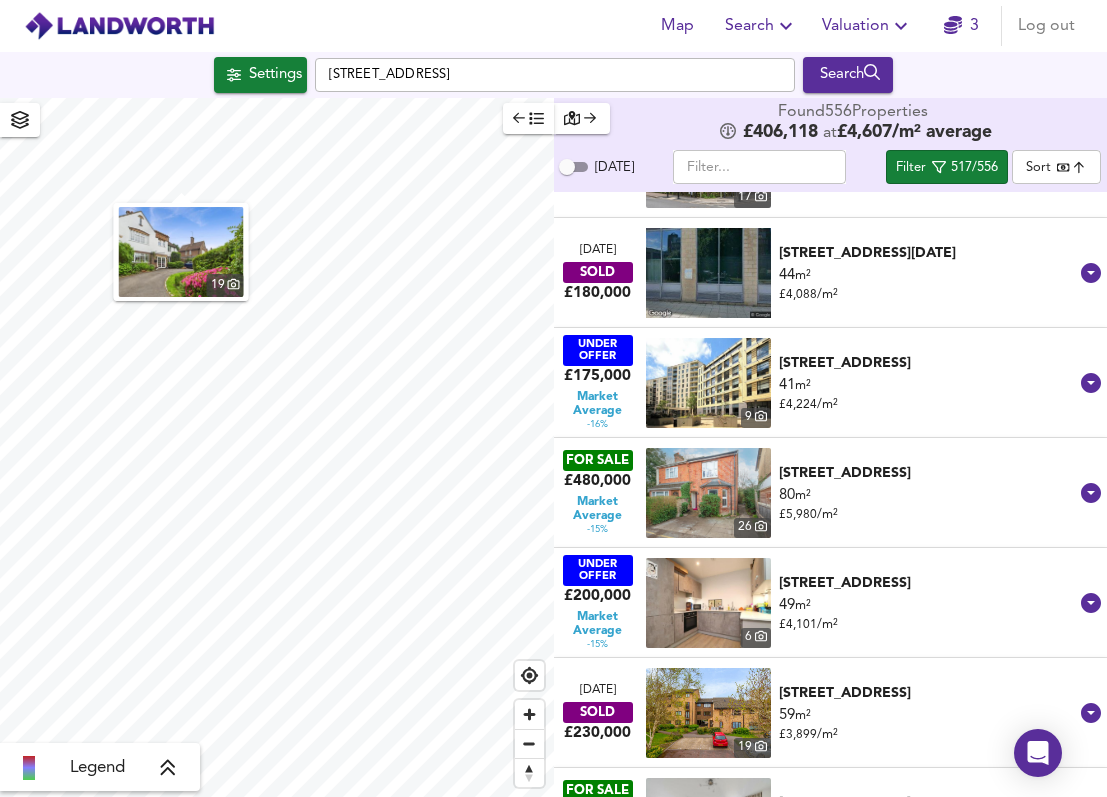 click on "80 m² £ 5,980 / m²" at bounding box center (929, 505) 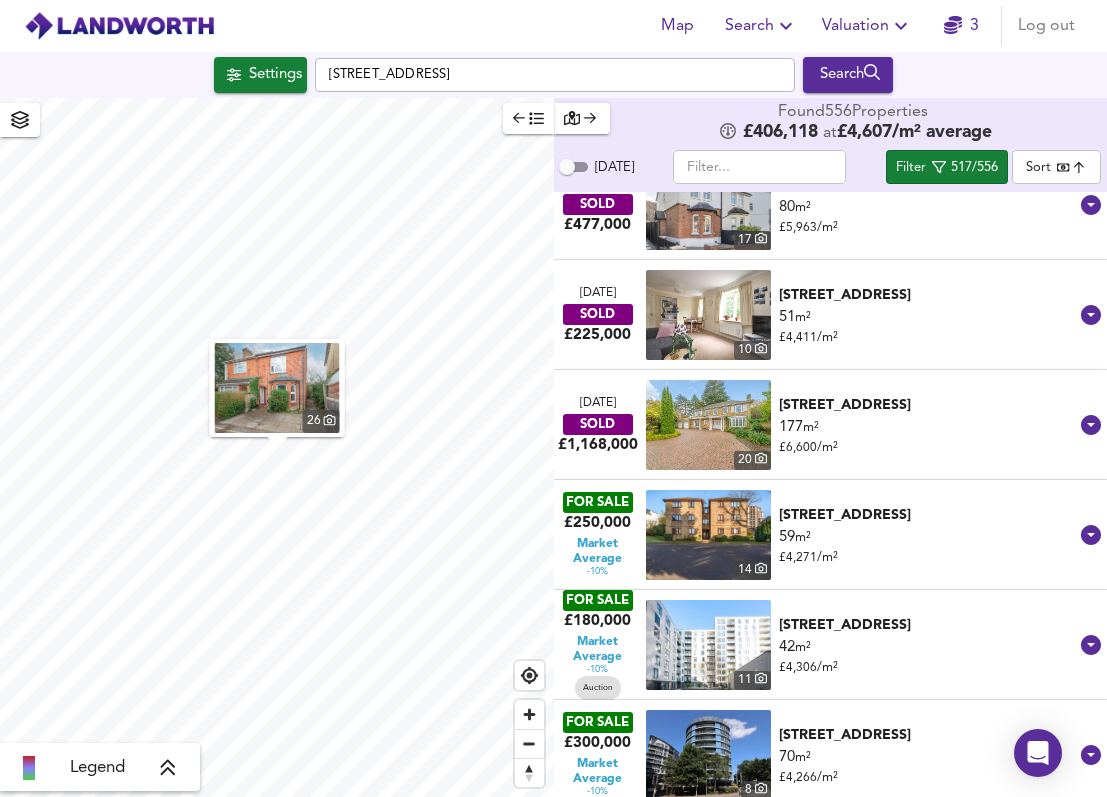 scroll, scrollTop: 37884, scrollLeft: 0, axis: vertical 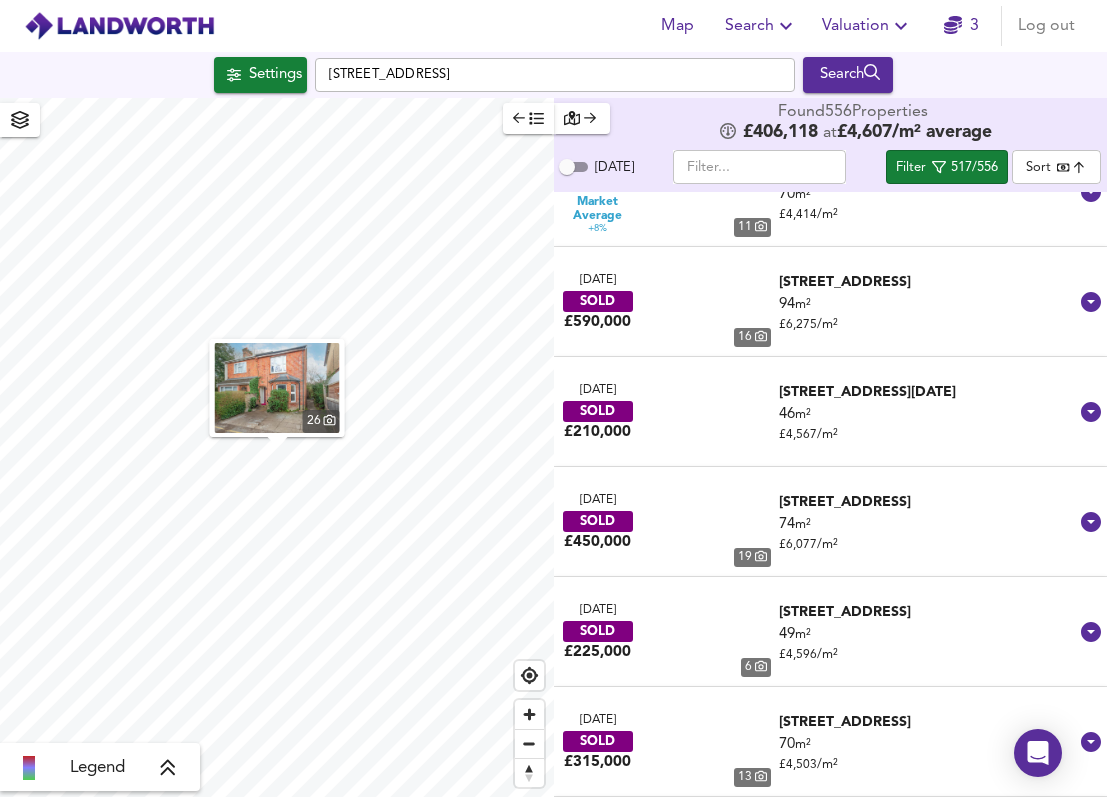 click at bounding box center (759, 167) 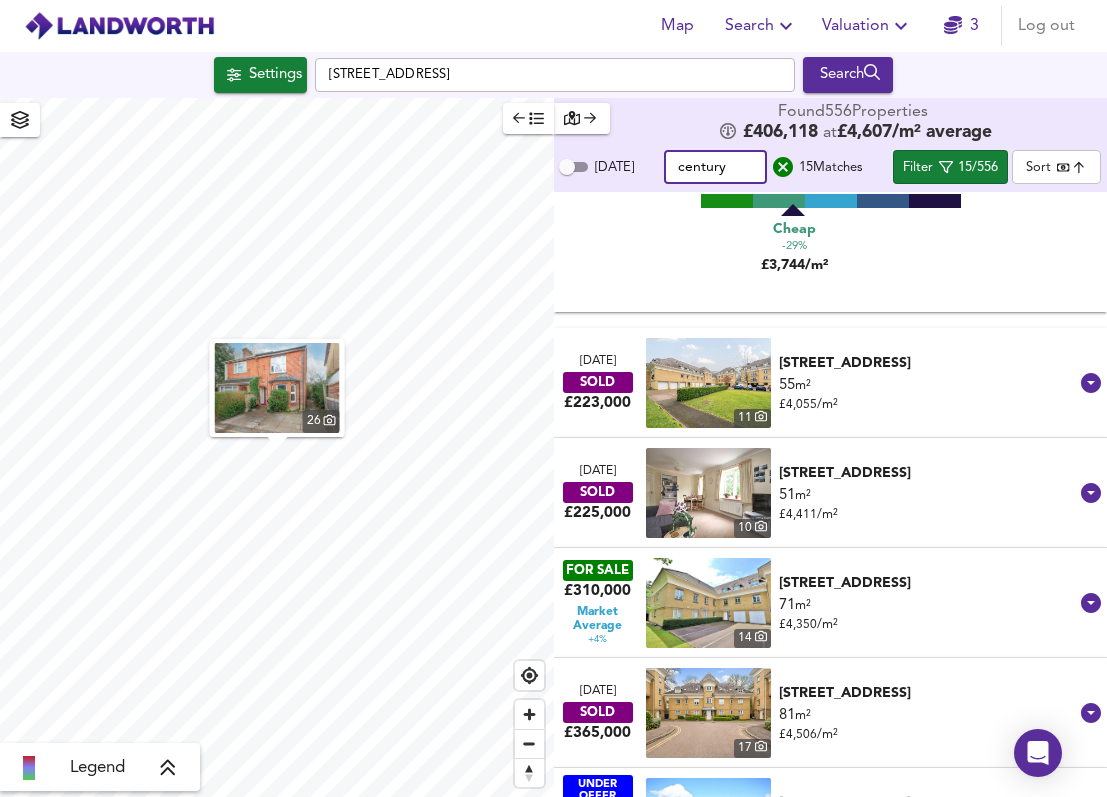 scroll, scrollTop: 2426, scrollLeft: 0, axis: vertical 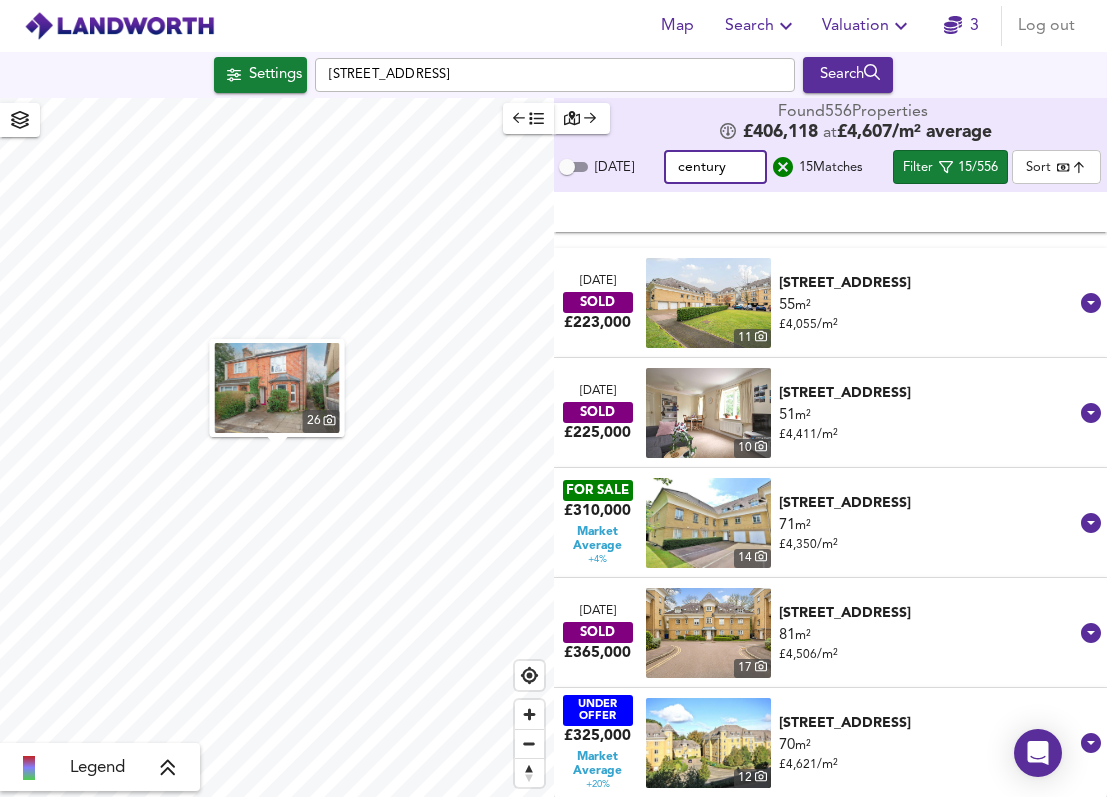 type on "century" 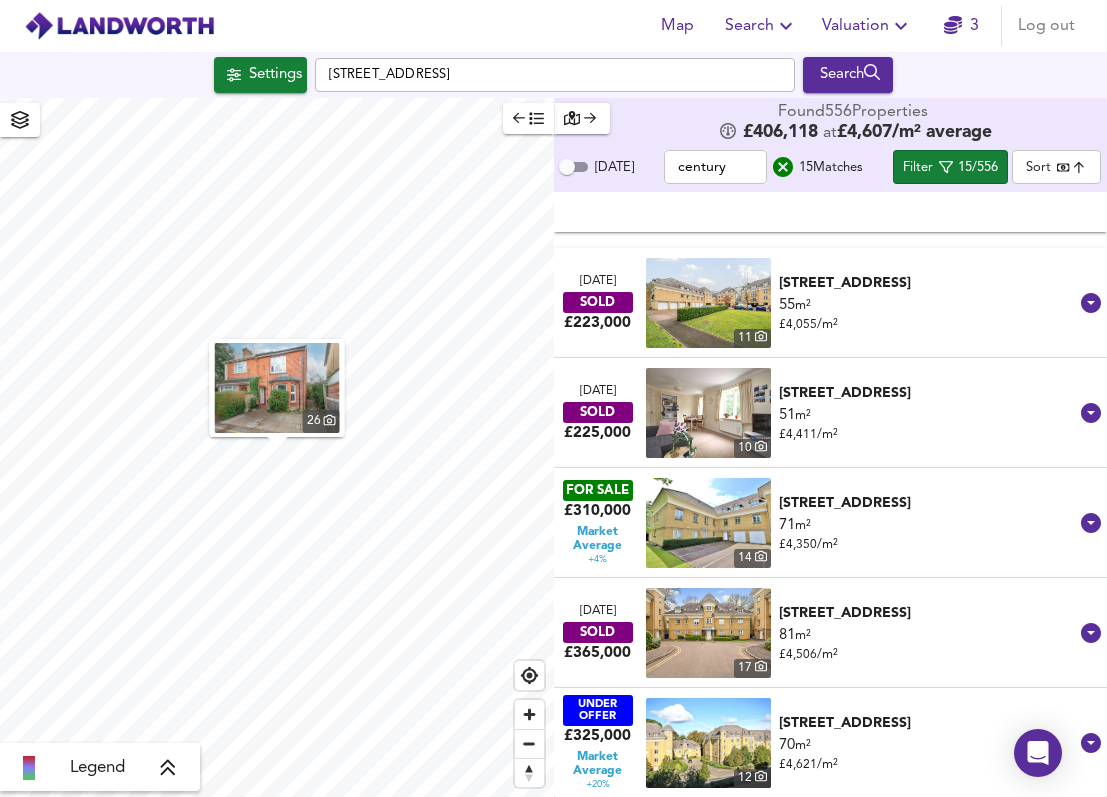 click on "71 m² £ 4,350 / m²" at bounding box center [929, 535] 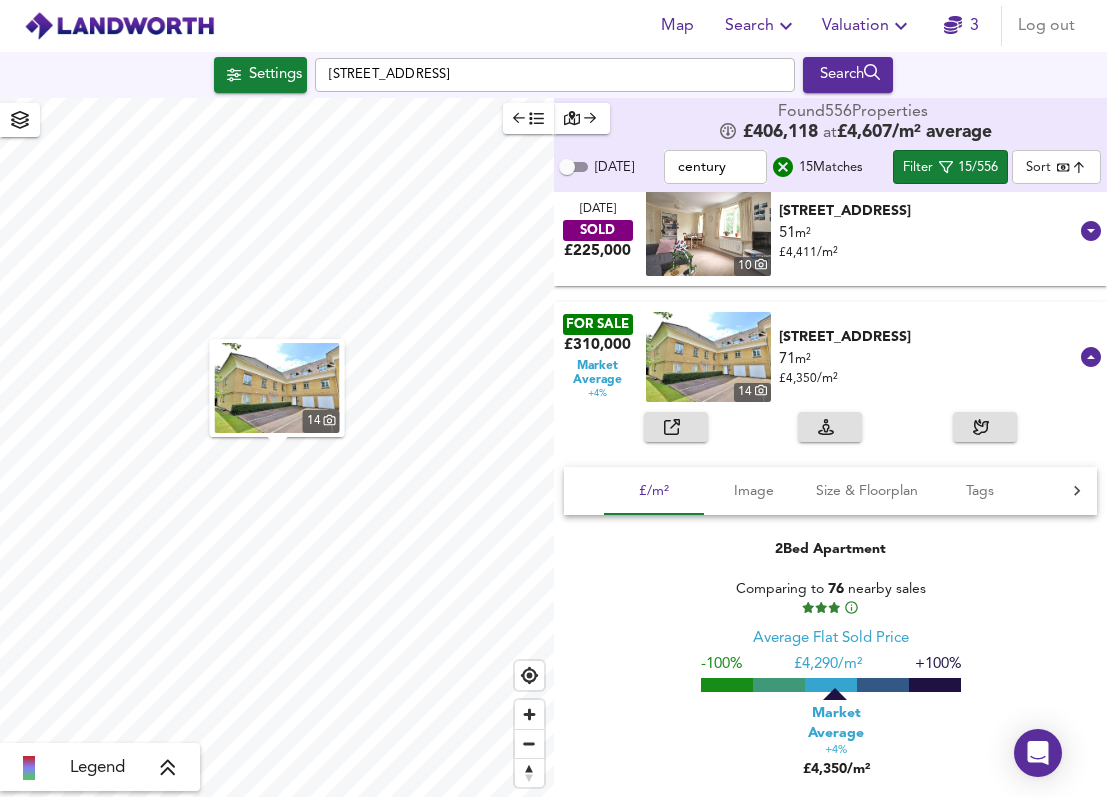 scroll, scrollTop: 2861, scrollLeft: 0, axis: vertical 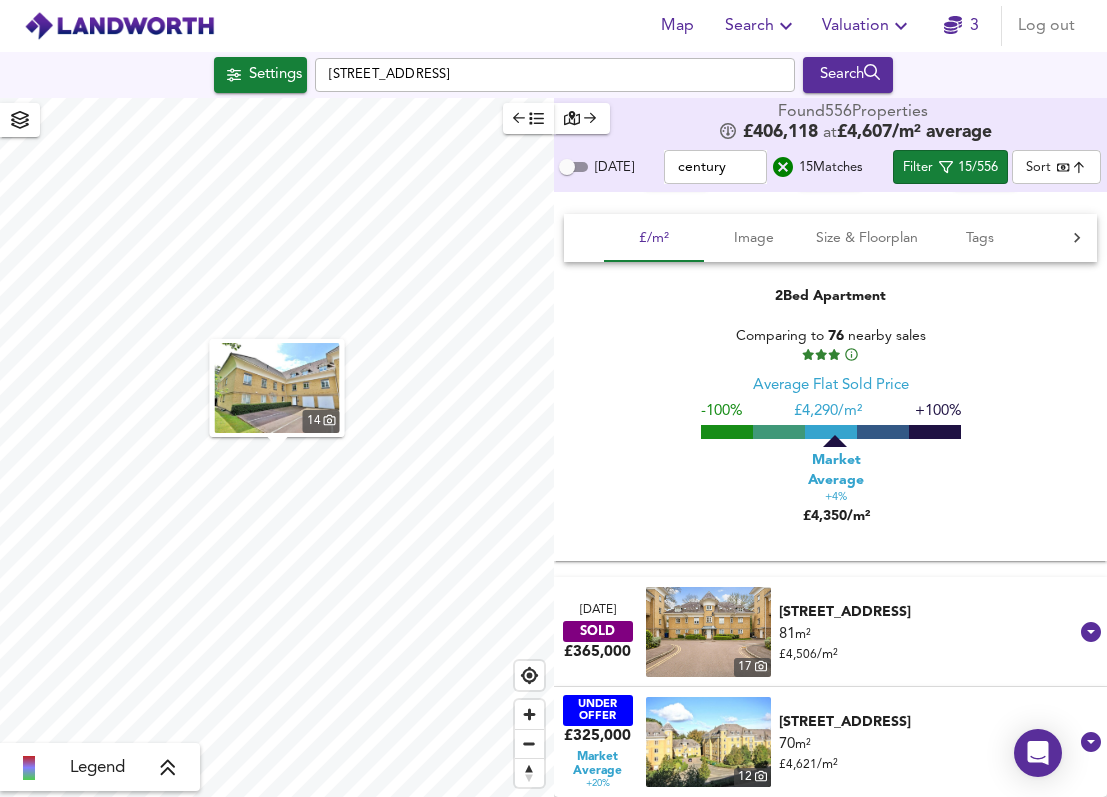 click on "70 m² £ 4,621 / m²" at bounding box center (929, 754) 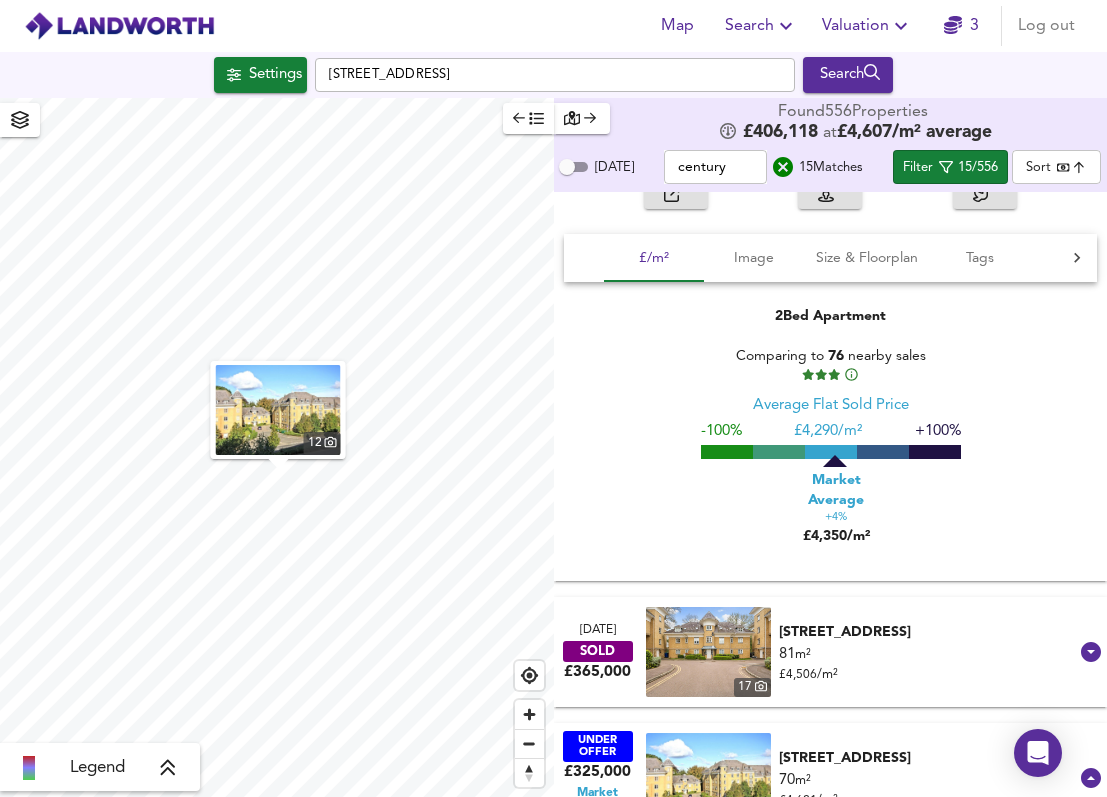 scroll, scrollTop: 2833, scrollLeft: 0, axis: vertical 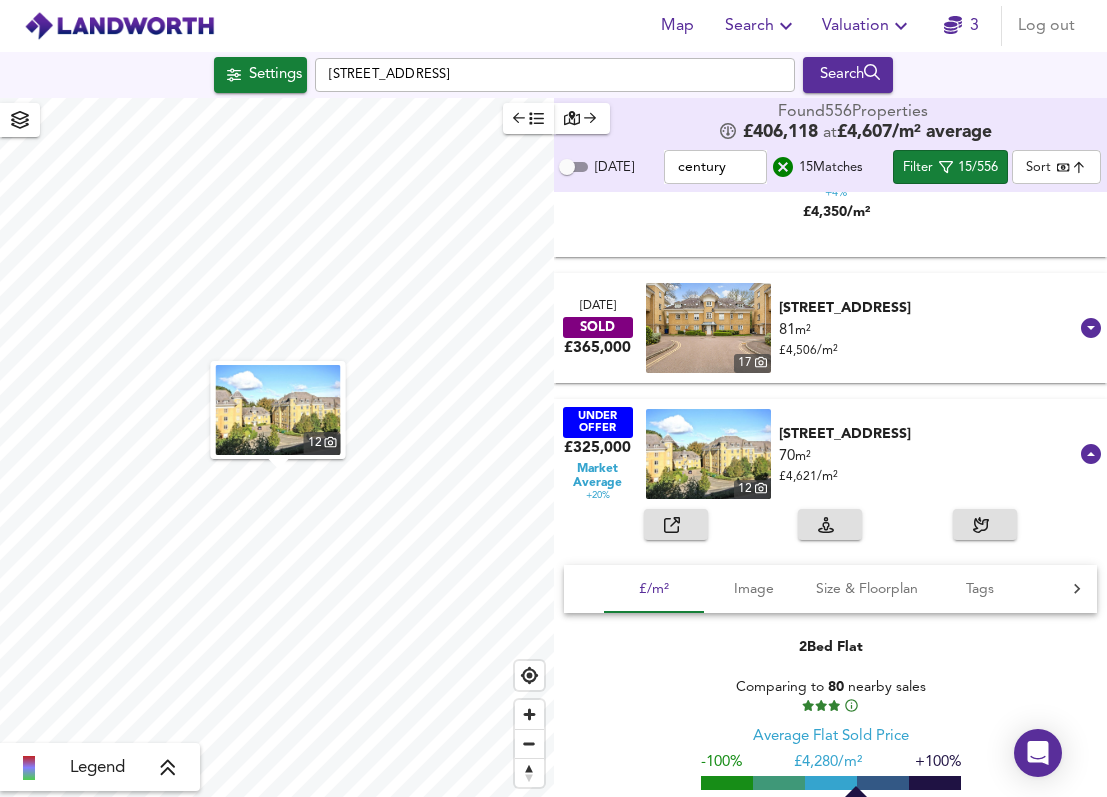 click on "[STREET_ADDRESS] 81 m² £ 4,506 / m²" at bounding box center (929, 328) 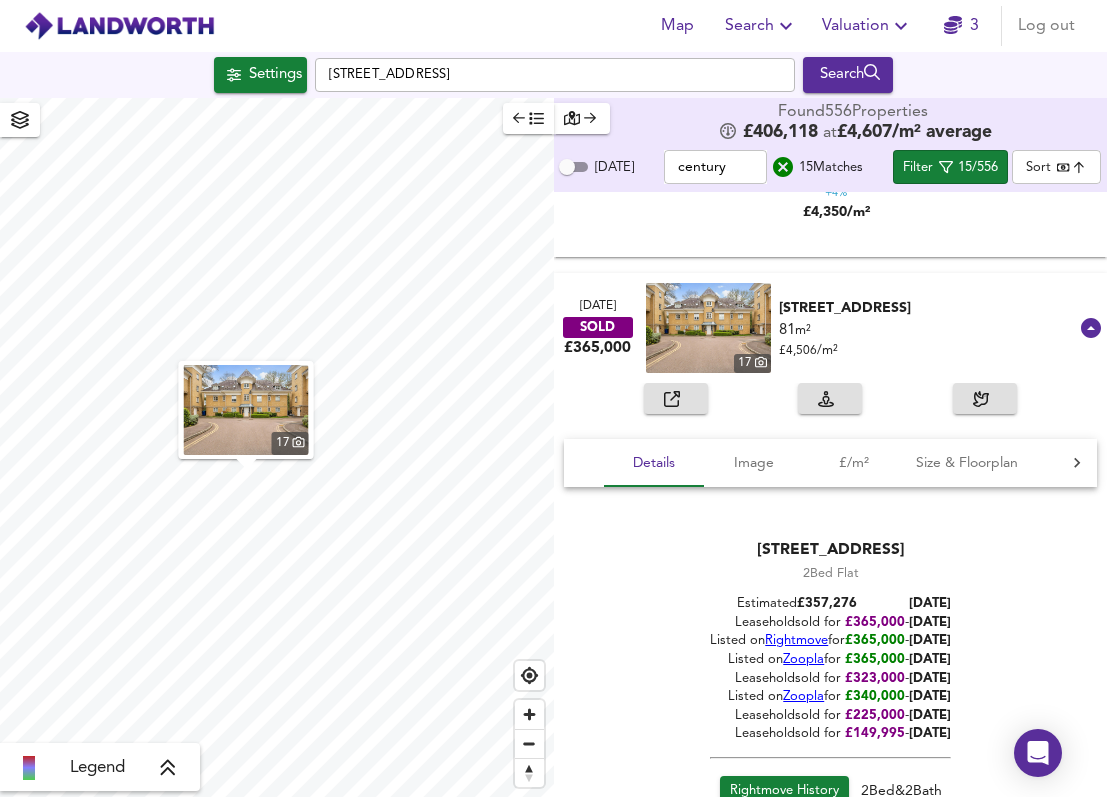 click on "81 m² £ 4,506 / m²" at bounding box center (929, 340) 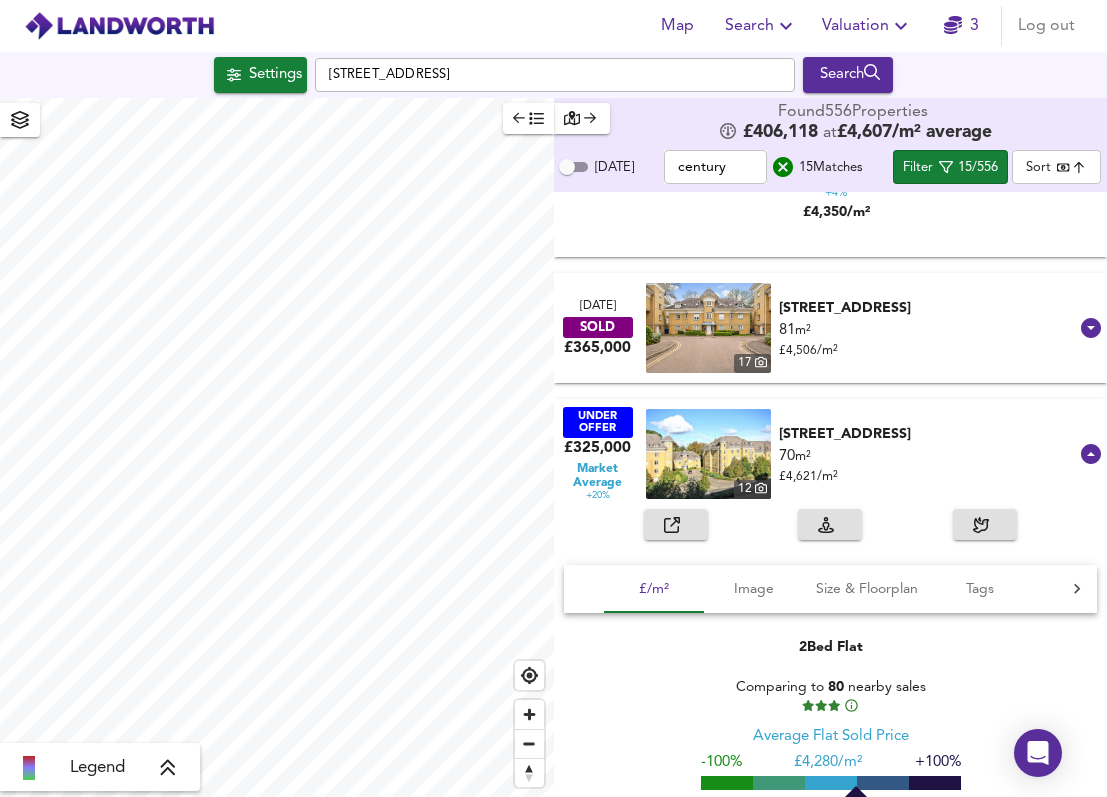 click on "81 m² £ 4,506 / m²" at bounding box center [929, 340] 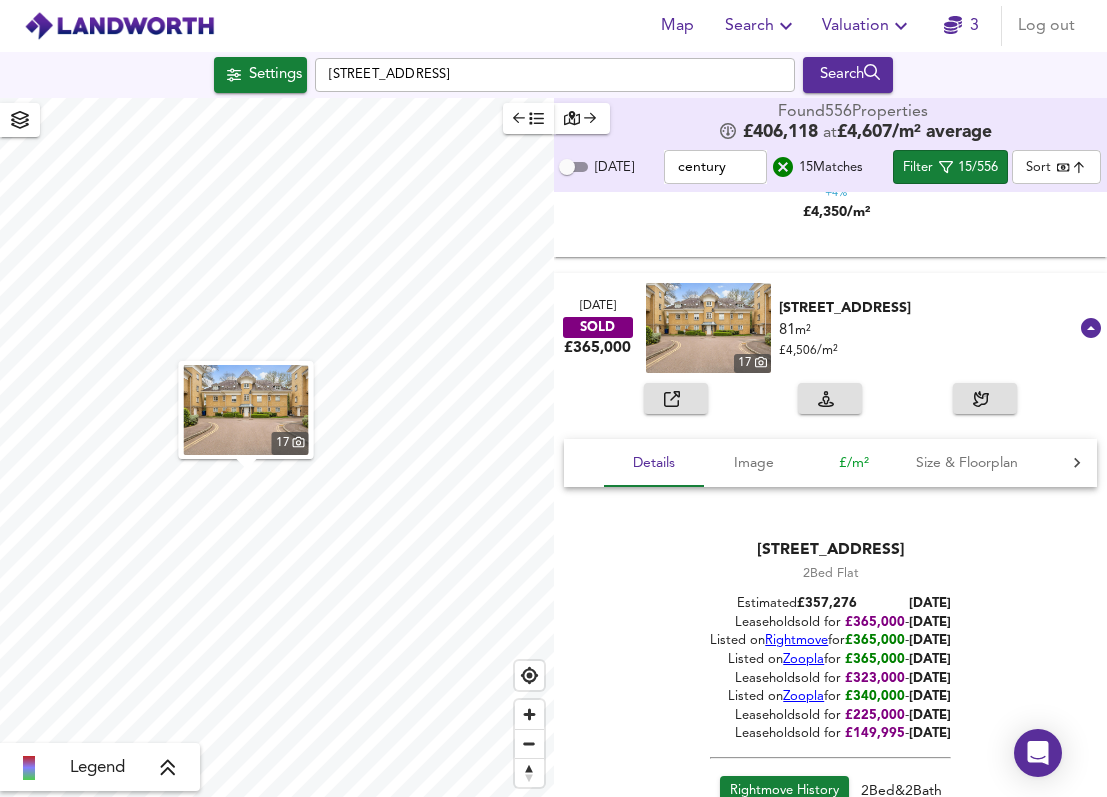 click on "£/m²" at bounding box center [854, 463] 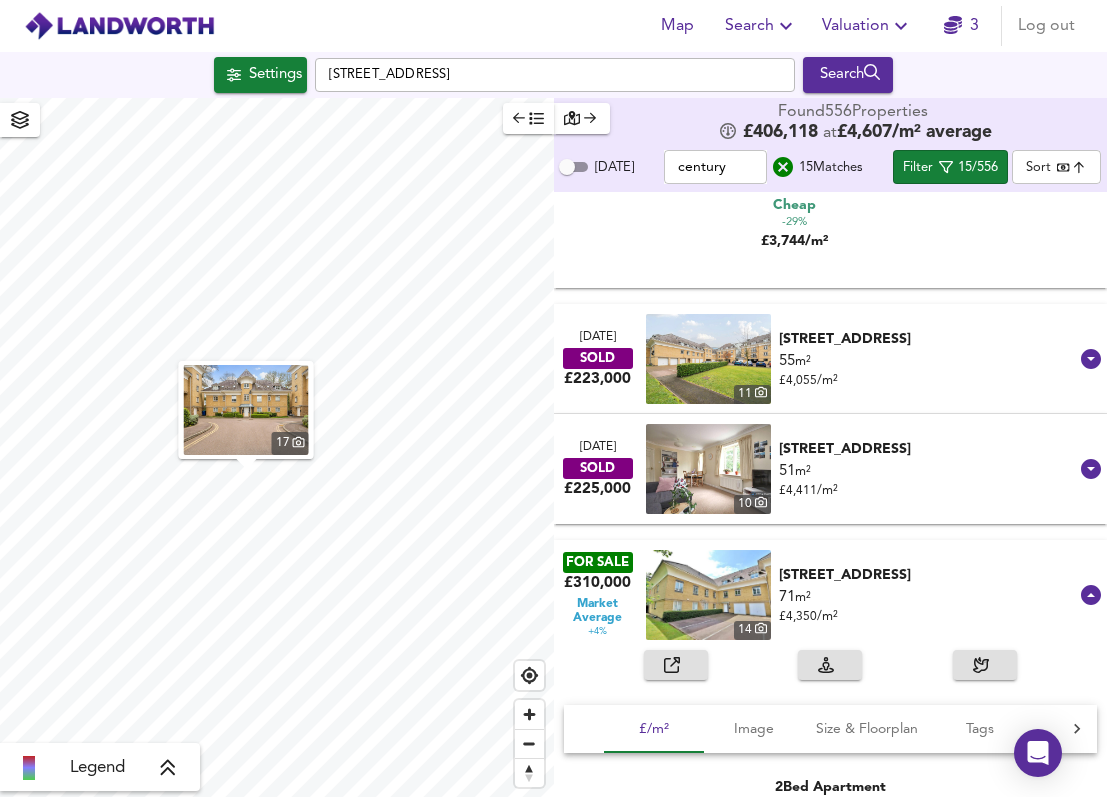 scroll, scrollTop: 2313, scrollLeft: 0, axis: vertical 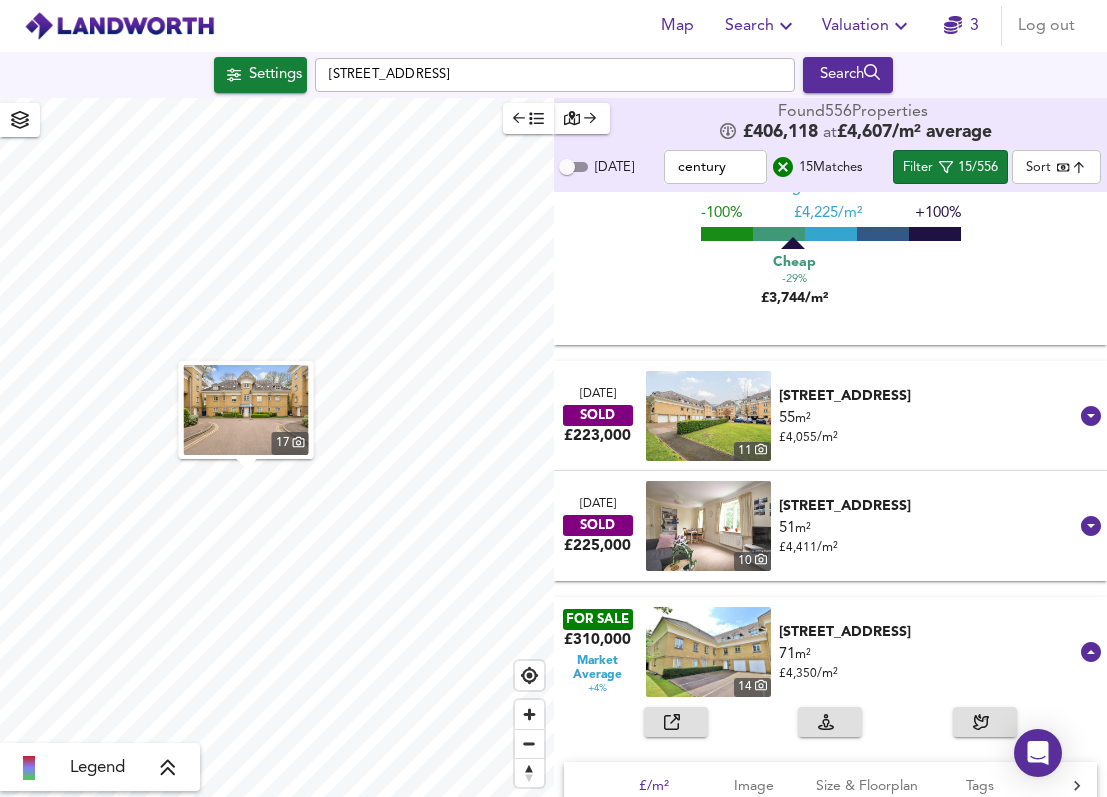 click on "51 m² £ 4,411 / m²" at bounding box center (929, 538) 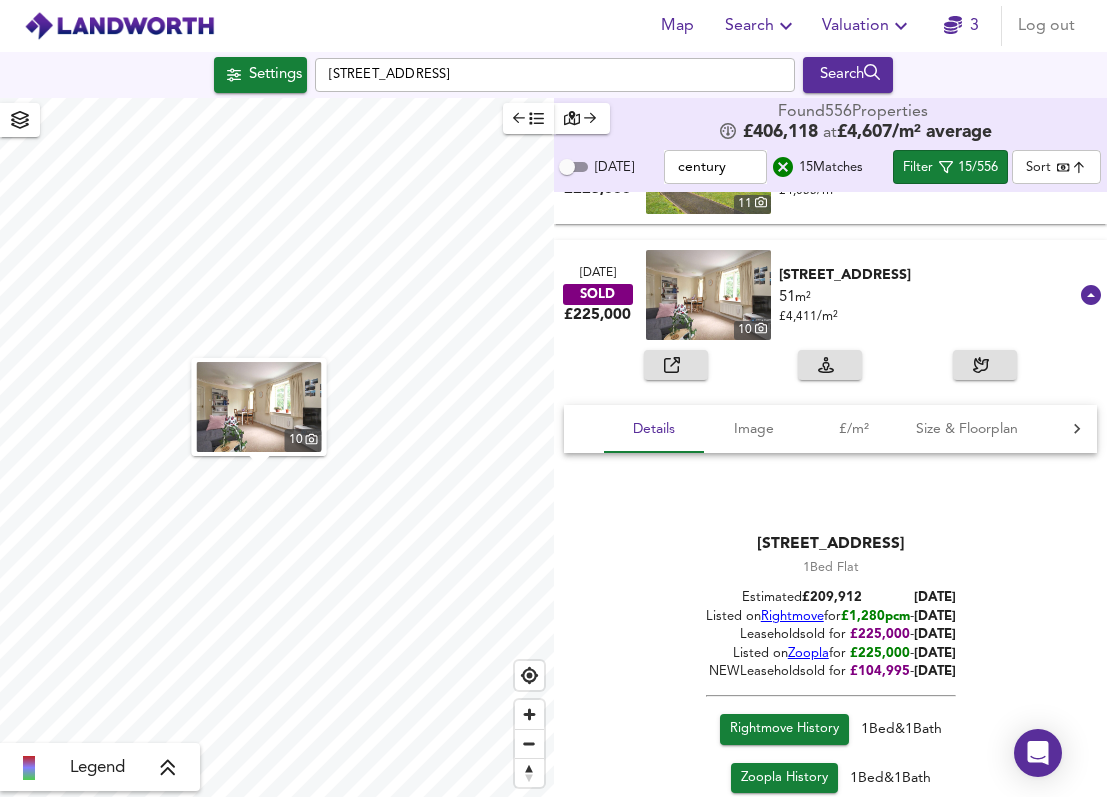 scroll, scrollTop: 2519, scrollLeft: 0, axis: vertical 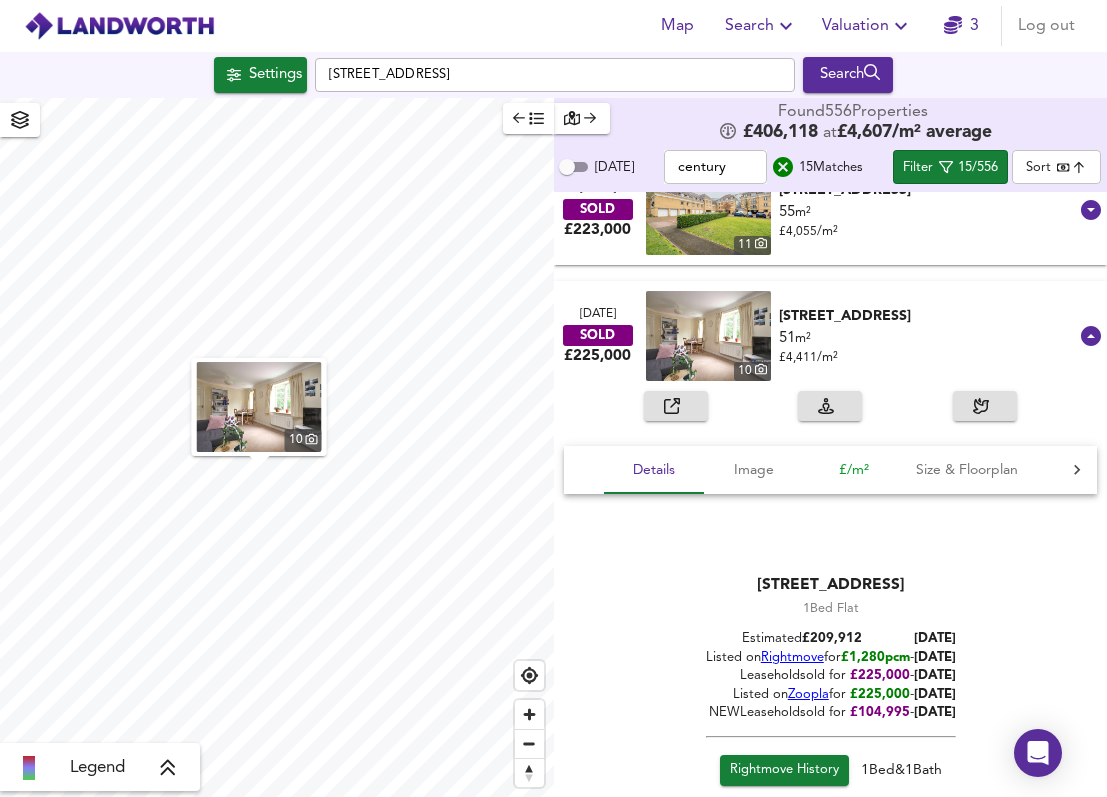 click on "£/m²" at bounding box center (854, 470) 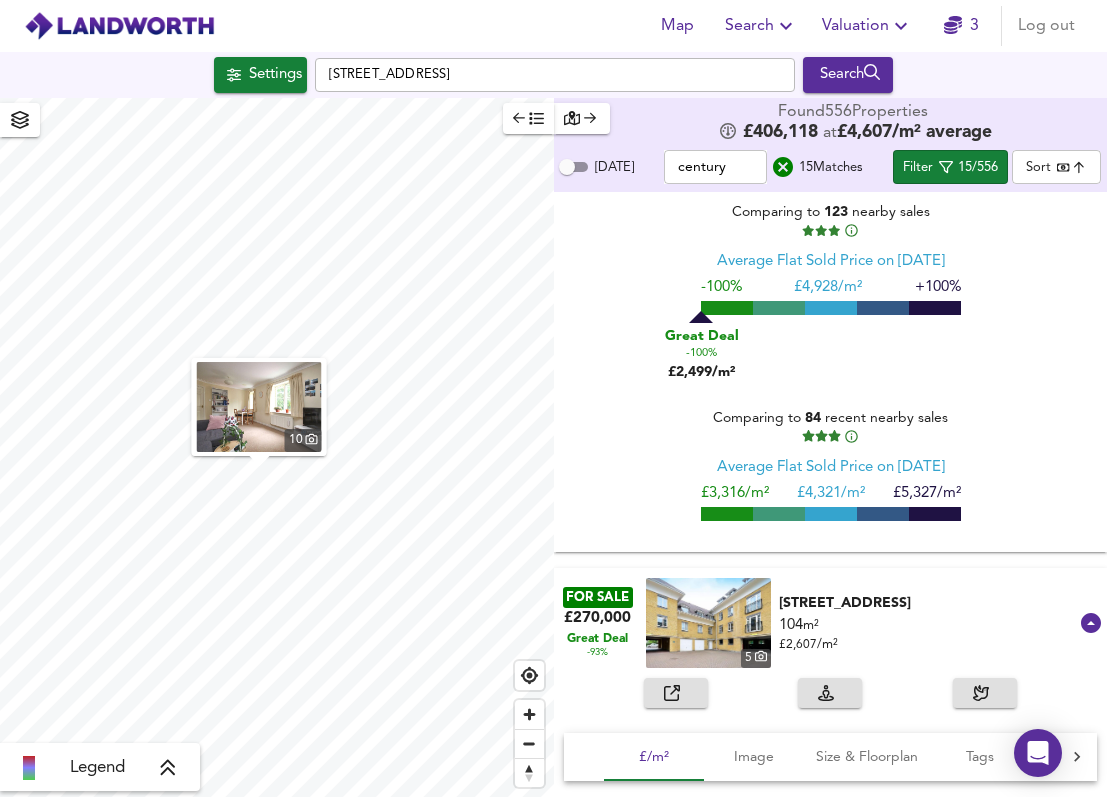 scroll, scrollTop: 262, scrollLeft: 0, axis: vertical 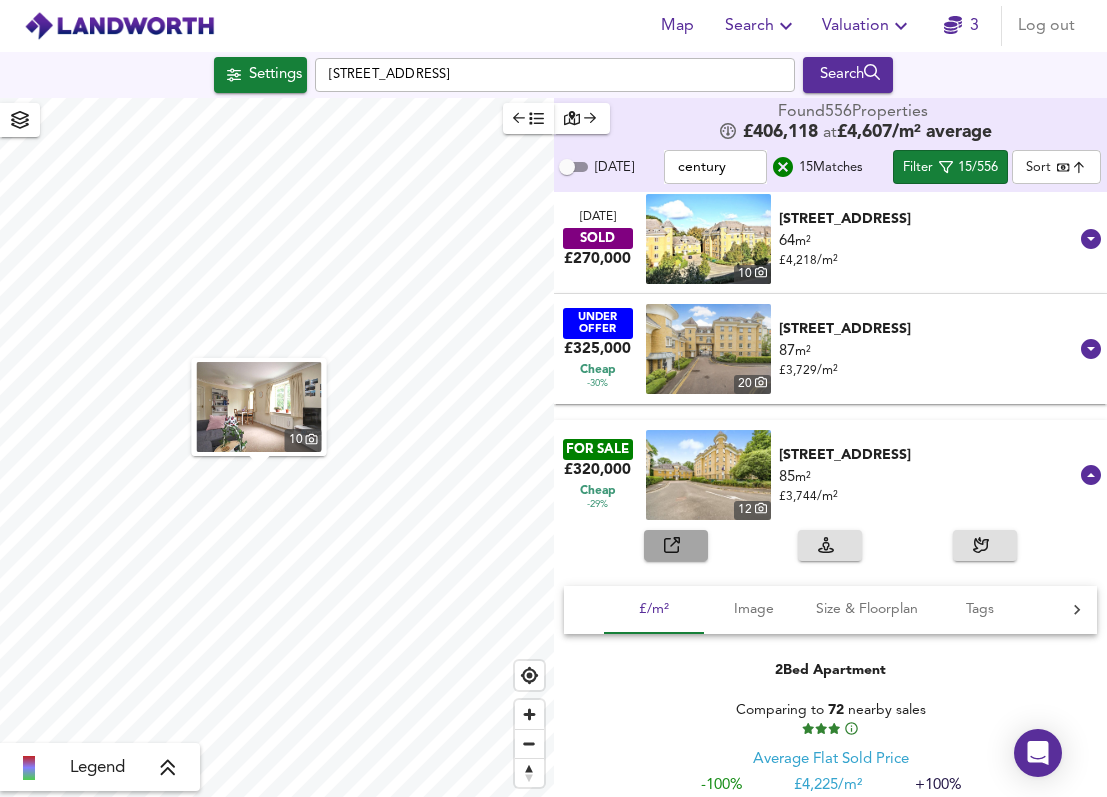 click 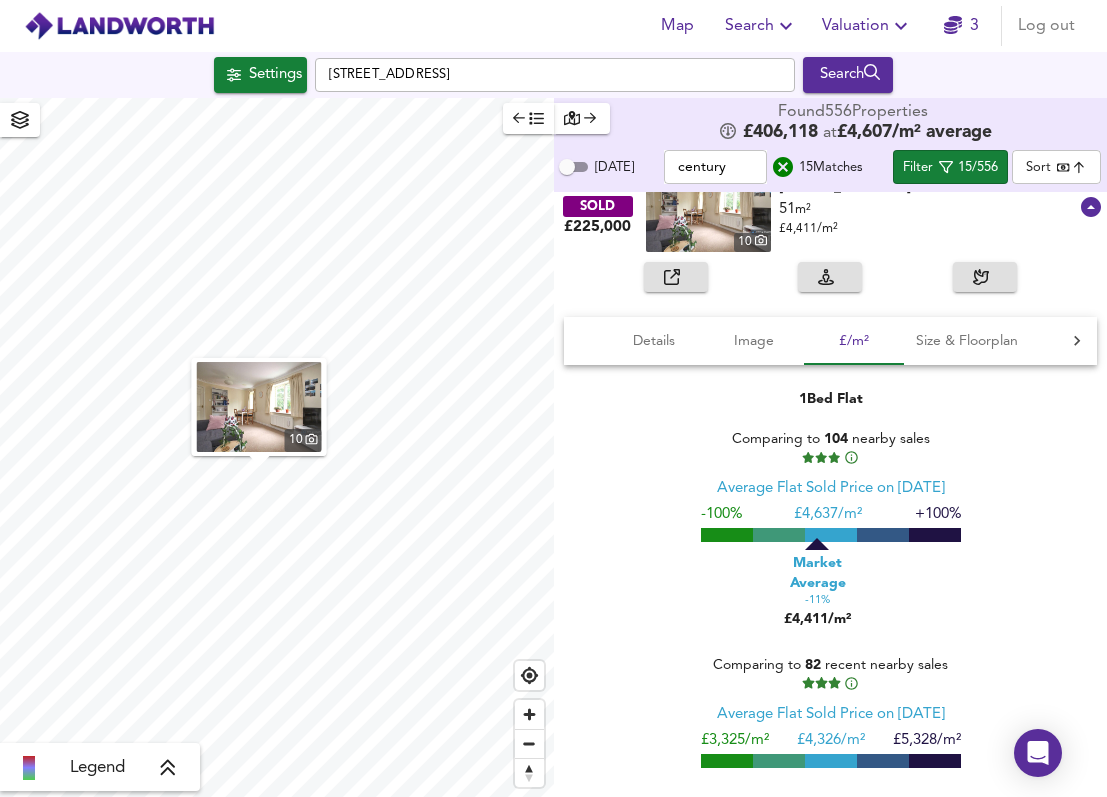 scroll, scrollTop: 2763, scrollLeft: 0, axis: vertical 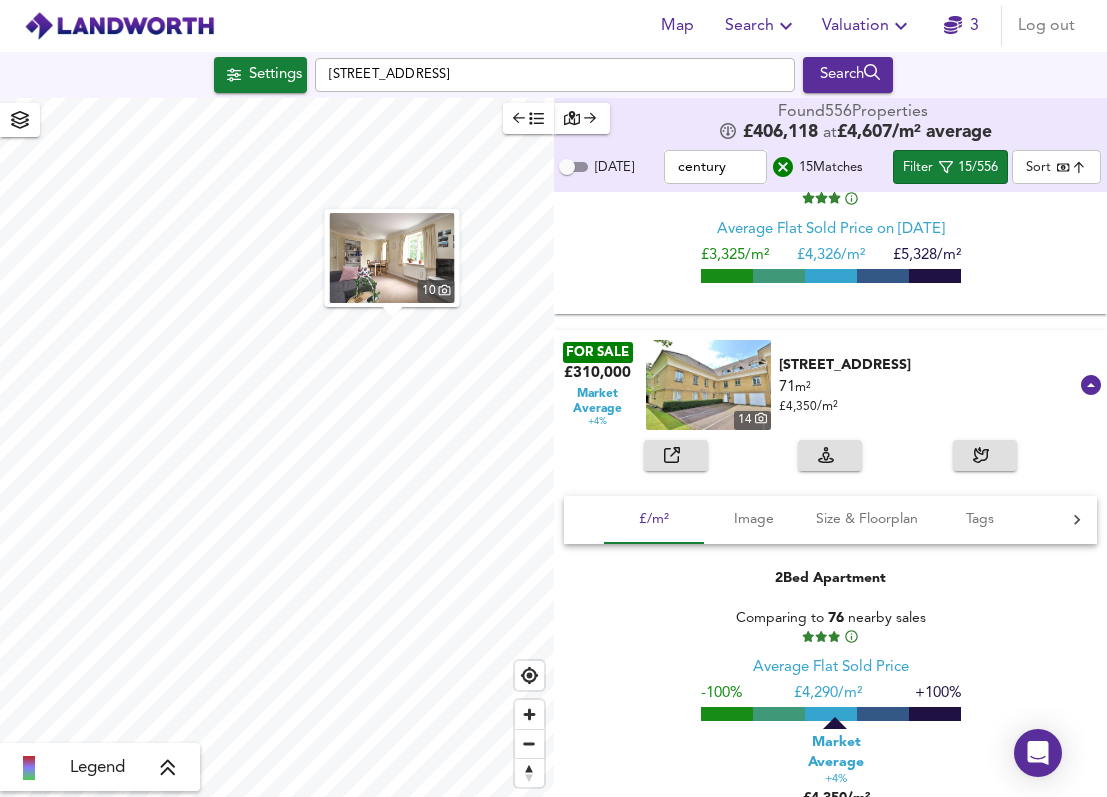 click on "century" at bounding box center [715, 167] 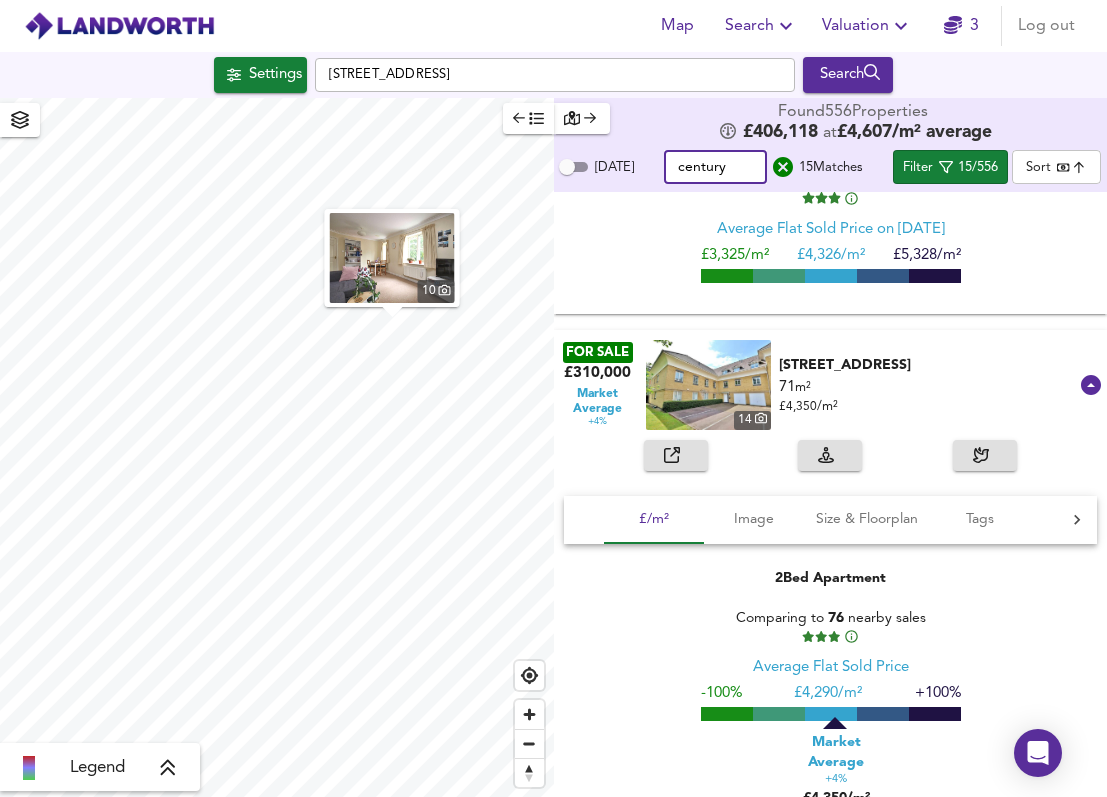 click on "century" at bounding box center (715, 167) 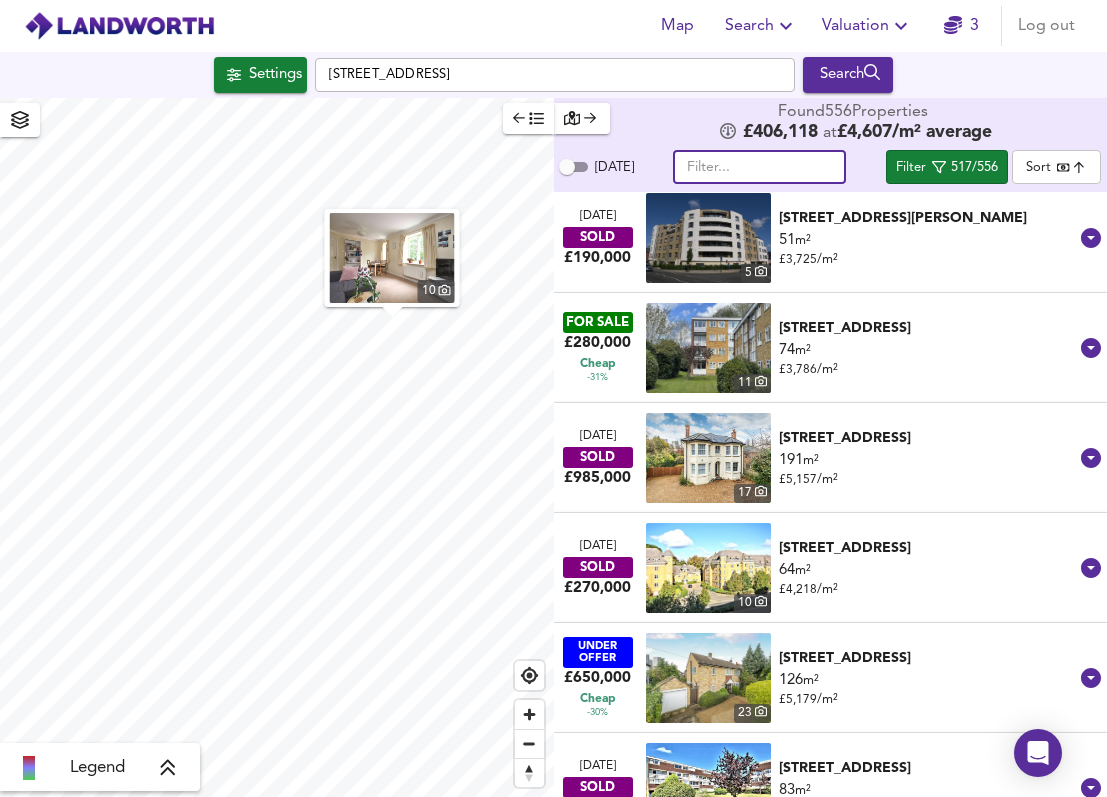 scroll, scrollTop: 13983, scrollLeft: 0, axis: vertical 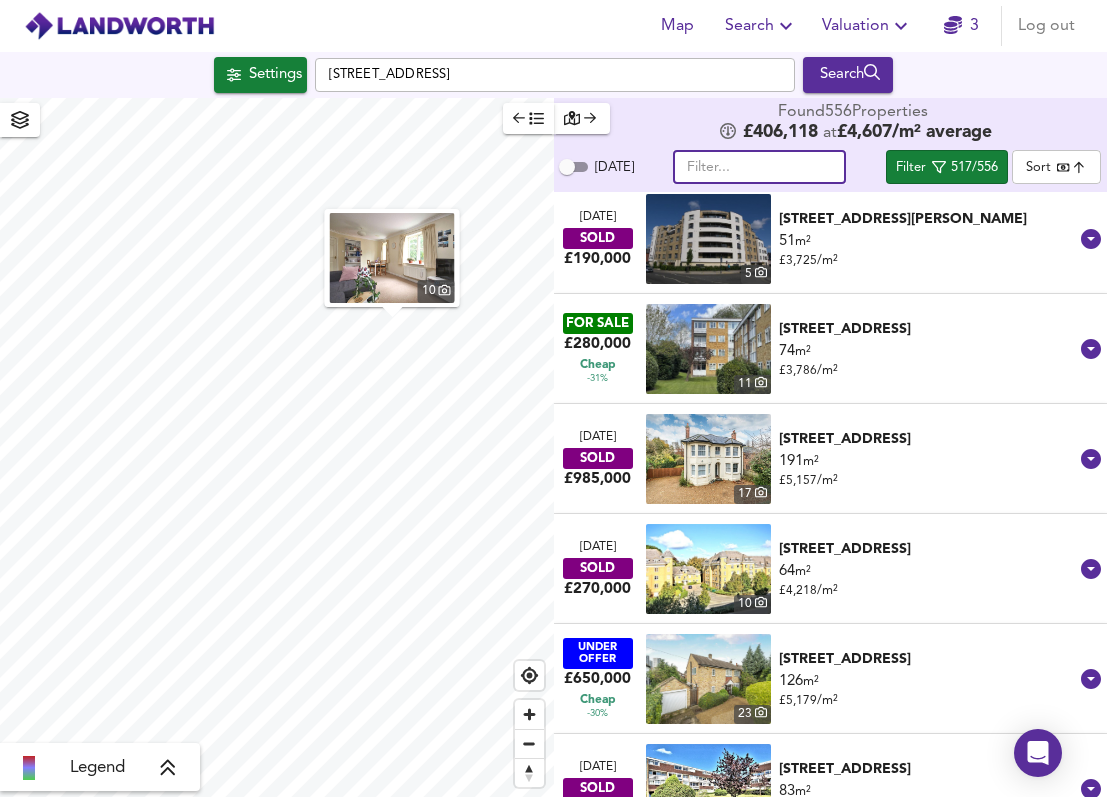 click on "£ 3,786 / m²" at bounding box center [808, 371] 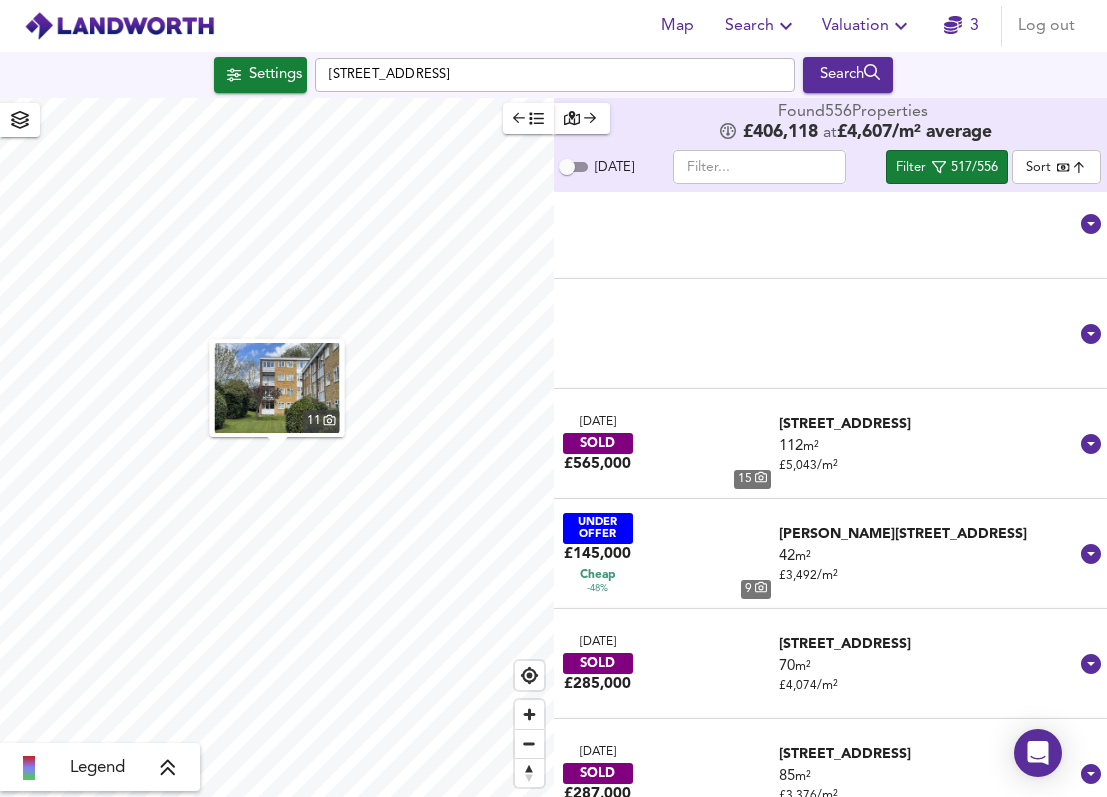 scroll, scrollTop: 8477, scrollLeft: 0, axis: vertical 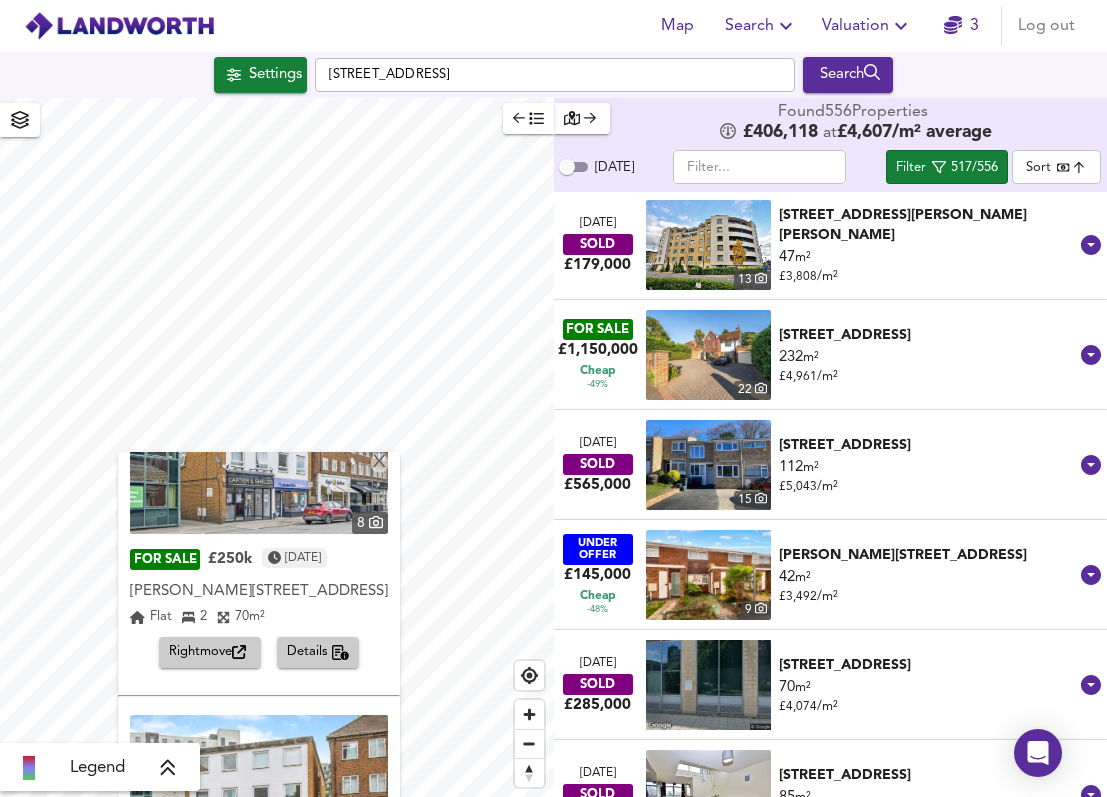 click 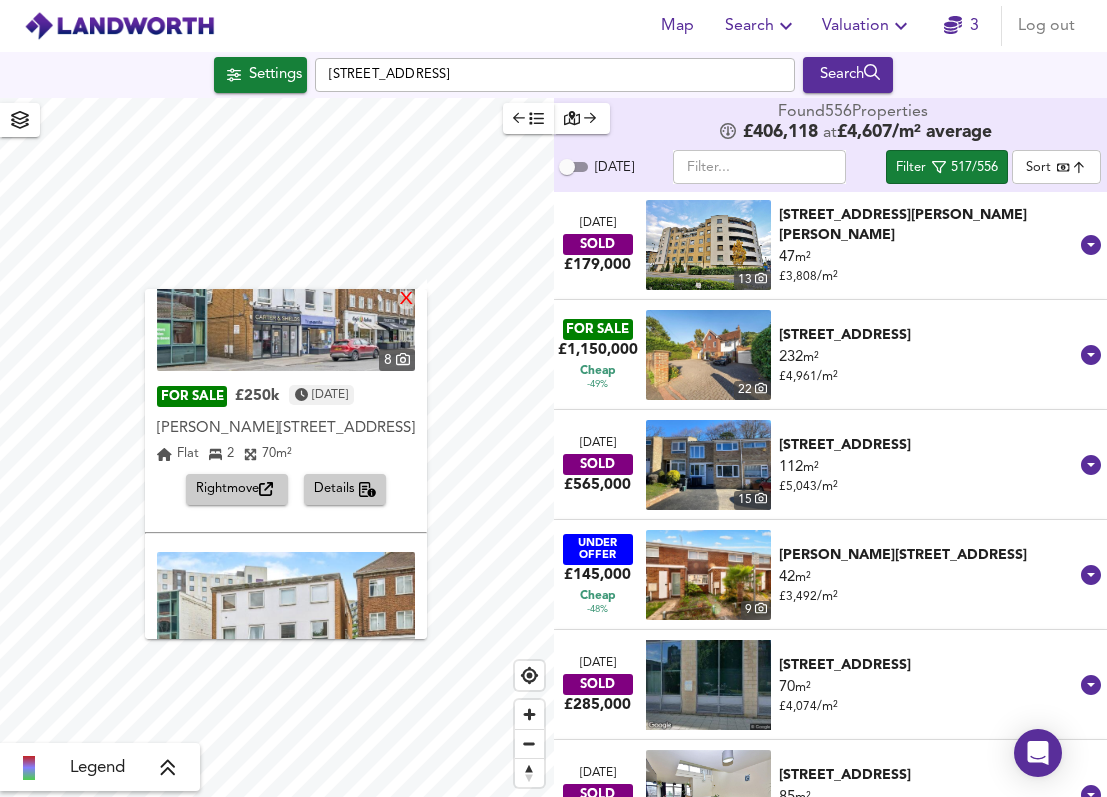 click on "X" at bounding box center [406, 300] 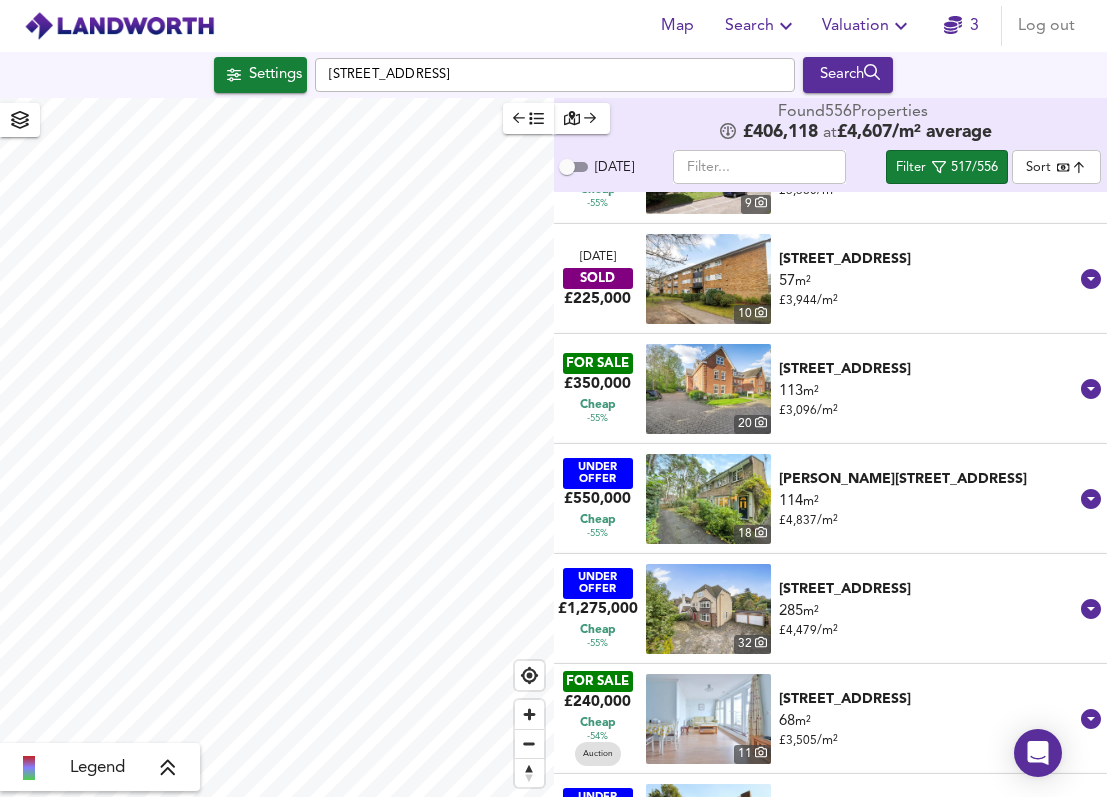 scroll, scrollTop: 7451, scrollLeft: 0, axis: vertical 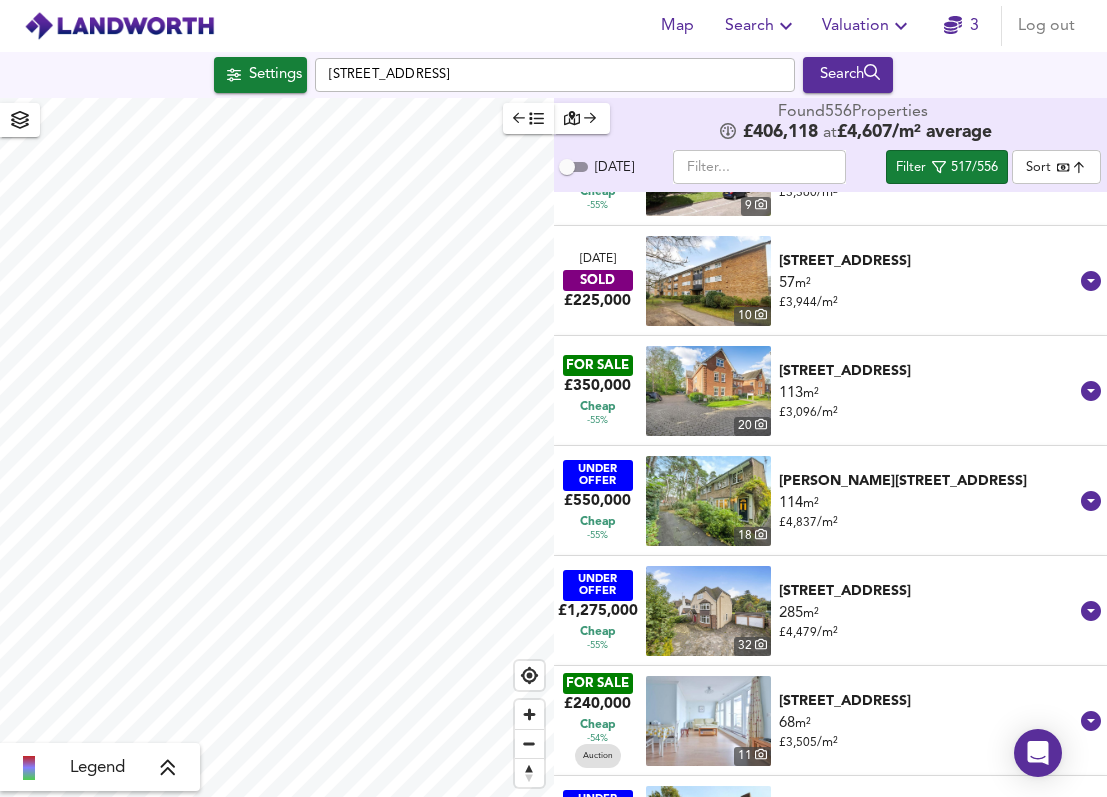 click on "68 m² £ 3,505 / m²" at bounding box center (929, 733) 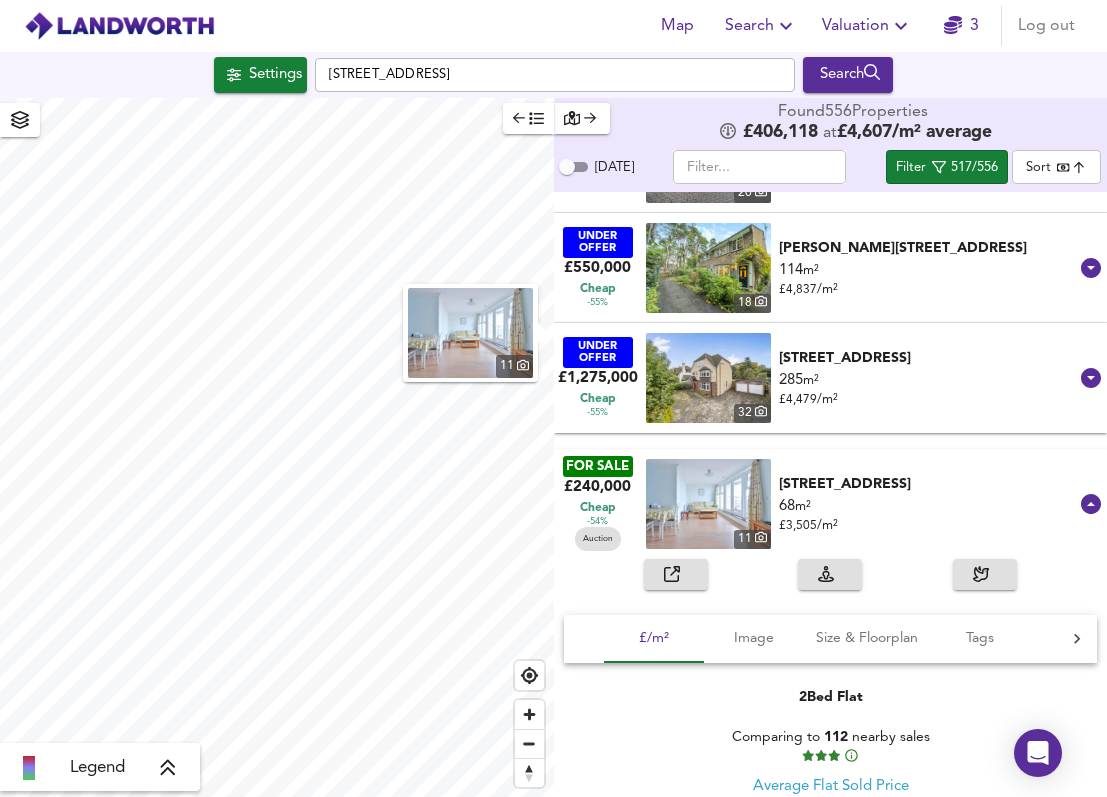 scroll, scrollTop: 7724, scrollLeft: 0, axis: vertical 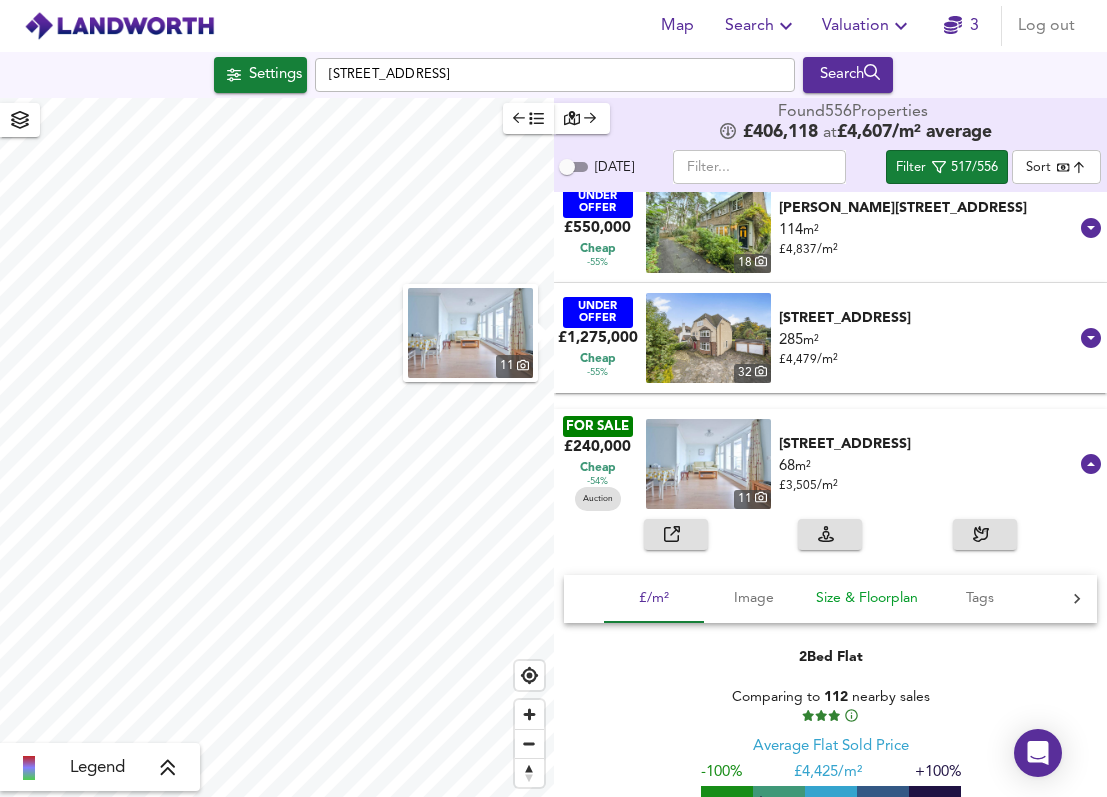 click on "Size & Floorplan" at bounding box center [867, 598] 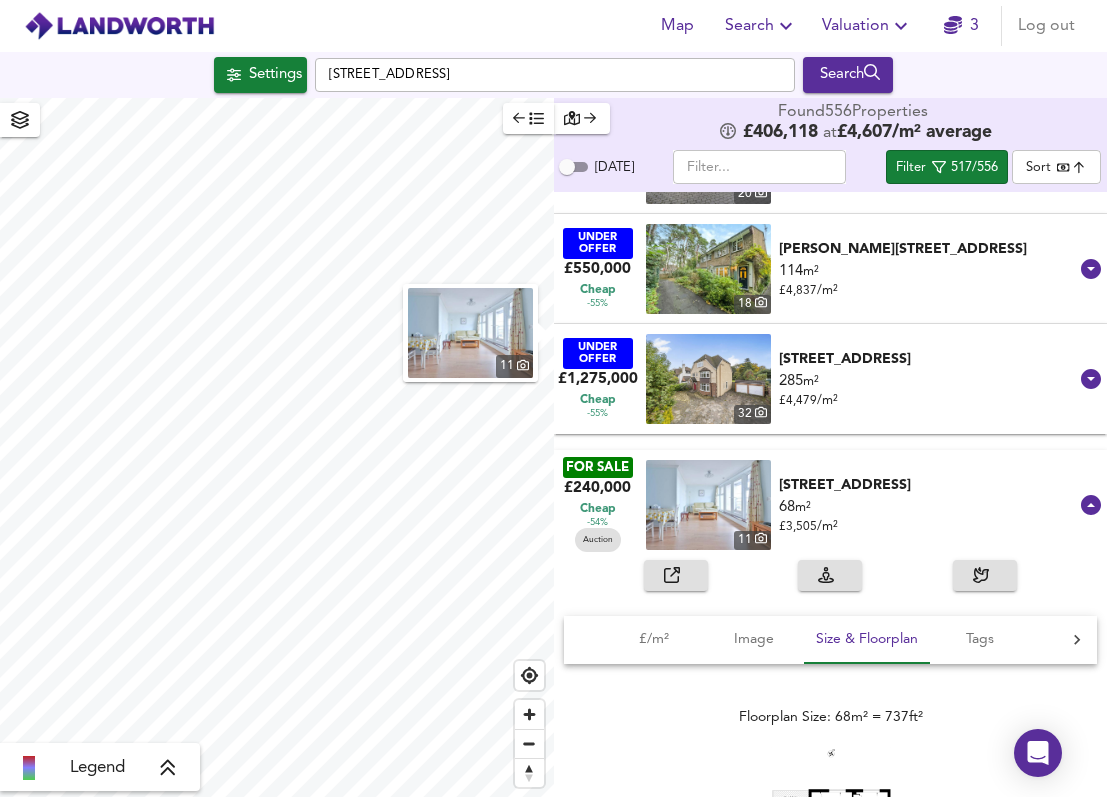 scroll, scrollTop: 7685, scrollLeft: 0, axis: vertical 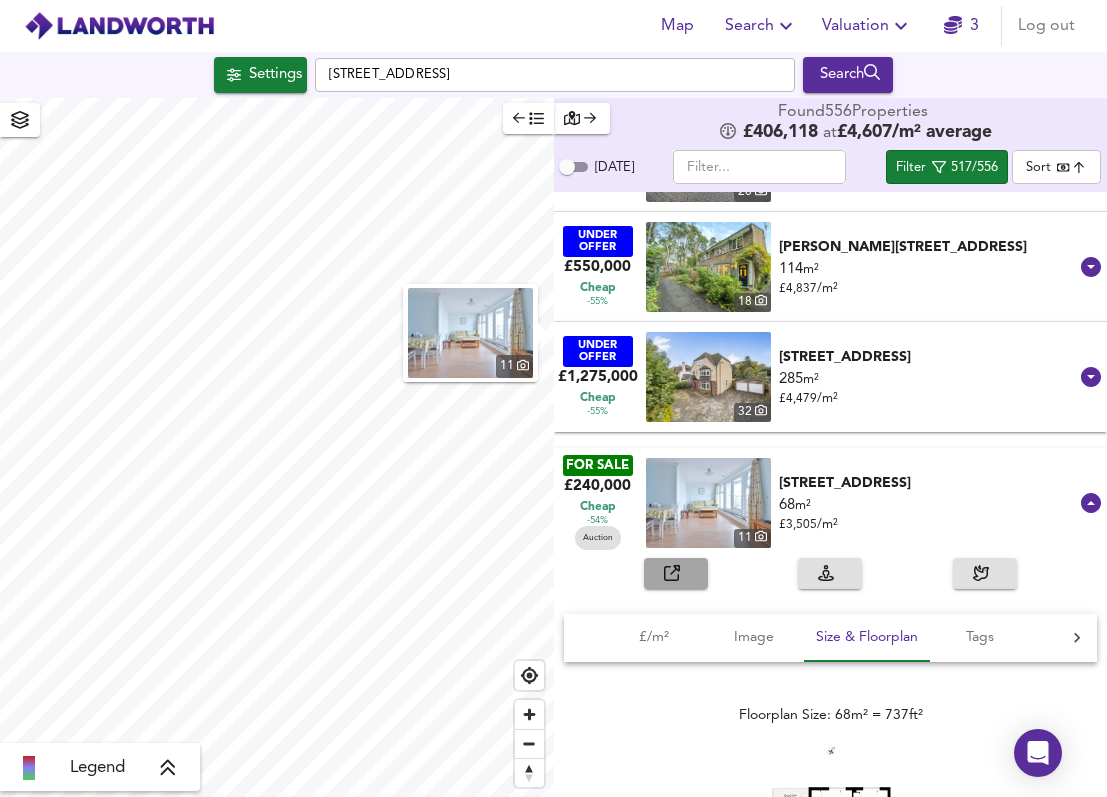 click at bounding box center (676, 573) 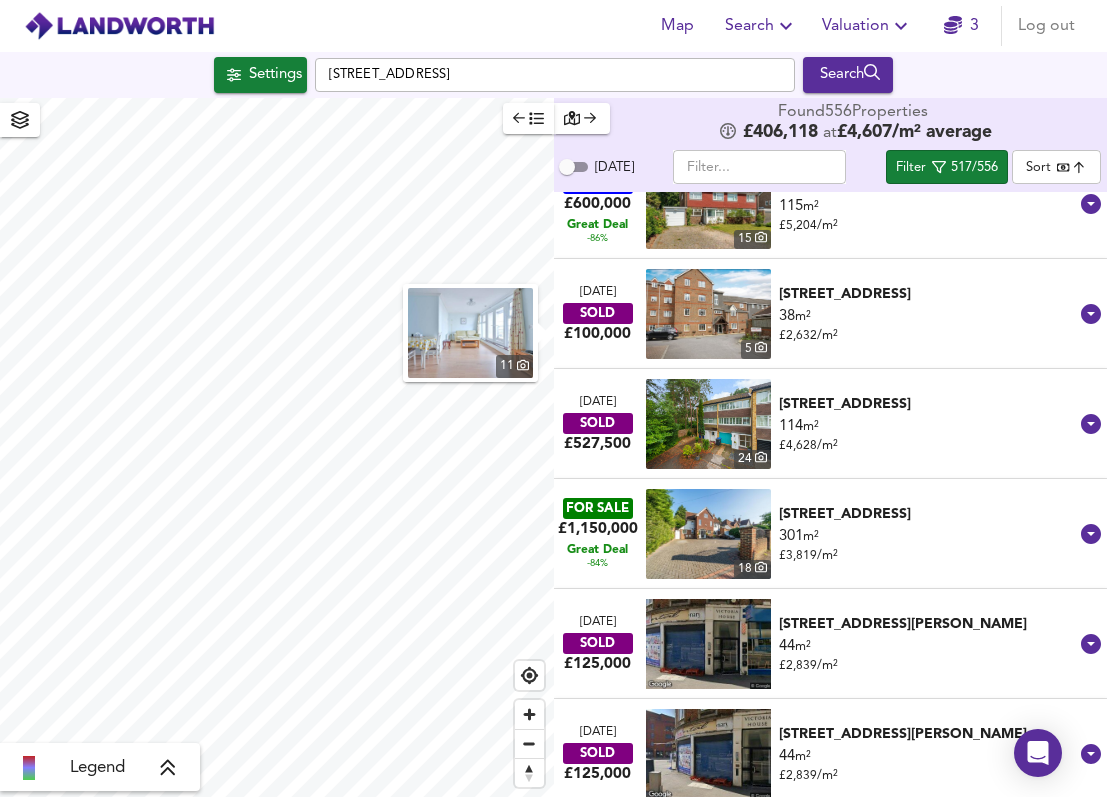scroll, scrollTop: 2890, scrollLeft: 0, axis: vertical 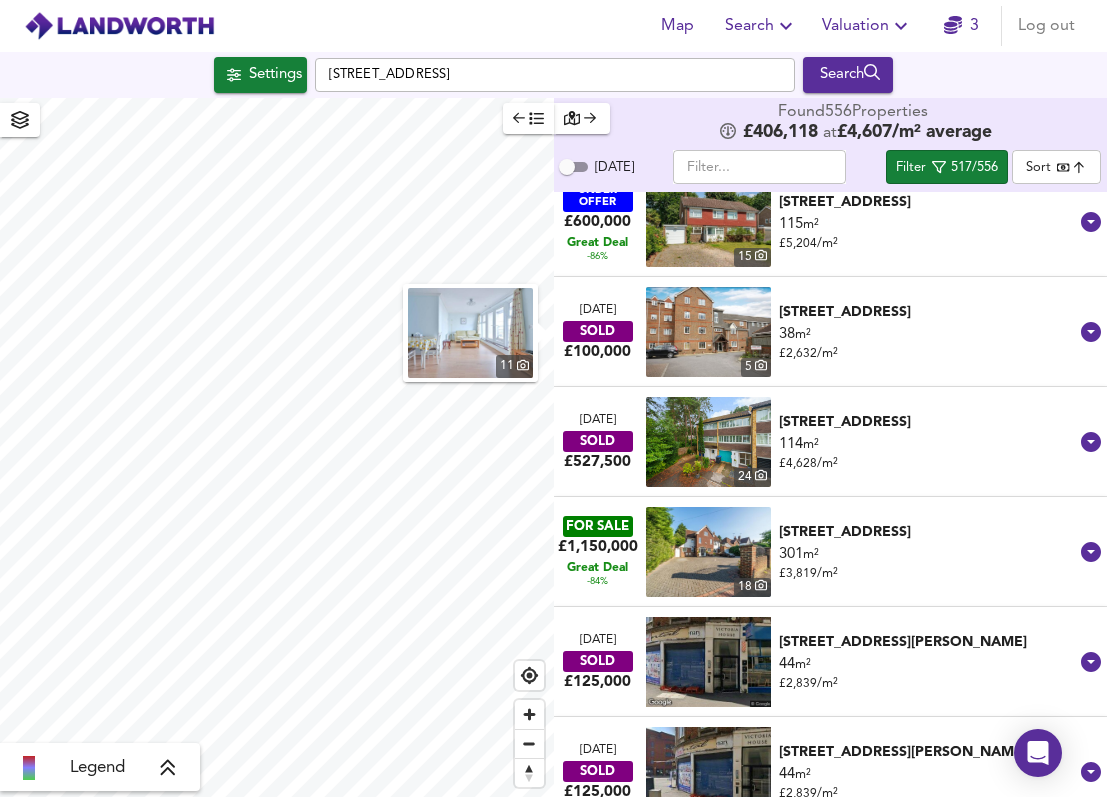 click on "301 m² £ 3,819 / m²" at bounding box center [929, 564] 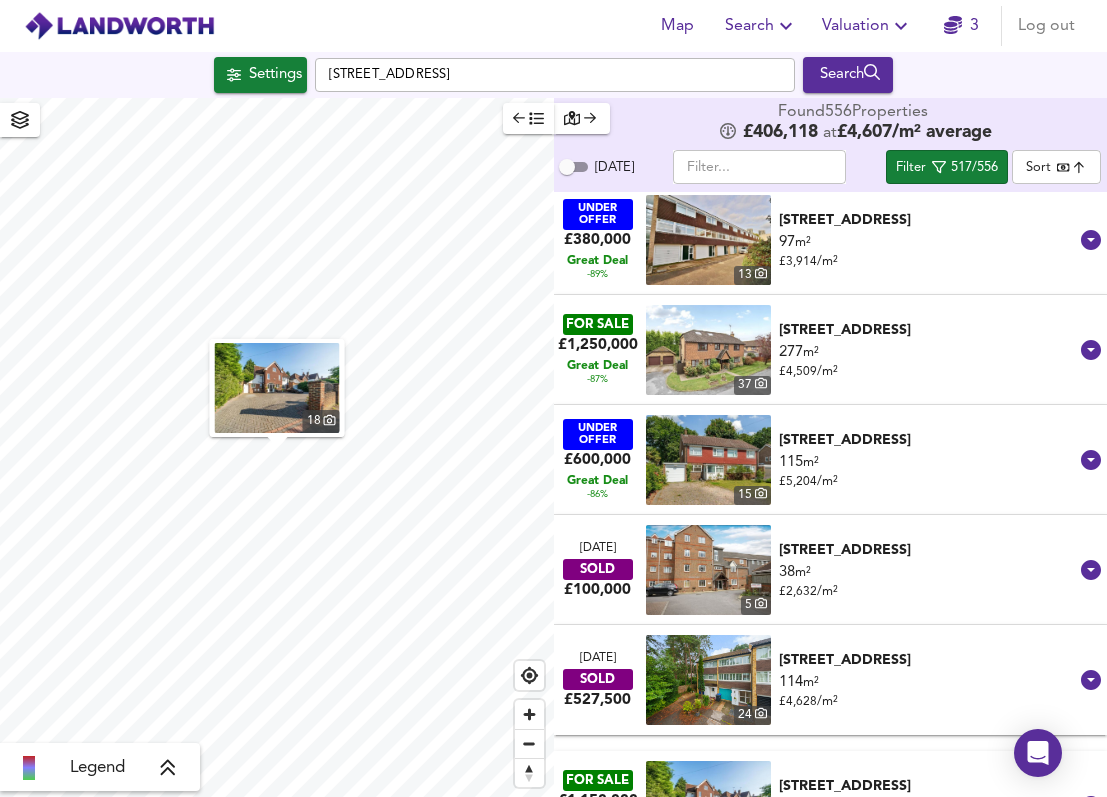 scroll, scrollTop: 2625, scrollLeft: 0, axis: vertical 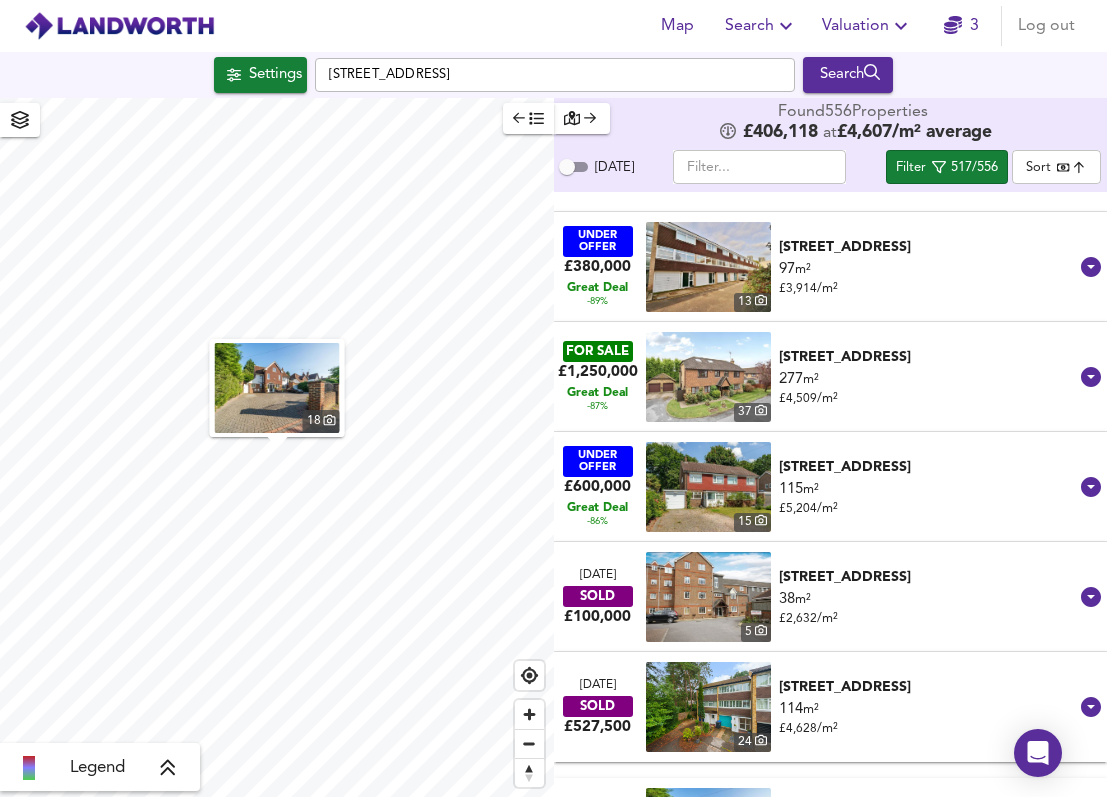 click on "277 m² £ 4,509 / m²" at bounding box center [929, 389] 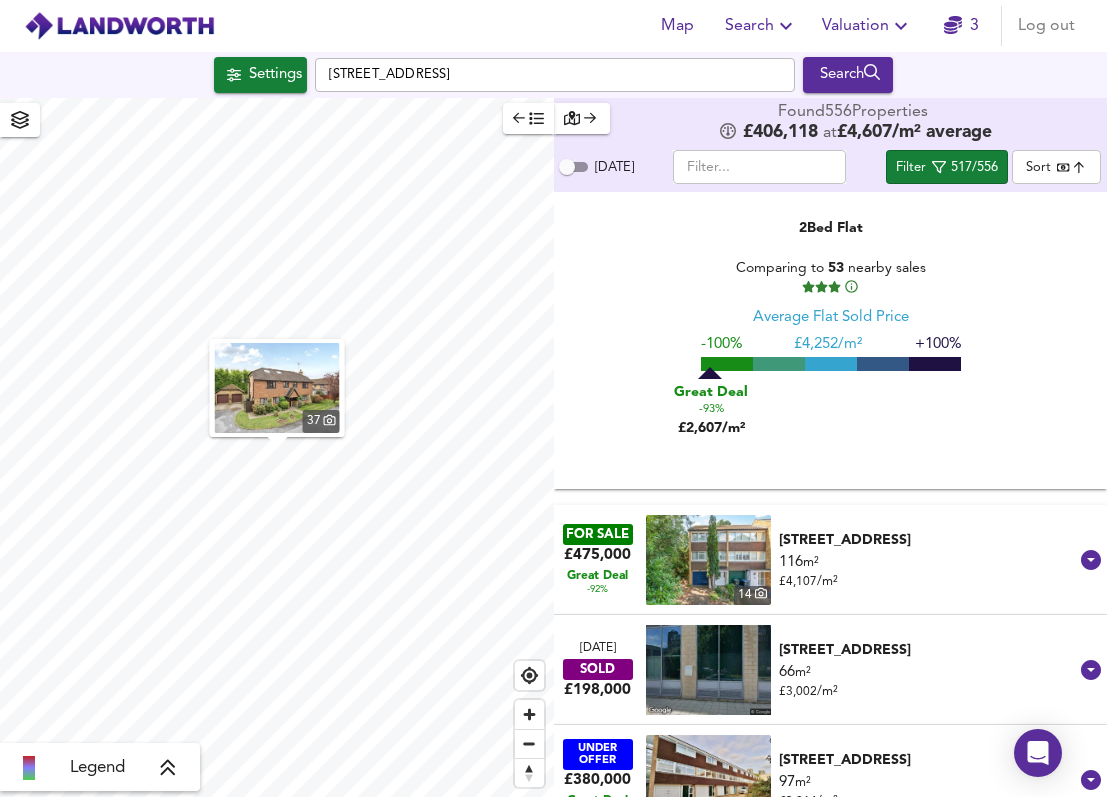 scroll, scrollTop: 2080, scrollLeft: 0, axis: vertical 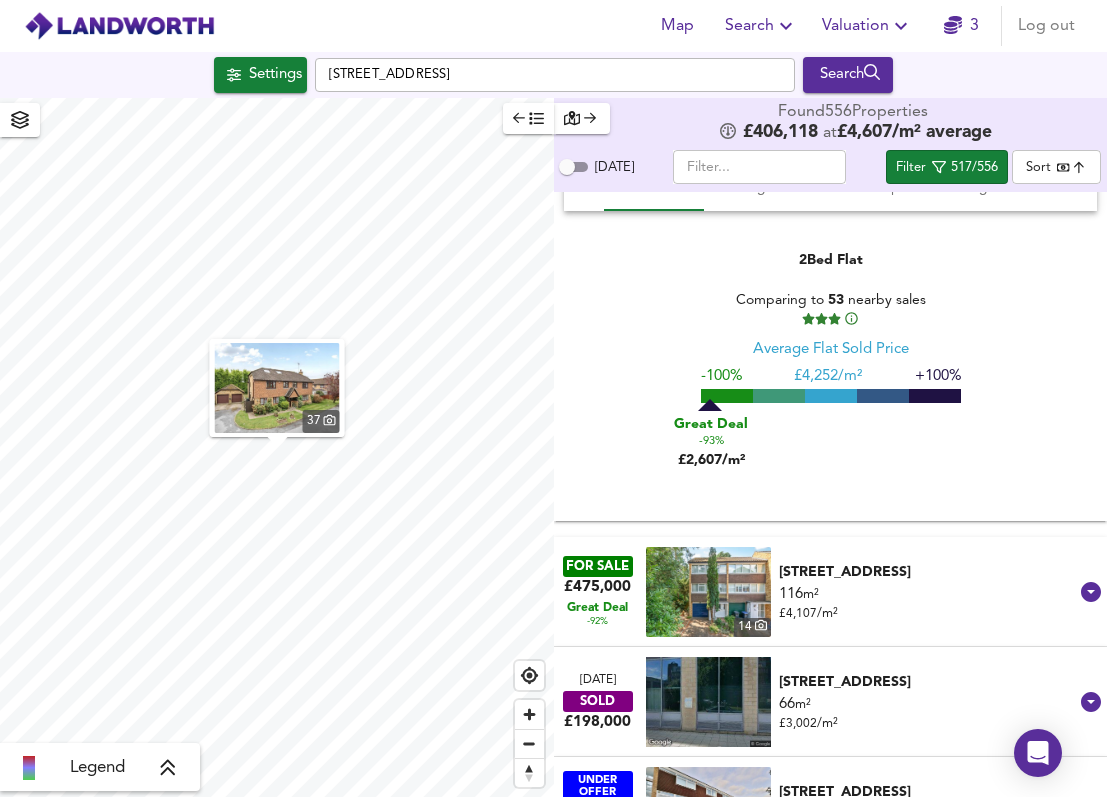 click on "[STREET_ADDRESS]" at bounding box center [929, 572] 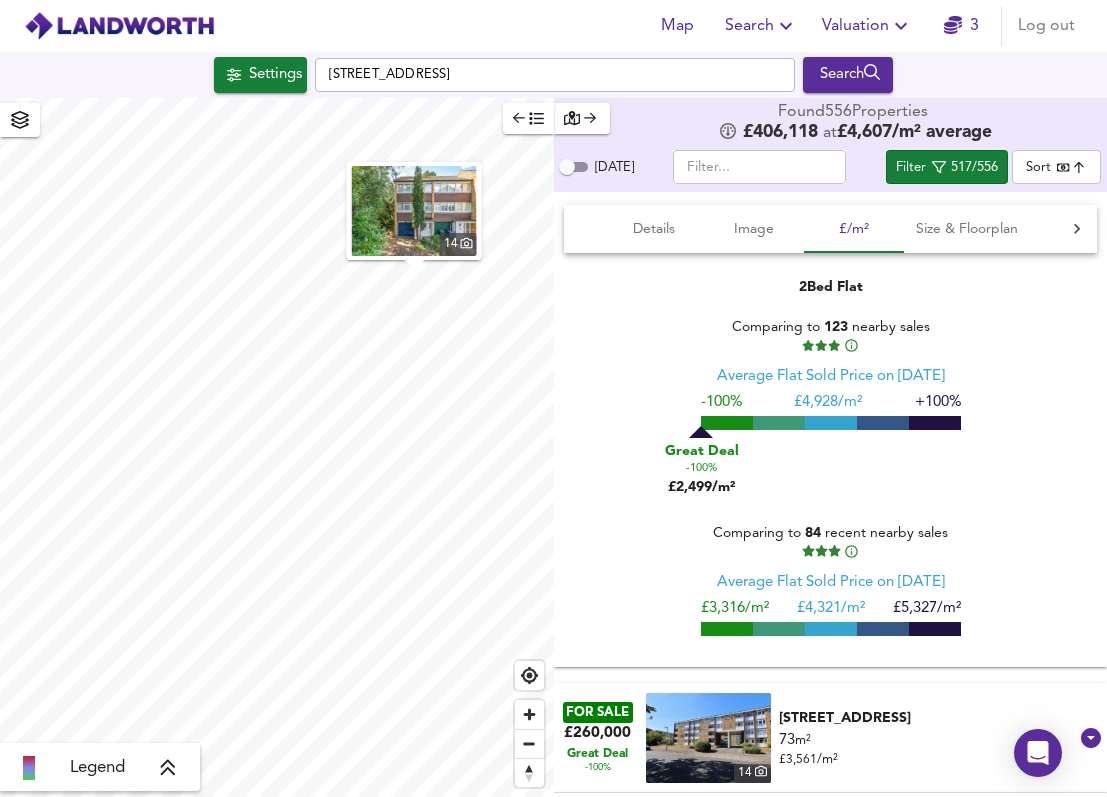 scroll, scrollTop: 623, scrollLeft: 0, axis: vertical 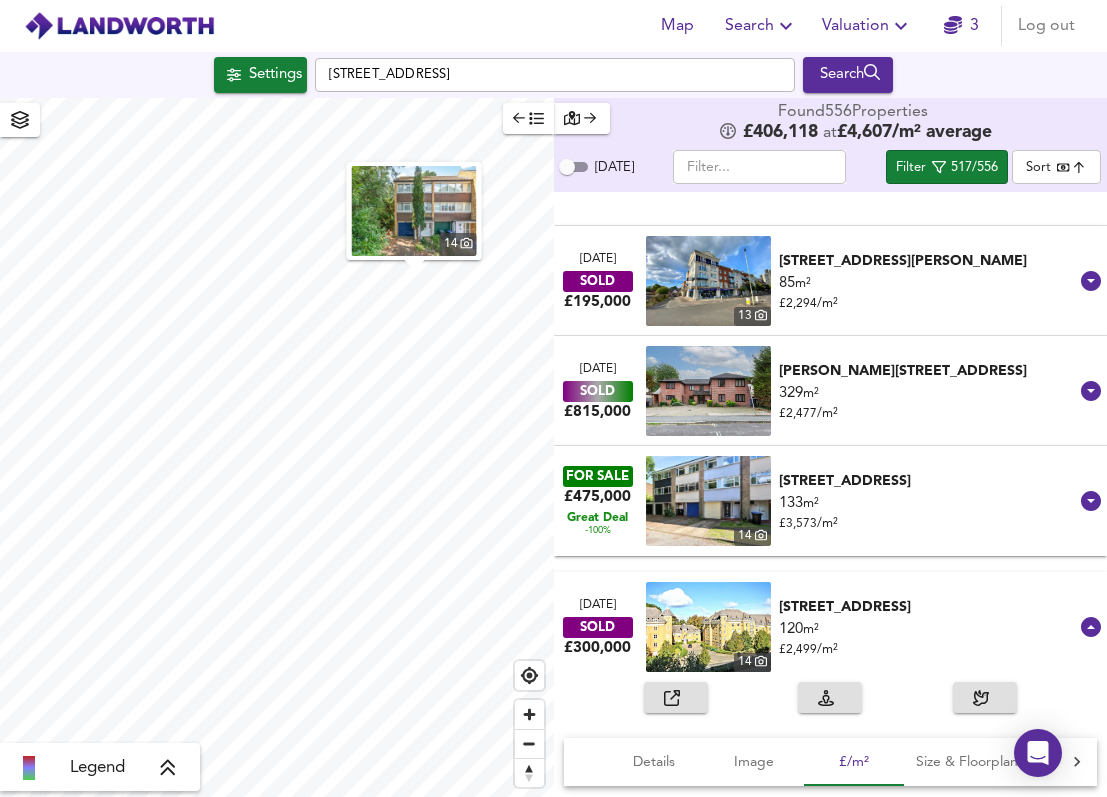 click on "133 m² £ 3,573 / m²" at bounding box center [929, 513] 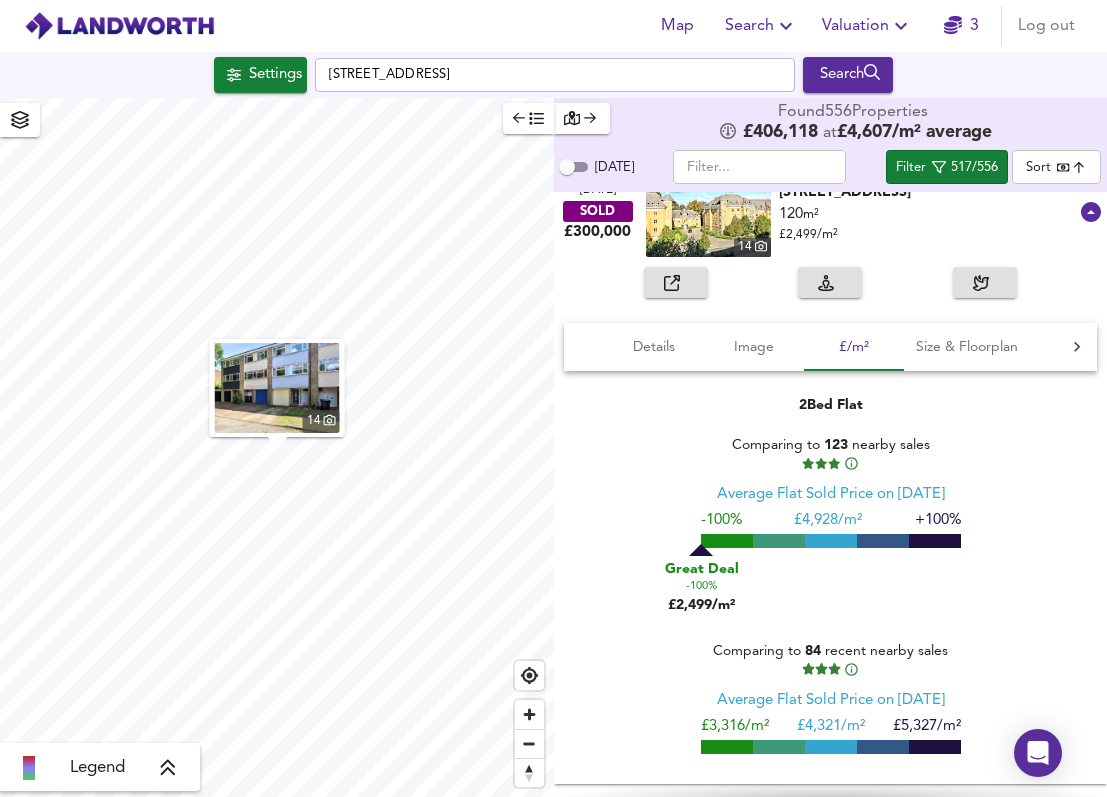 scroll, scrollTop: 1069, scrollLeft: 0, axis: vertical 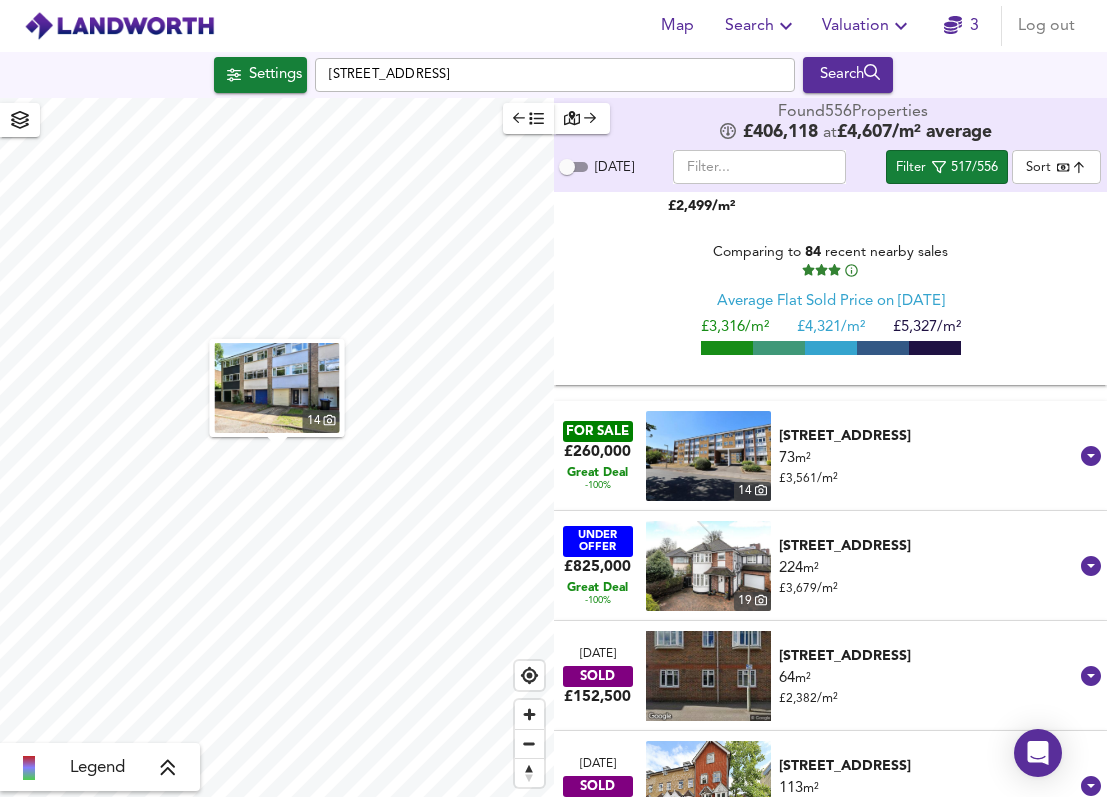 click on "73 m² £ 3,561 / m²" at bounding box center (929, 468) 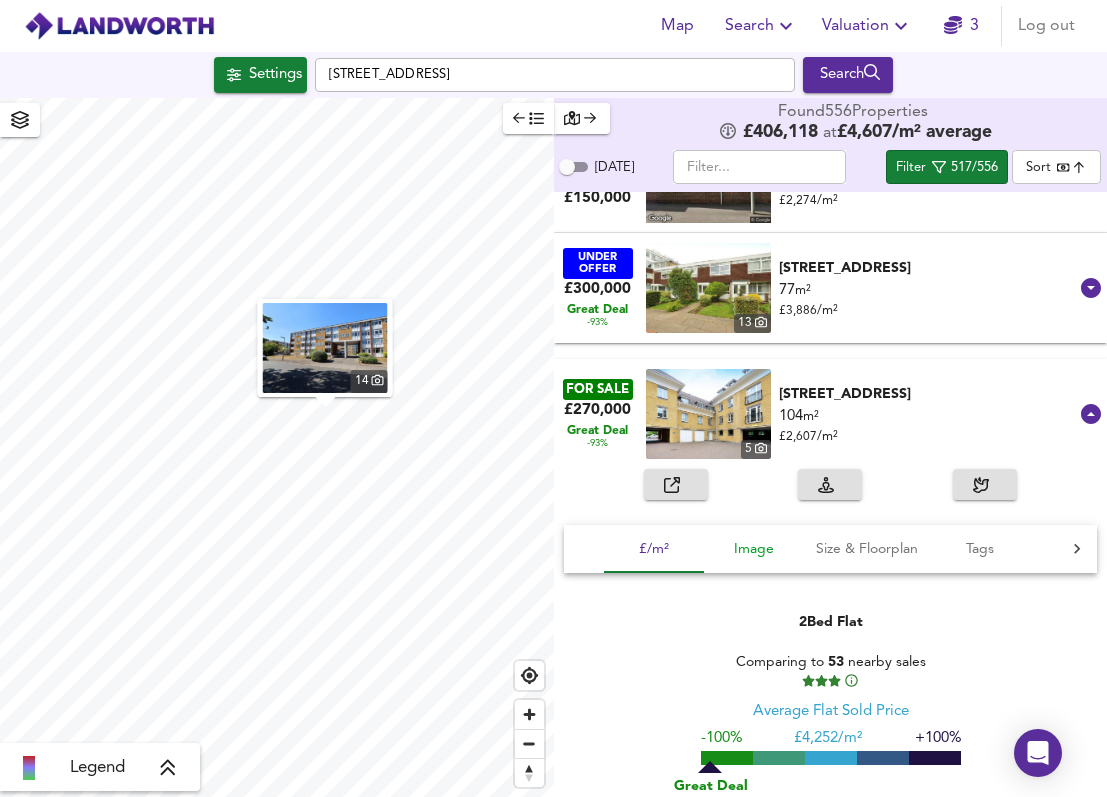 scroll, scrollTop: 2531, scrollLeft: 0, axis: vertical 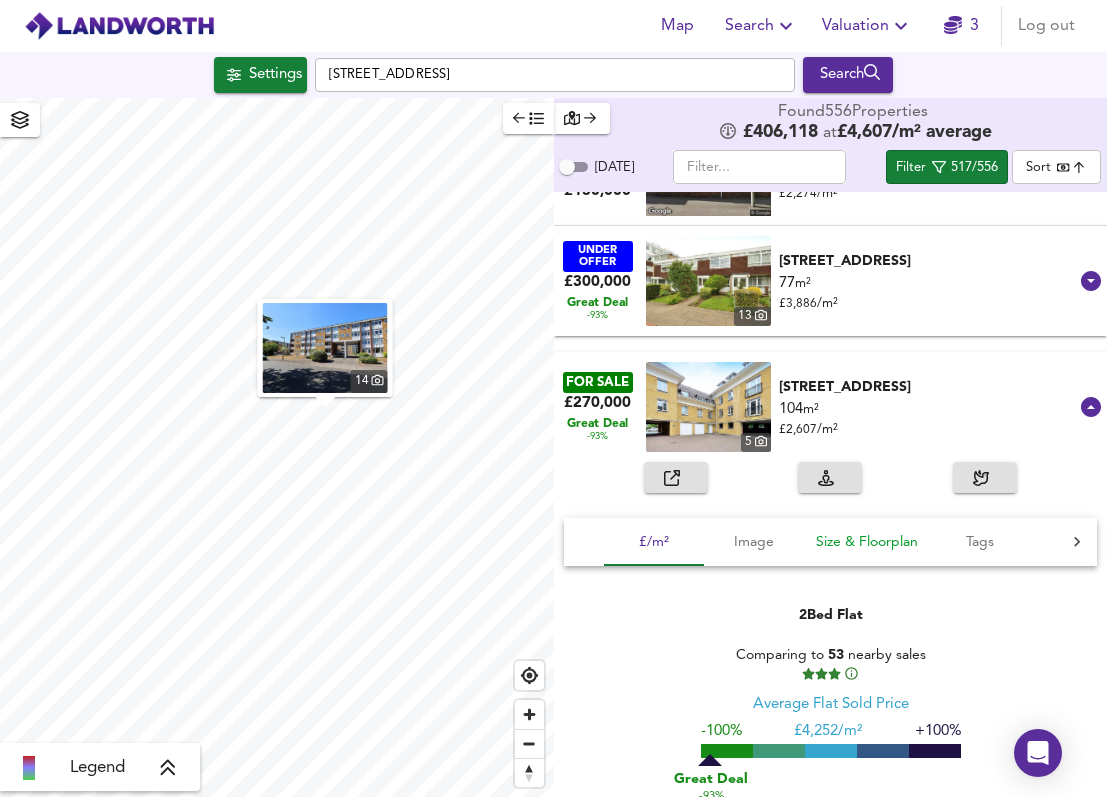 click on "Size & Floorplan" at bounding box center (867, 542) 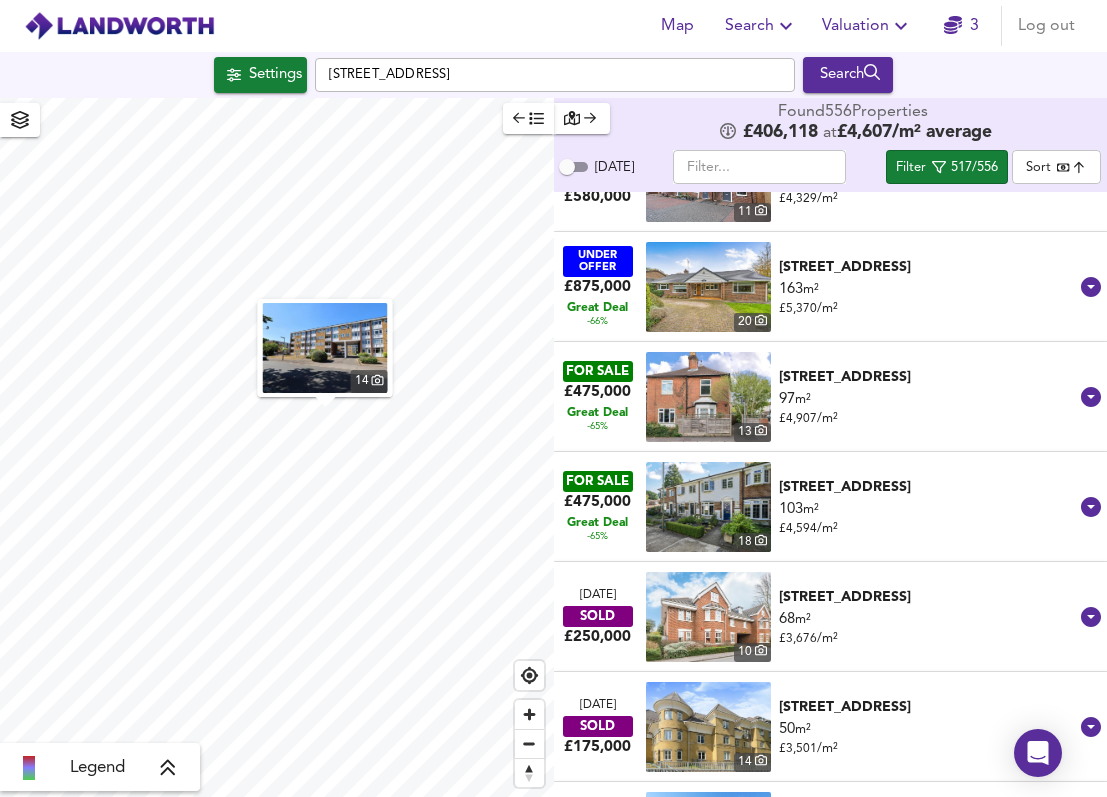 scroll, scrollTop: 7086, scrollLeft: 0, axis: vertical 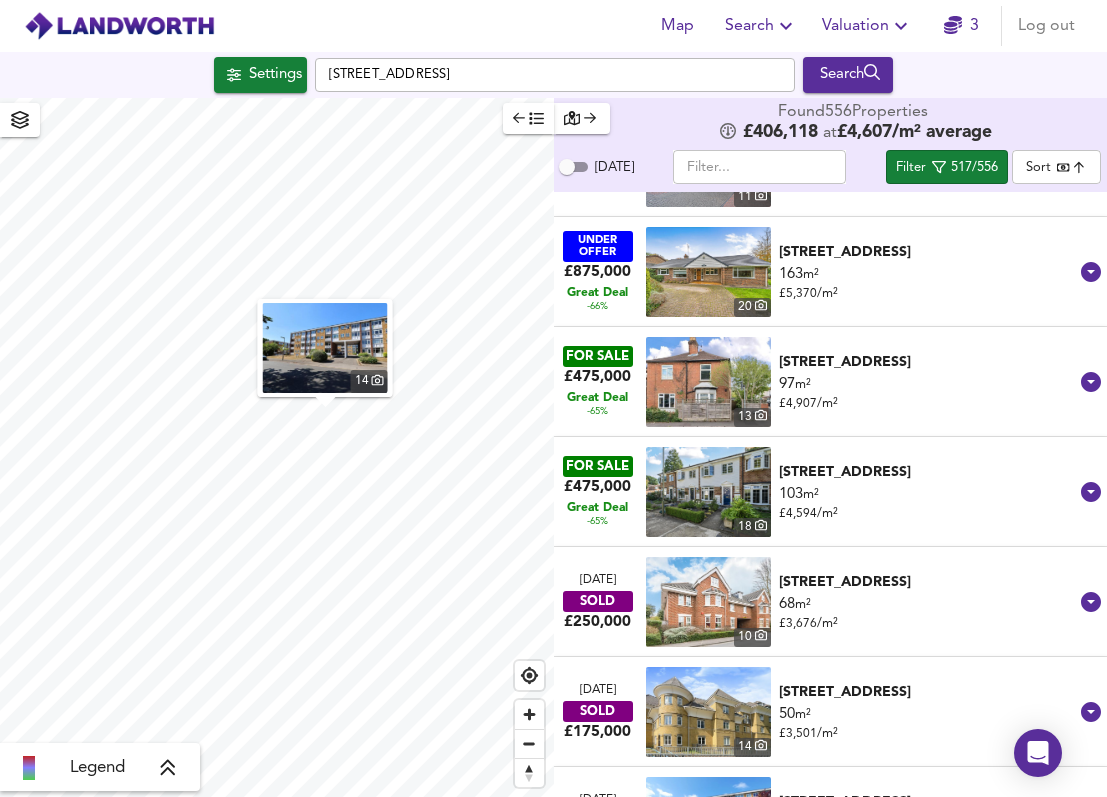 click on "97 m² £ 4,907 / m²" at bounding box center (929, 394) 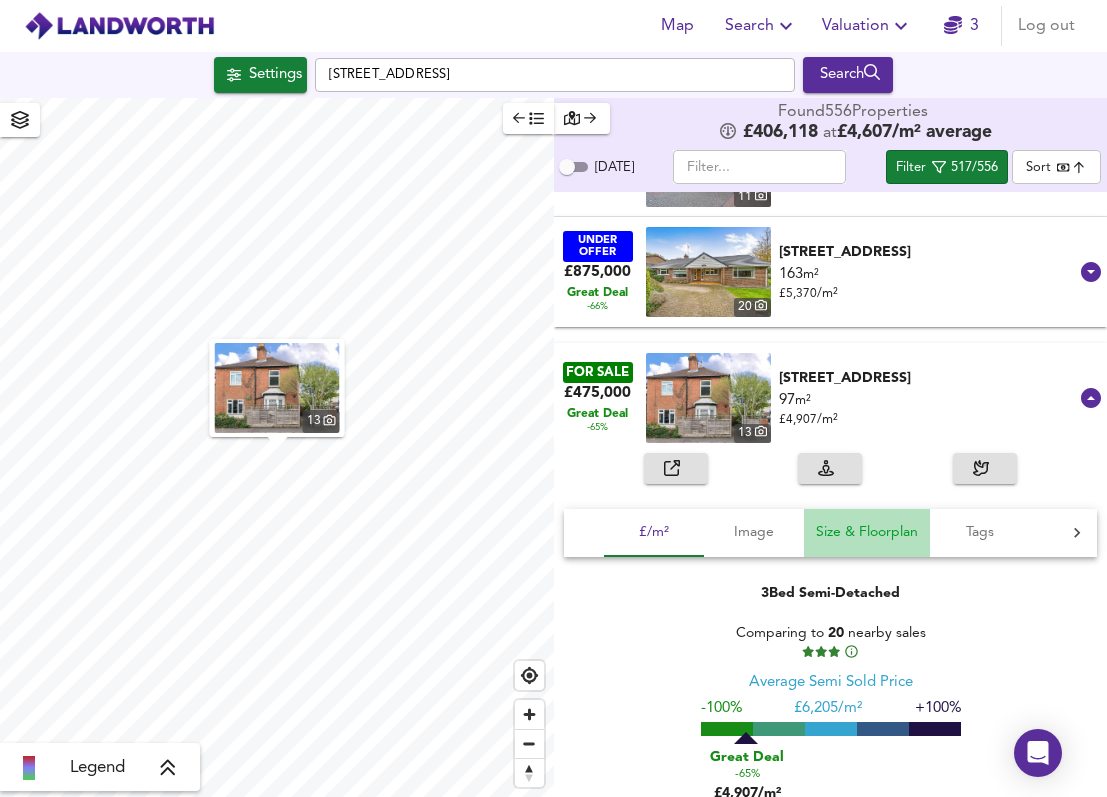 click on "Size & Floorplan" at bounding box center [867, 533] 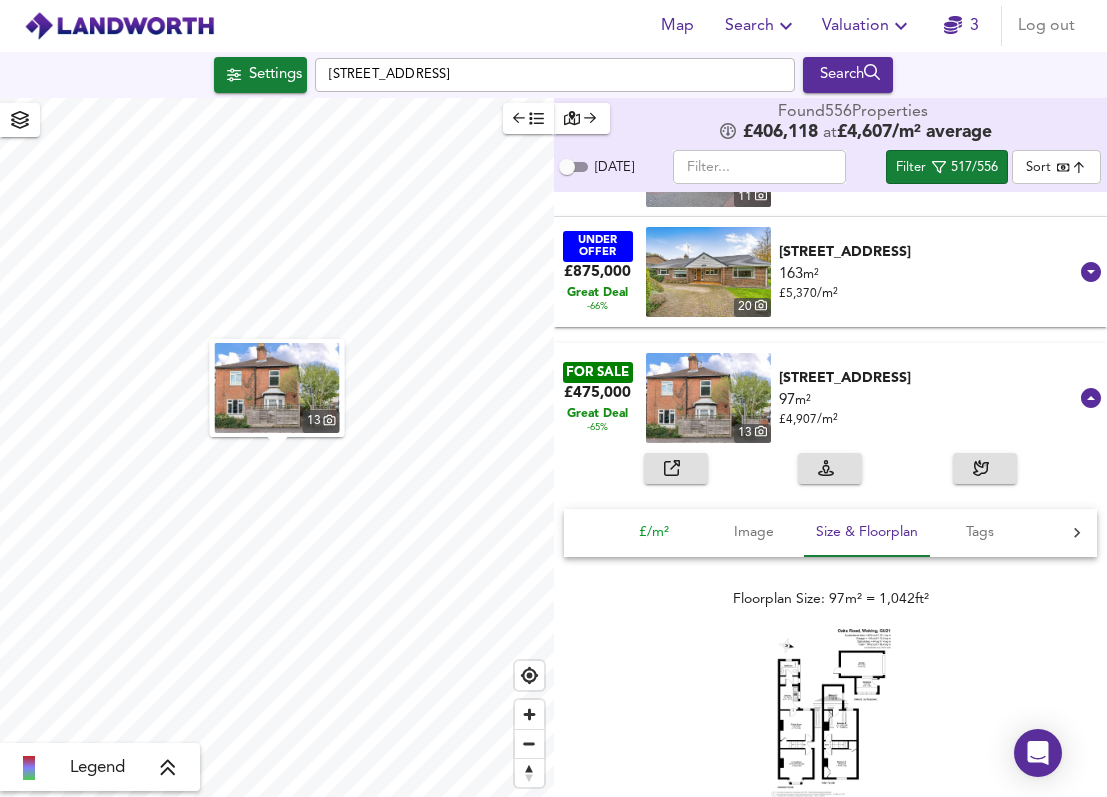 click on "£/m²" at bounding box center [654, 532] 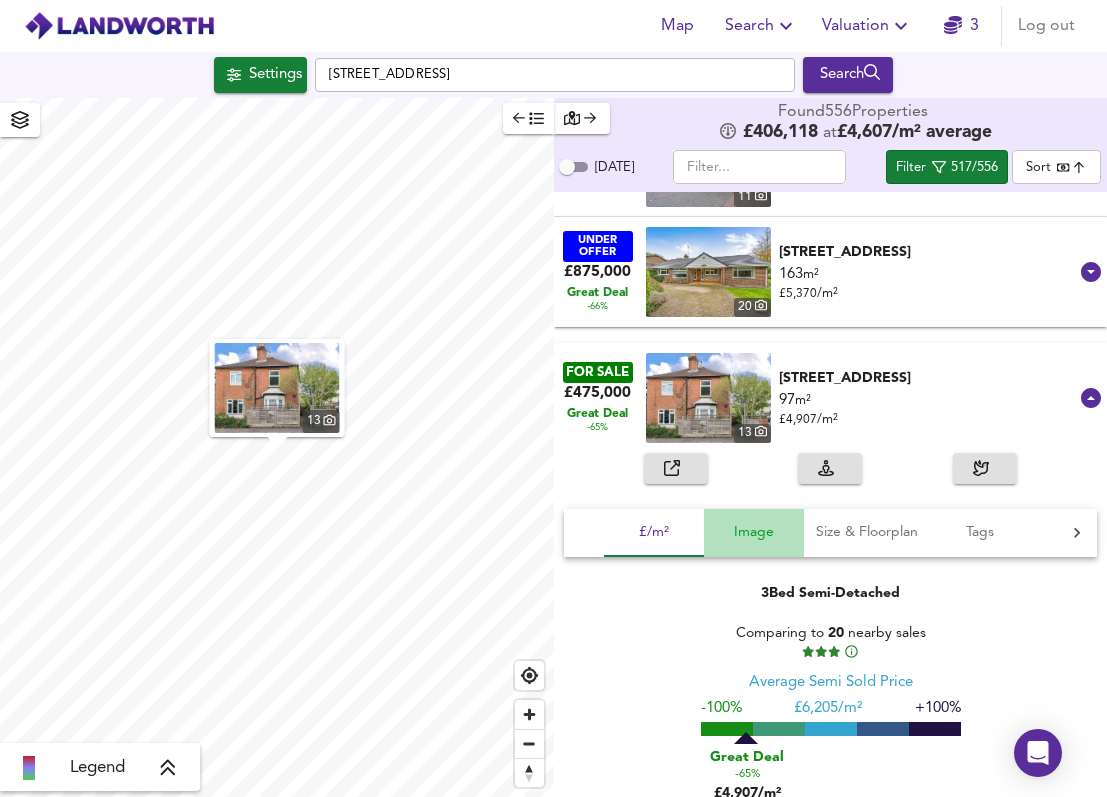 click on "Image" at bounding box center (754, 532) 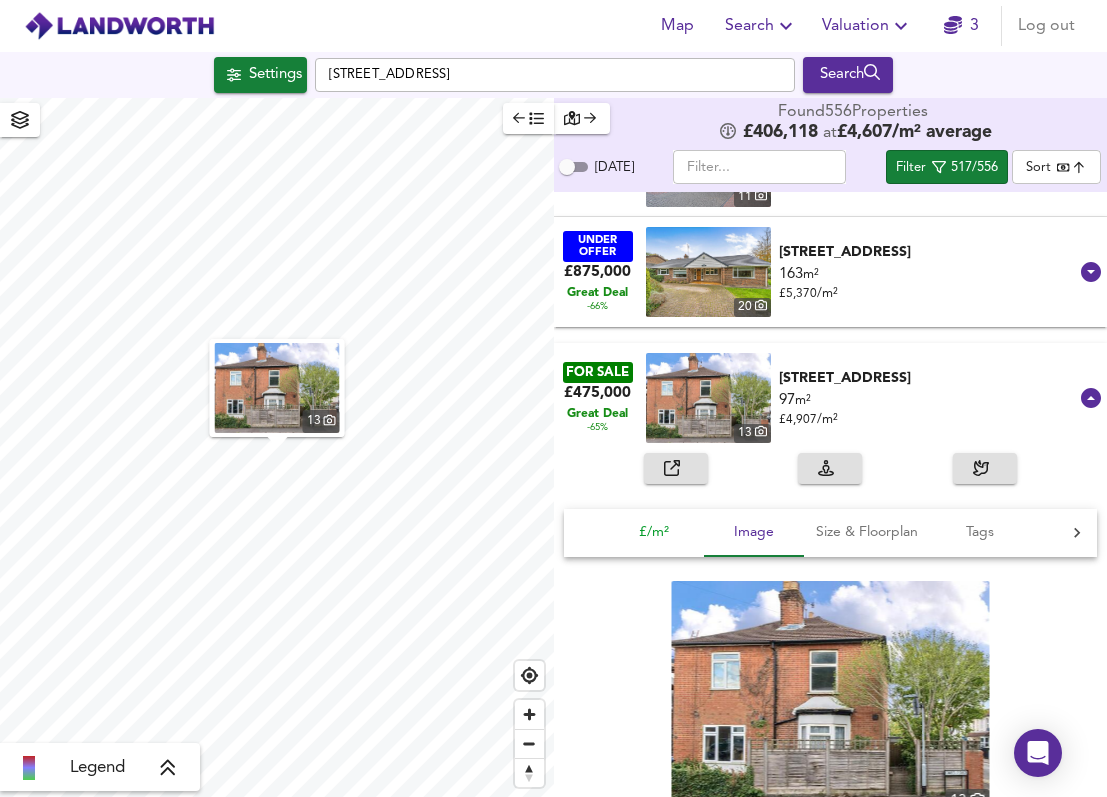 click on "£/m²" at bounding box center (654, 533) 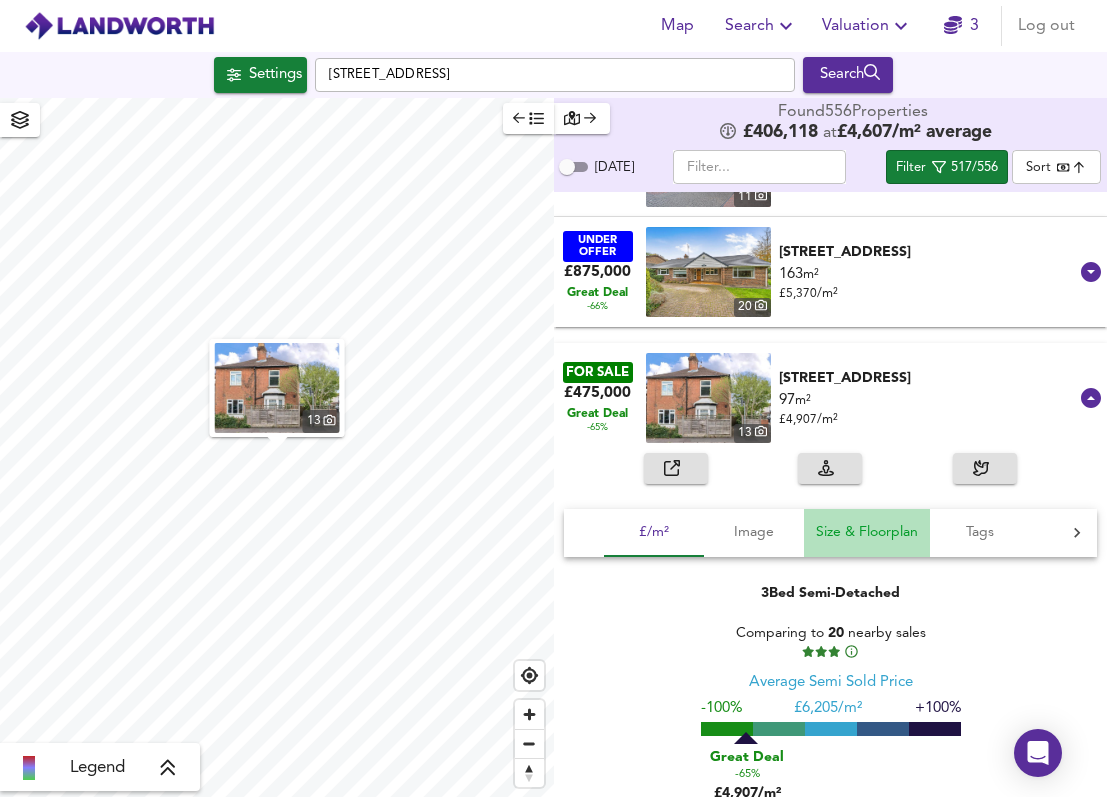 click on "Size & Floorplan" at bounding box center [867, 532] 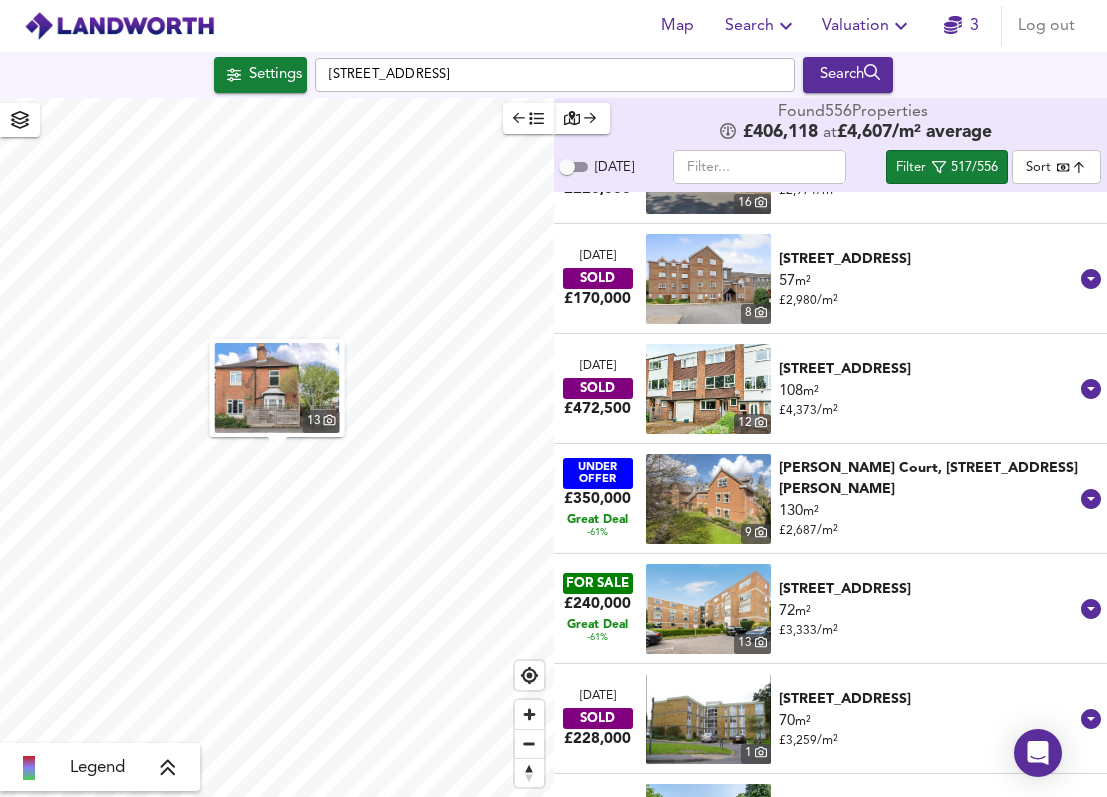 scroll, scrollTop: 8164, scrollLeft: 0, axis: vertical 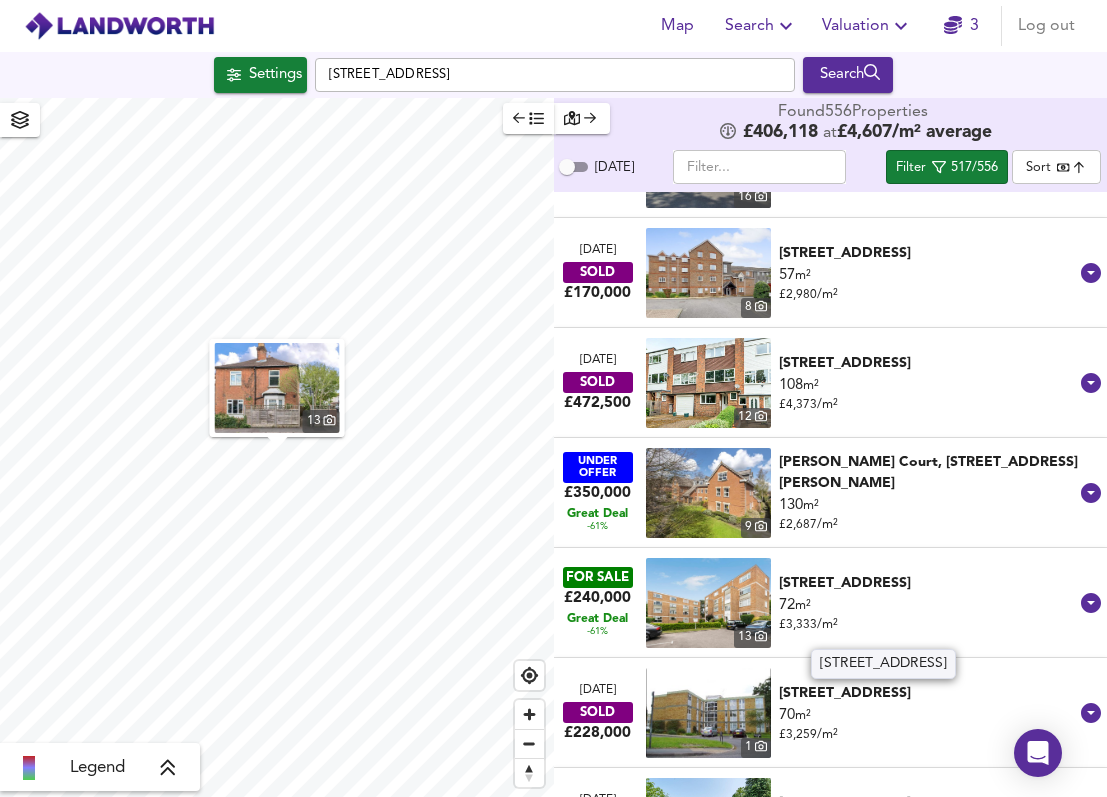 click on "[STREET_ADDRESS]" at bounding box center (929, 583) 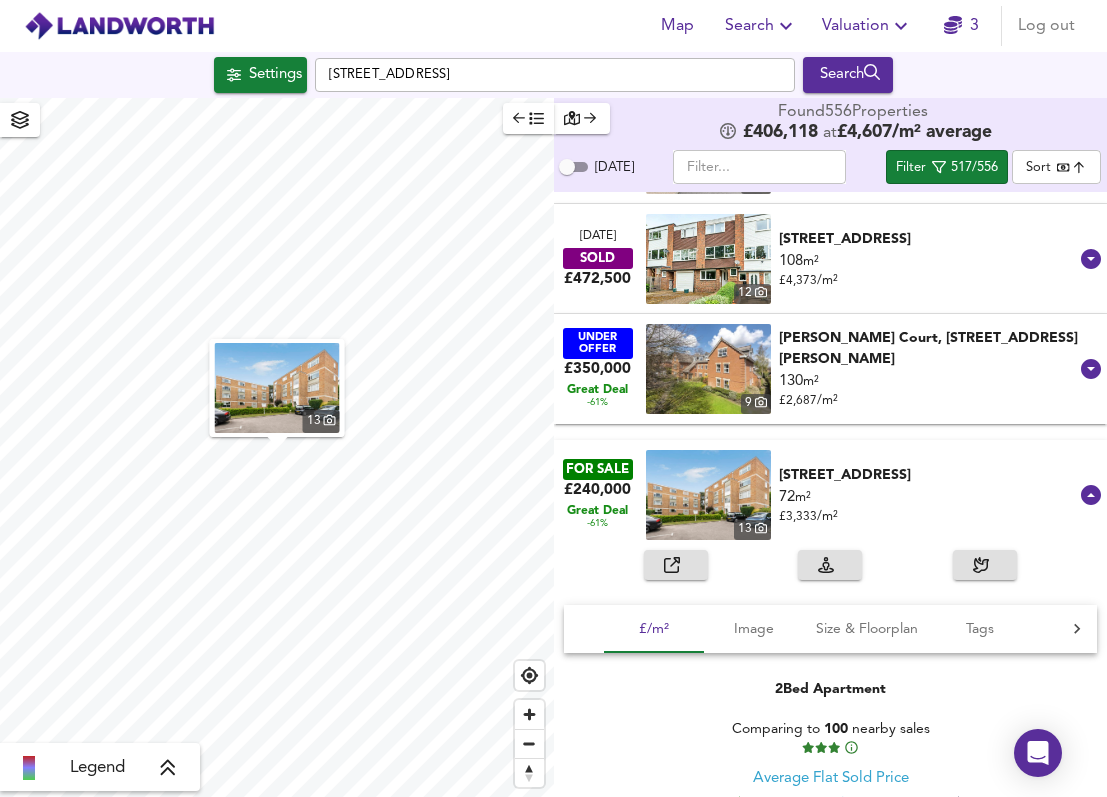 scroll, scrollTop: 8302, scrollLeft: 0, axis: vertical 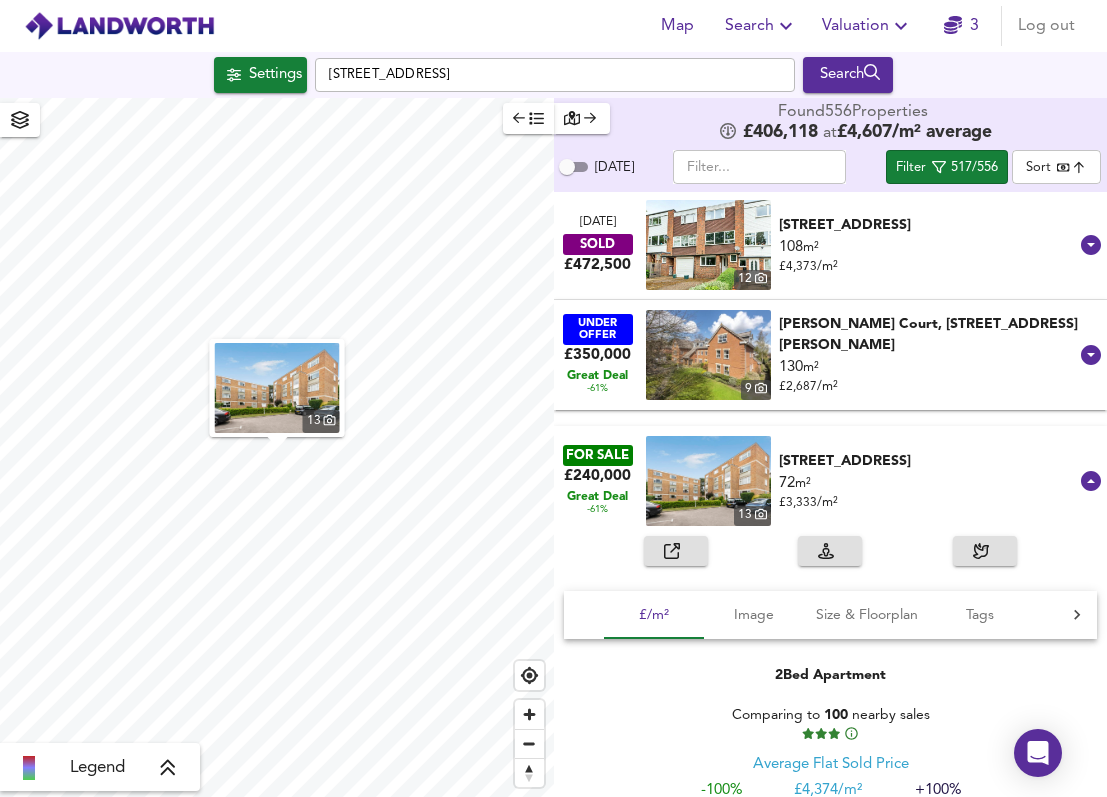 click at bounding box center [676, 551] 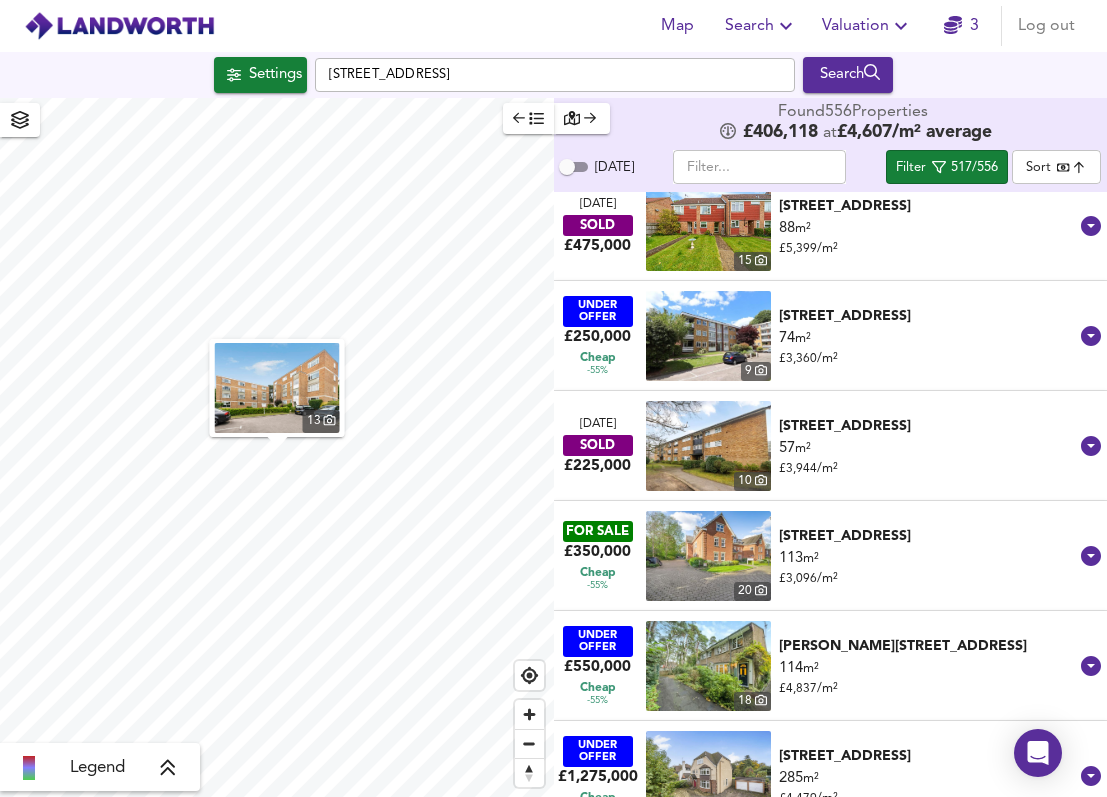 scroll, scrollTop: 10172, scrollLeft: 0, axis: vertical 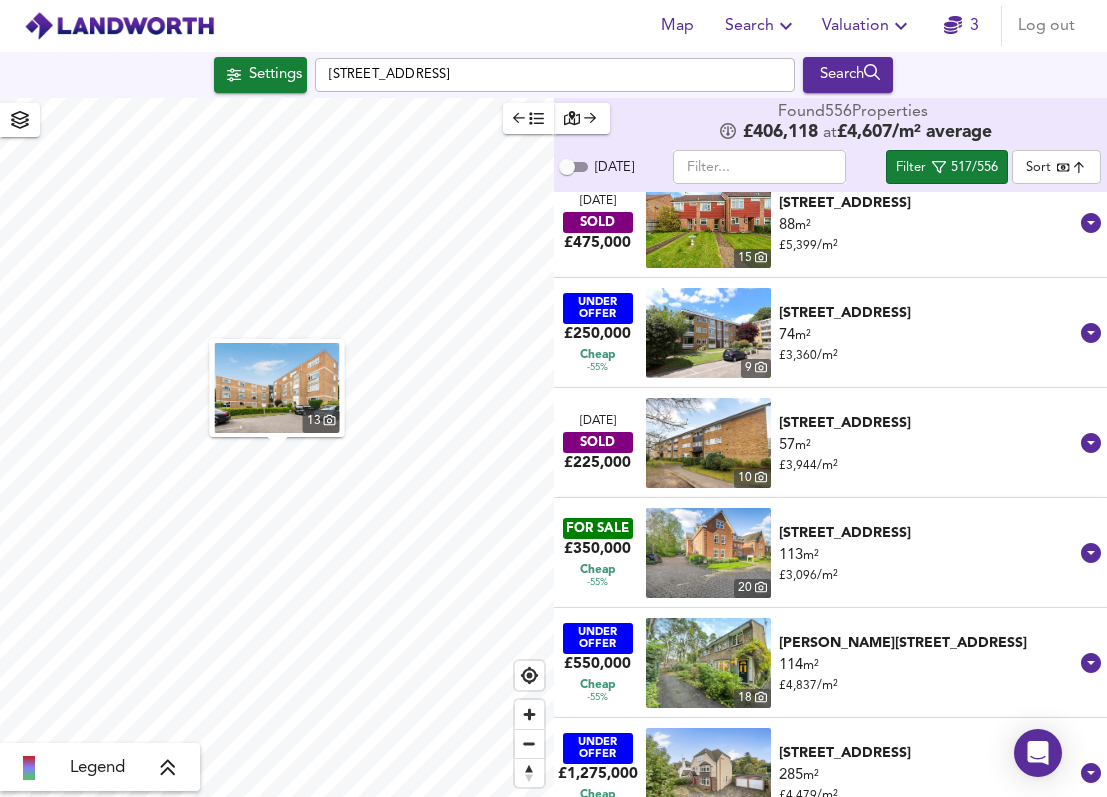 click on "113 m² £ 3,096 / m²" at bounding box center (929, 565) 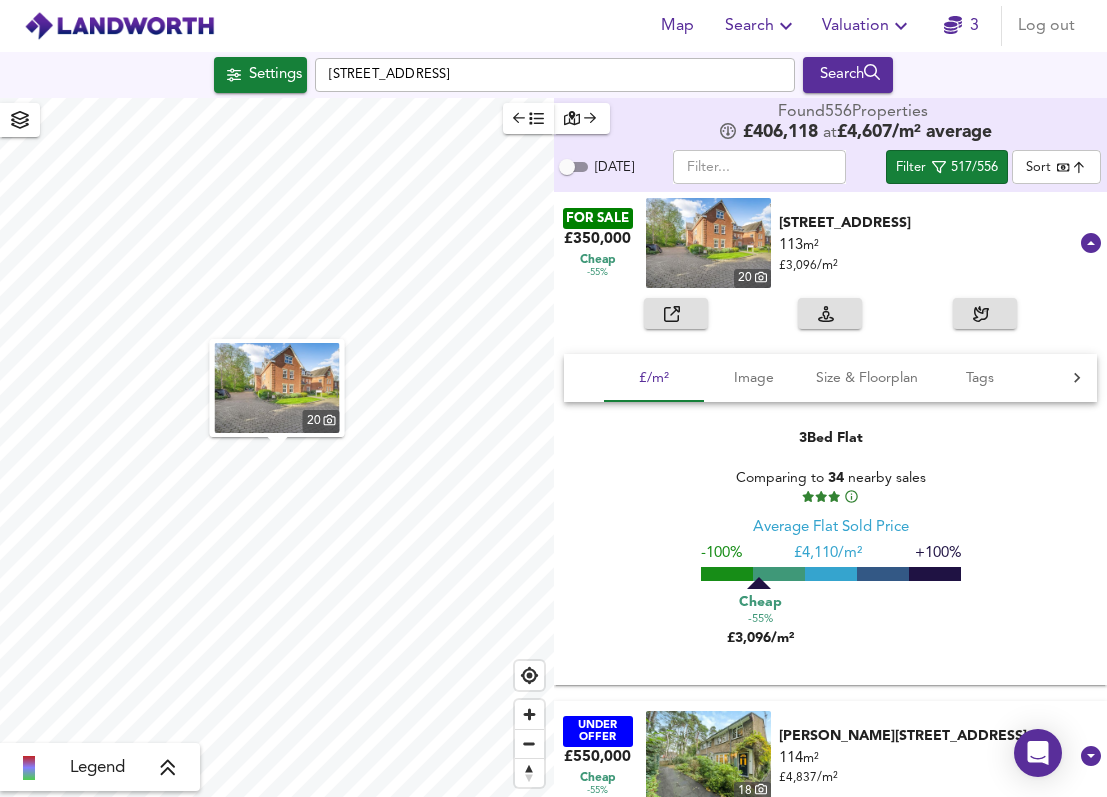 scroll, scrollTop: 10502, scrollLeft: 0, axis: vertical 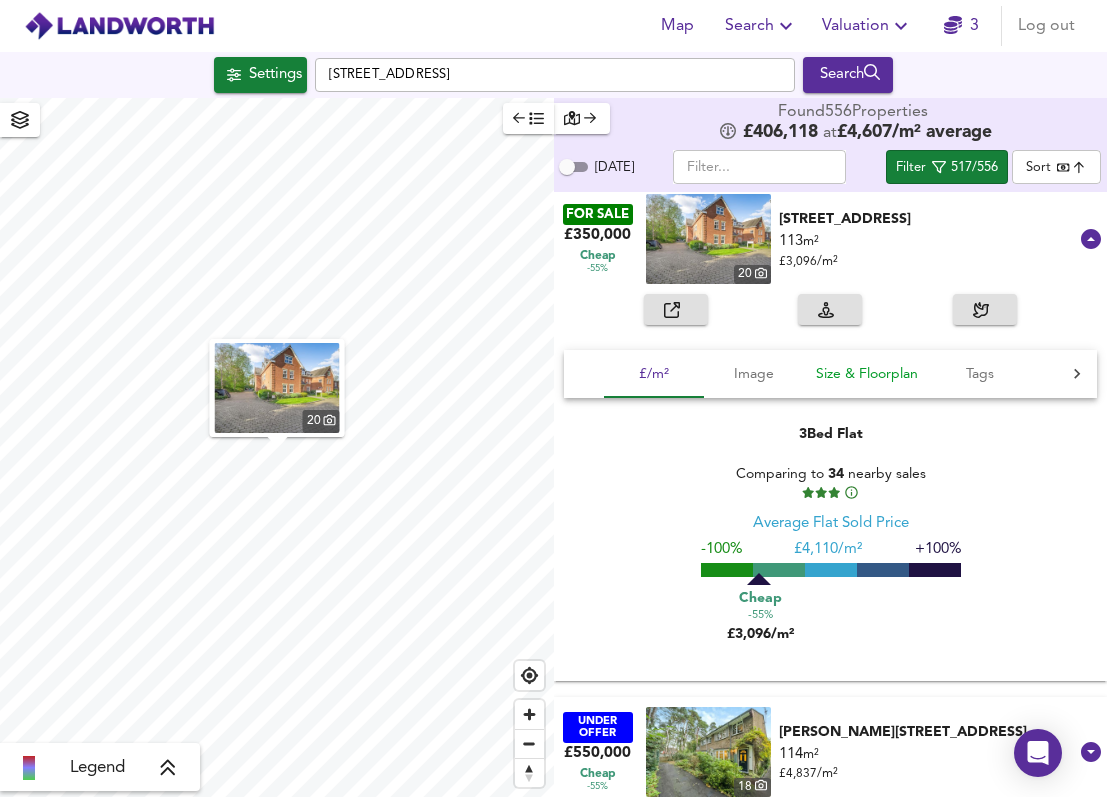 click on "Size & Floorplan" at bounding box center (867, 374) 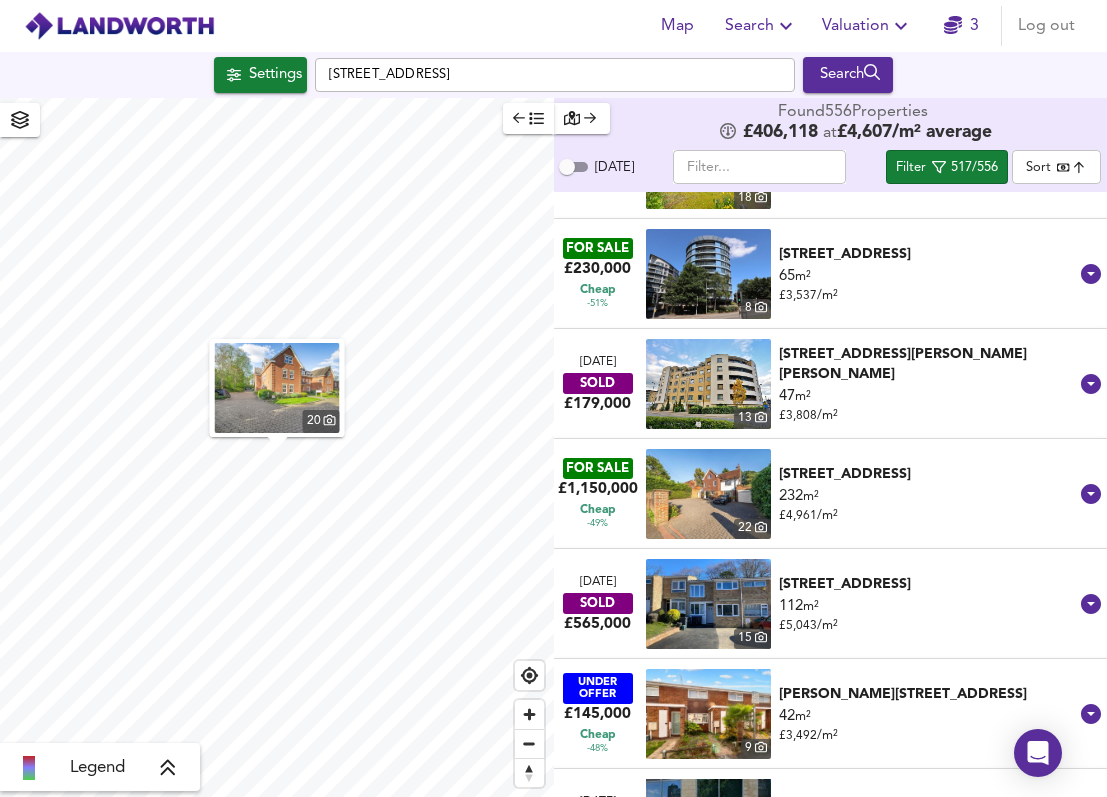 scroll, scrollTop: 12072, scrollLeft: 0, axis: vertical 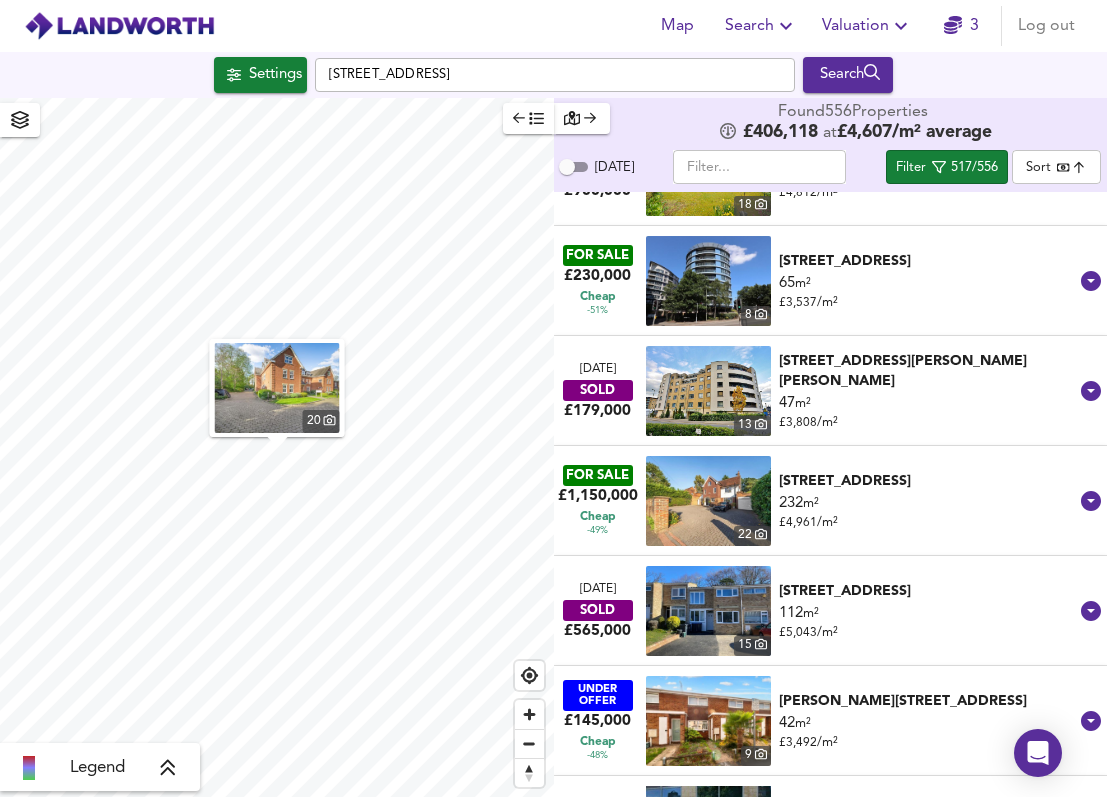 click on "65 m² £ 3,537 / m²" at bounding box center (929, 293) 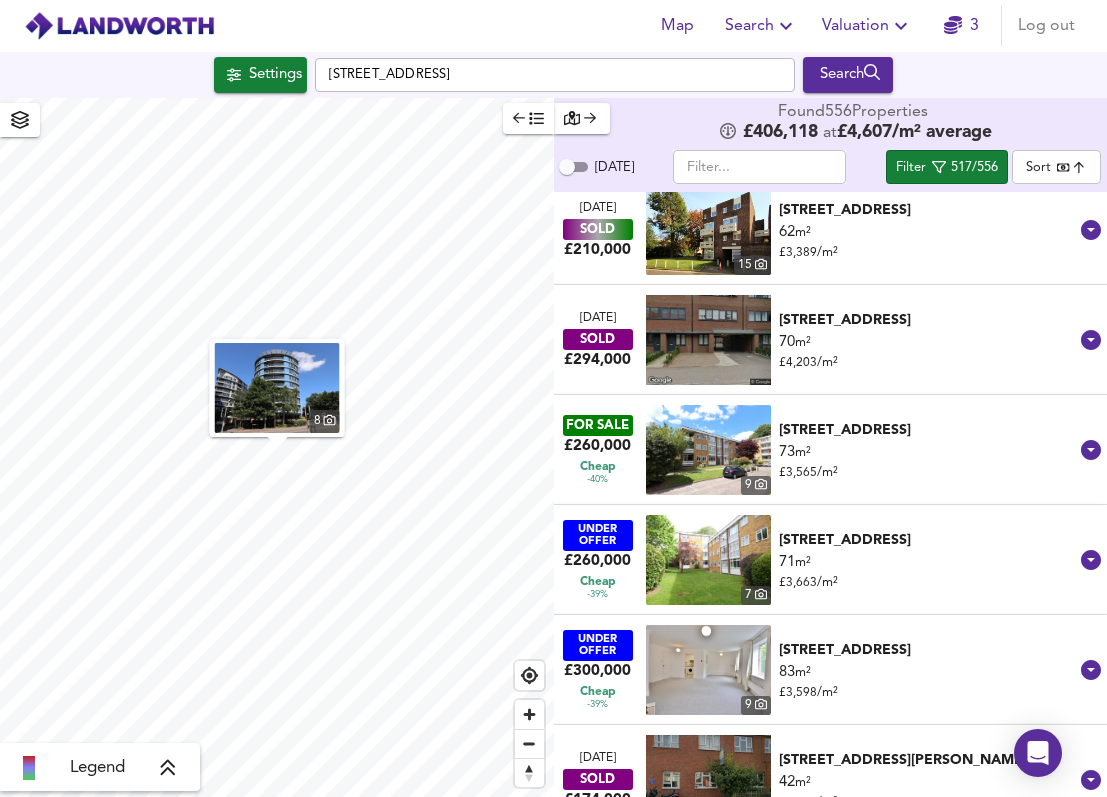 scroll, scrollTop: 14962, scrollLeft: 0, axis: vertical 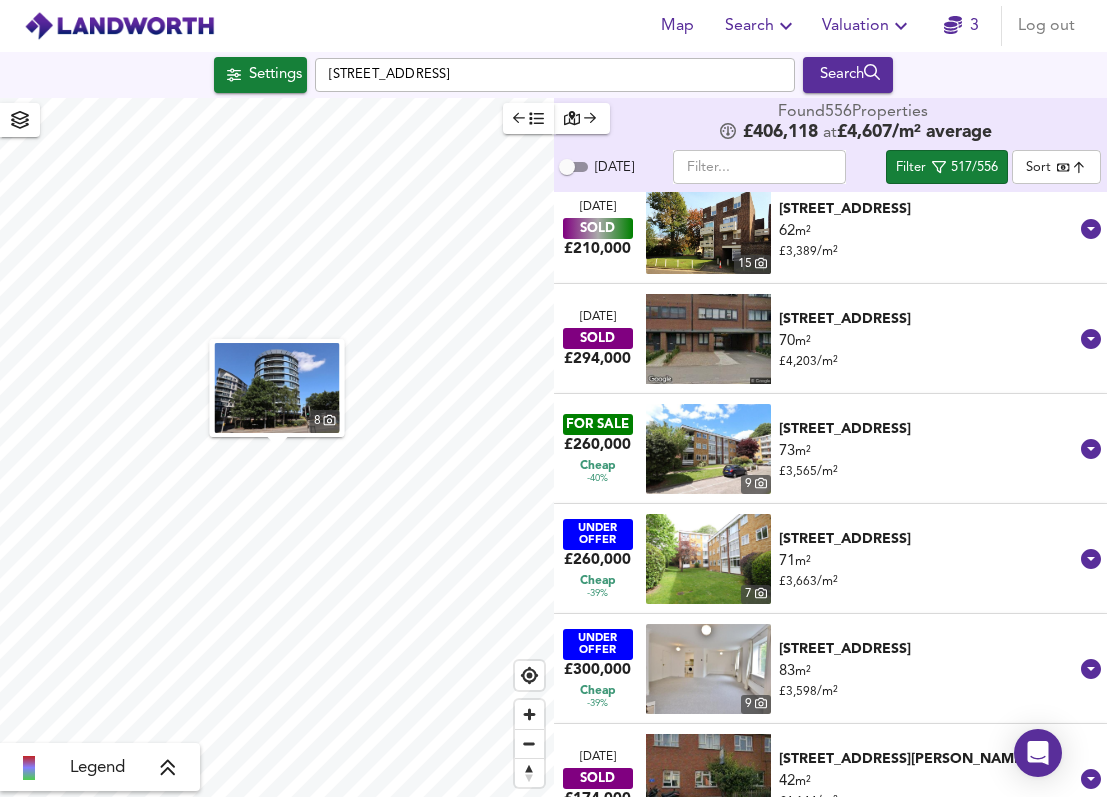 click on "[STREET_ADDRESS]" at bounding box center [929, 429] 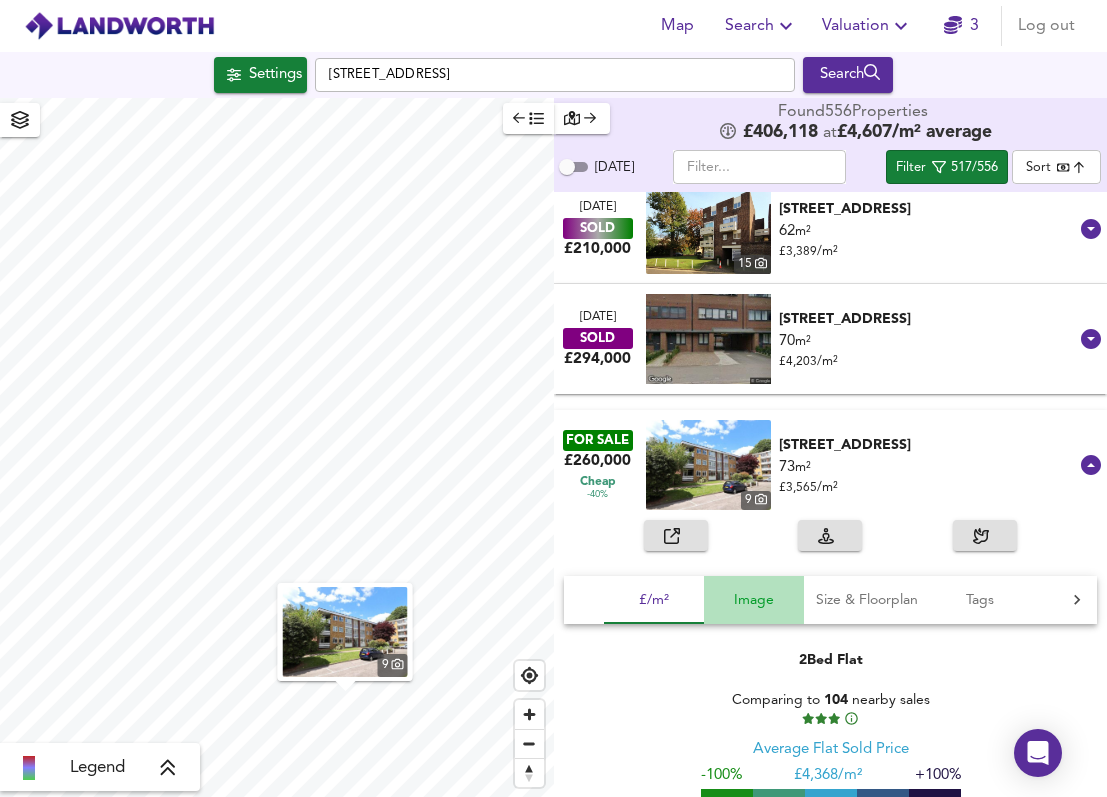 click on "Image" at bounding box center [754, 600] 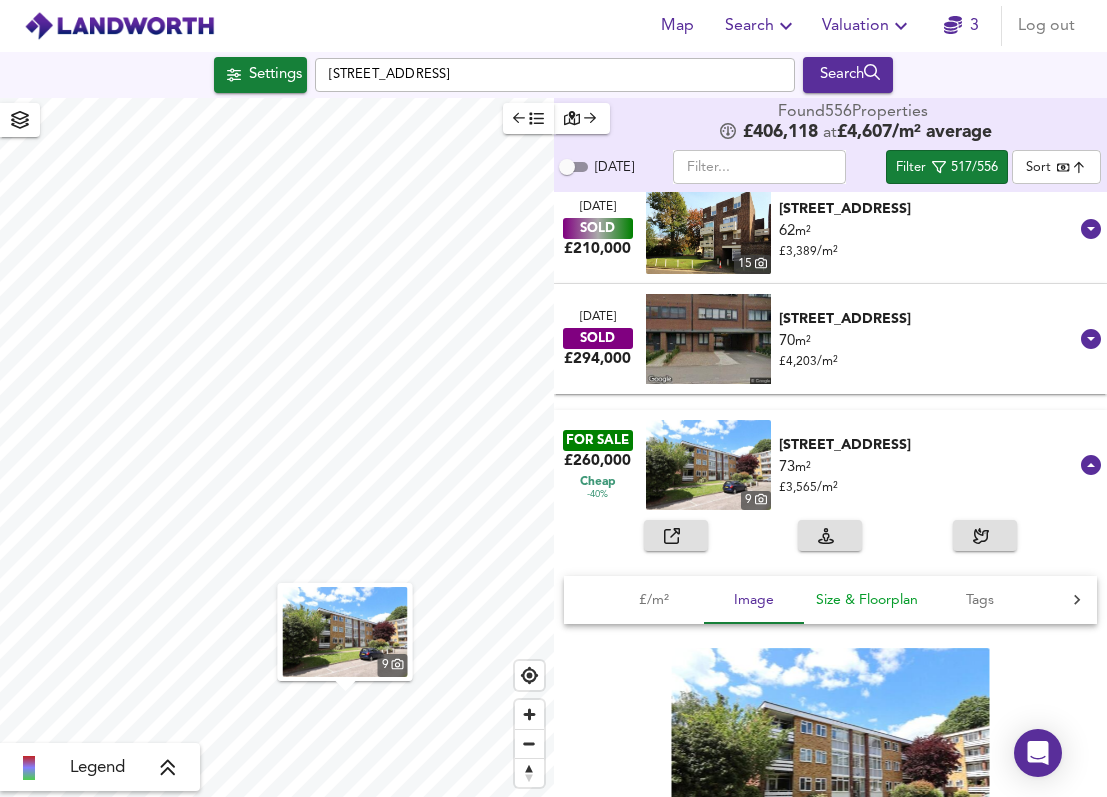 click on "Size & Floorplan" at bounding box center [867, 600] 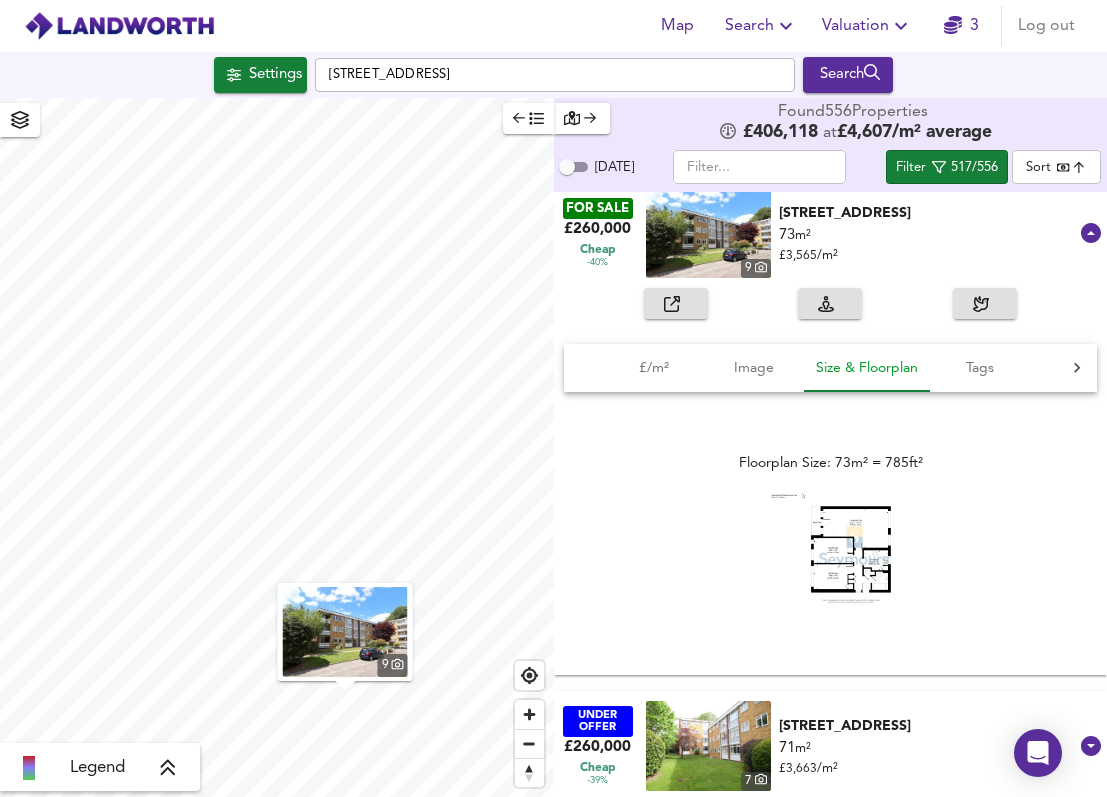 scroll, scrollTop: 15202, scrollLeft: 0, axis: vertical 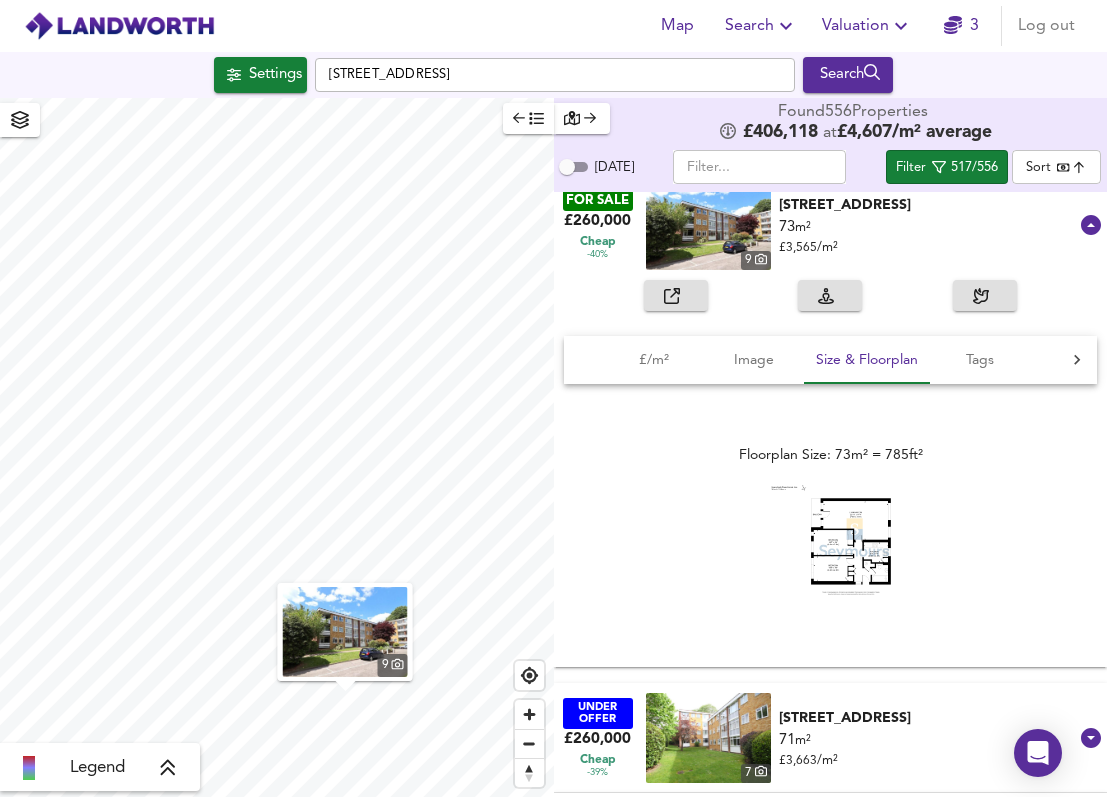 click at bounding box center (676, 295) 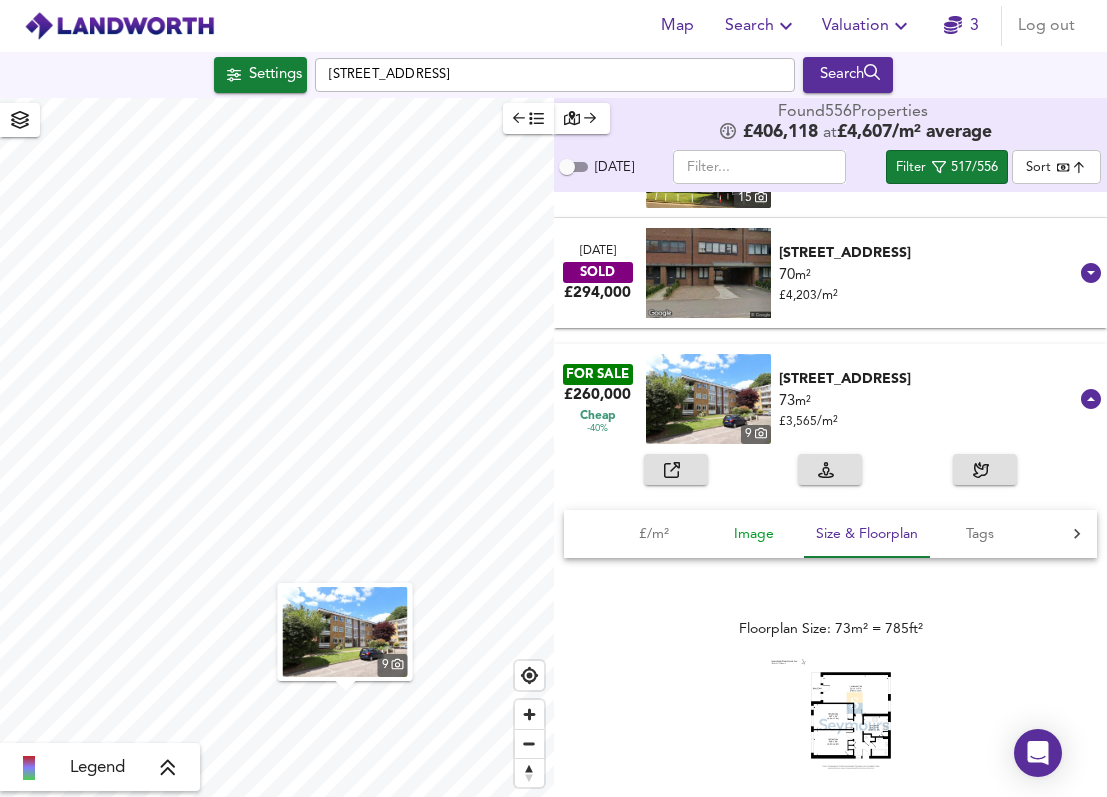 scroll, scrollTop: 15025, scrollLeft: 0, axis: vertical 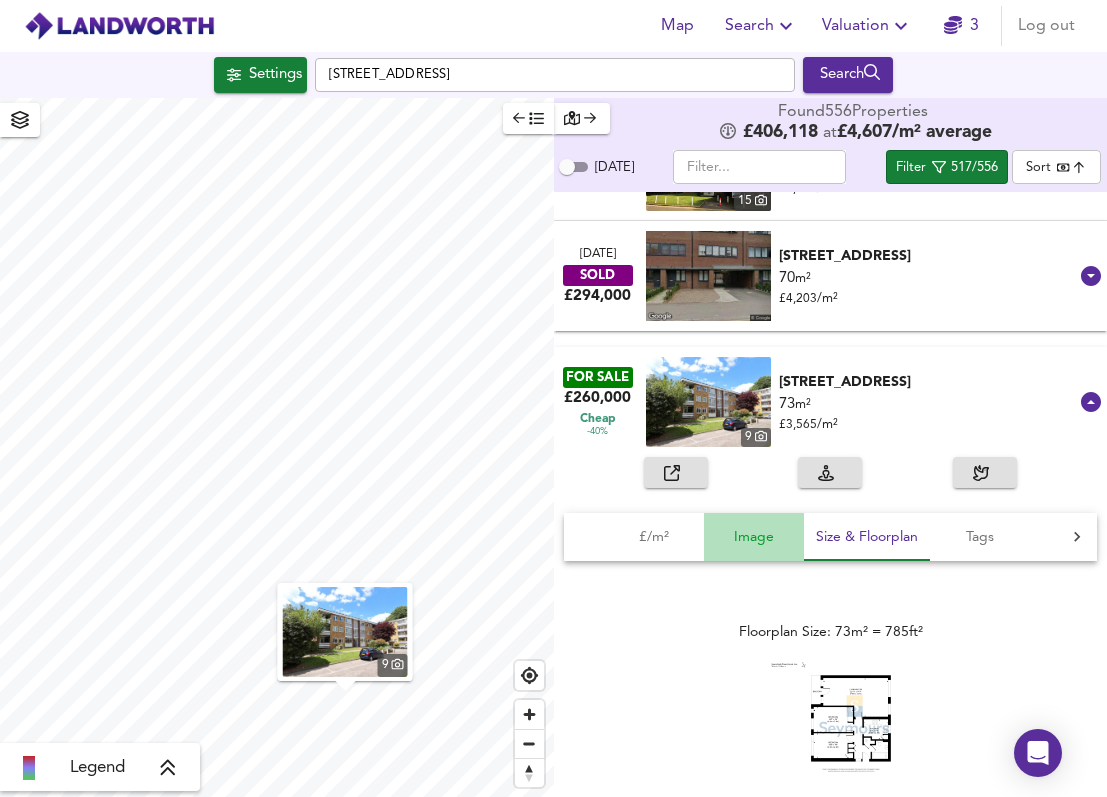 click on "Image" at bounding box center [754, 537] 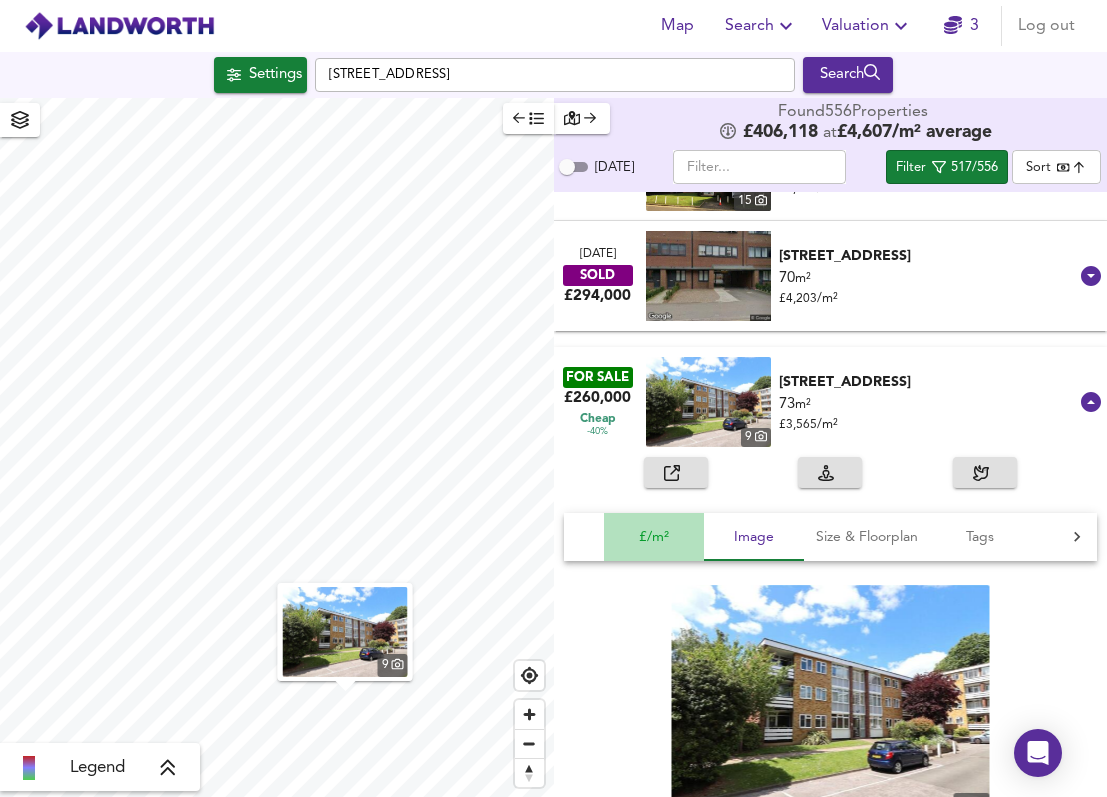 click on "£/m²" at bounding box center (654, 537) 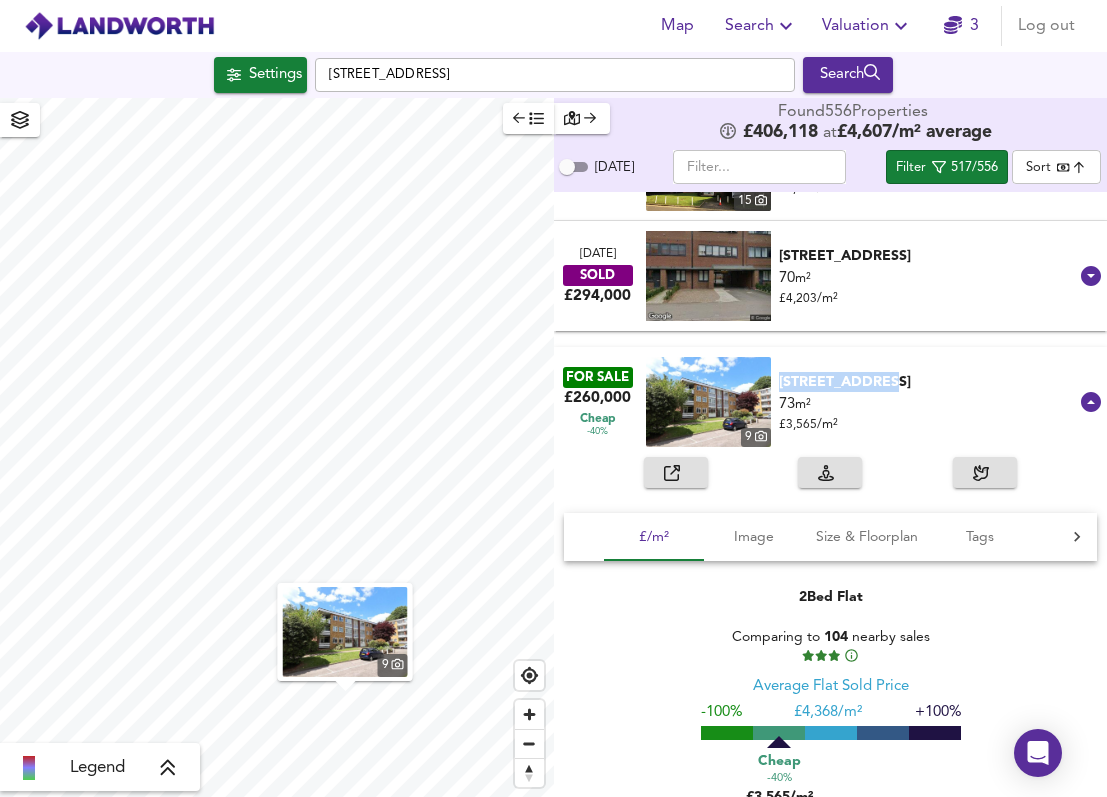 drag, startPoint x: 776, startPoint y: 381, endPoint x: 877, endPoint y: 381, distance: 101 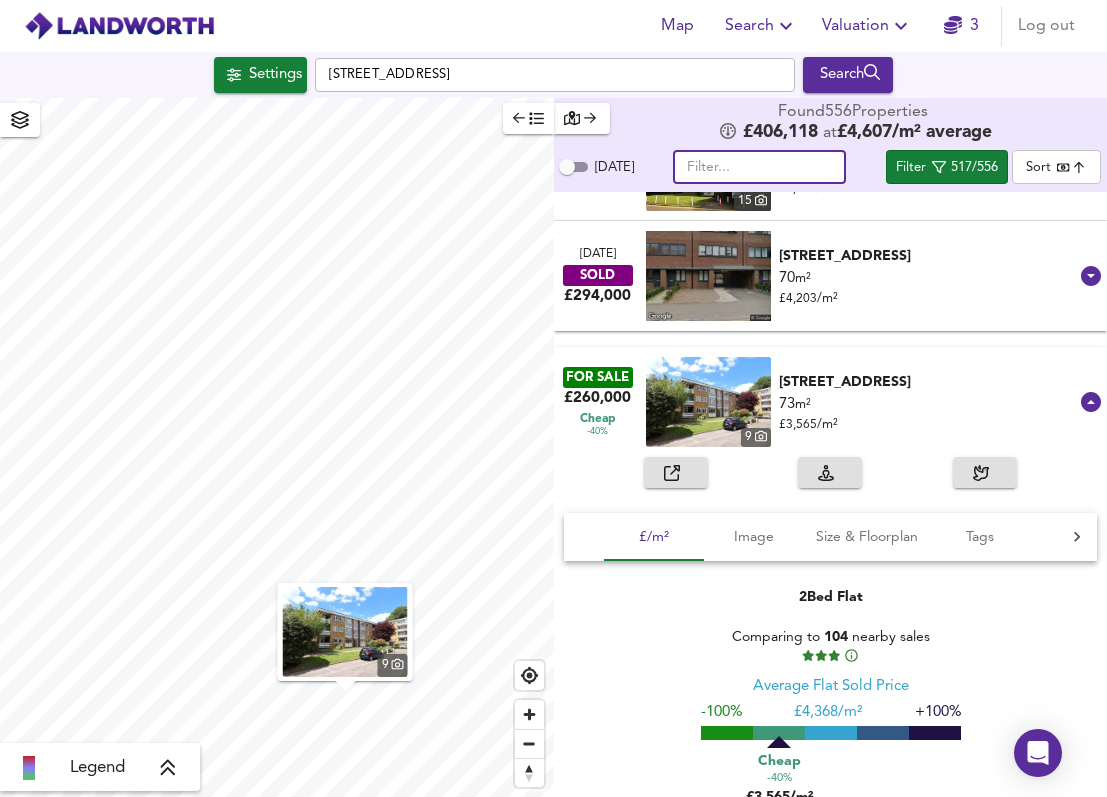 click at bounding box center [759, 167] 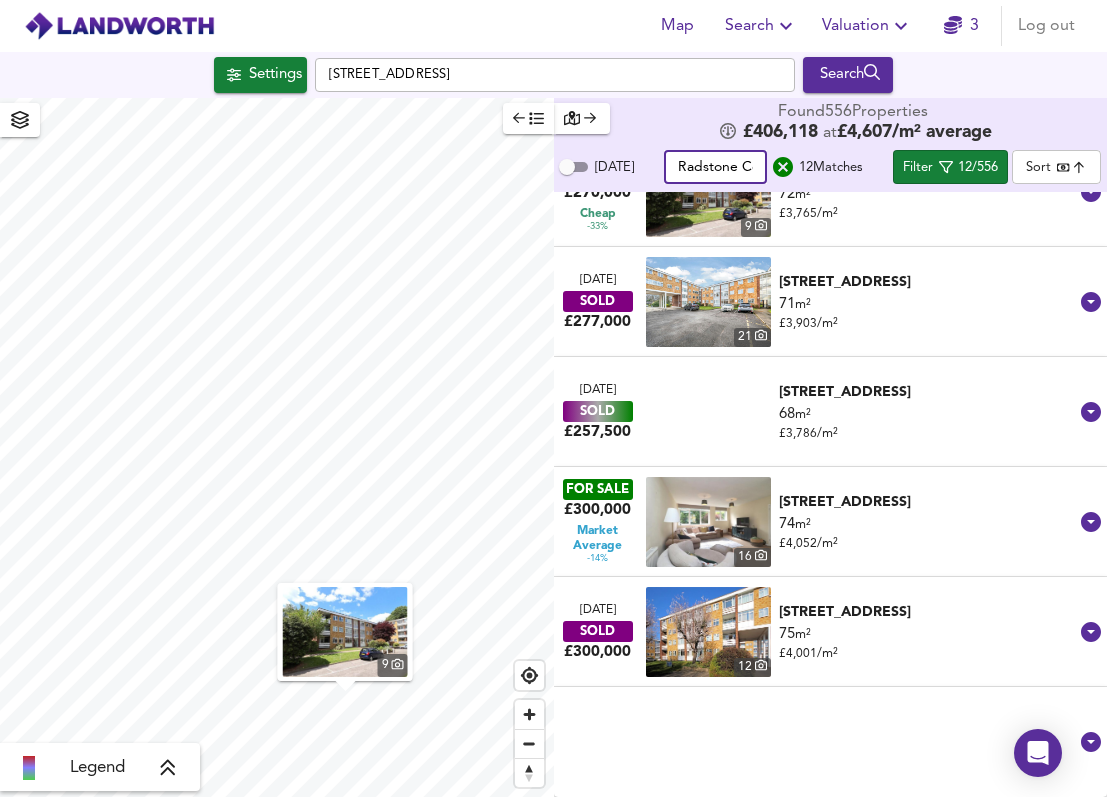 scroll, scrollTop: 0, scrollLeft: 22, axis: horizontal 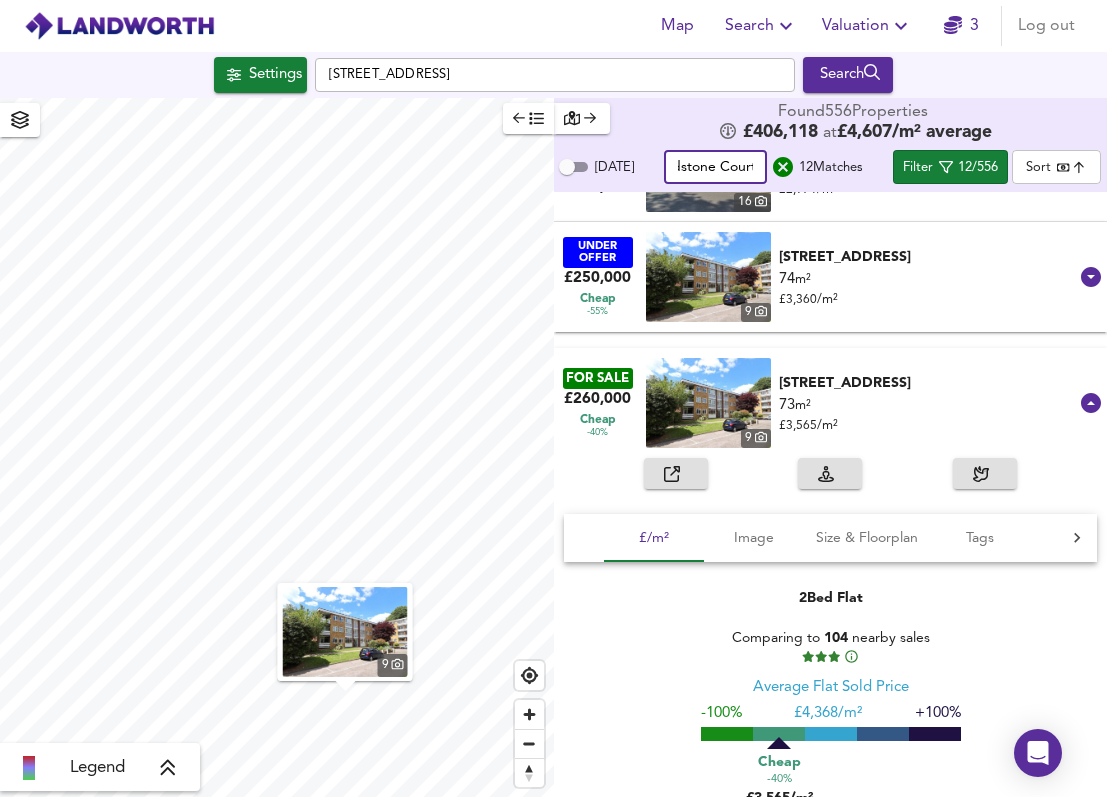 type on "Radstone Court" 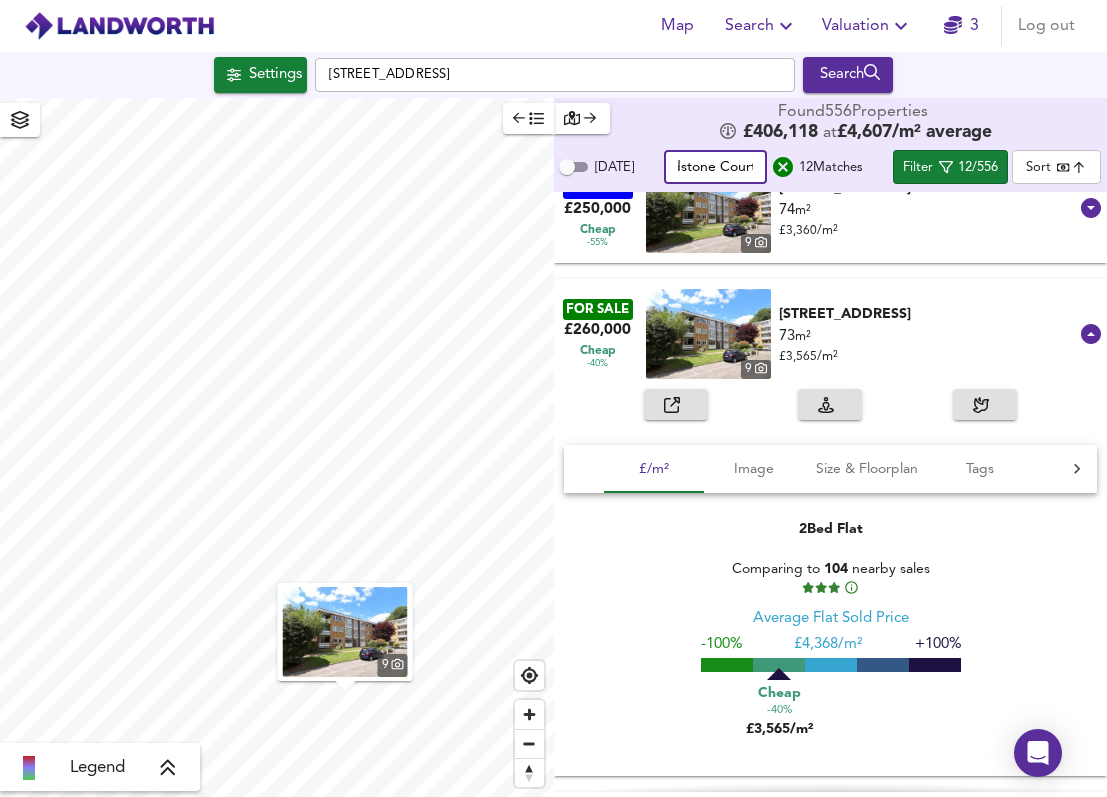 scroll, scrollTop: 815, scrollLeft: 0, axis: vertical 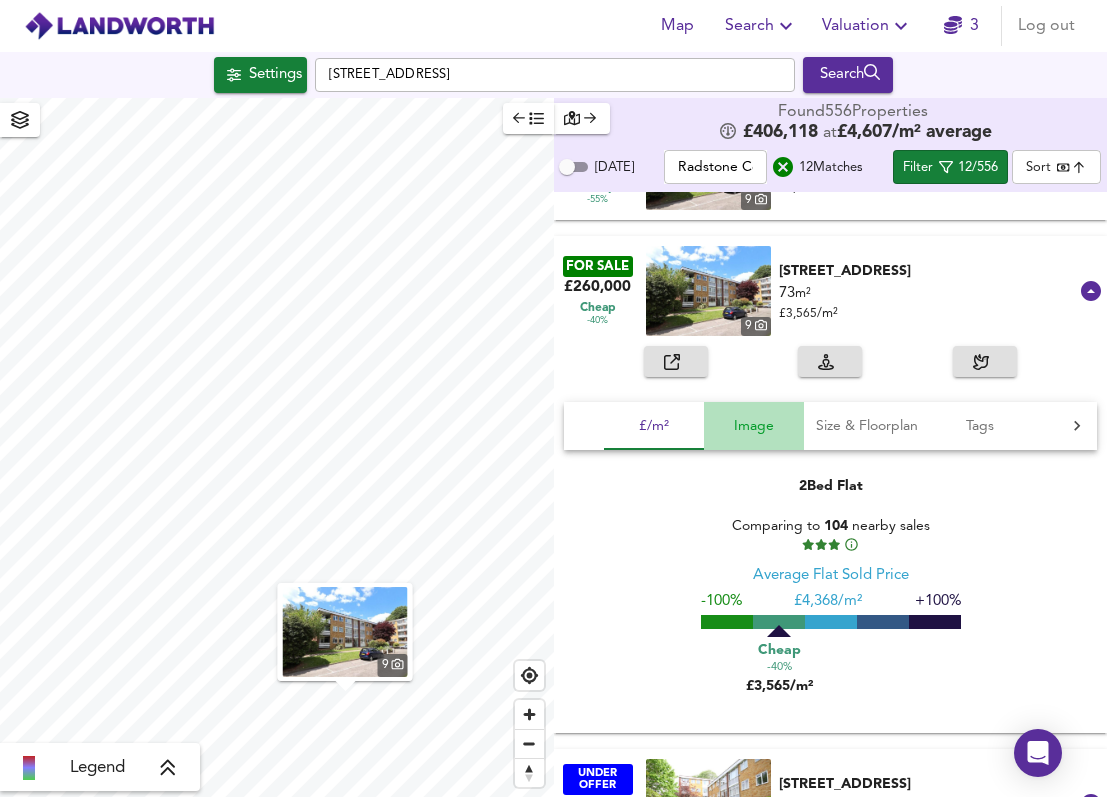 click on "Image" at bounding box center [754, 426] 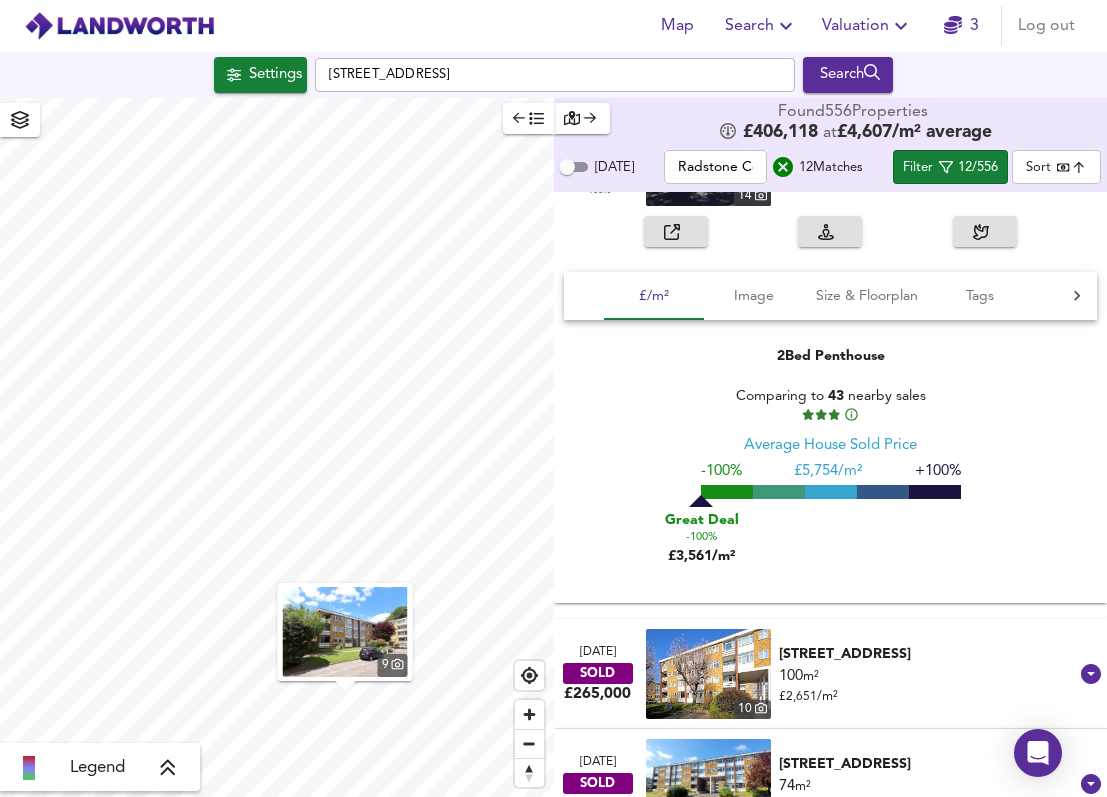 scroll, scrollTop: 0, scrollLeft: 0, axis: both 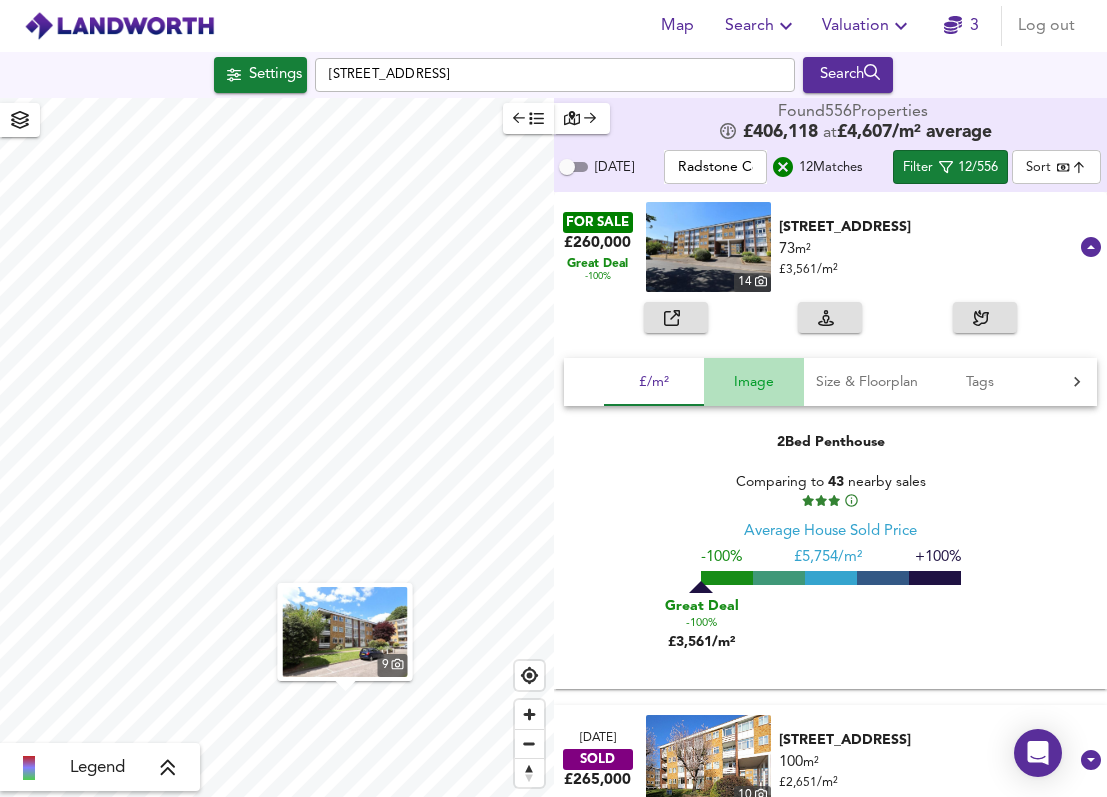 click on "Image" at bounding box center [754, 382] 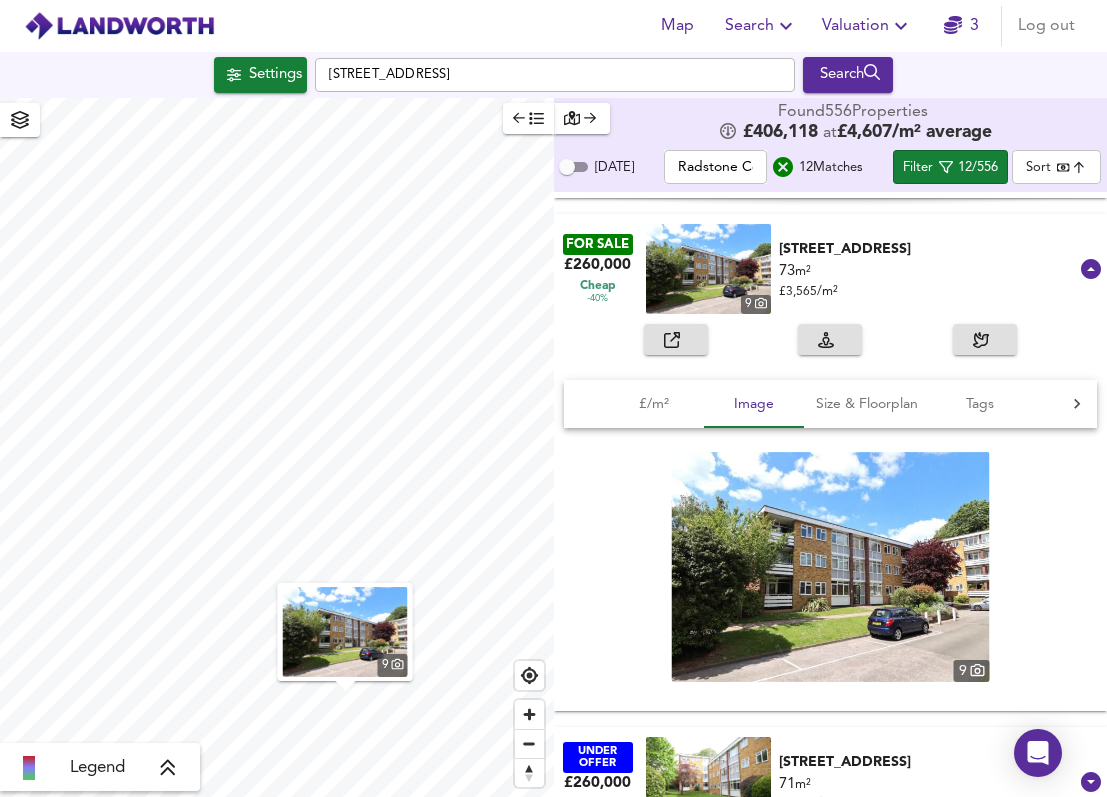 scroll, scrollTop: 833, scrollLeft: 0, axis: vertical 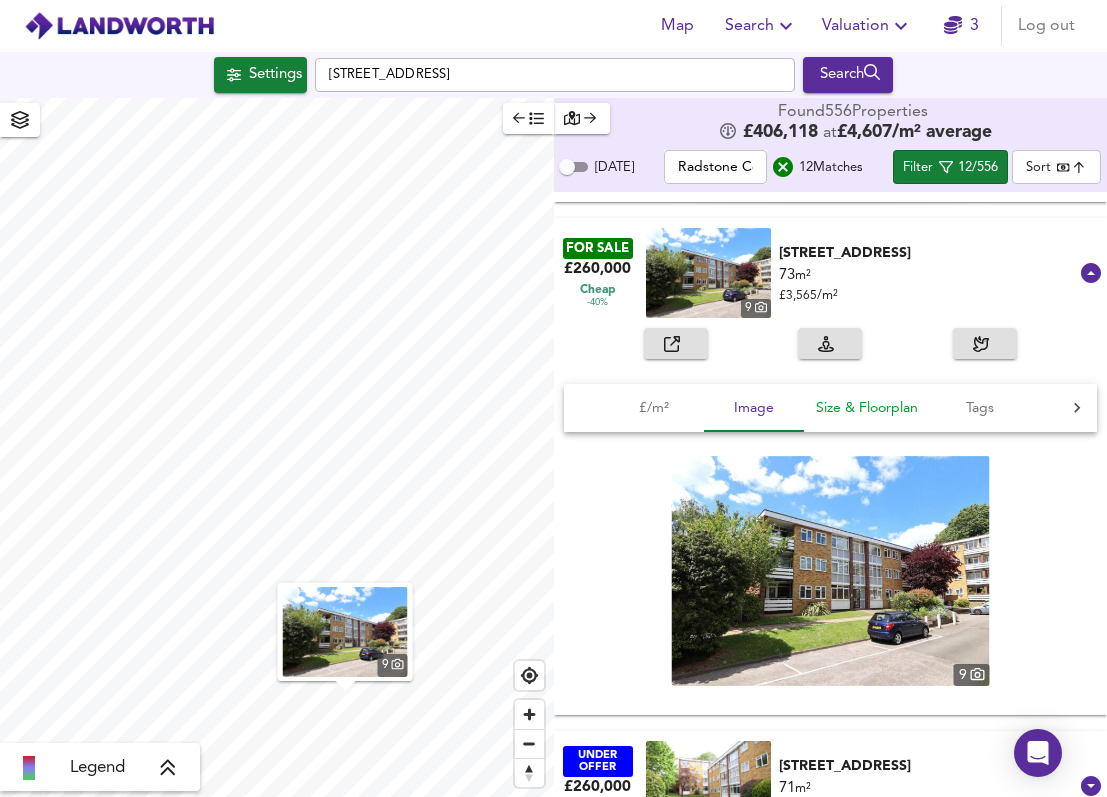 click on "Size & Floorplan" at bounding box center [867, 408] 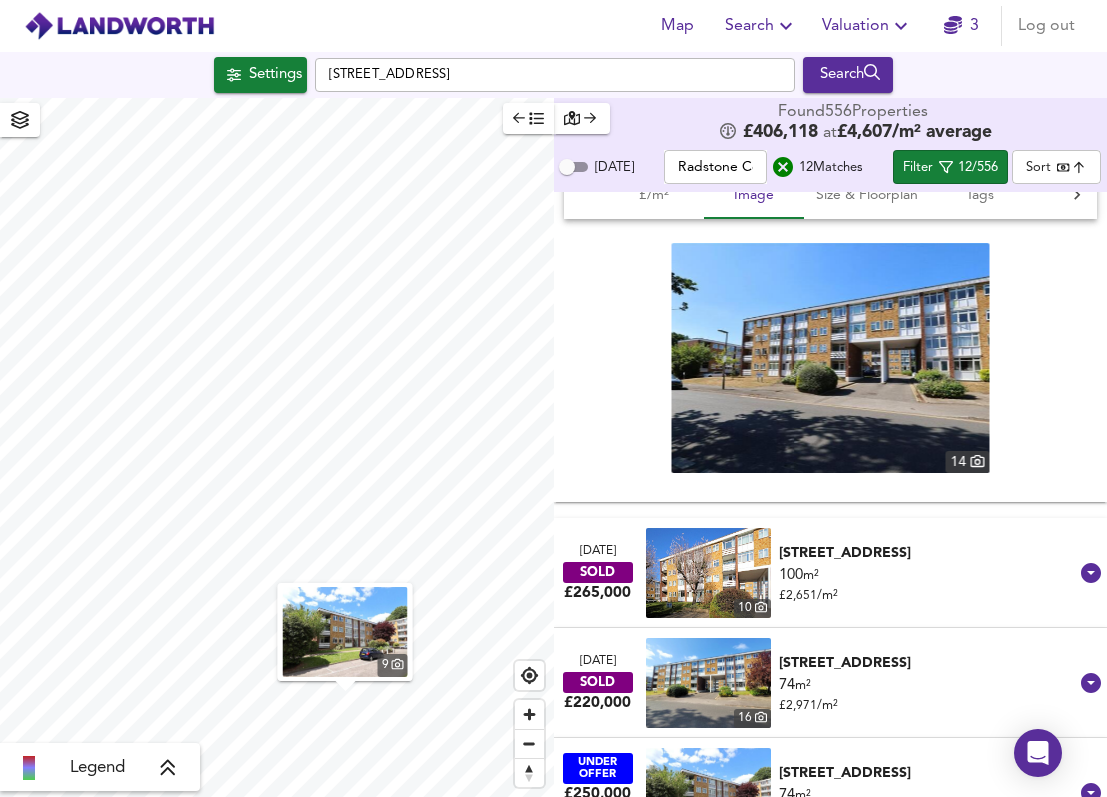 scroll, scrollTop: 0, scrollLeft: 0, axis: both 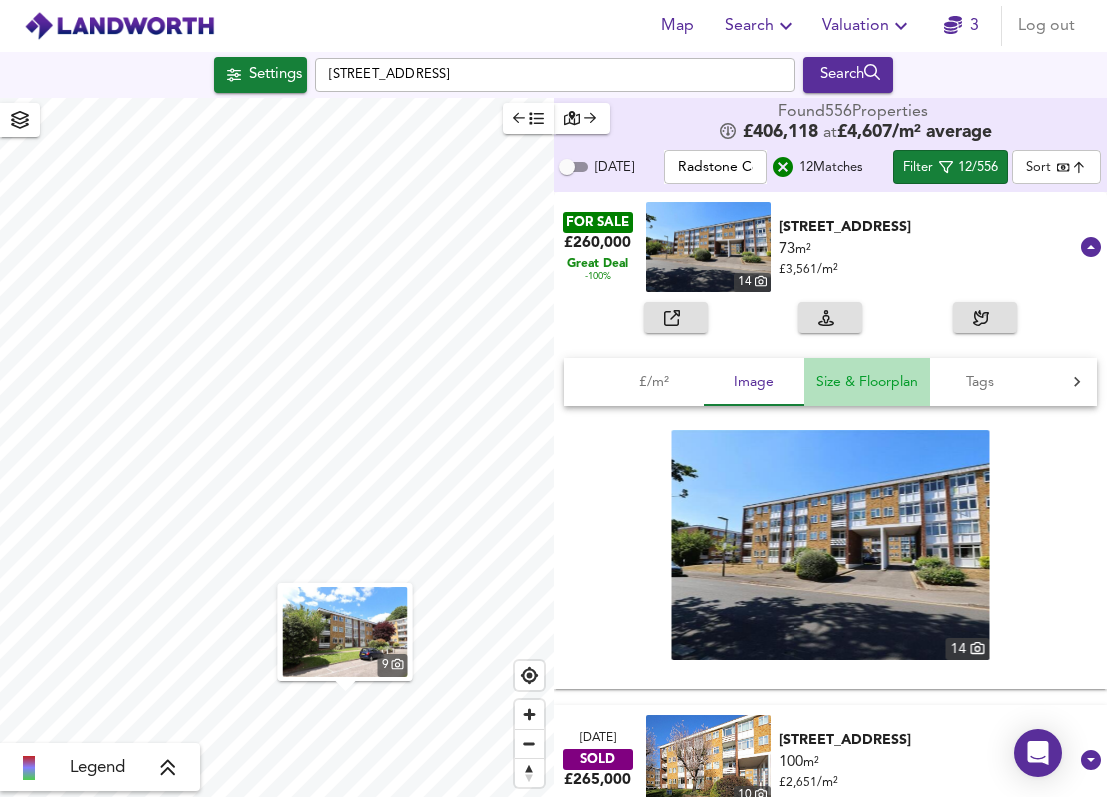 click on "Size & Floorplan" at bounding box center [867, 382] 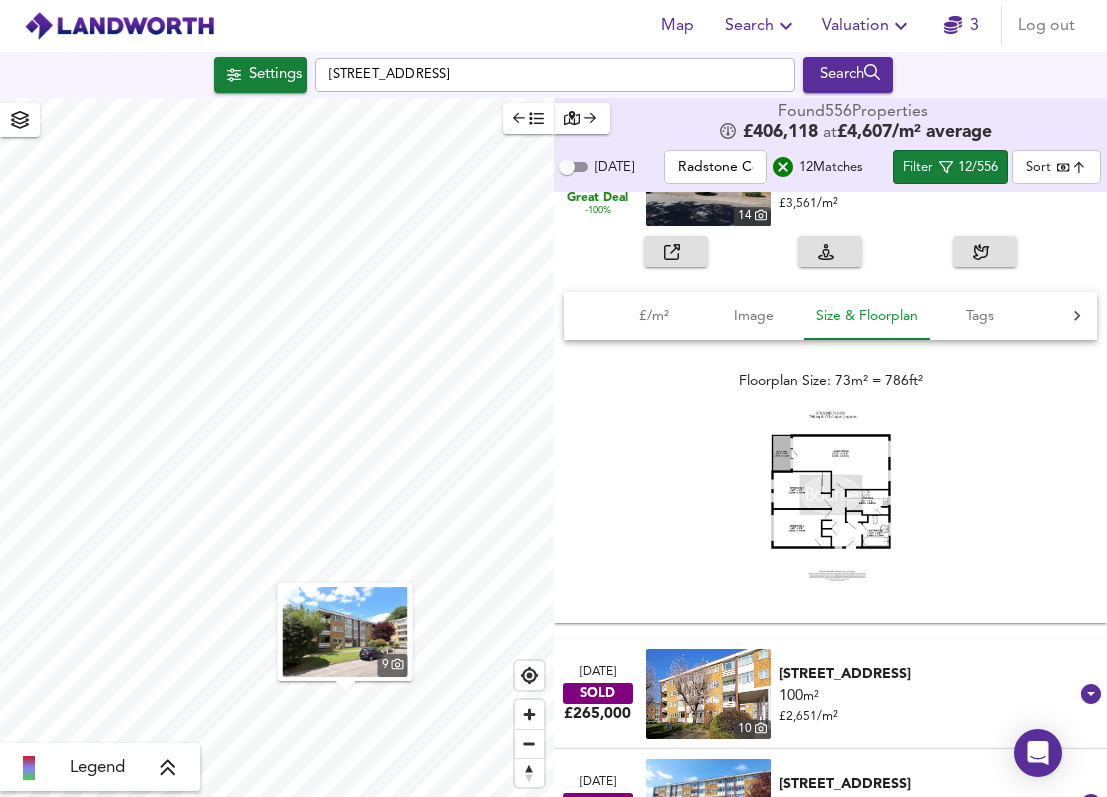 scroll, scrollTop: 0, scrollLeft: 0, axis: both 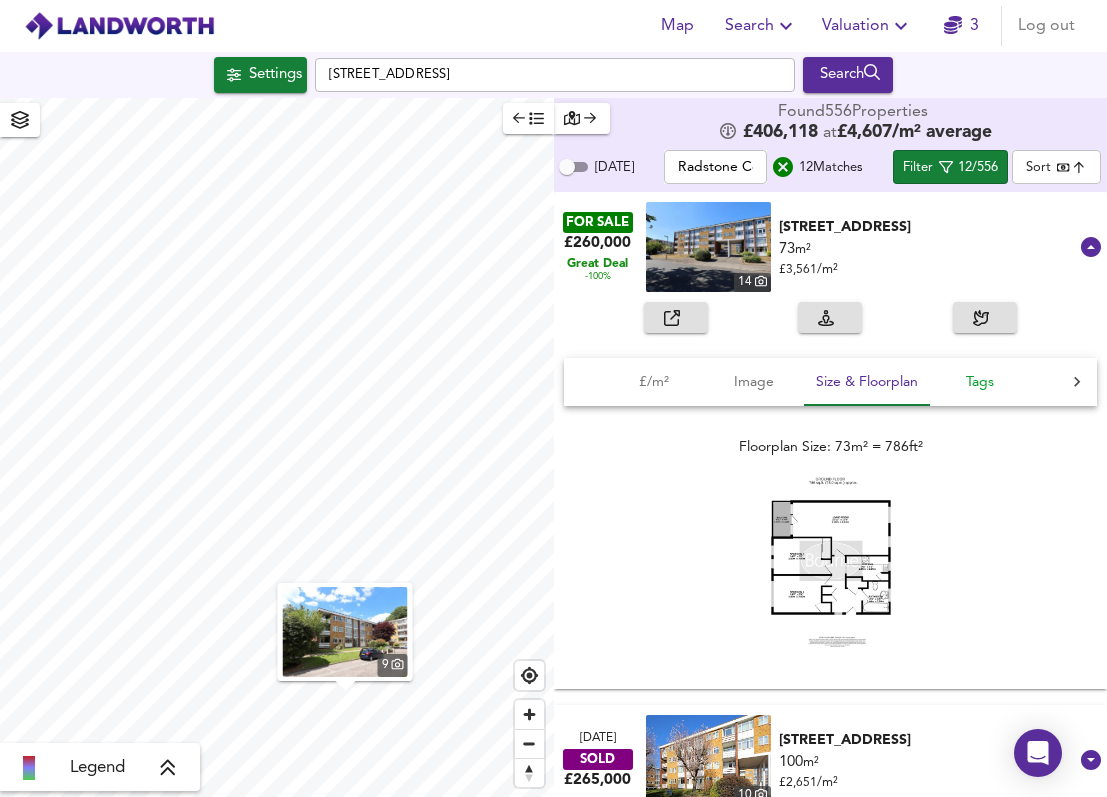 click on "Tags" at bounding box center [980, 382] 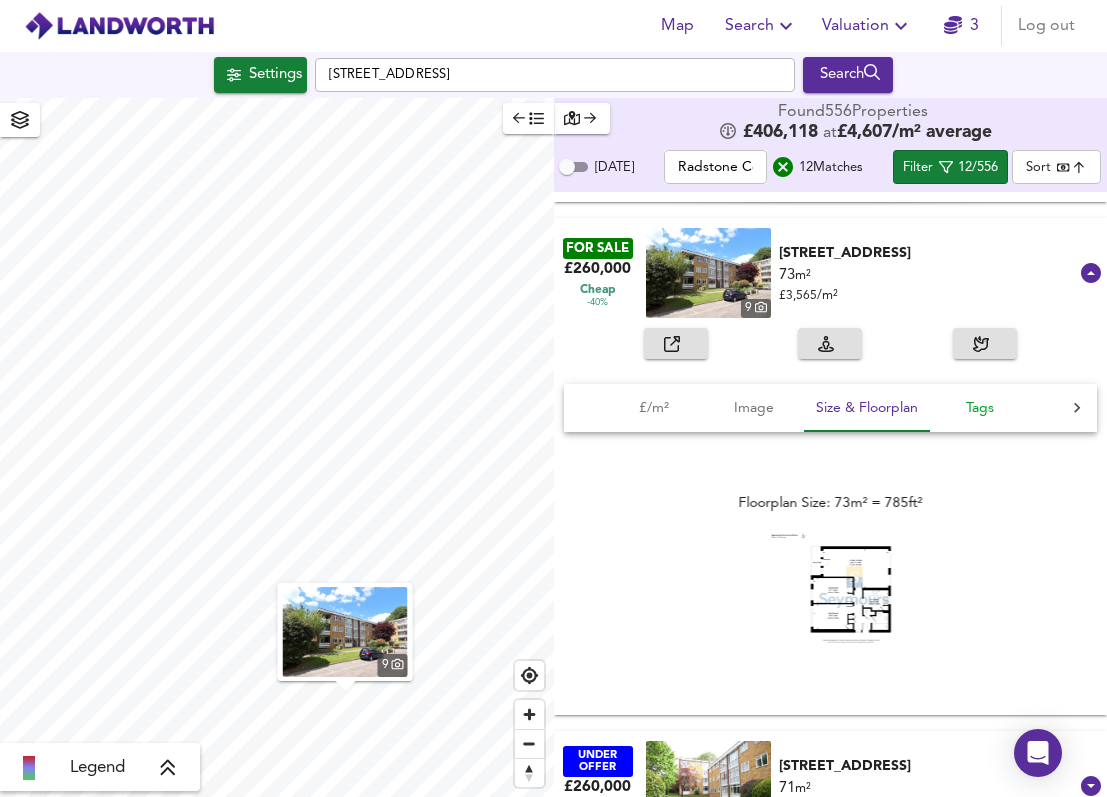 scroll, scrollTop: 832, scrollLeft: 0, axis: vertical 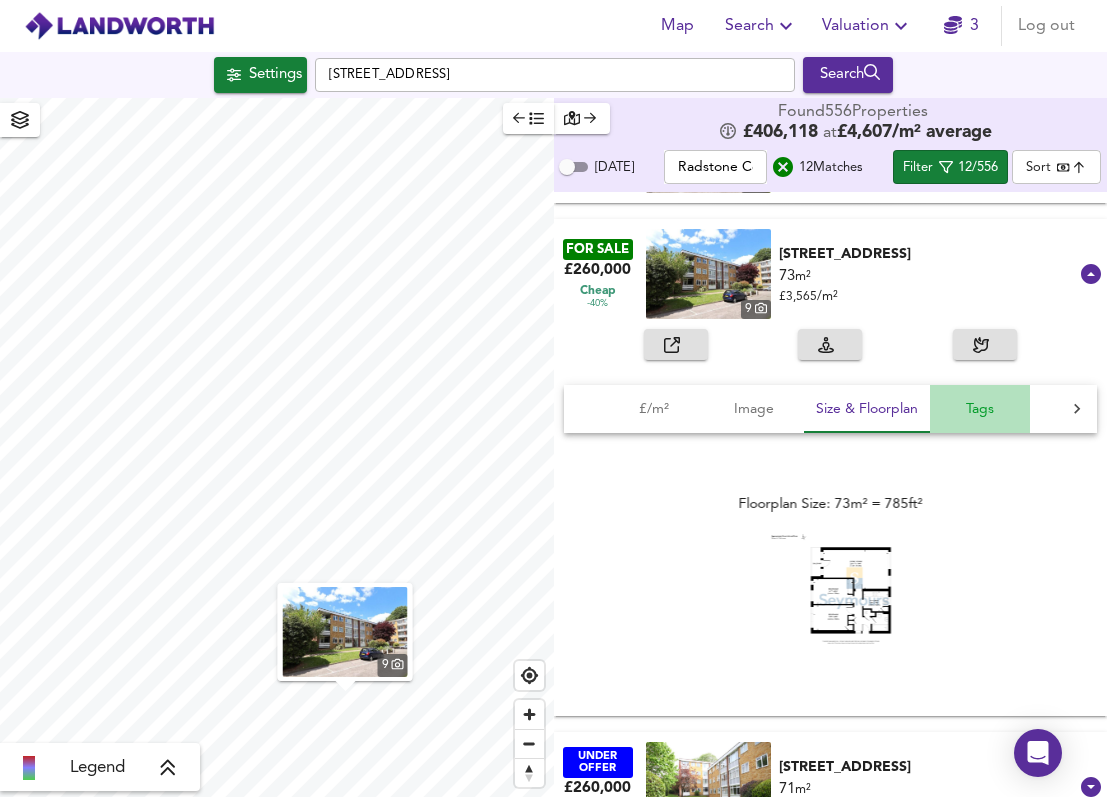 click on "Tags" at bounding box center (980, 409) 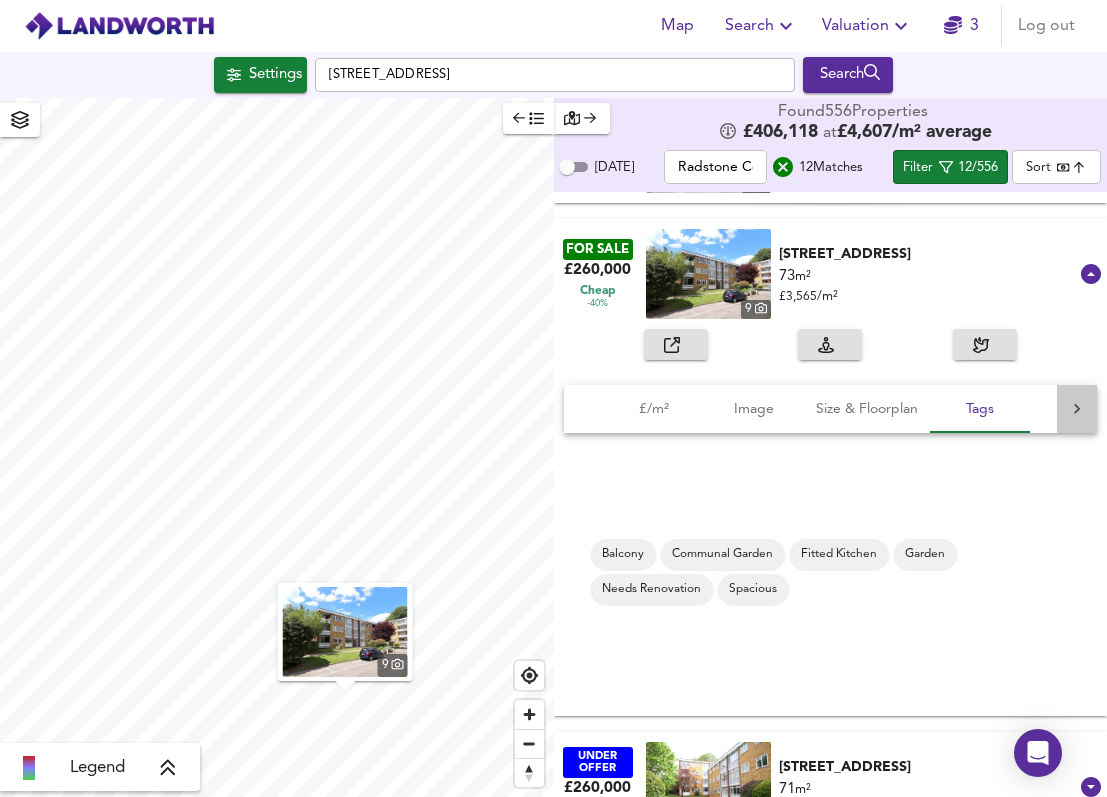 click 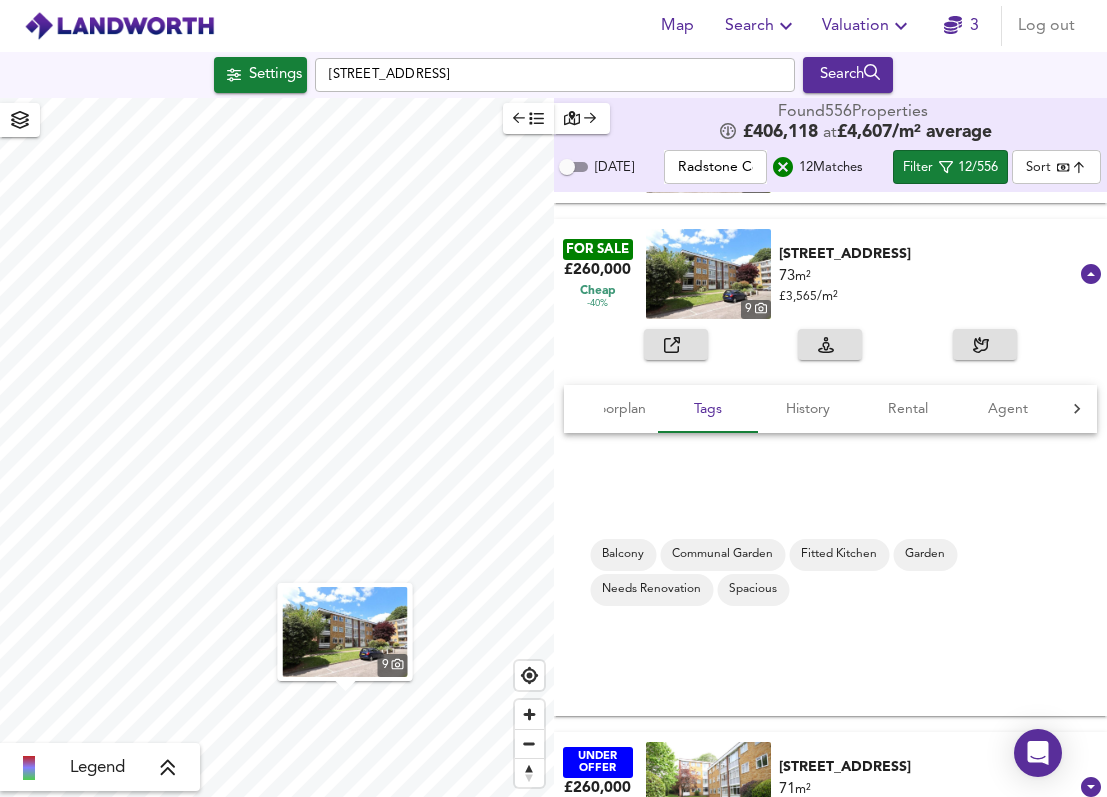 scroll, scrollTop: 0, scrollLeft: 283, axis: horizontal 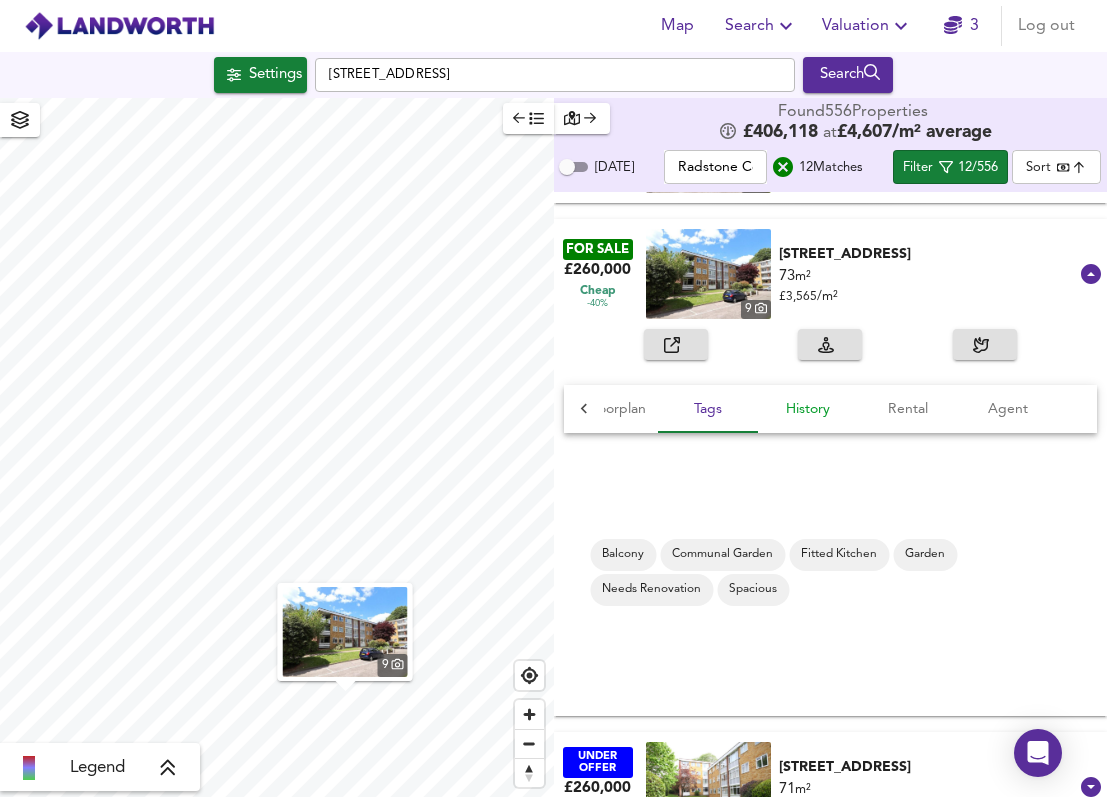 click on "History" at bounding box center (808, 409) 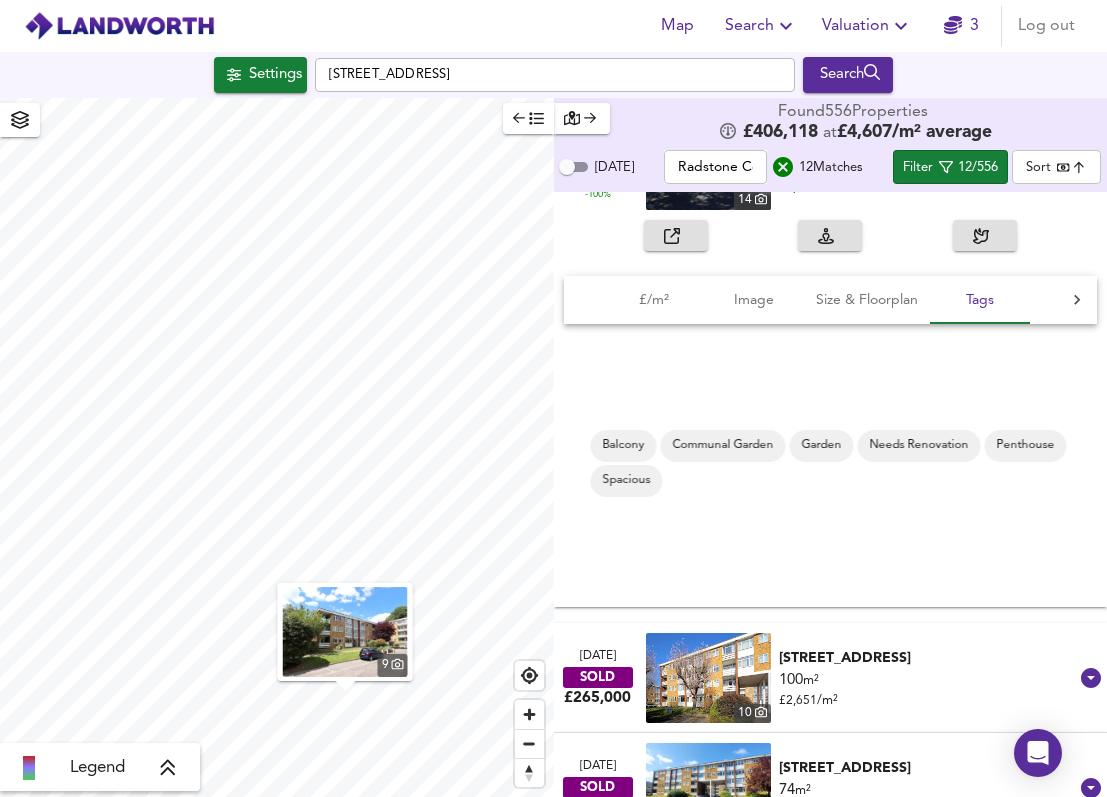 scroll, scrollTop: 0, scrollLeft: 0, axis: both 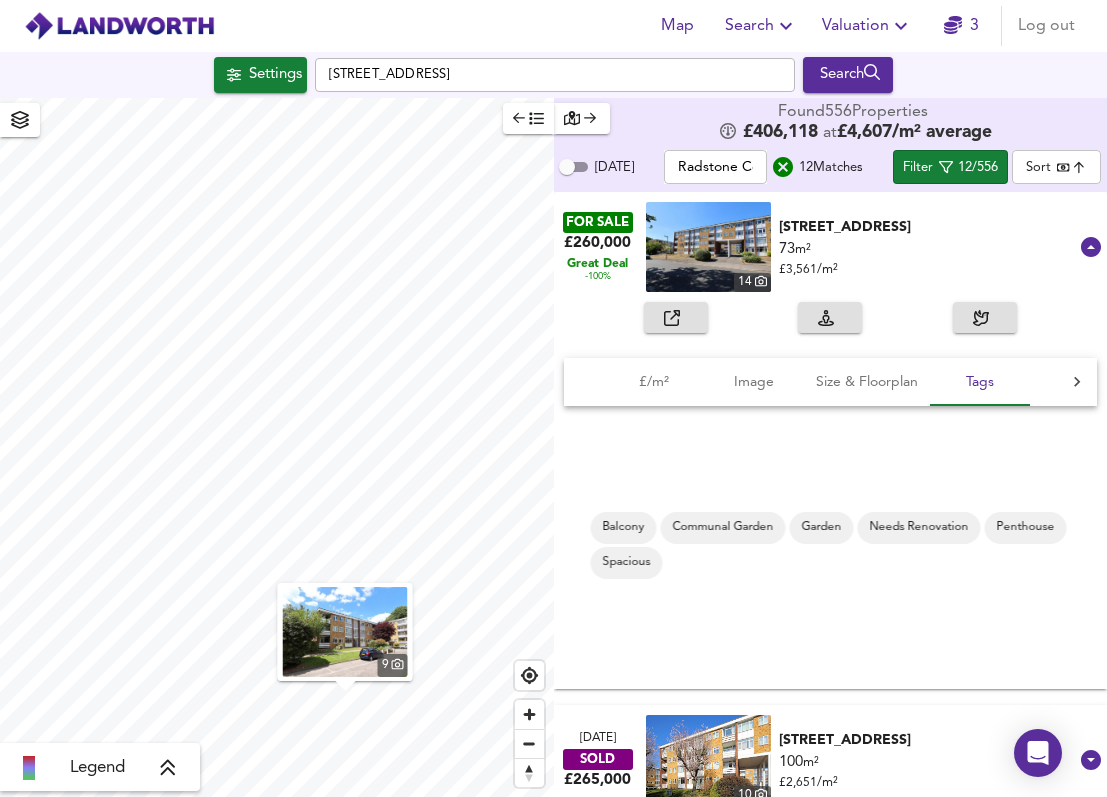 click 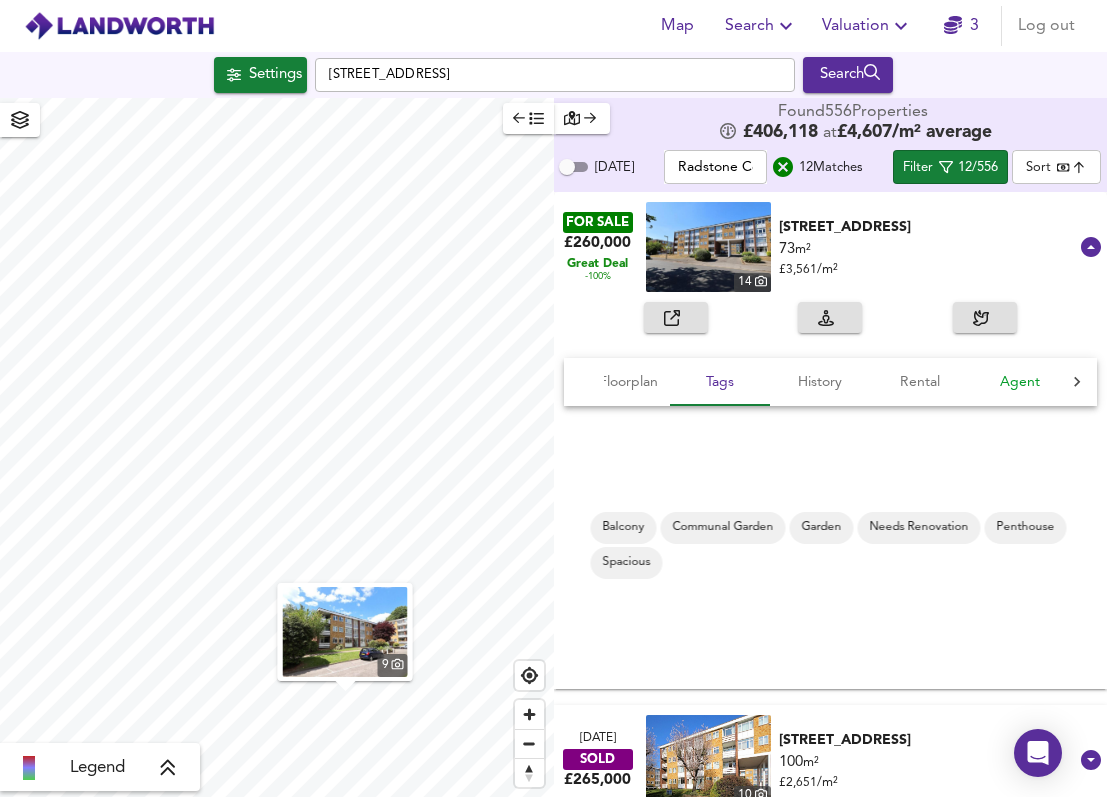 scroll, scrollTop: 0, scrollLeft: 283, axis: horizontal 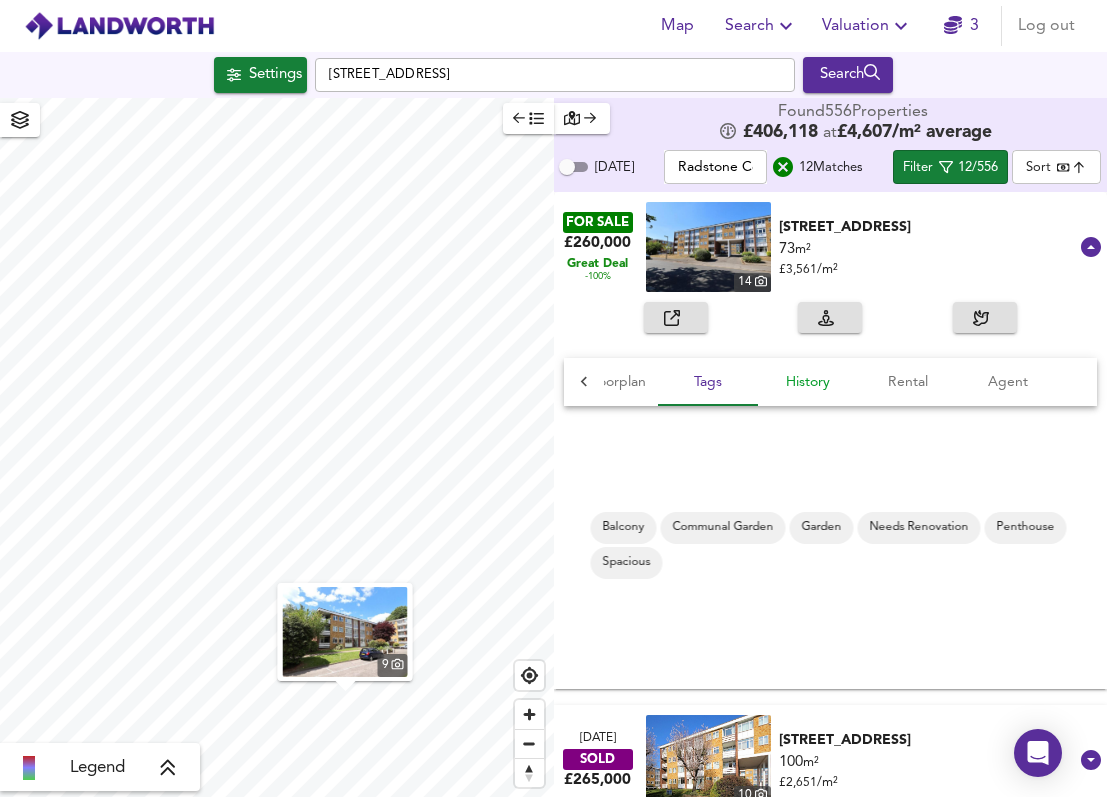 click on "History" at bounding box center (808, 382) 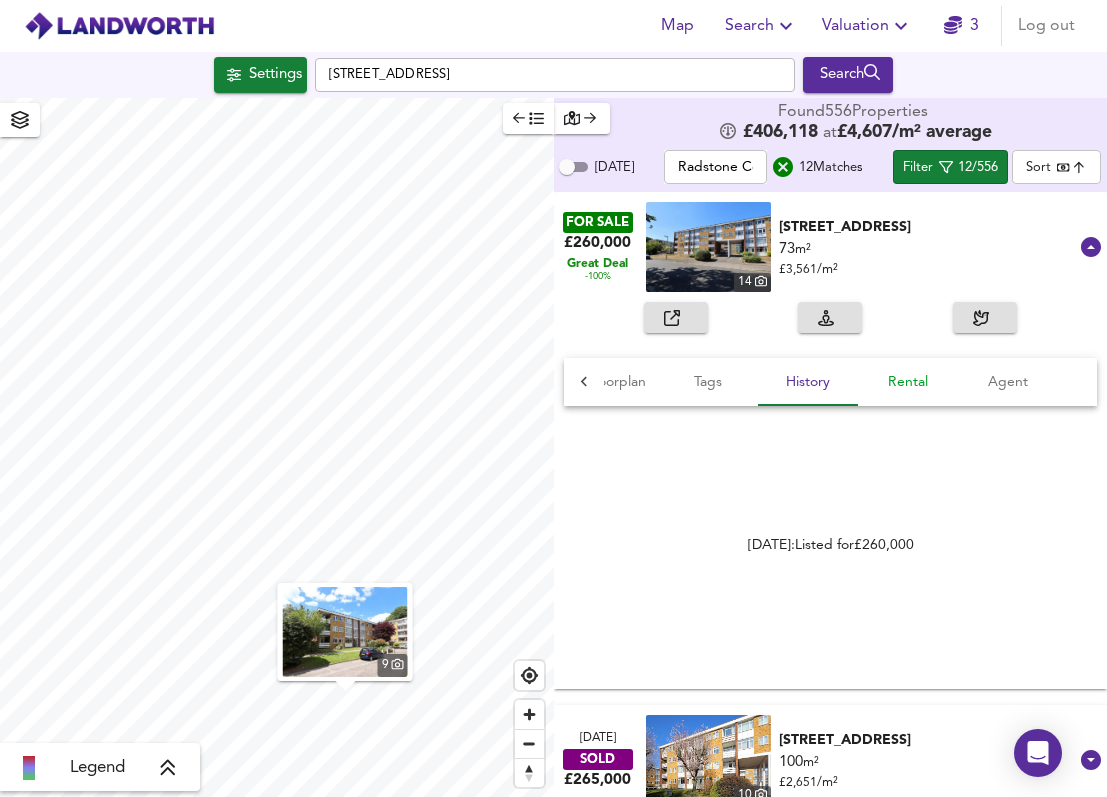 click on "Rental" at bounding box center [908, 382] 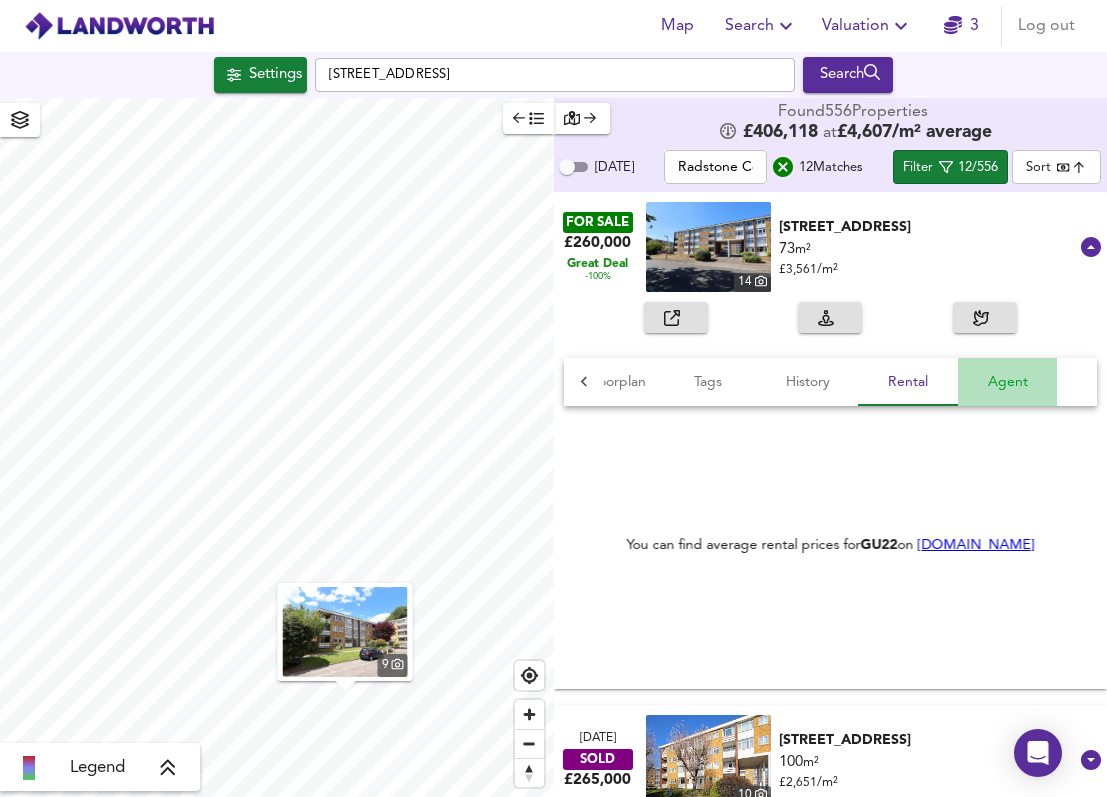 click on "Agent" at bounding box center [1008, 382] 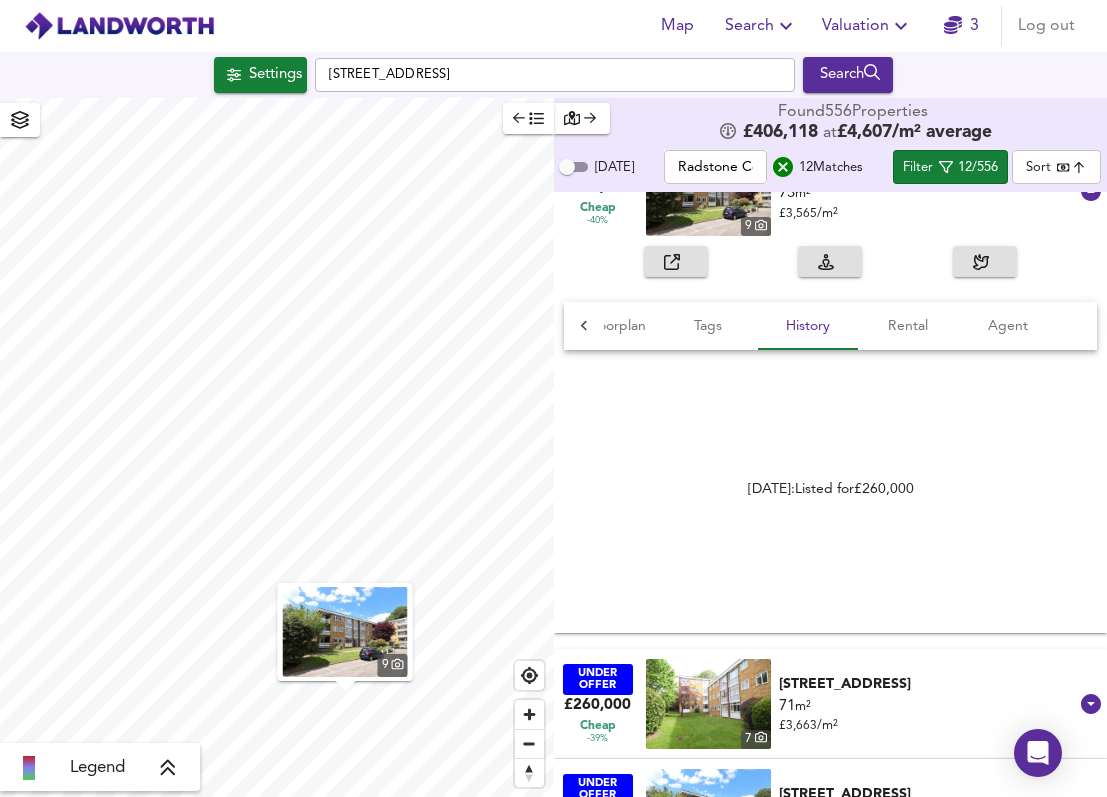 scroll, scrollTop: 843, scrollLeft: 0, axis: vertical 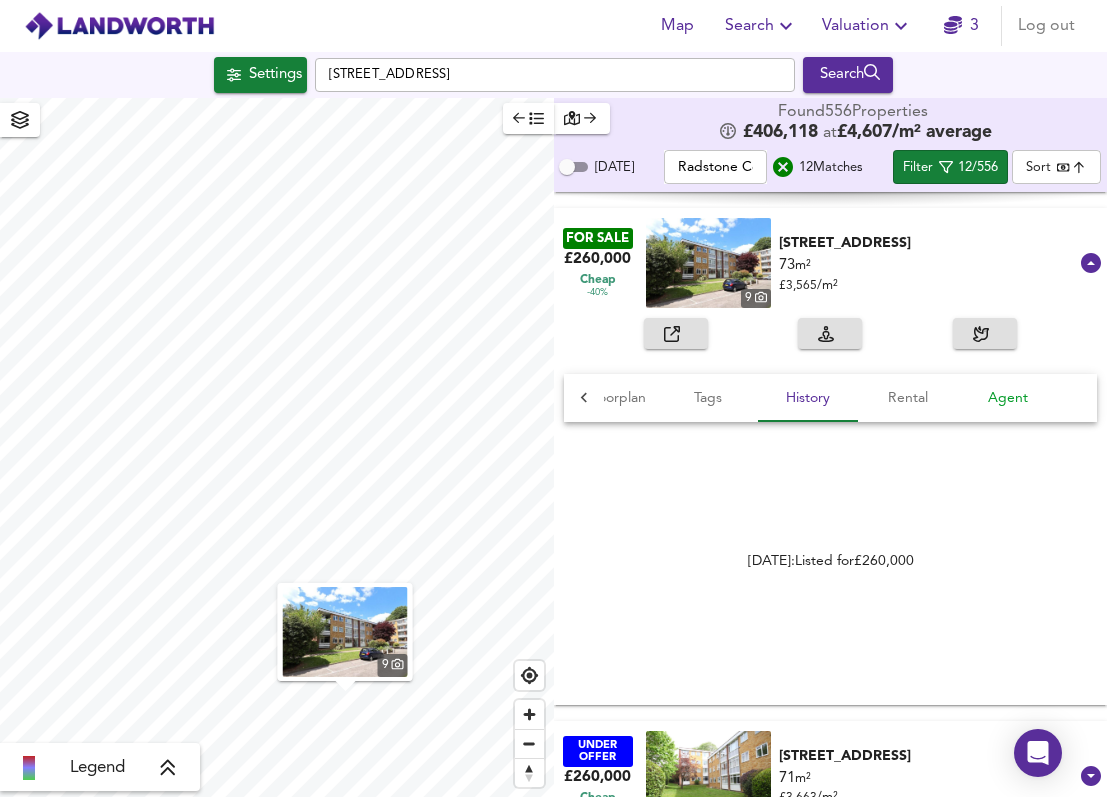 click on "Agent" at bounding box center [1008, 398] 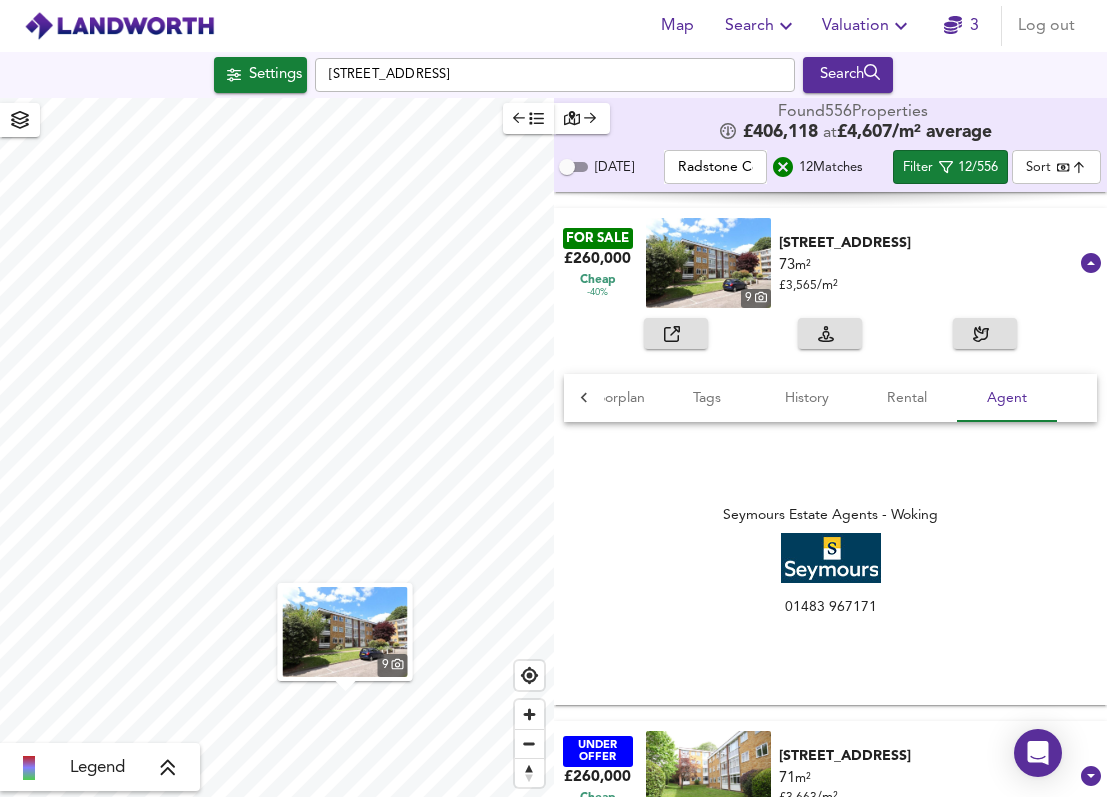 click at bounding box center (676, 333) 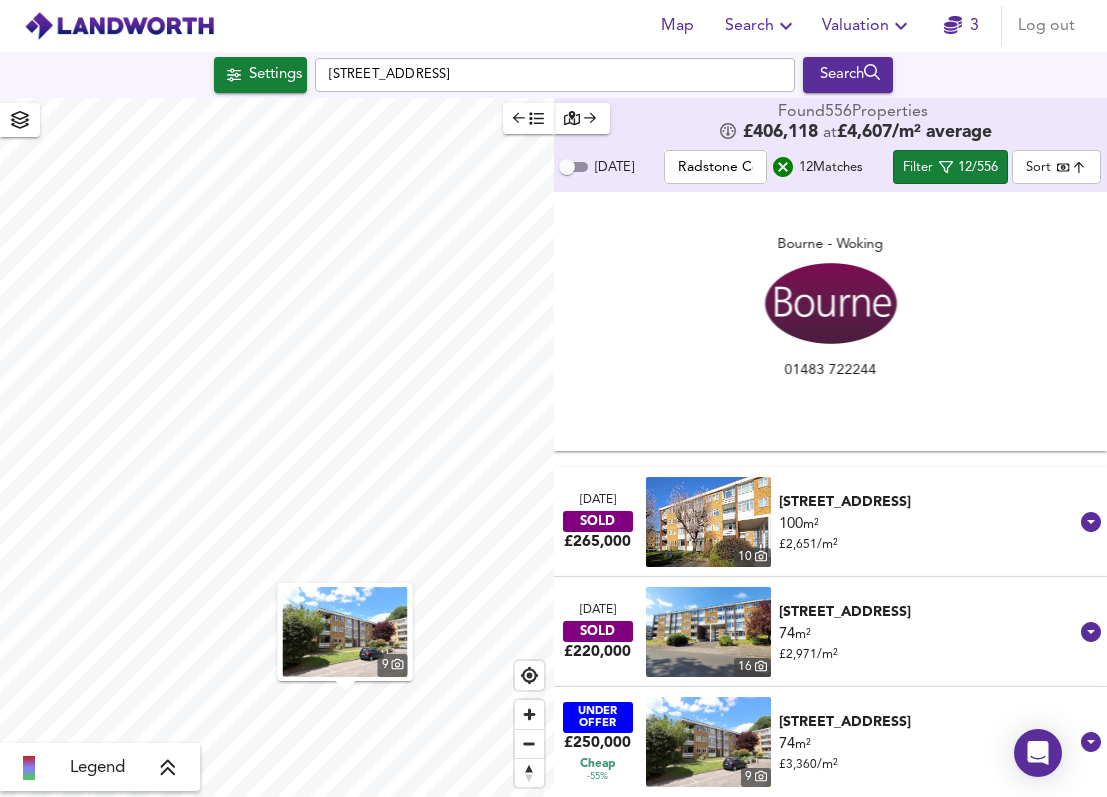scroll, scrollTop: 0, scrollLeft: 0, axis: both 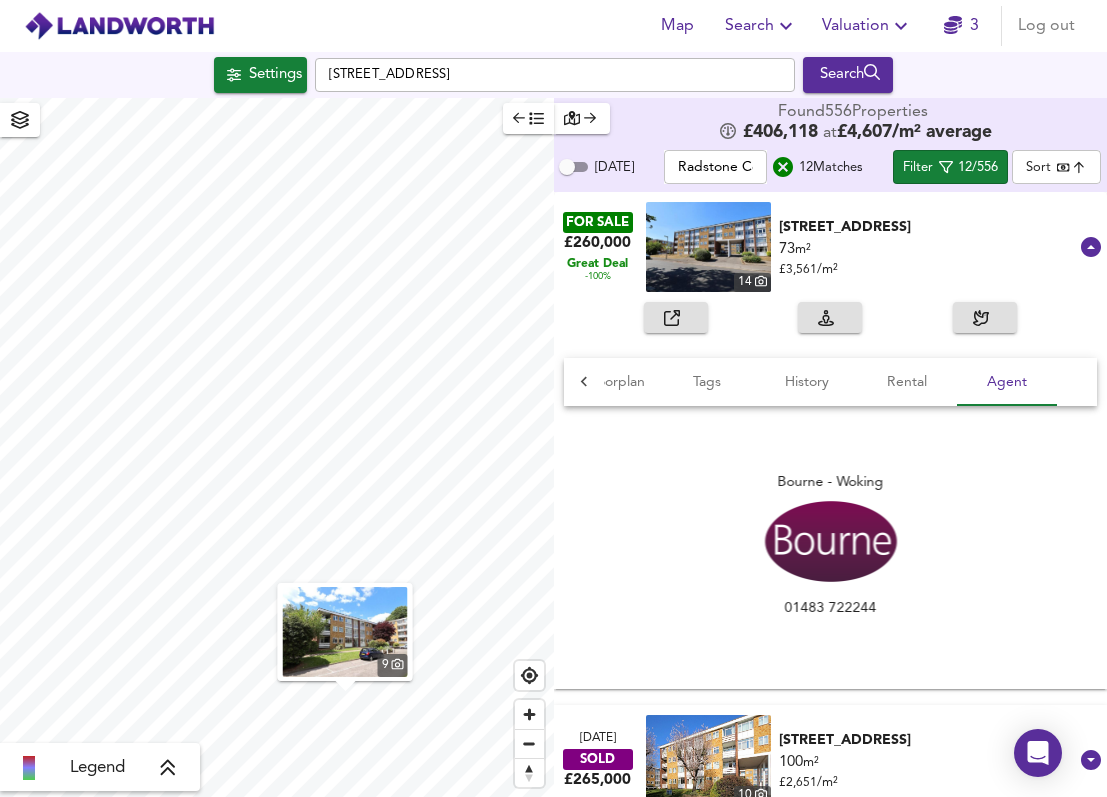 click at bounding box center [676, 317] 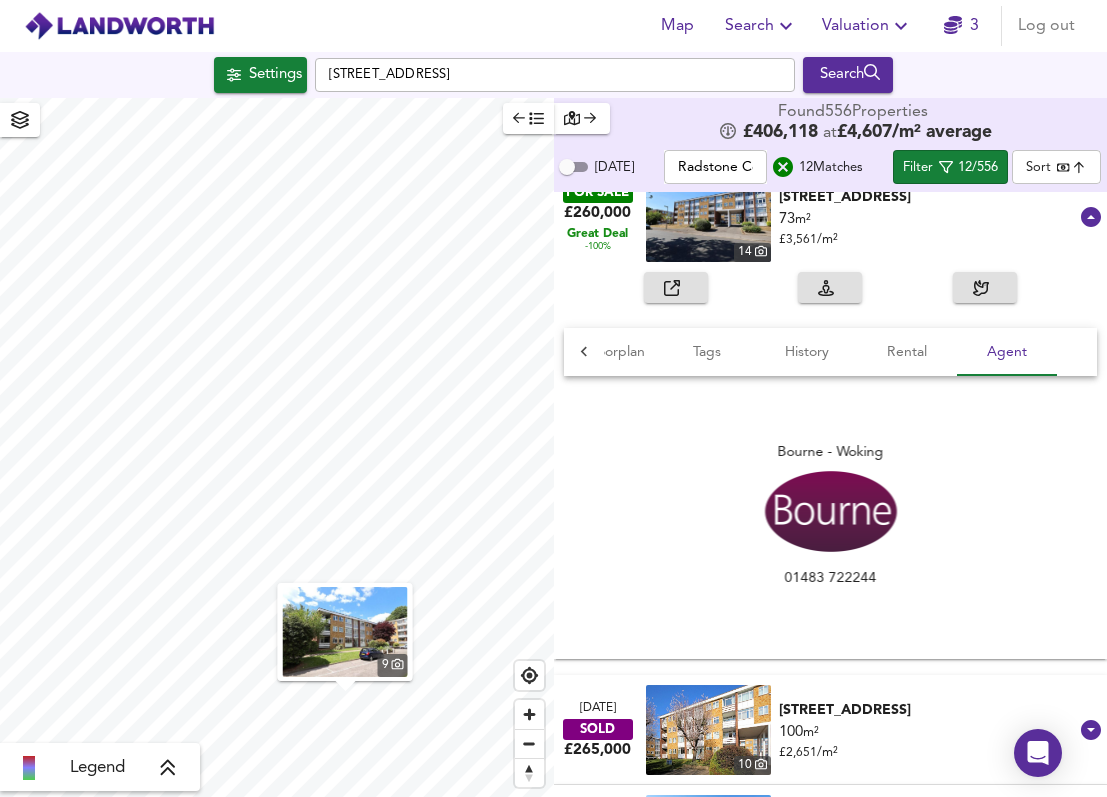 scroll, scrollTop: 0, scrollLeft: 0, axis: both 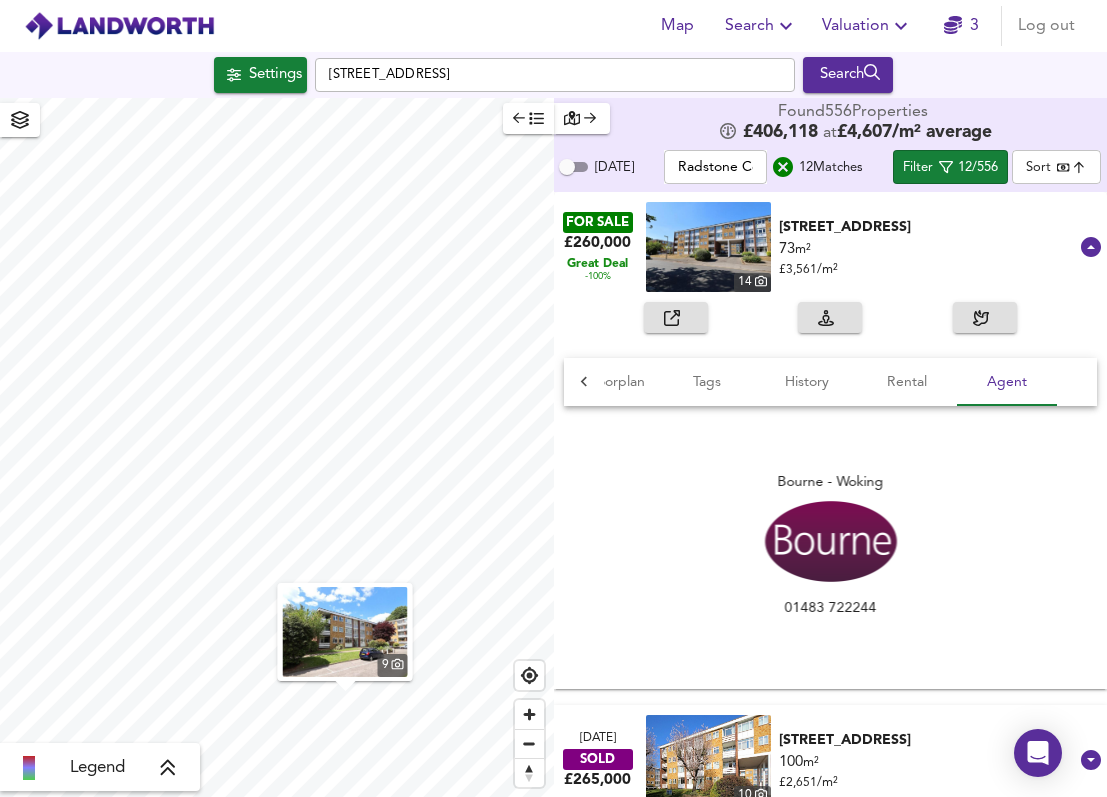 click 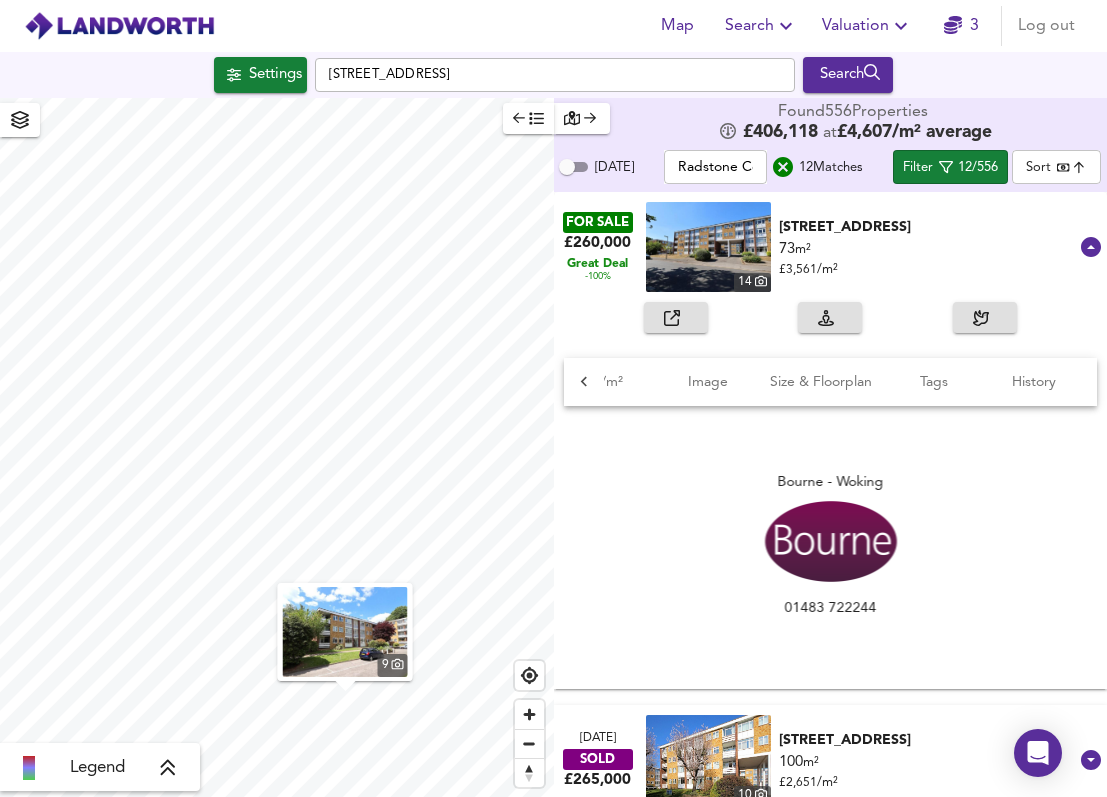 click 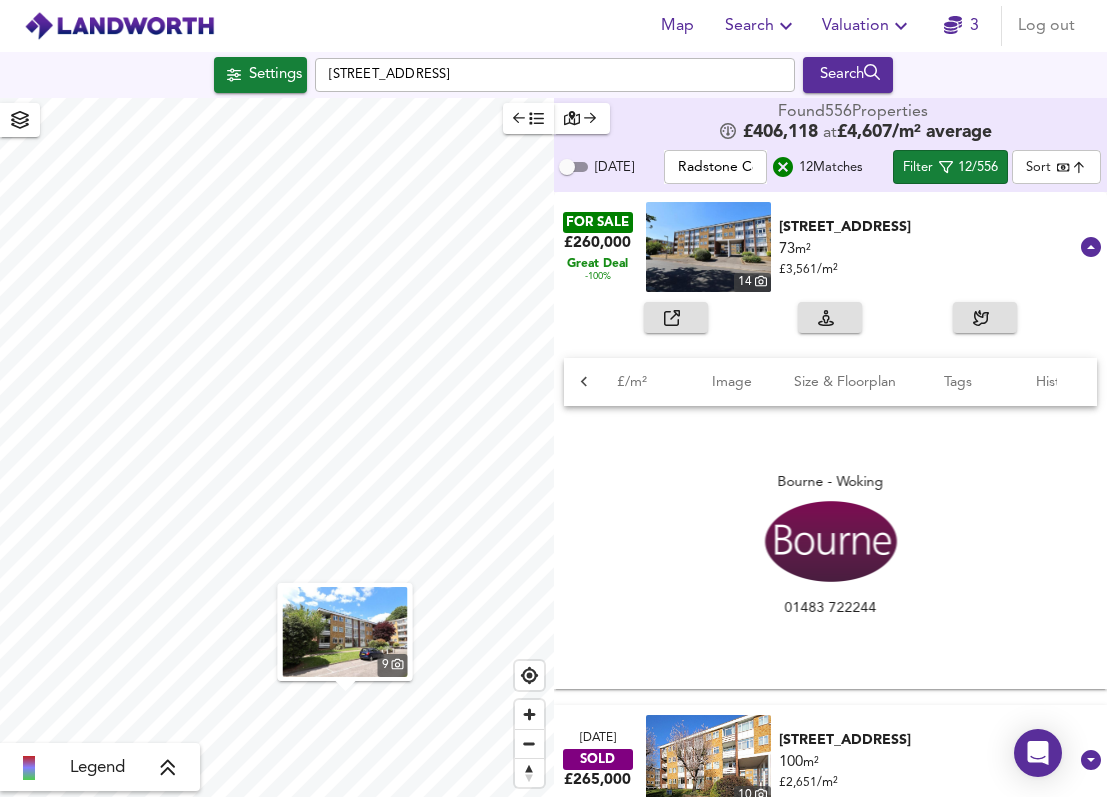 scroll, scrollTop: 0, scrollLeft: 0, axis: both 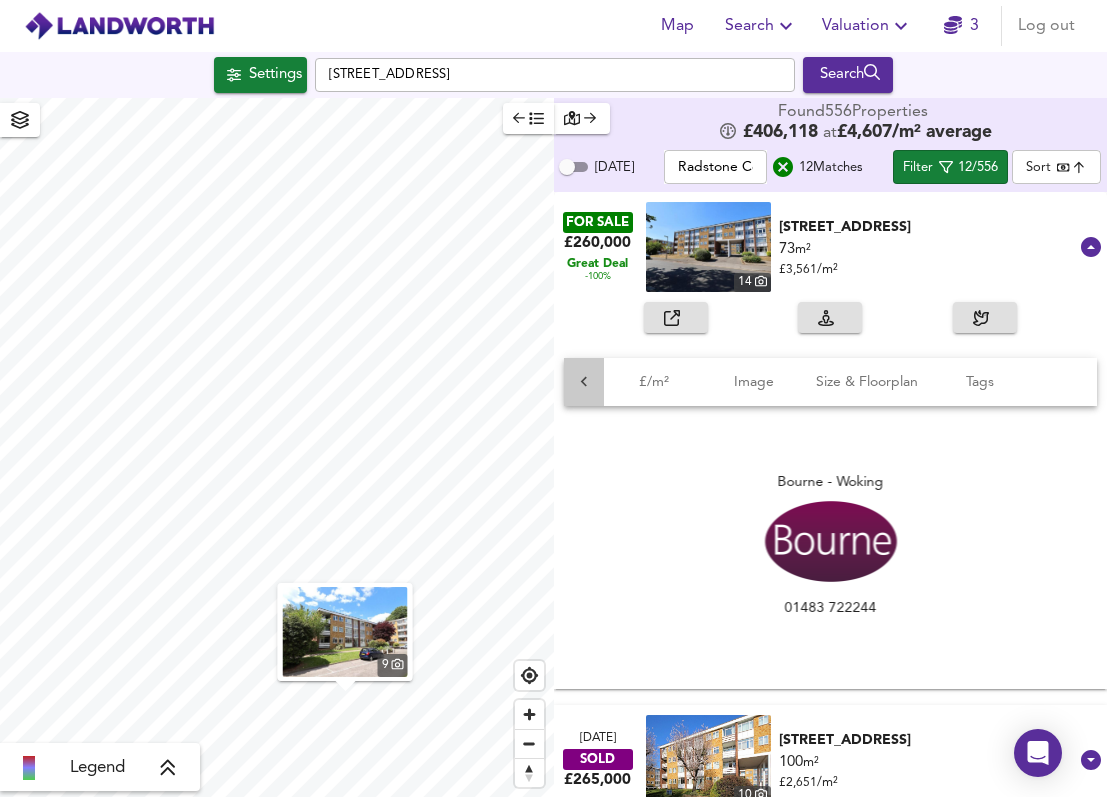 click 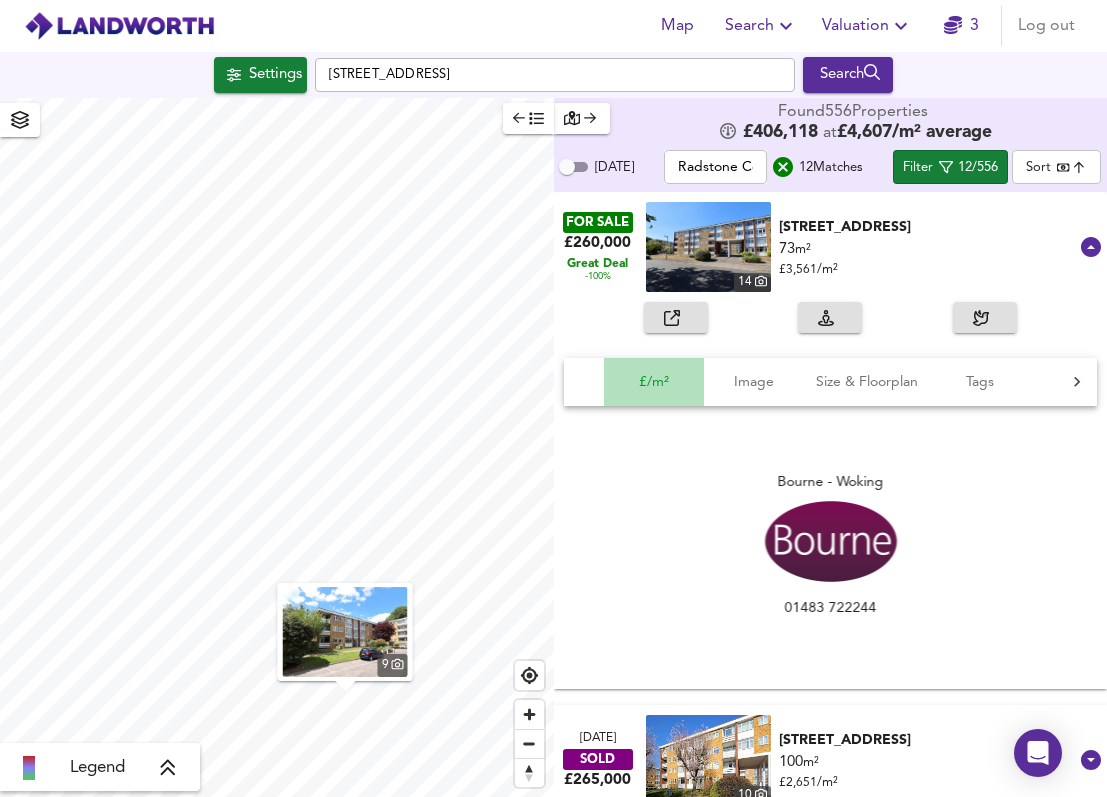 click on "£/m²" at bounding box center [654, 382] 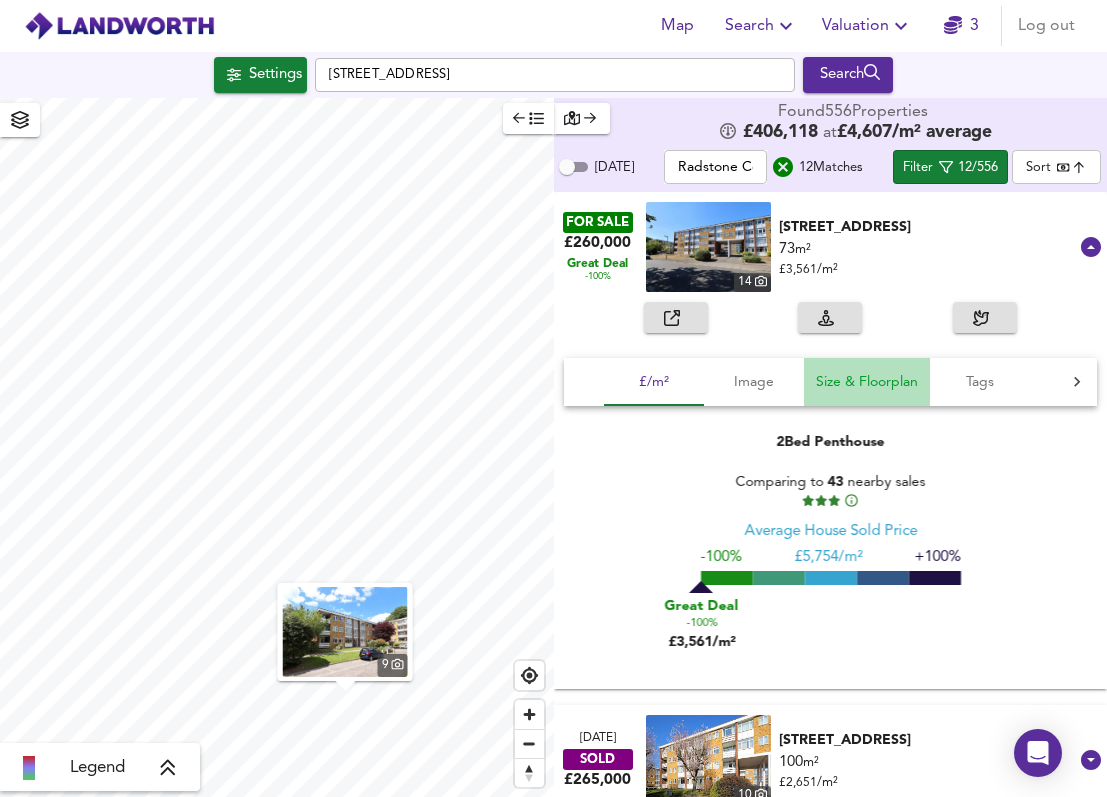 click on "Size & Floorplan" at bounding box center (867, 382) 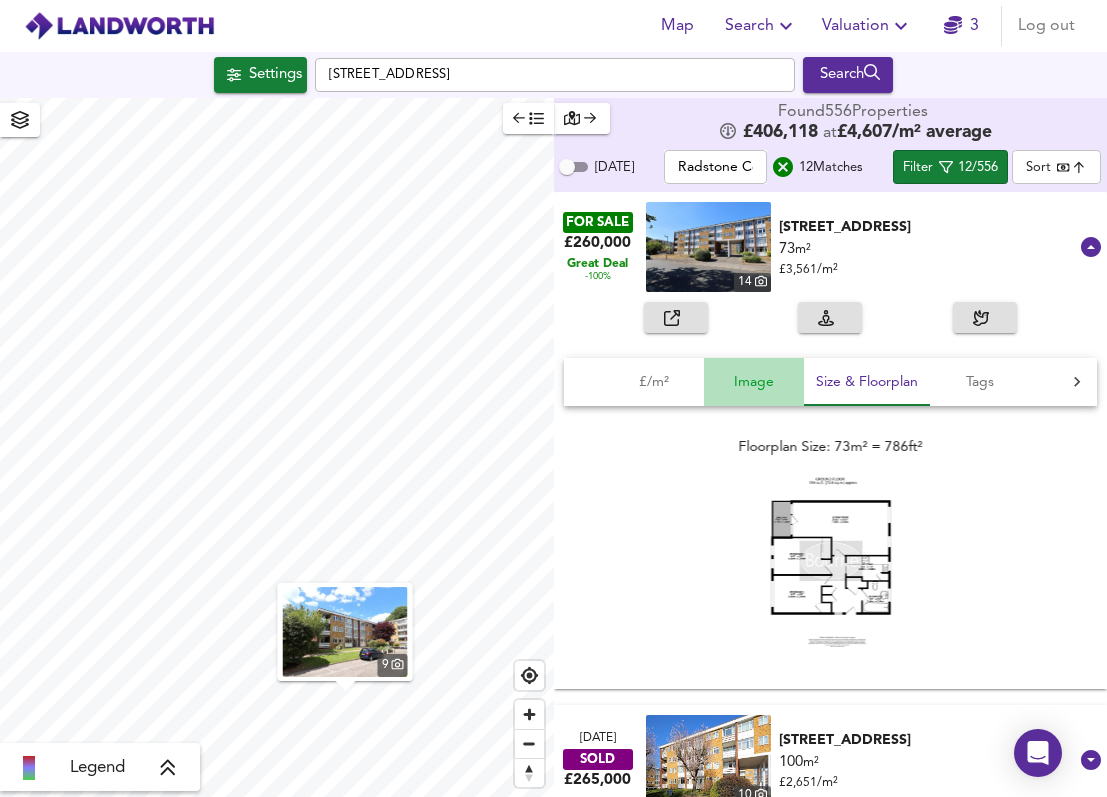 click on "Image" at bounding box center (754, 382) 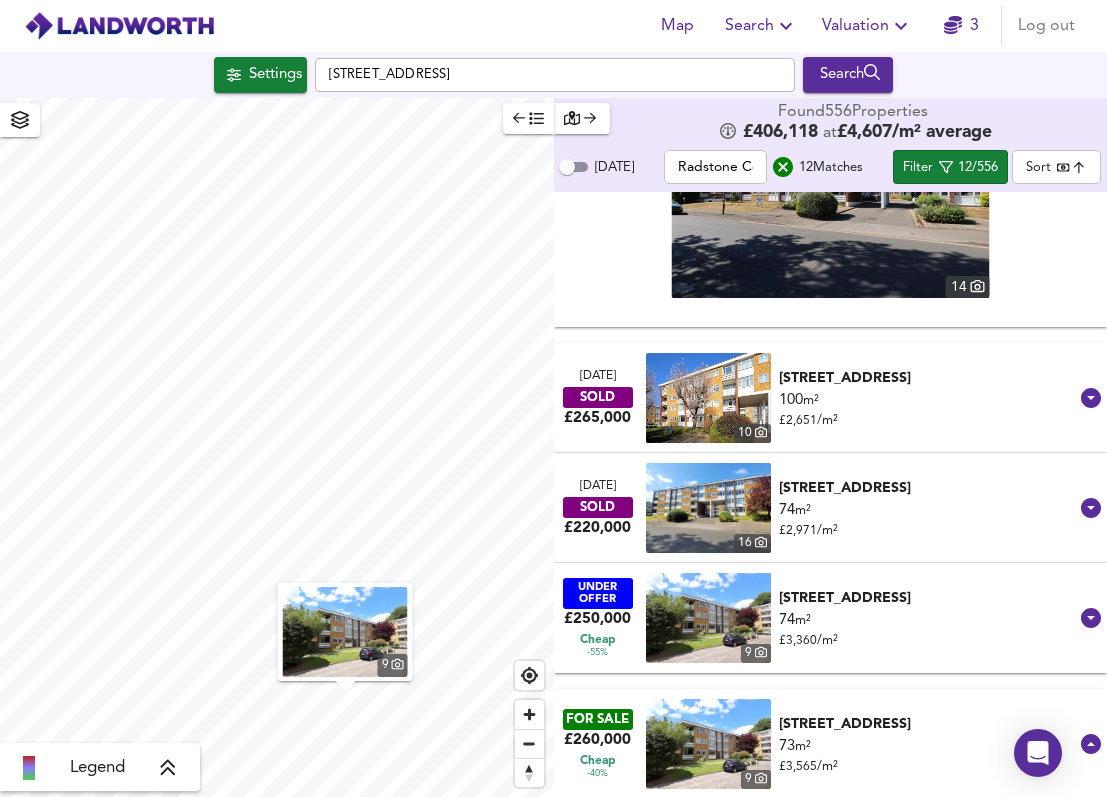 scroll, scrollTop: 0, scrollLeft: 0, axis: both 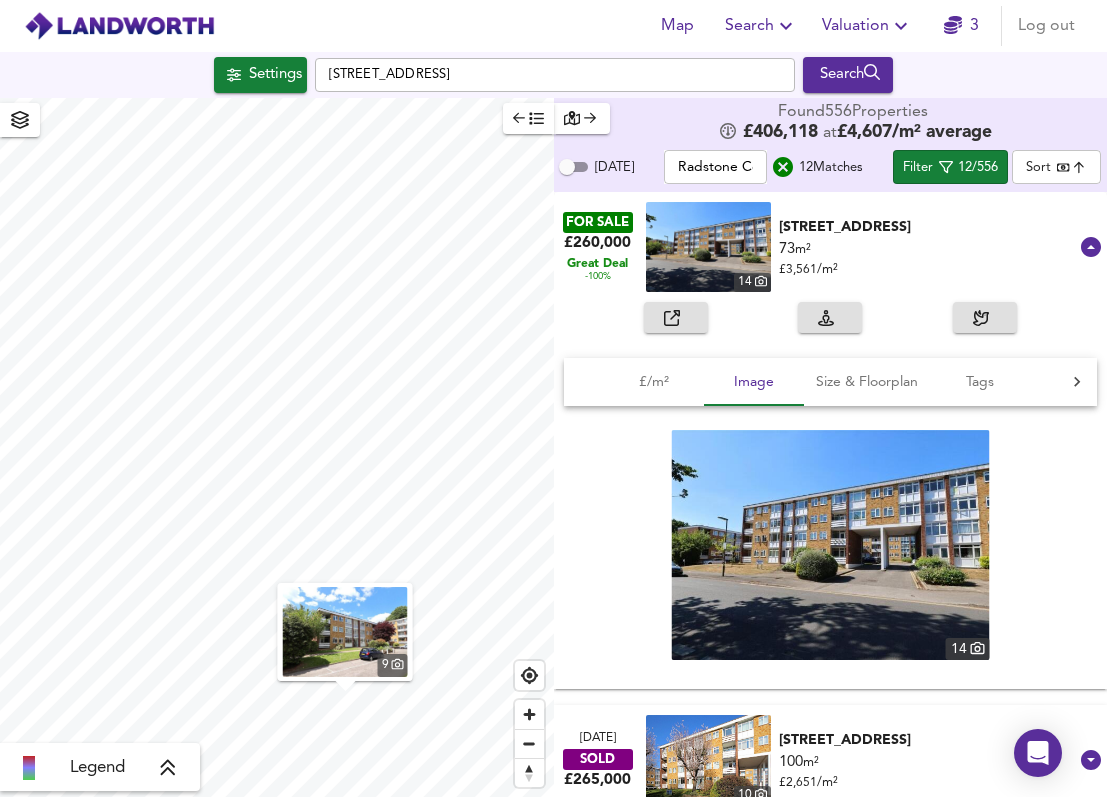 click on "Radstone Court" at bounding box center (715, 167) 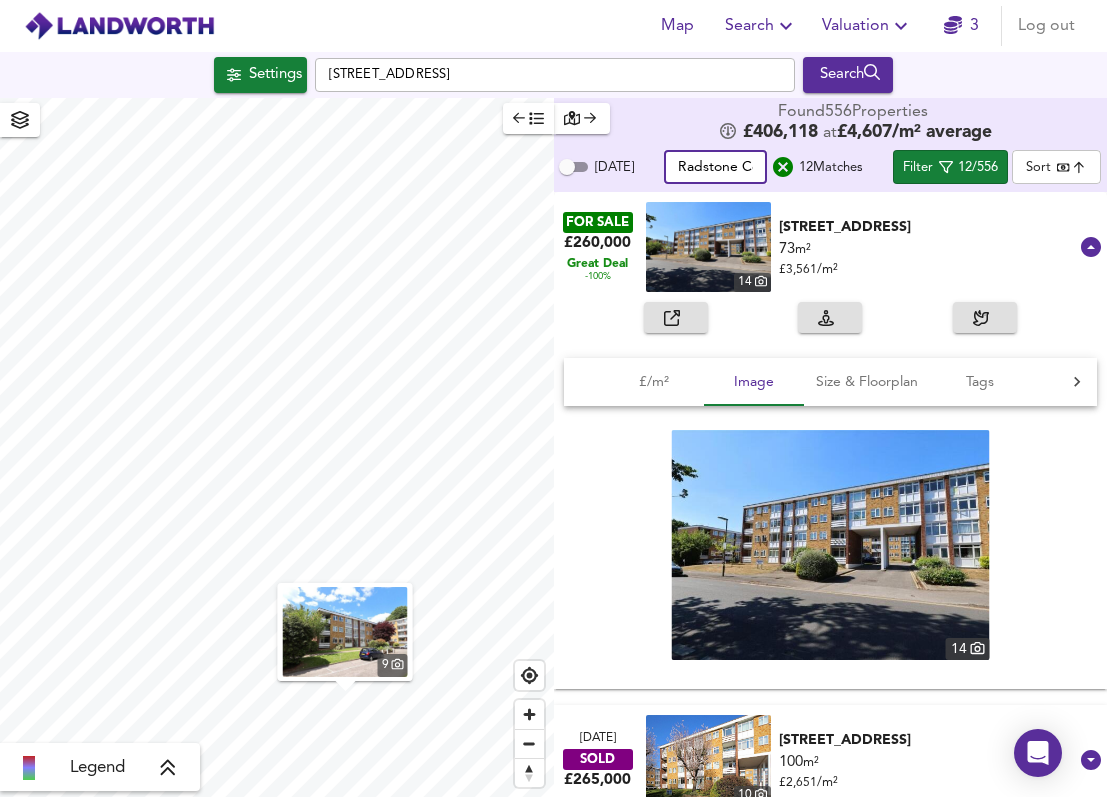 click on "Radstone Court" at bounding box center [715, 167] 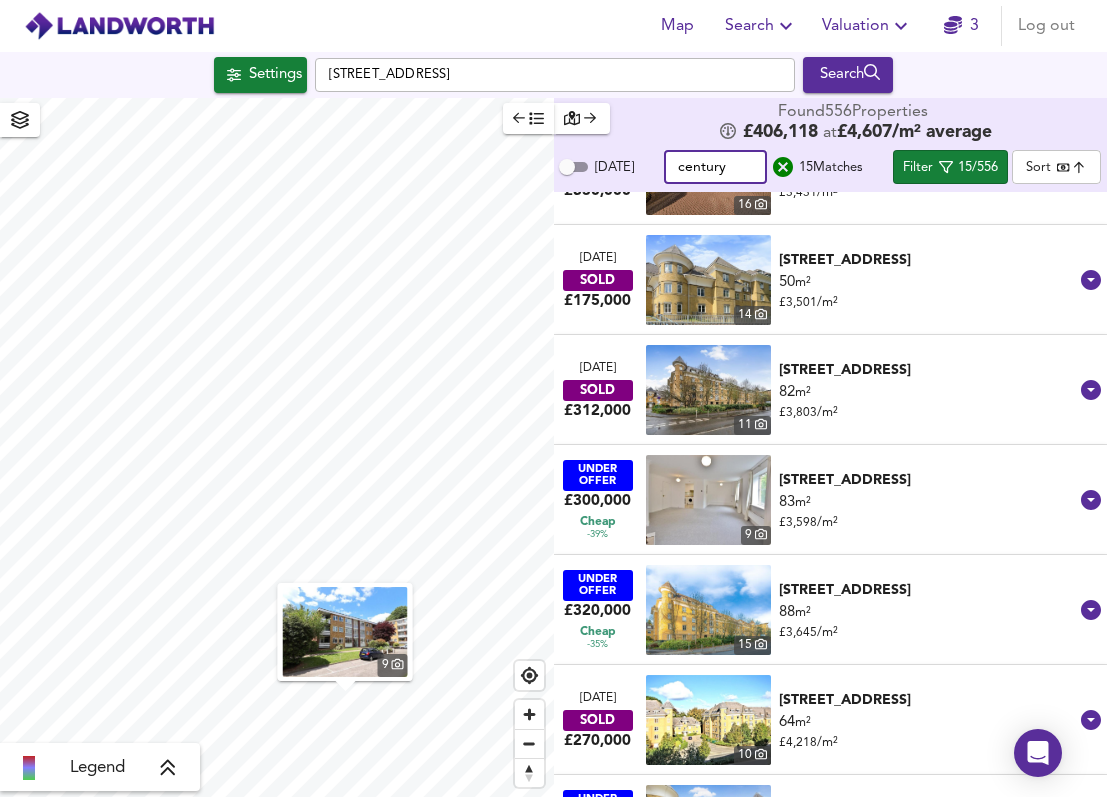 scroll, scrollTop: 295, scrollLeft: 0, axis: vertical 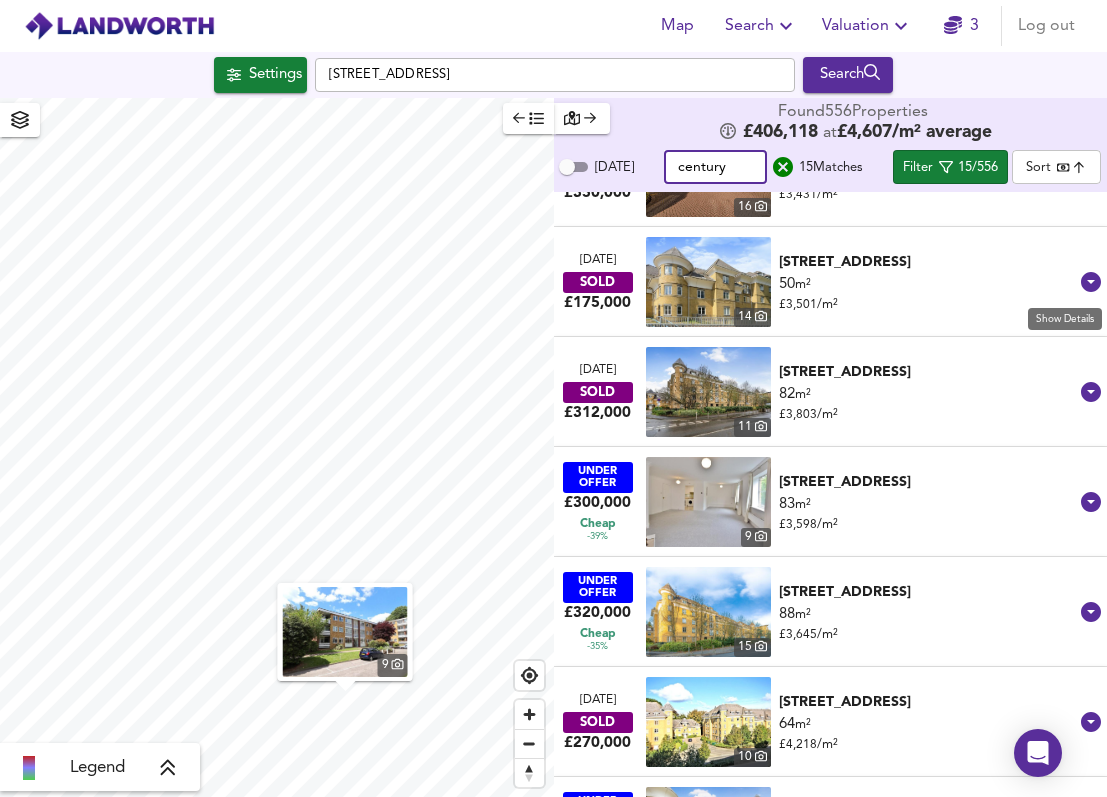 type on "century" 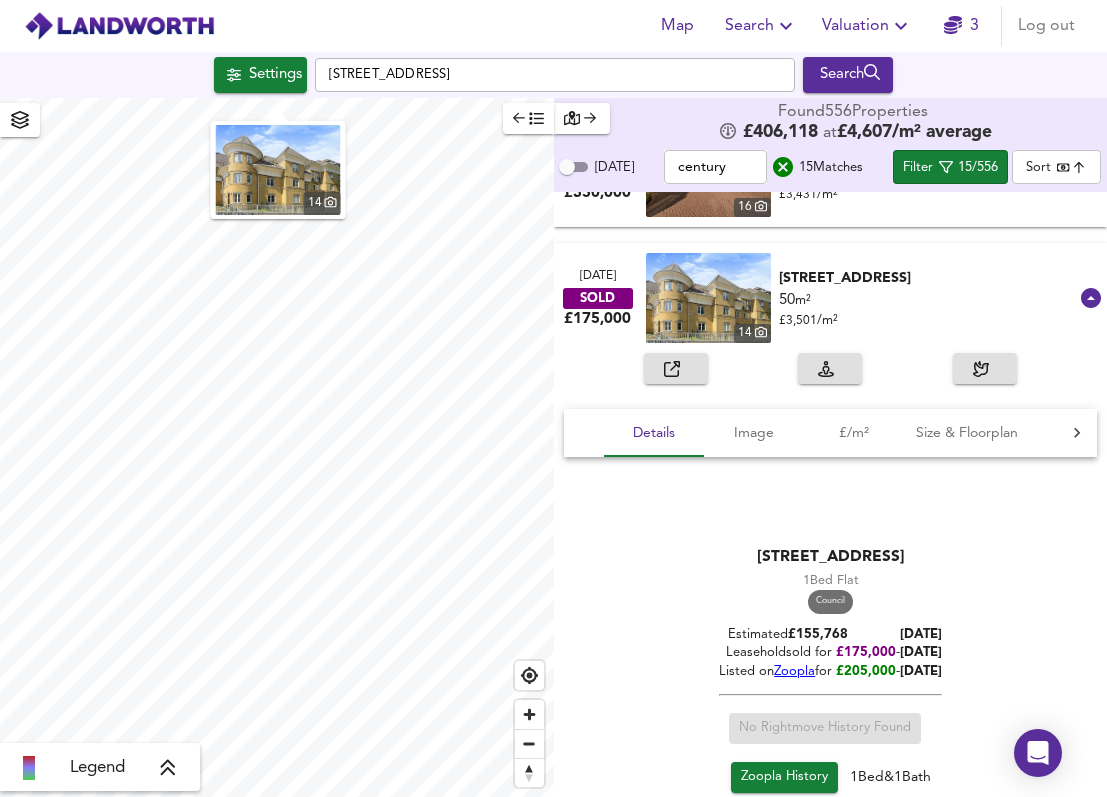 click 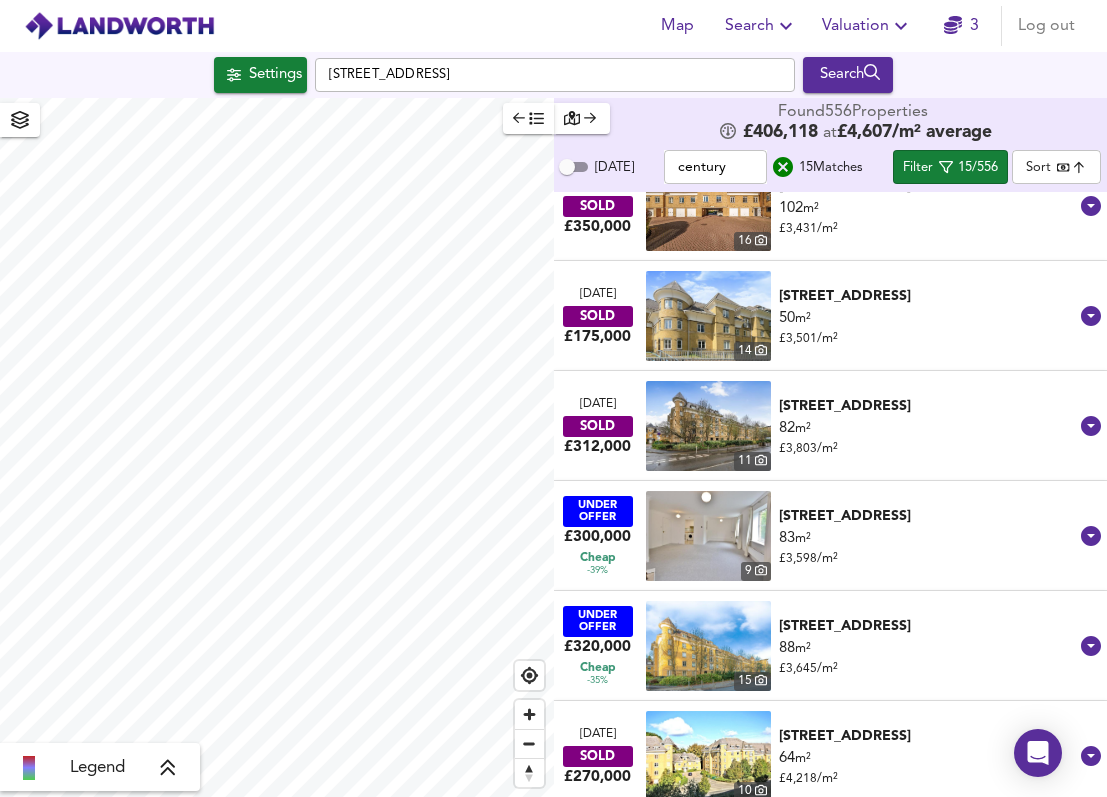 scroll, scrollTop: 0, scrollLeft: 0, axis: both 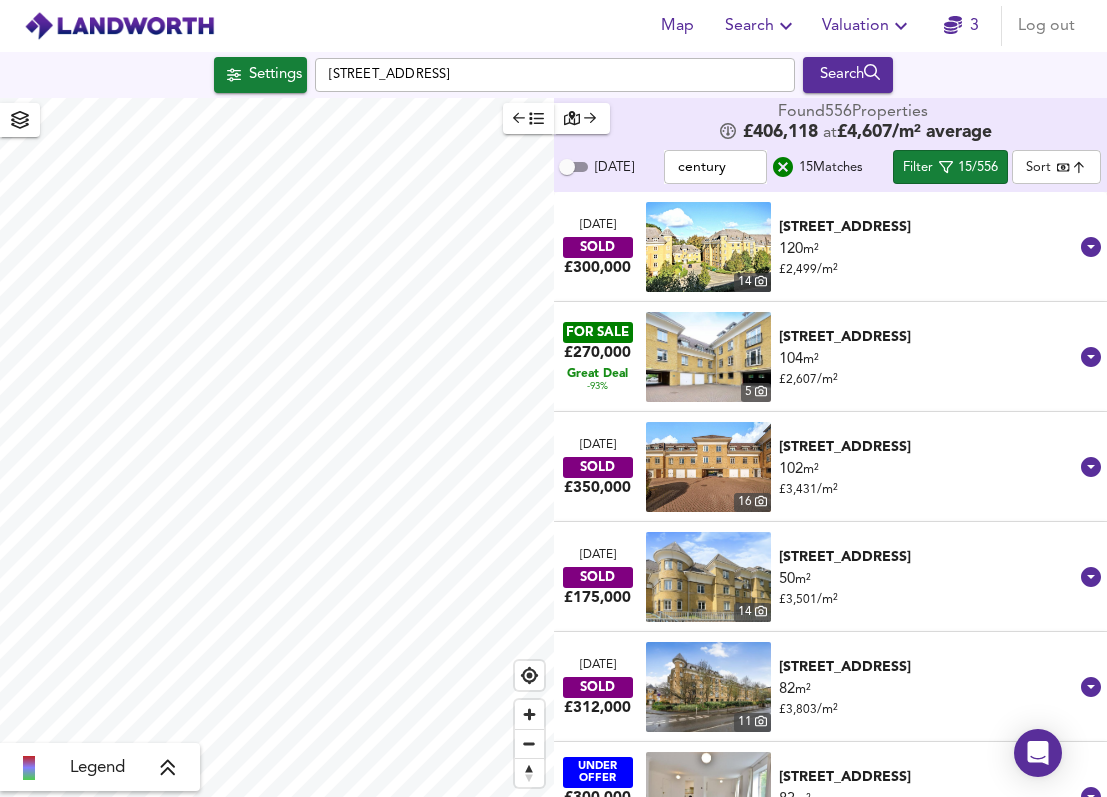 click on "104 m² £ 2,607 / m²" at bounding box center [929, 369] 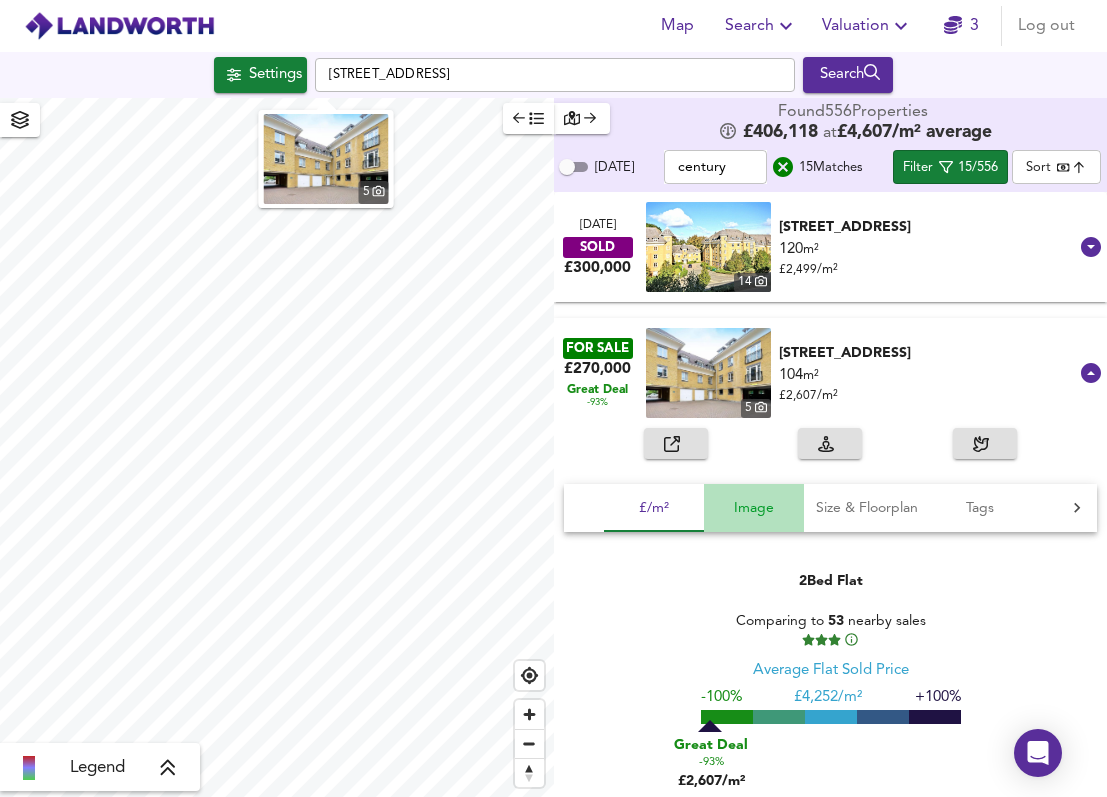 click on "Image" at bounding box center (754, 508) 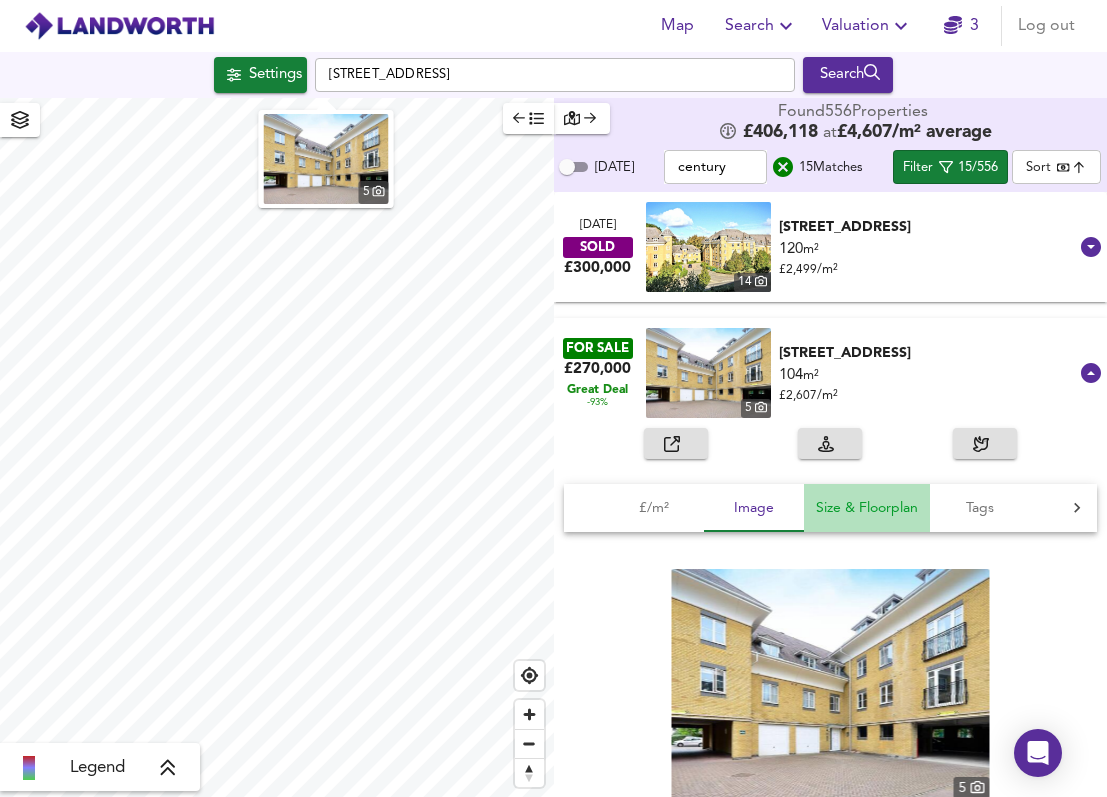 click on "Size & Floorplan" at bounding box center (867, 508) 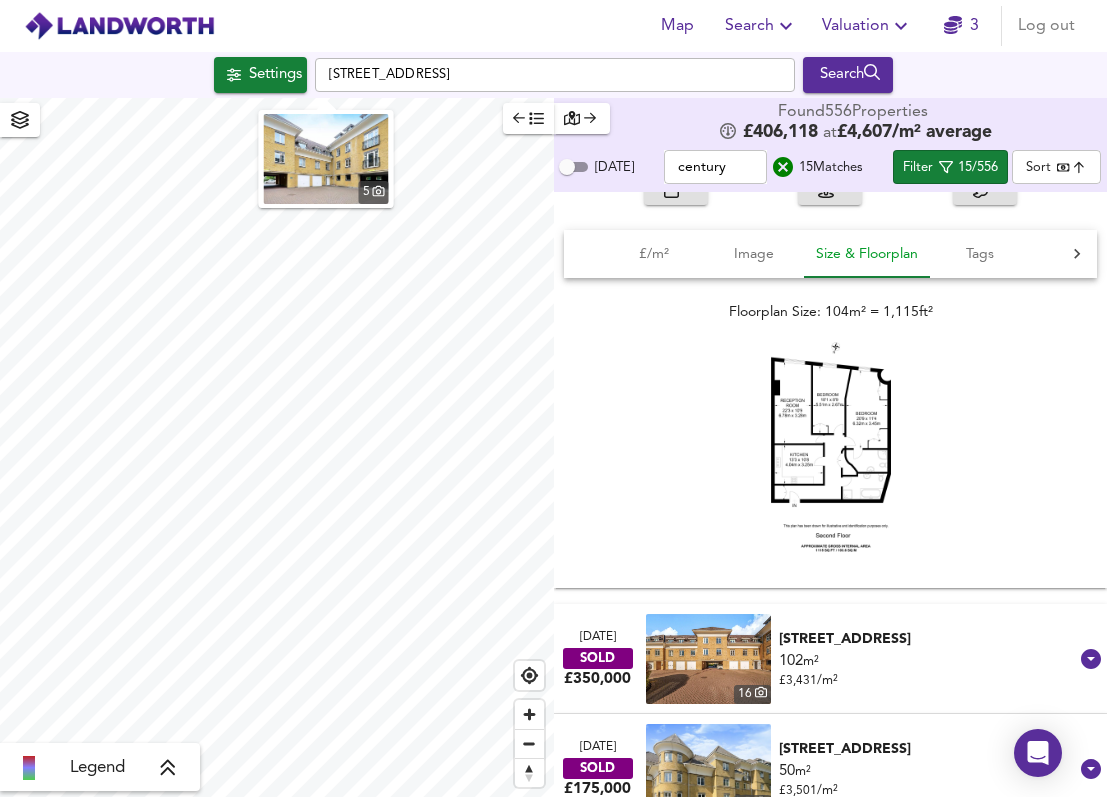 scroll, scrollTop: 0, scrollLeft: 0, axis: both 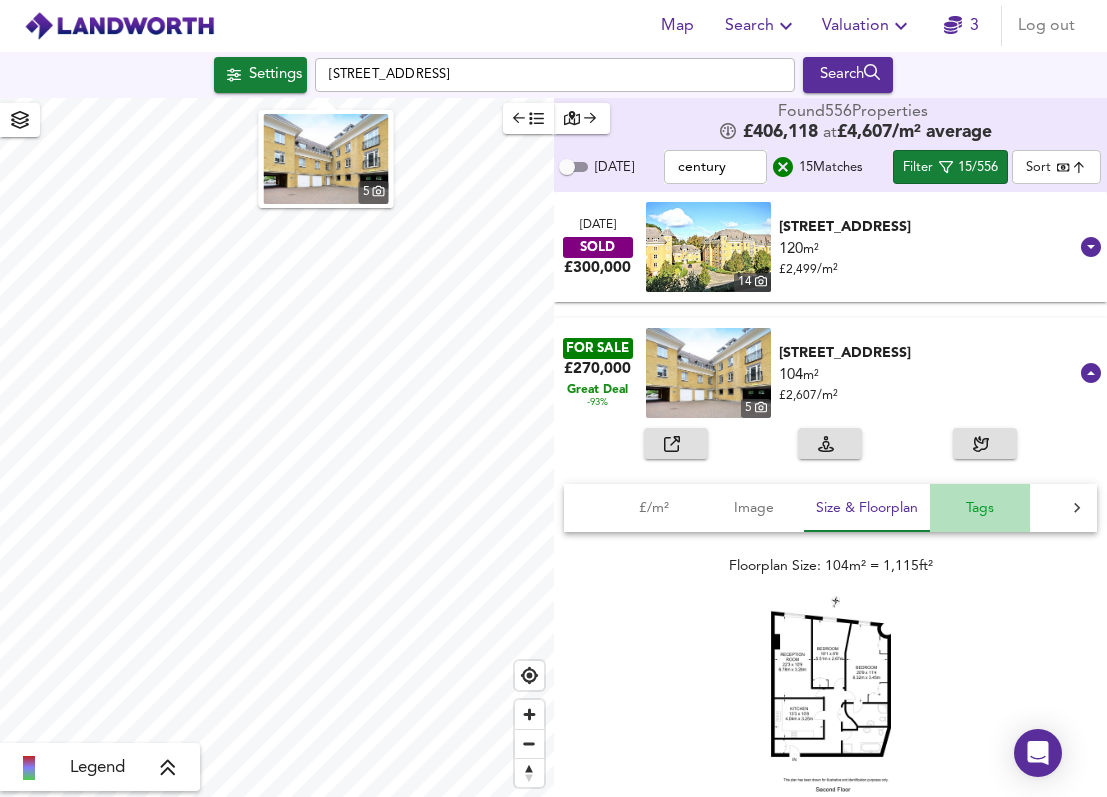 click on "Tags" at bounding box center [980, 508] 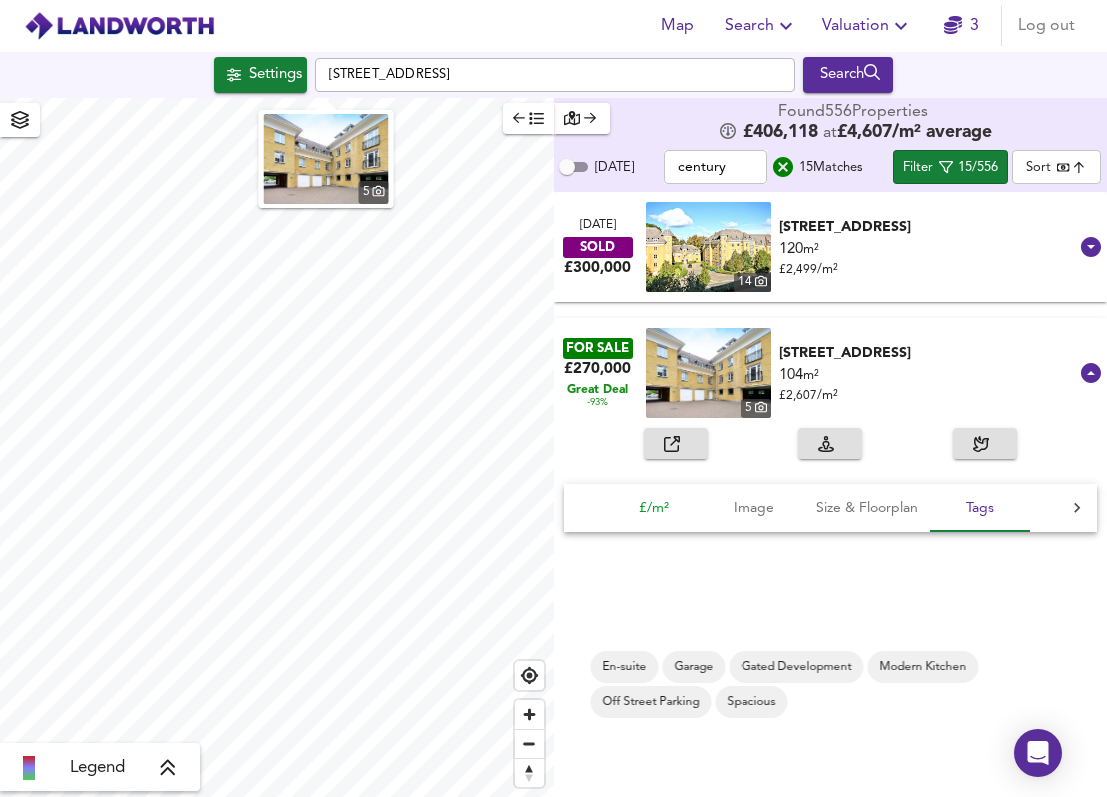 click on "£/m²" at bounding box center [654, 508] 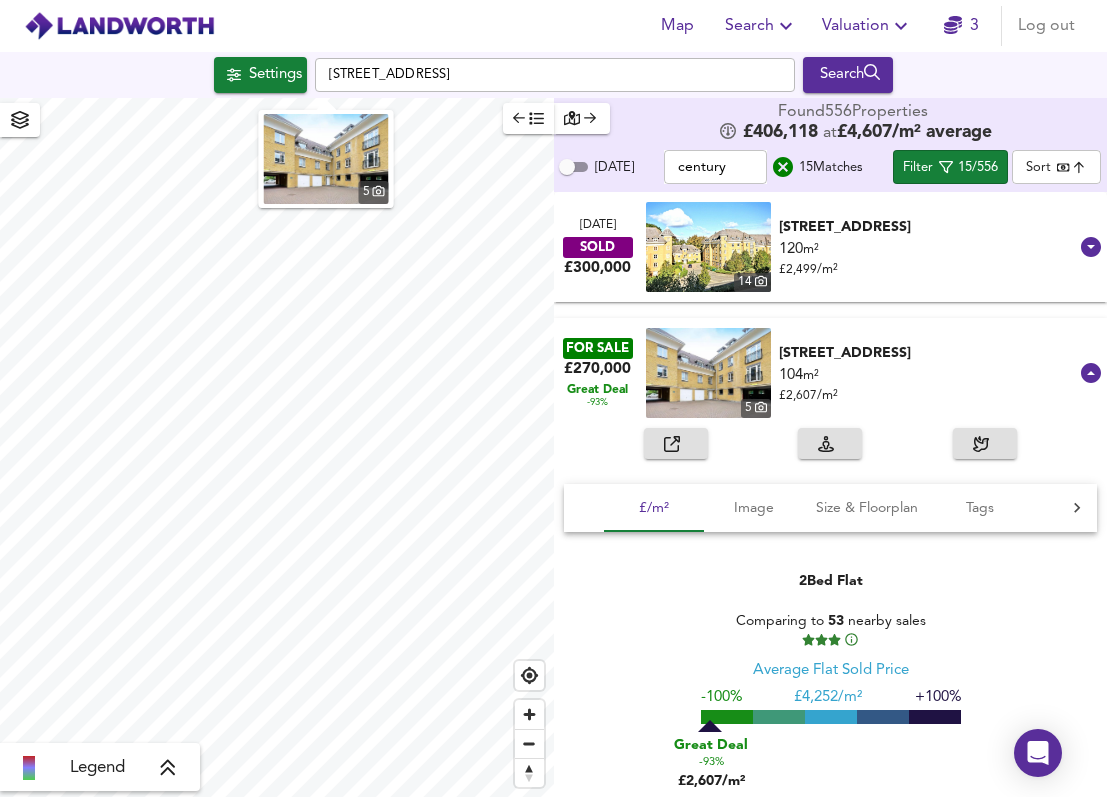 click at bounding box center (676, 443) 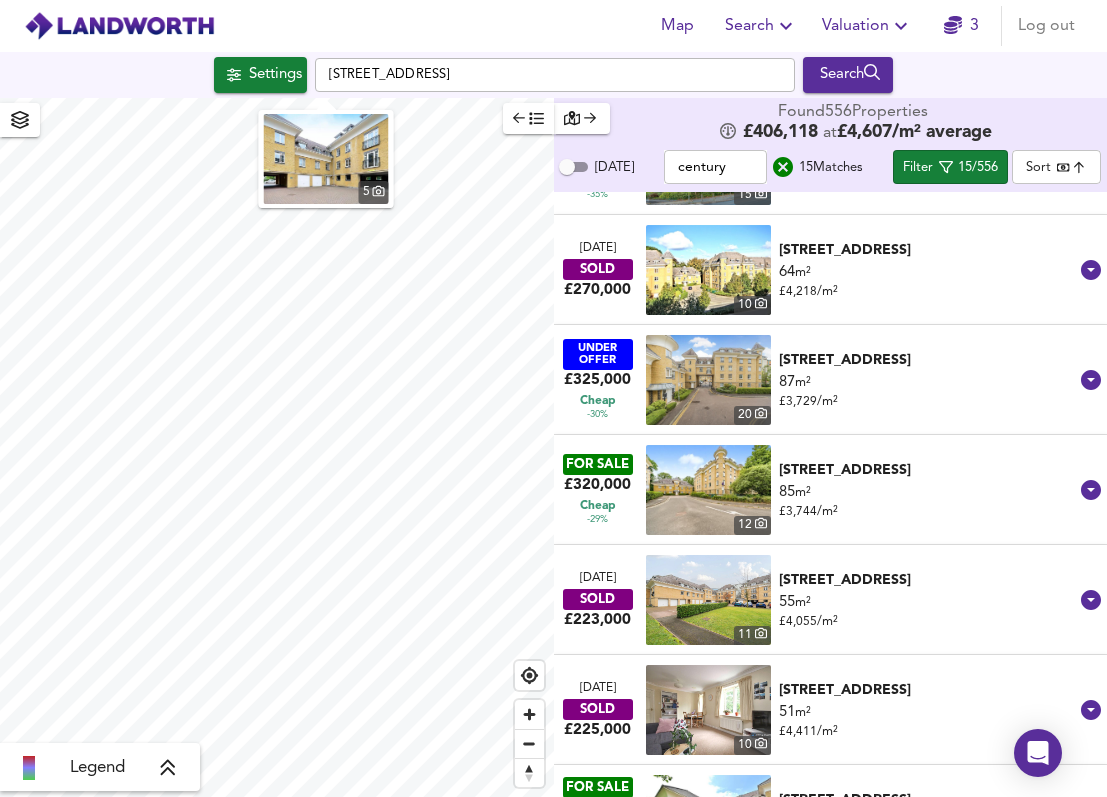 scroll, scrollTop: 1195, scrollLeft: 0, axis: vertical 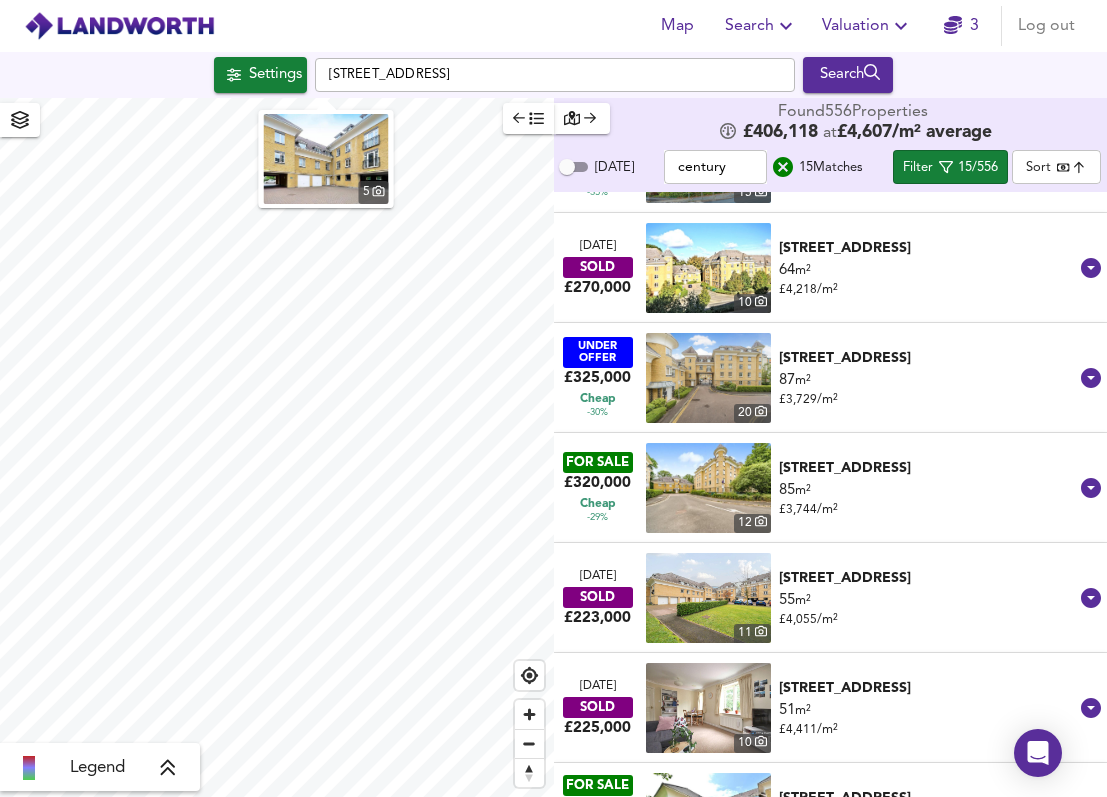 click on "£ 3,744 / m²" at bounding box center (808, 510) 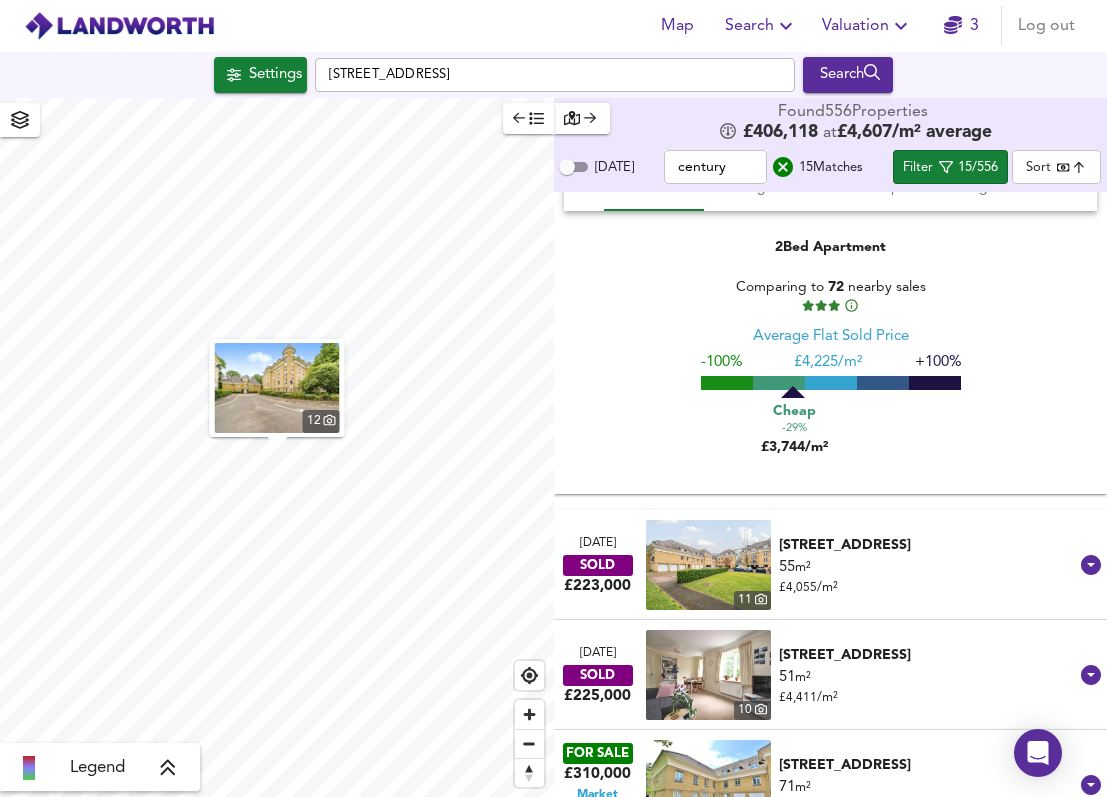 scroll, scrollTop: 1909, scrollLeft: 0, axis: vertical 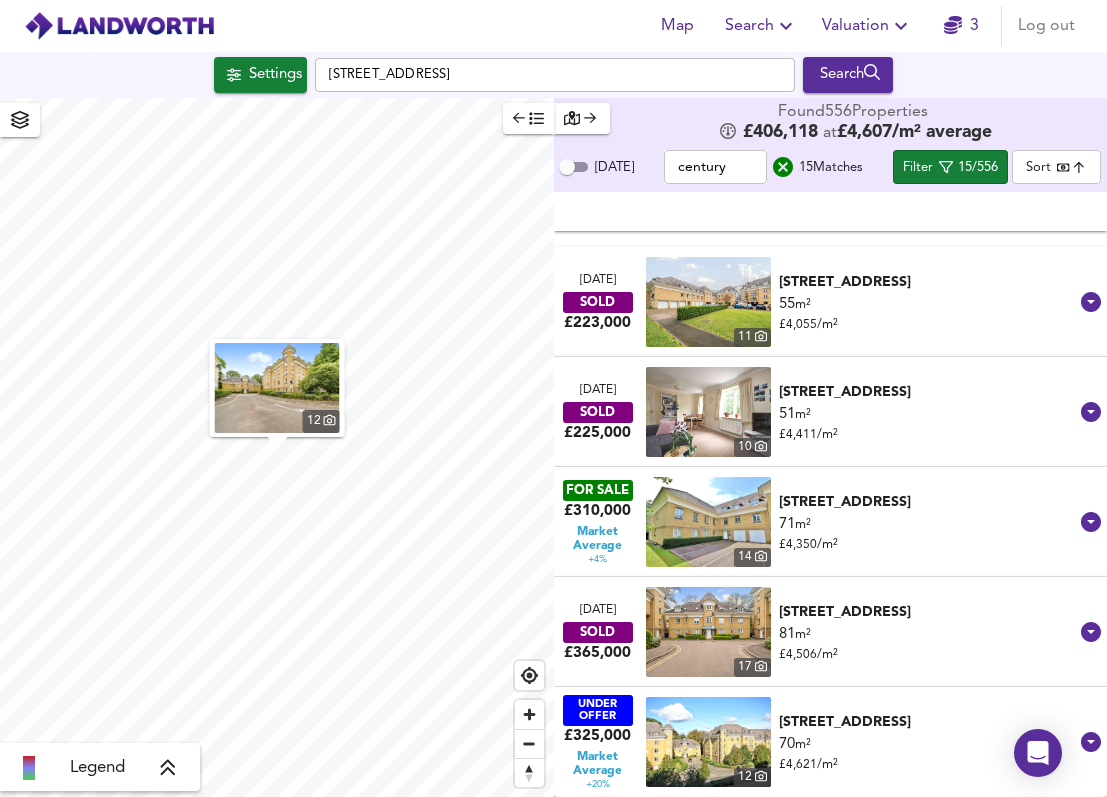 click on "71 m² £ 4,350 / m²" at bounding box center (929, 534) 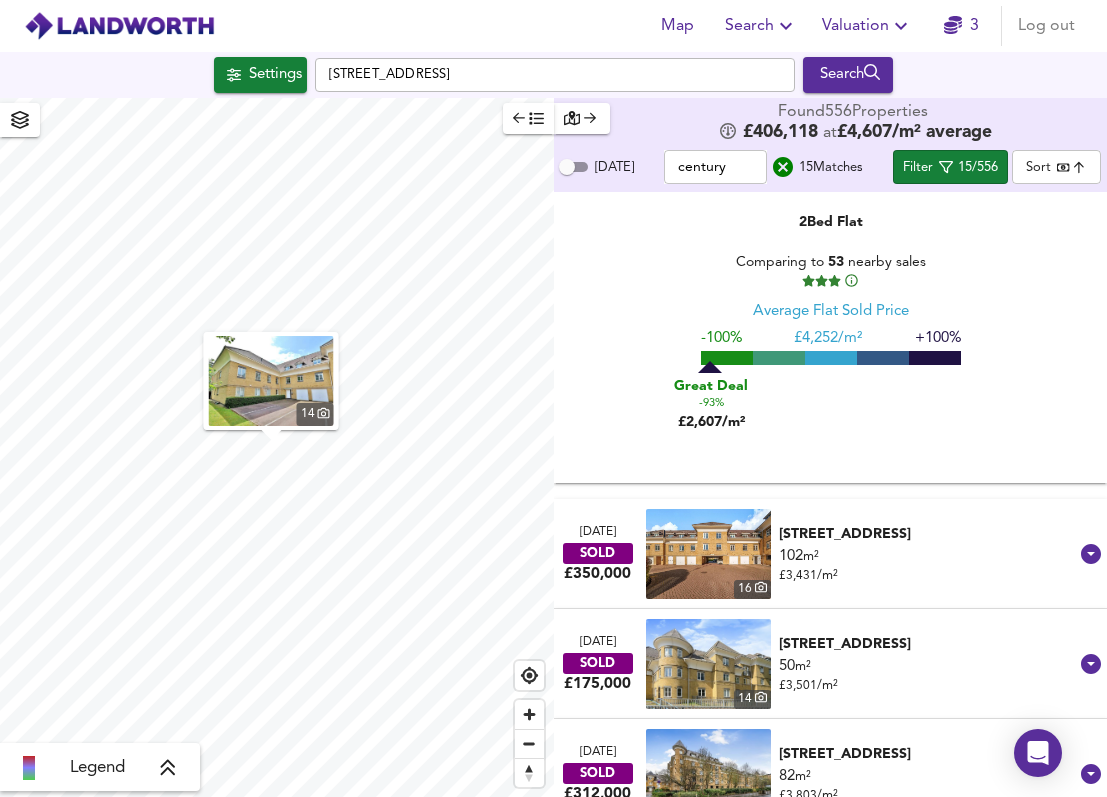 scroll, scrollTop: 0, scrollLeft: 0, axis: both 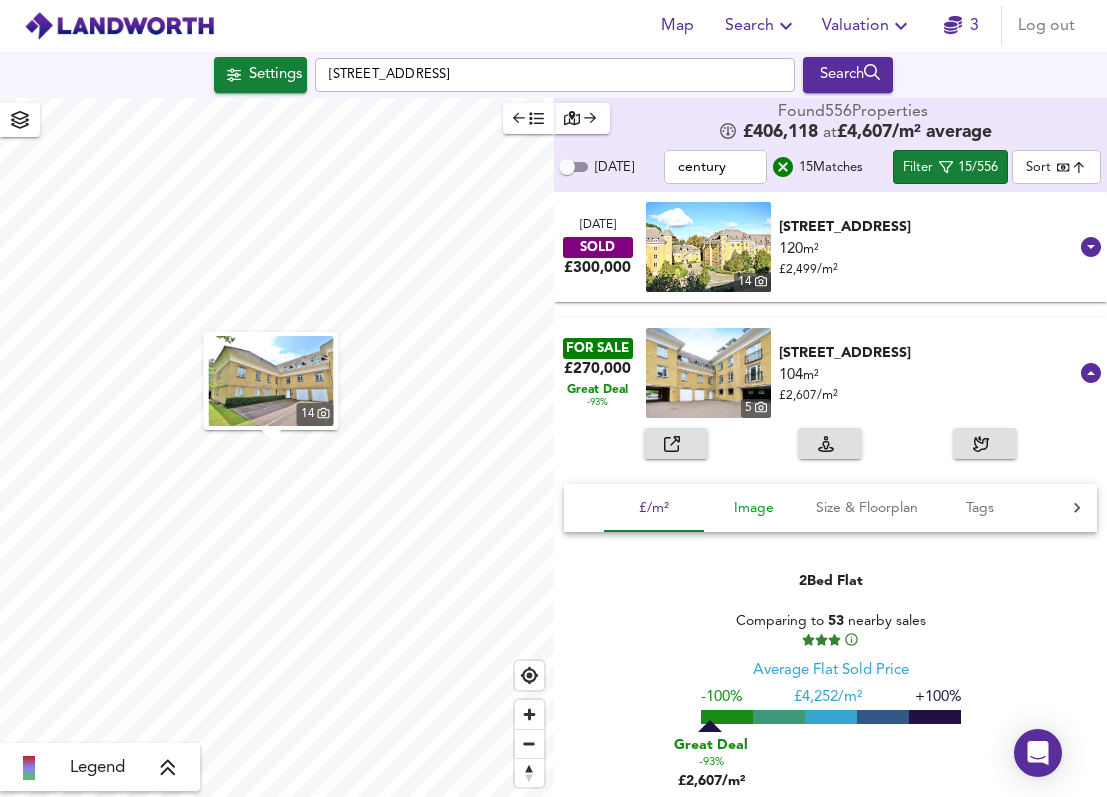 click on "Image" at bounding box center (754, 508) 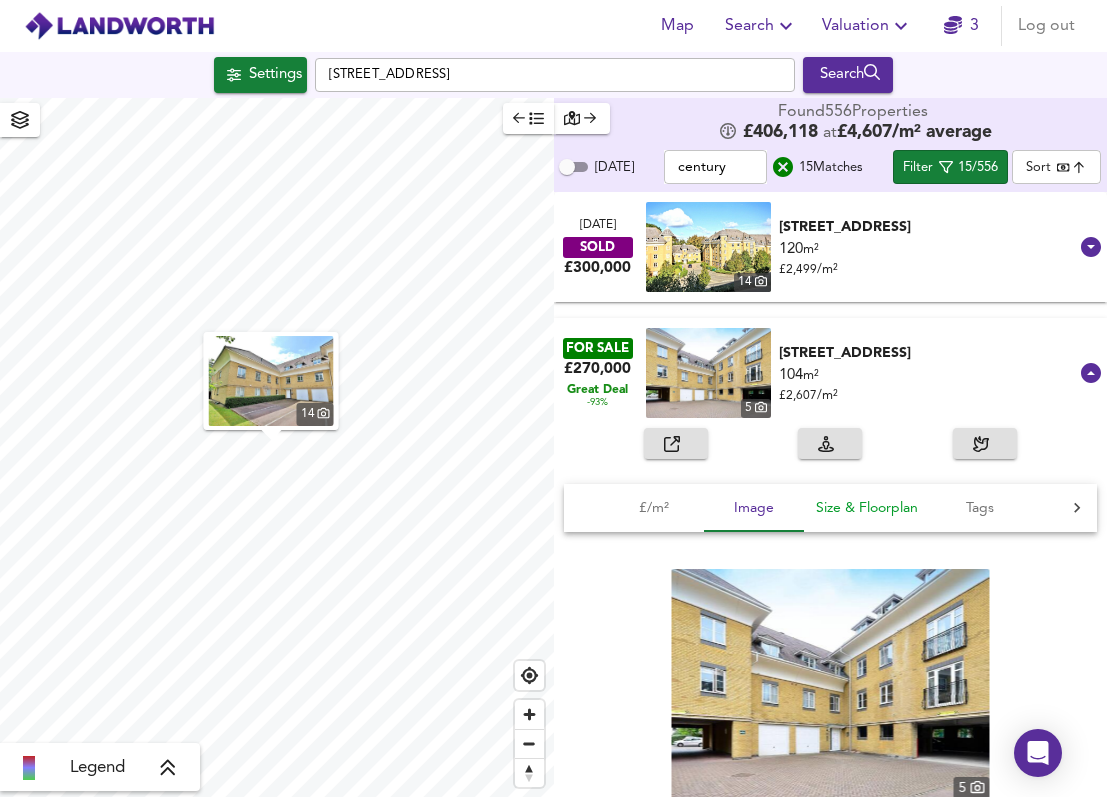 click on "Size & Floorplan" at bounding box center (867, 508) 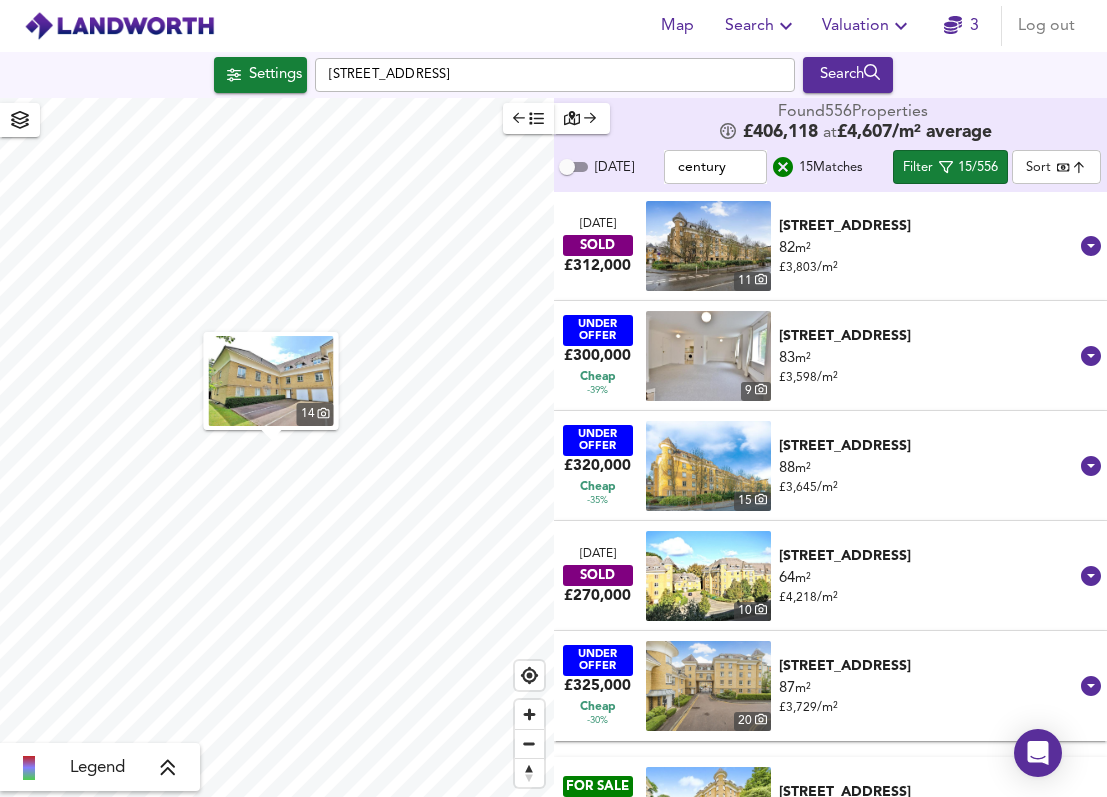 scroll, scrollTop: 862, scrollLeft: 0, axis: vertical 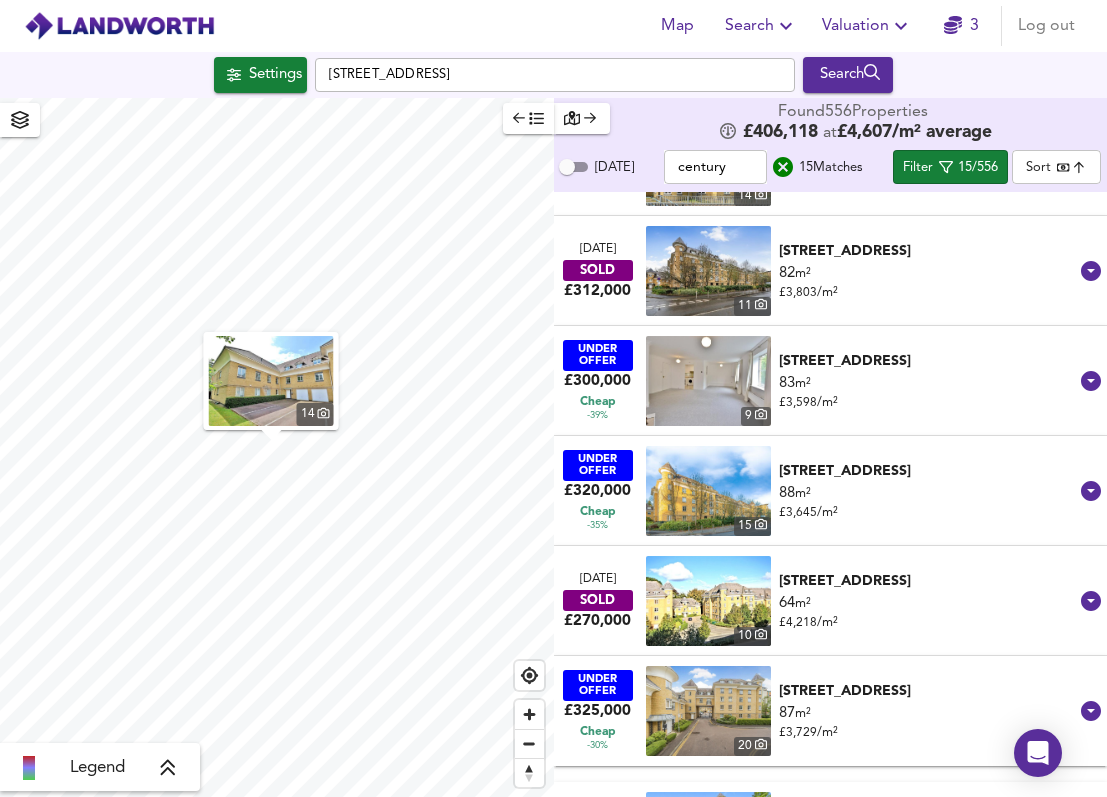 click on "83 m² £ 3,598 / m²" at bounding box center (929, 393) 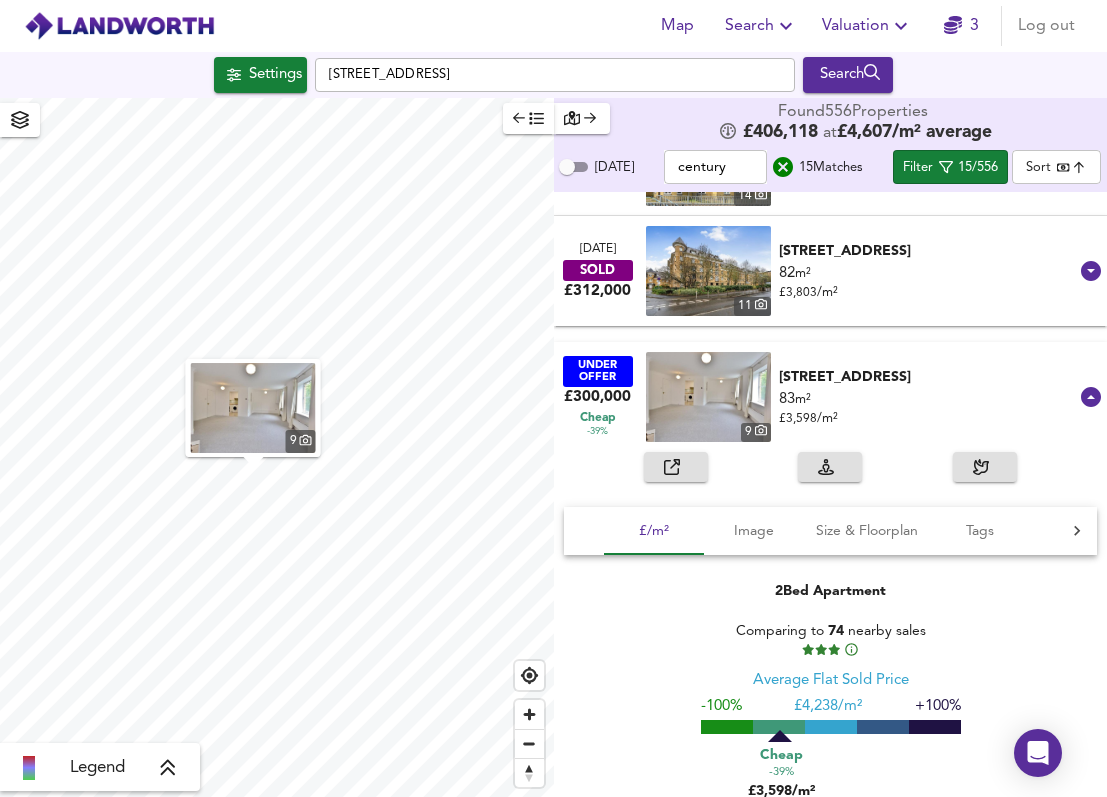 click on "[DATE] SOLD £312,000       11       [STREET_ADDRESS] 82 m² £ 3,803 / m² [STREET_ADDRESS]" at bounding box center (819, 271) 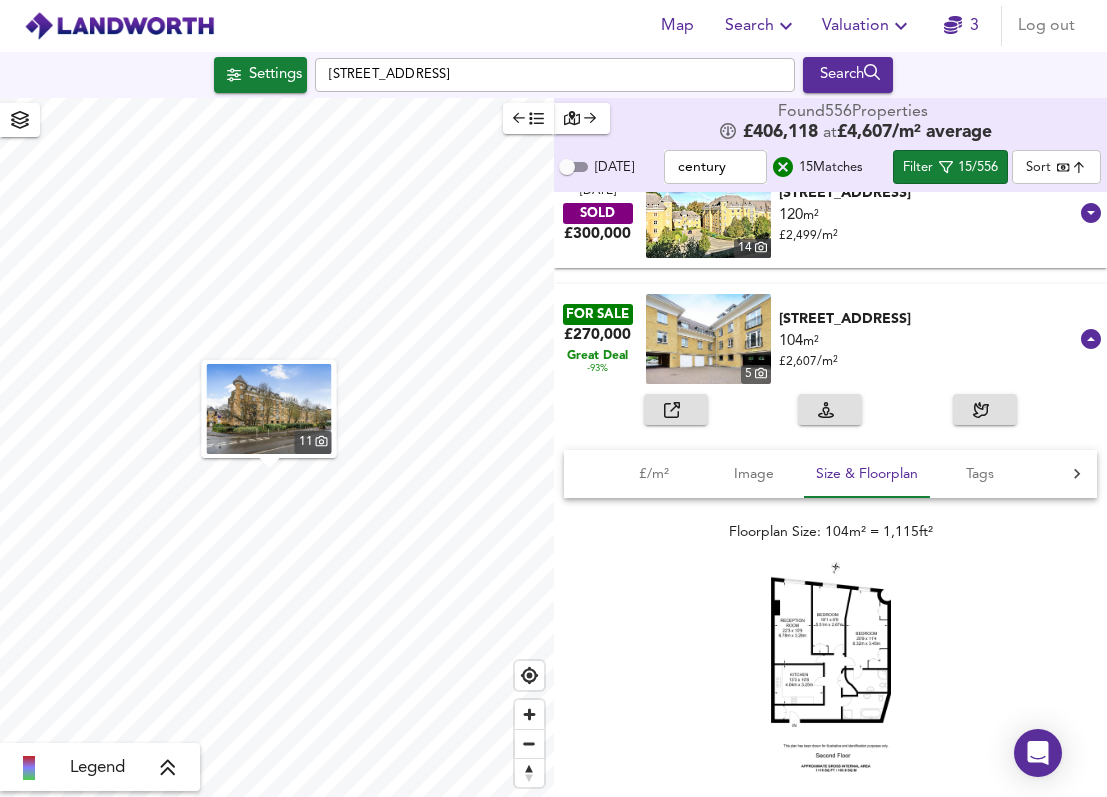 scroll, scrollTop: 0, scrollLeft: 0, axis: both 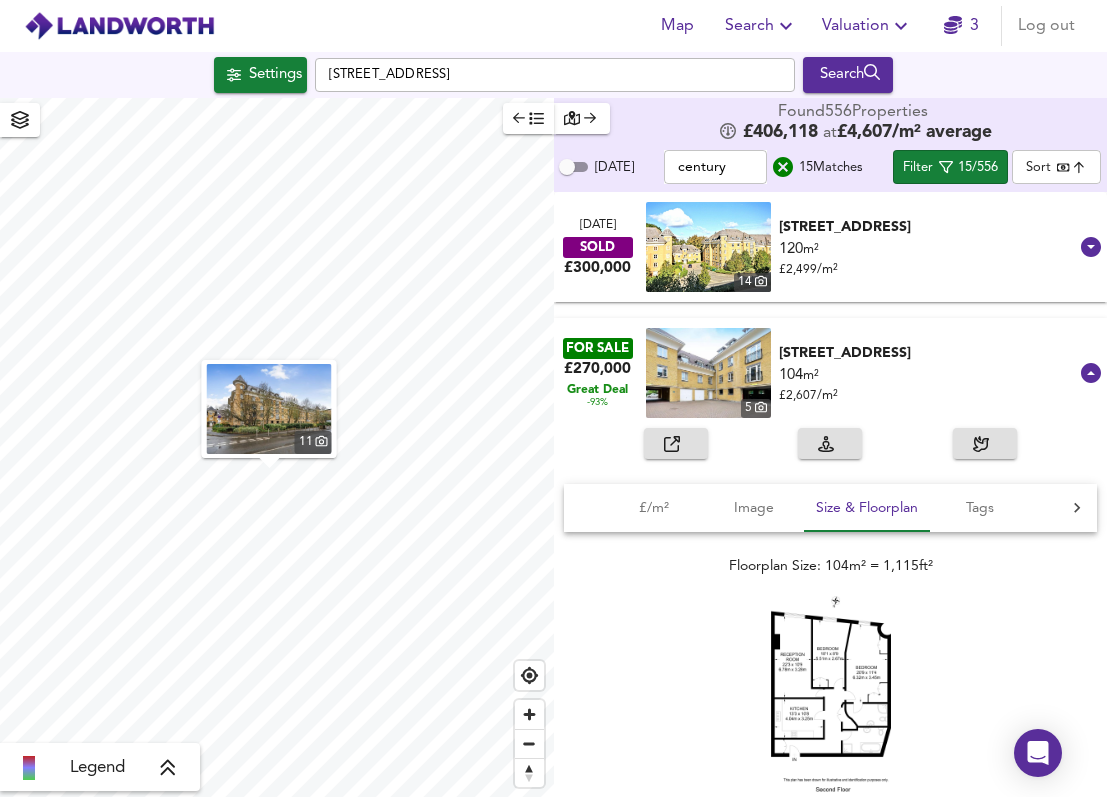 click on "[DATE] SOLD £300,000       14       [STREET_ADDRESS] 120 m² £ 2,499 / m² [STREET_ADDRESS]" at bounding box center [819, 247] 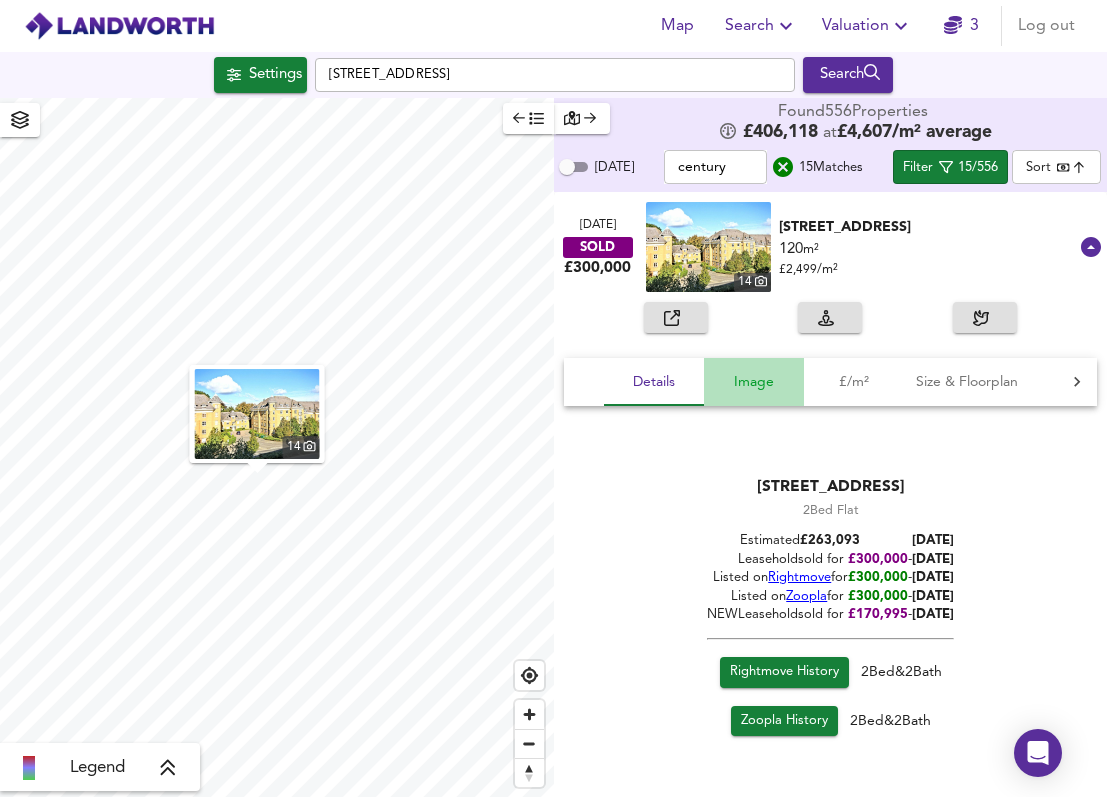 click on "Image" at bounding box center (754, 382) 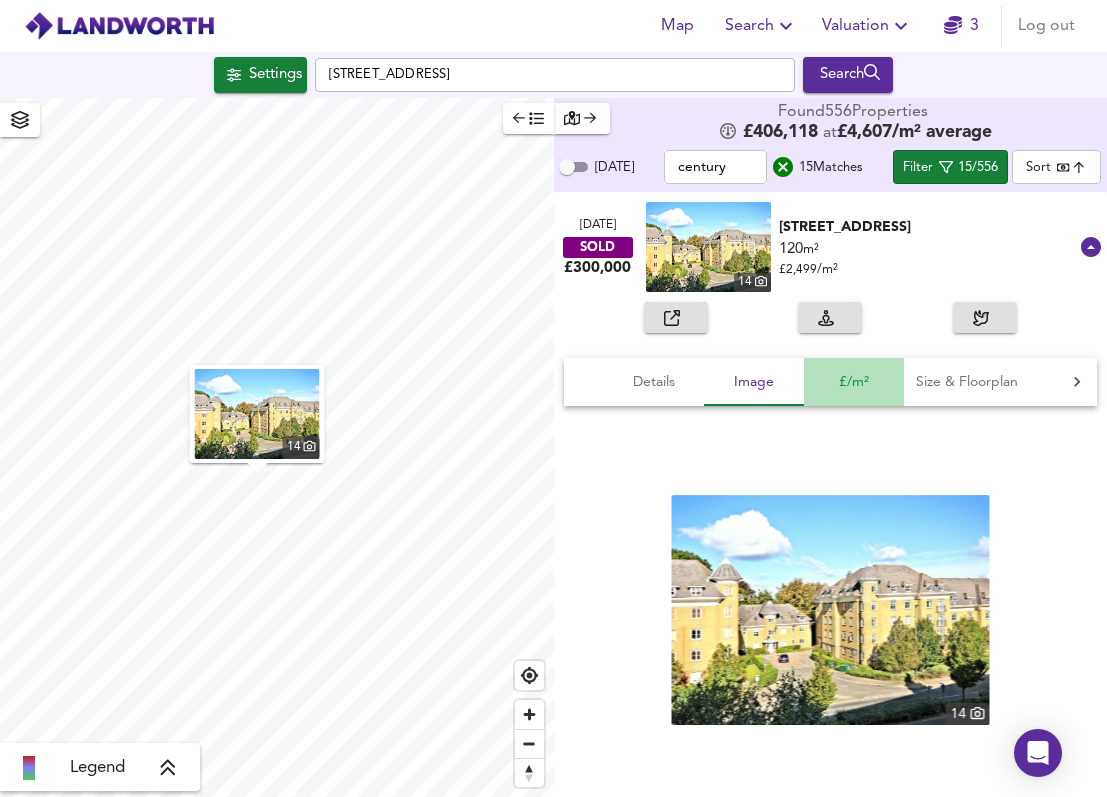 click on "£/m²" at bounding box center [854, 382] 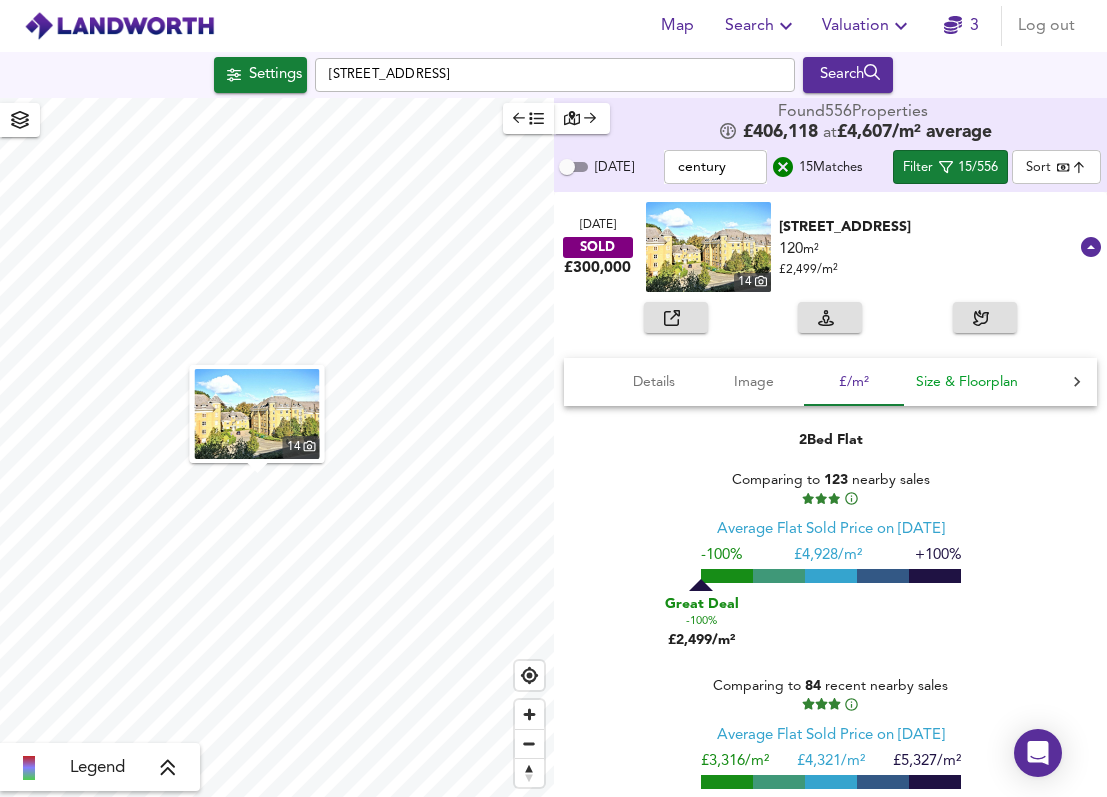 click on "Size & Floorplan" at bounding box center [967, 382] 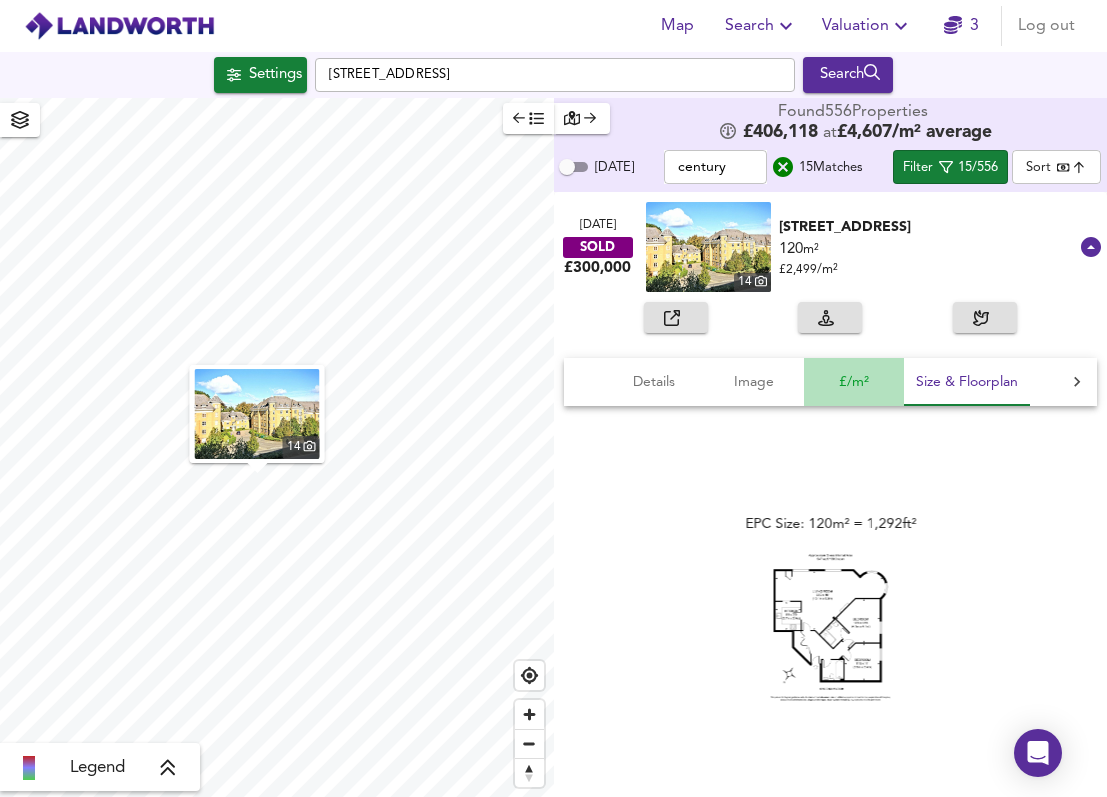 click on "£/m²" at bounding box center [854, 382] 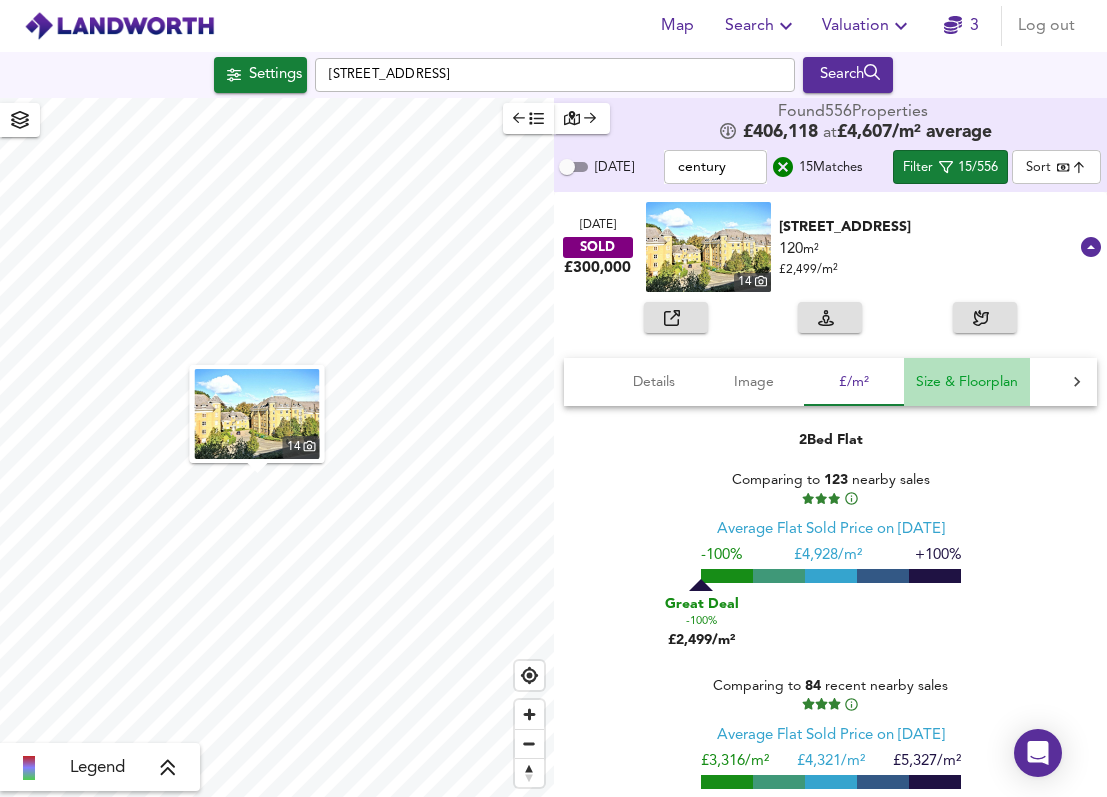 click on "Size & Floorplan" at bounding box center [967, 382] 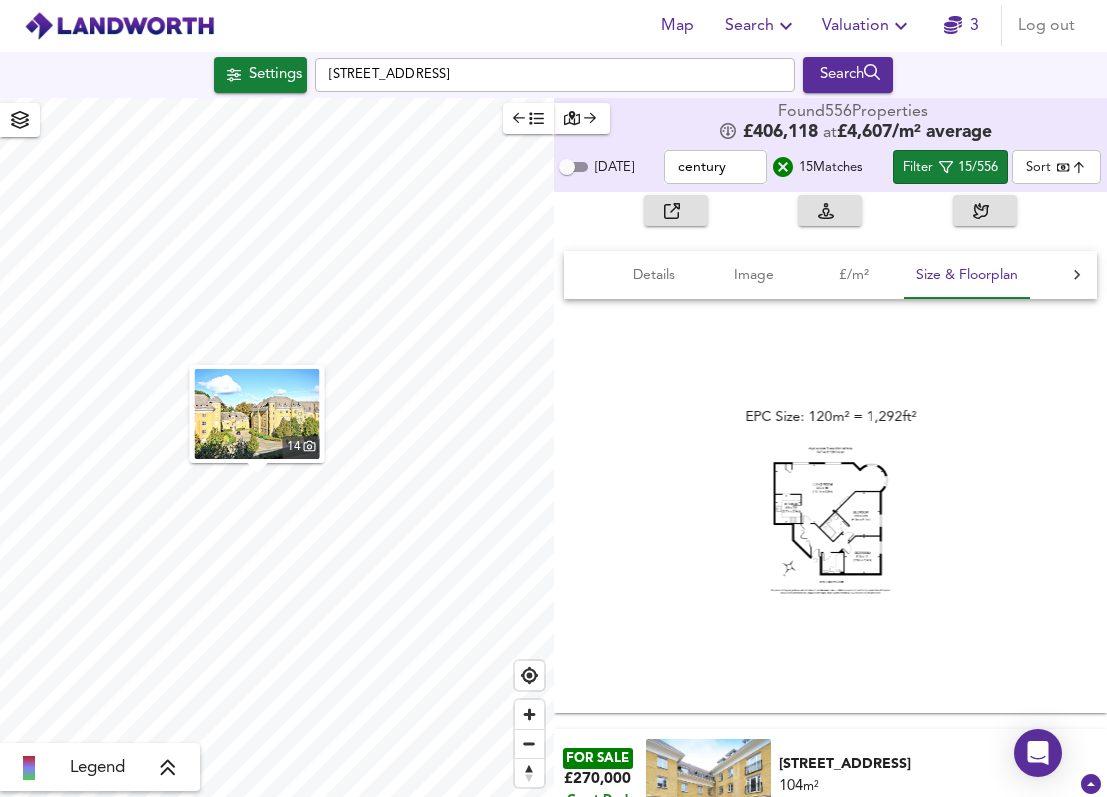 scroll, scrollTop: 0, scrollLeft: 0, axis: both 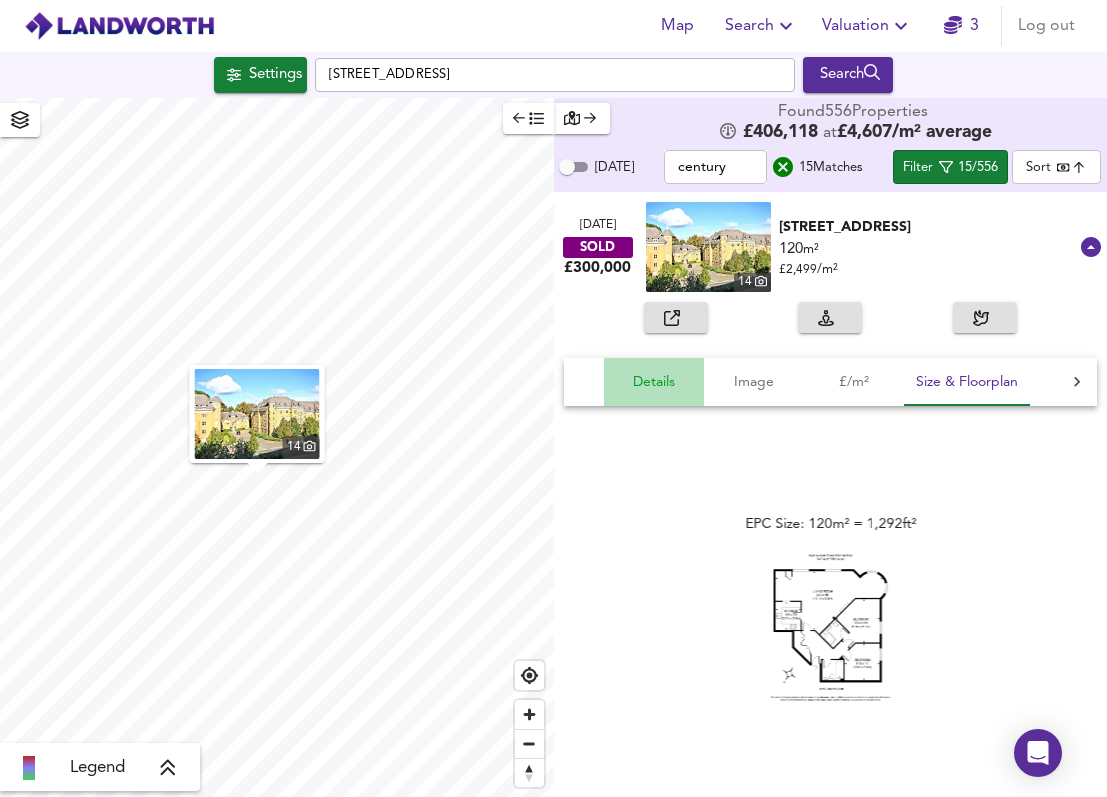 click on "Details" at bounding box center [654, 382] 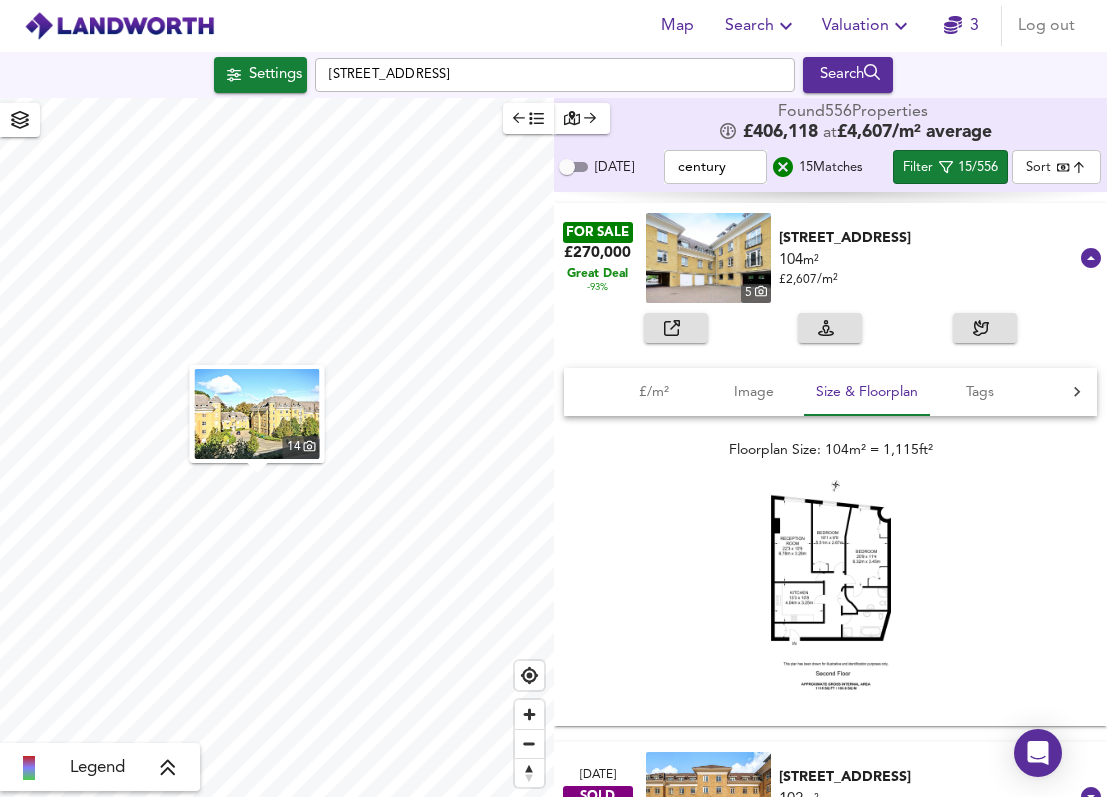 scroll, scrollTop: 637, scrollLeft: 0, axis: vertical 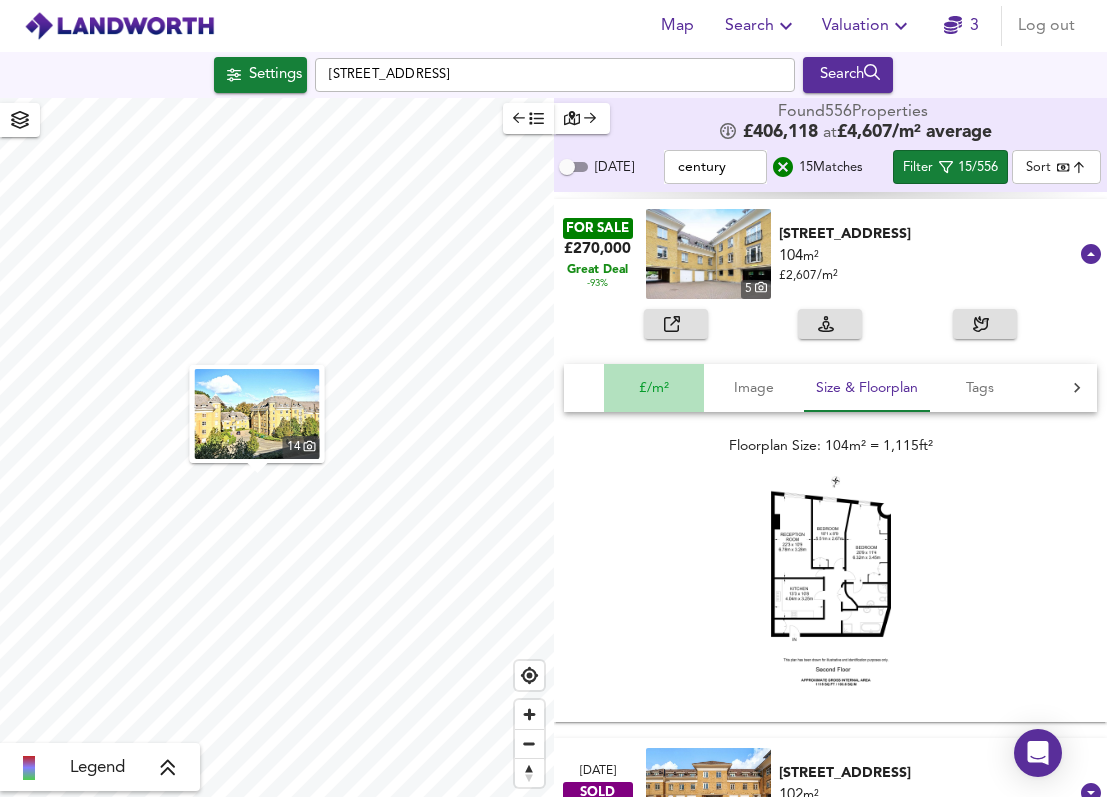 click on "£/m²" at bounding box center (654, 388) 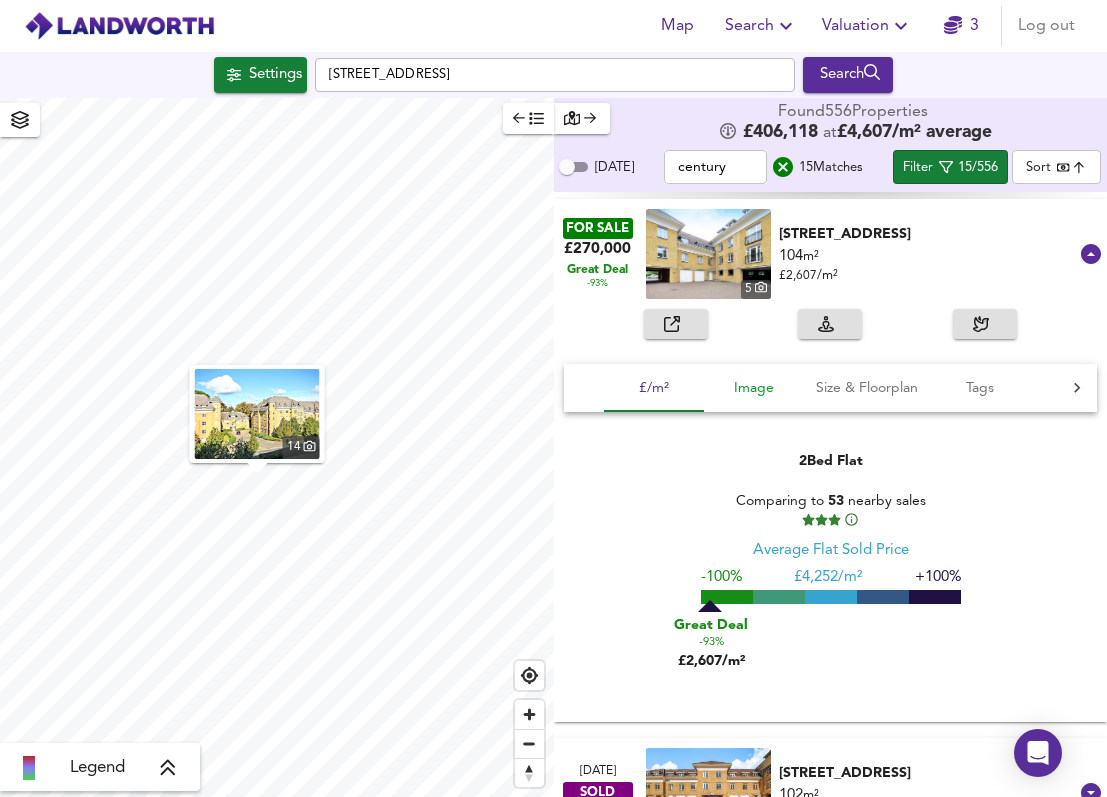 click on "Image" at bounding box center (754, 388) 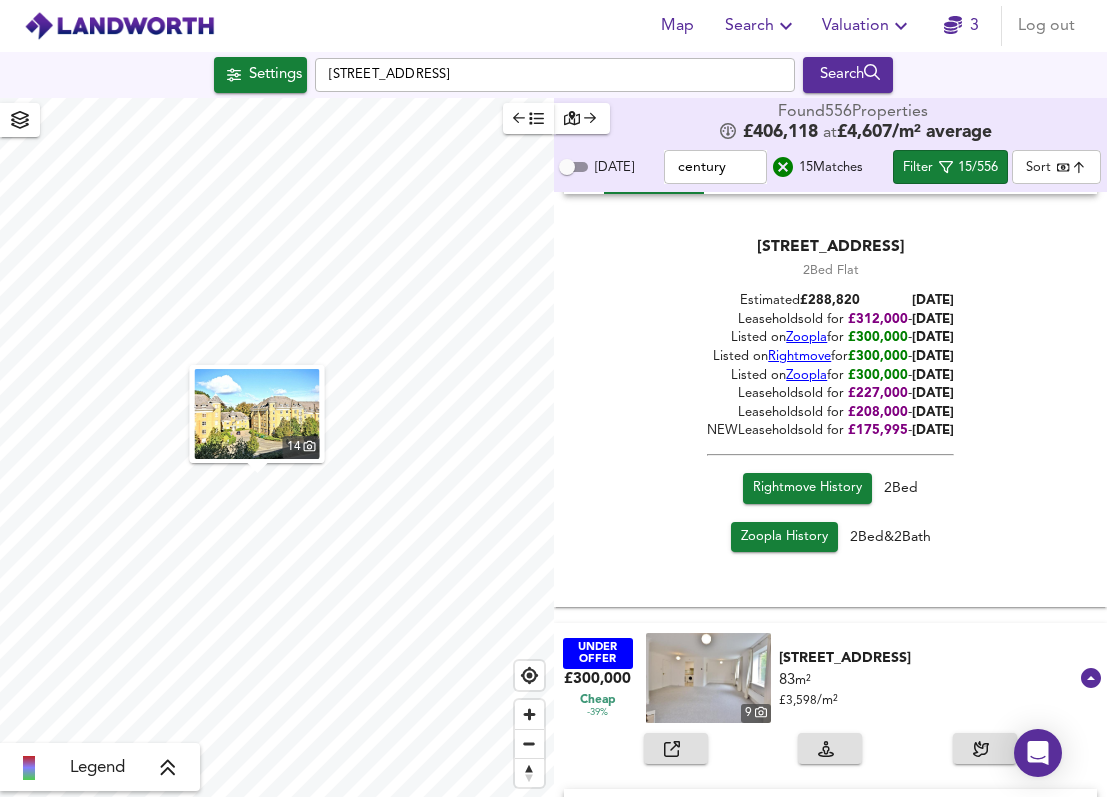 scroll, scrollTop: 1644, scrollLeft: 0, axis: vertical 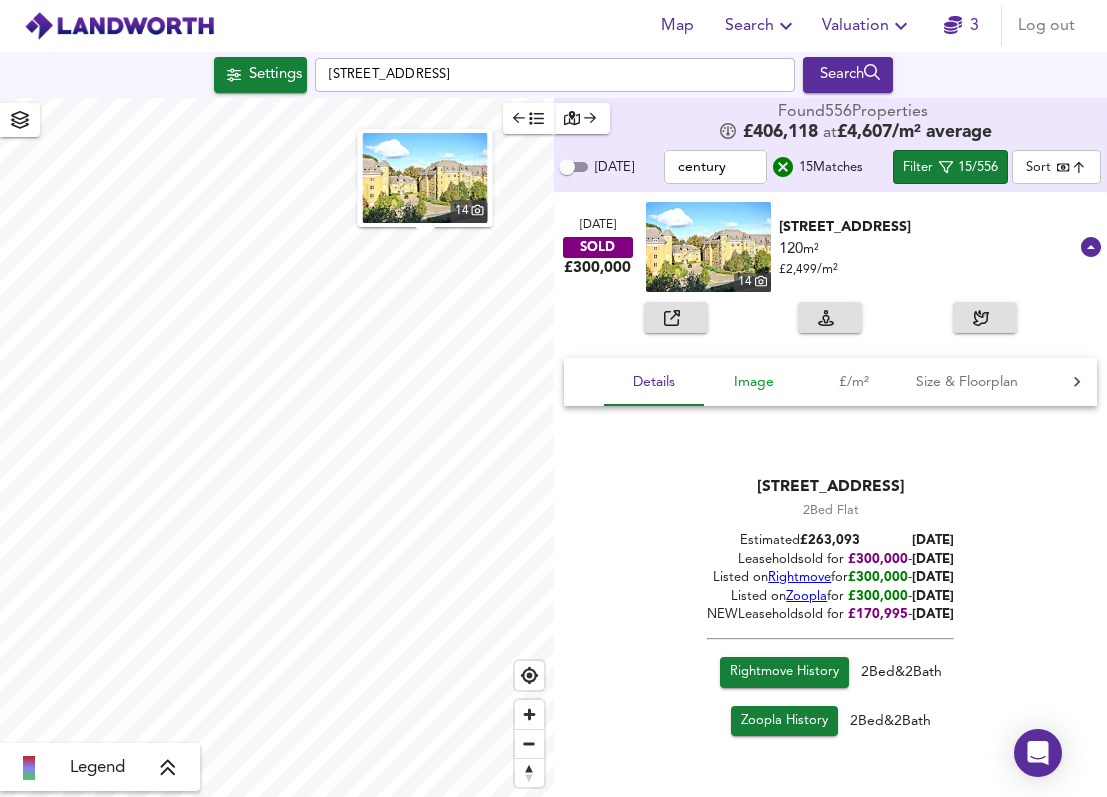 click on "Image" at bounding box center [754, 382] 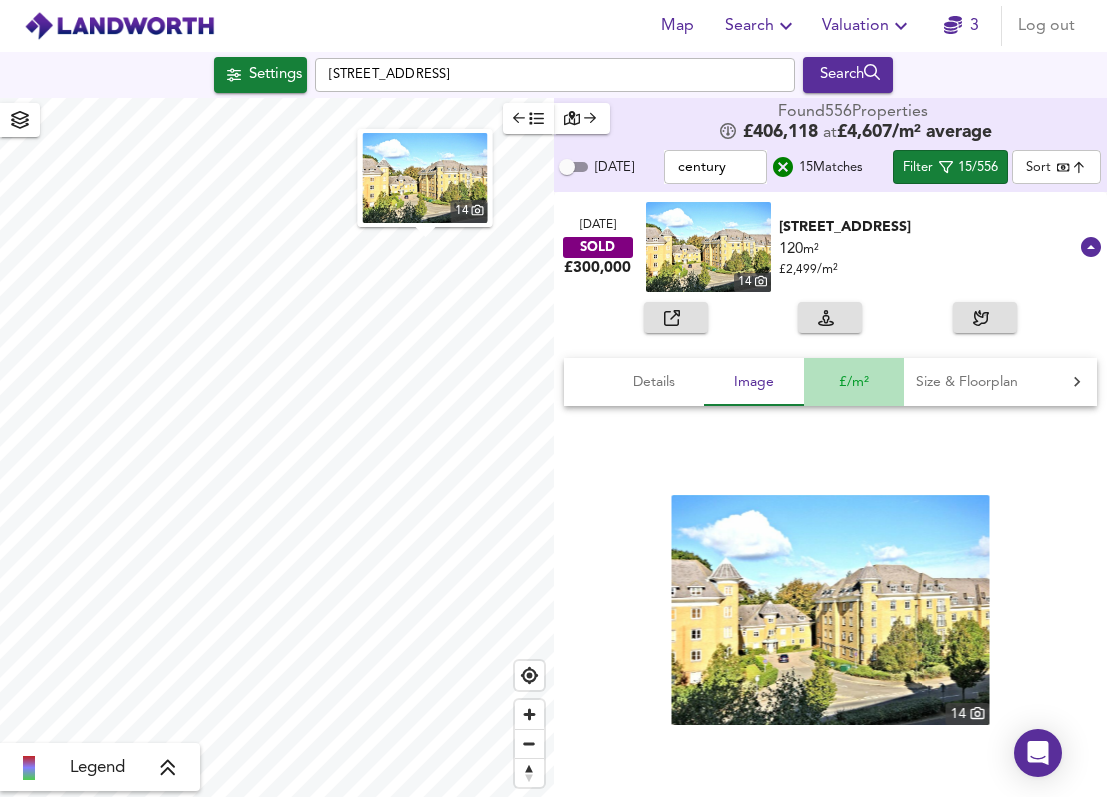 click on "£/m²" at bounding box center (854, 382) 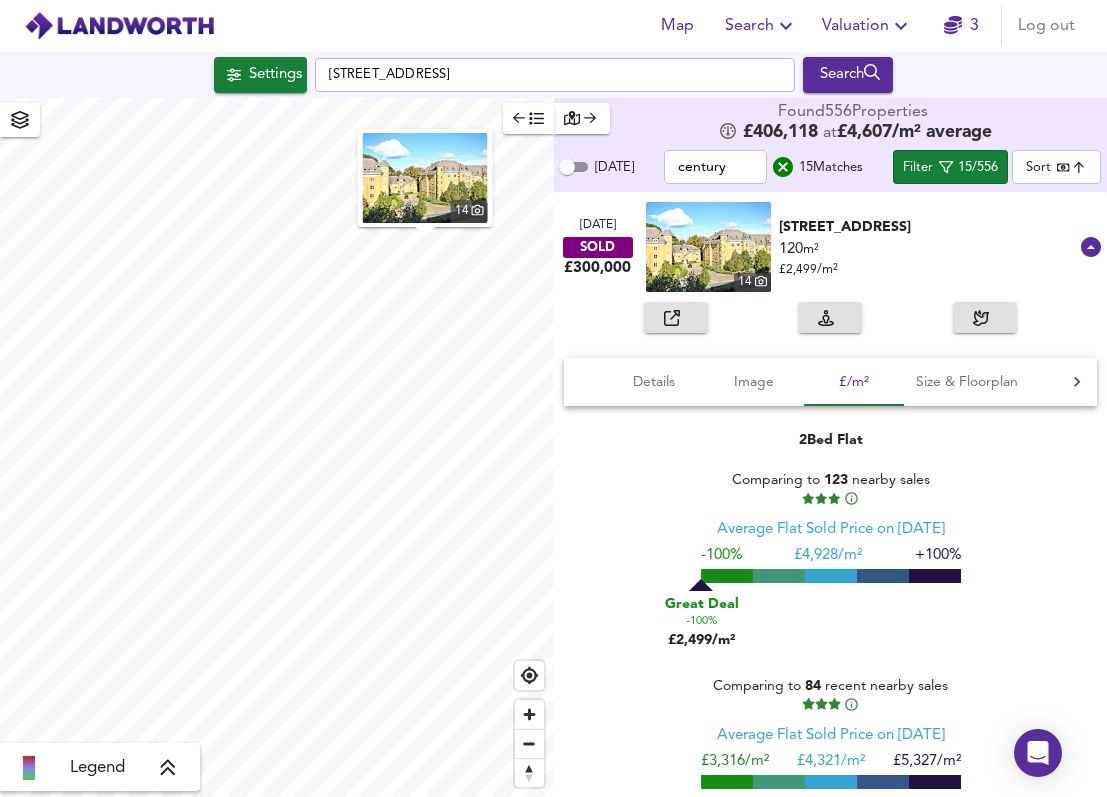 click on "century" at bounding box center (715, 167) 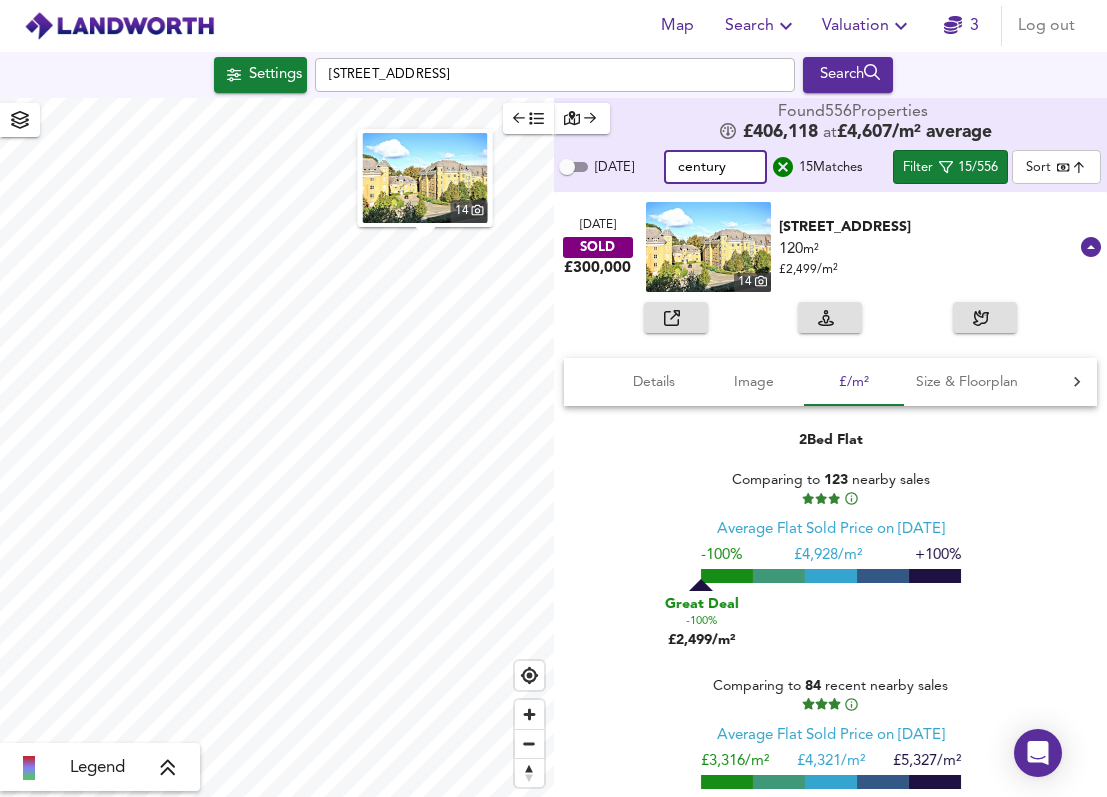 click on "century" at bounding box center (715, 167) 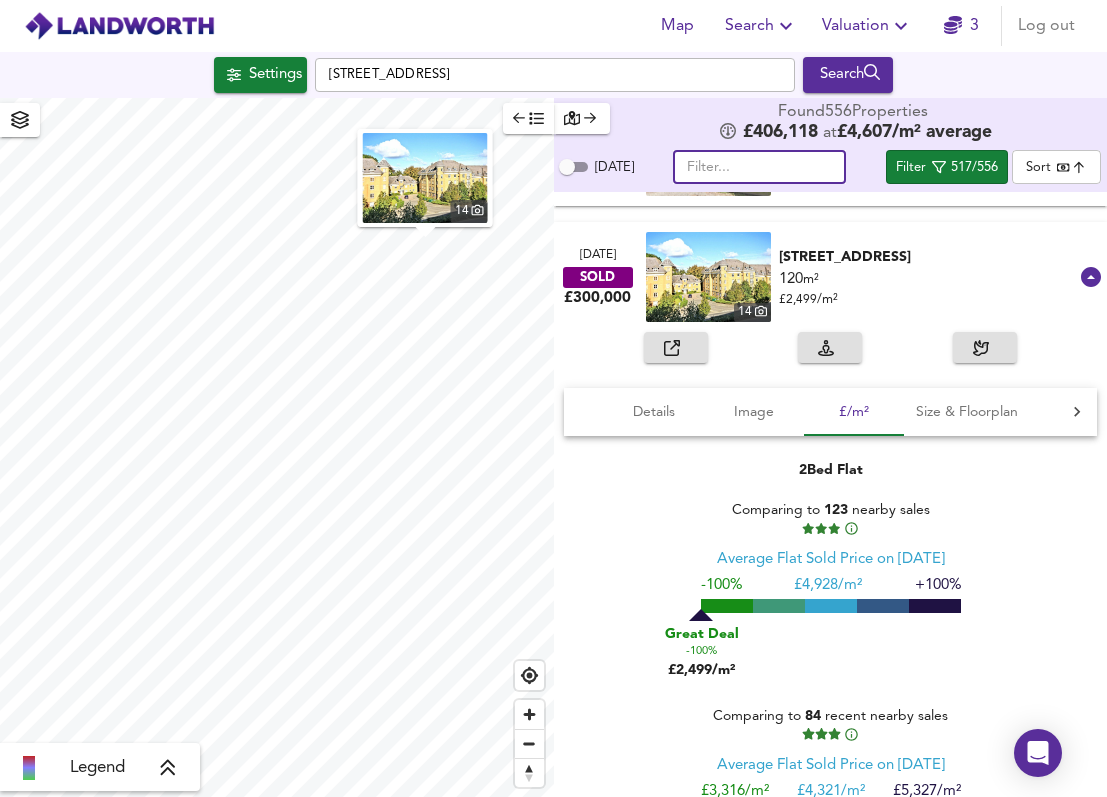 scroll, scrollTop: 538, scrollLeft: 0, axis: vertical 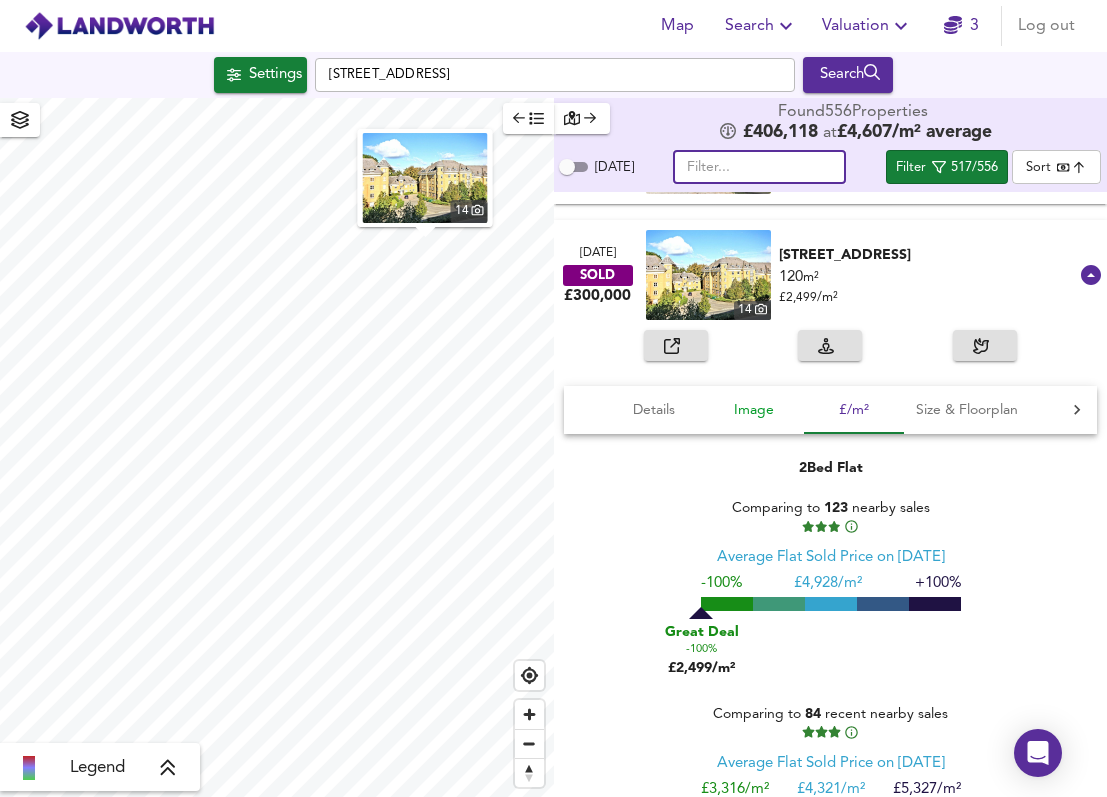 click on "Image" at bounding box center (754, 410) 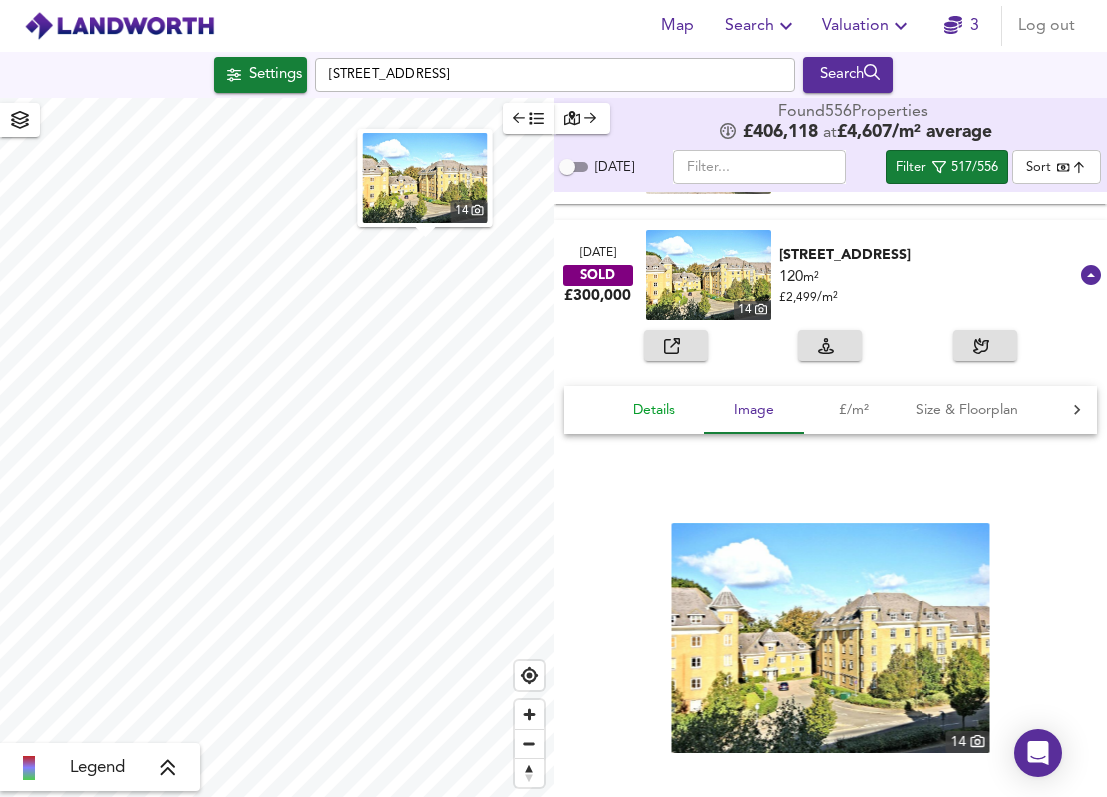 click on "Details" at bounding box center (654, 410) 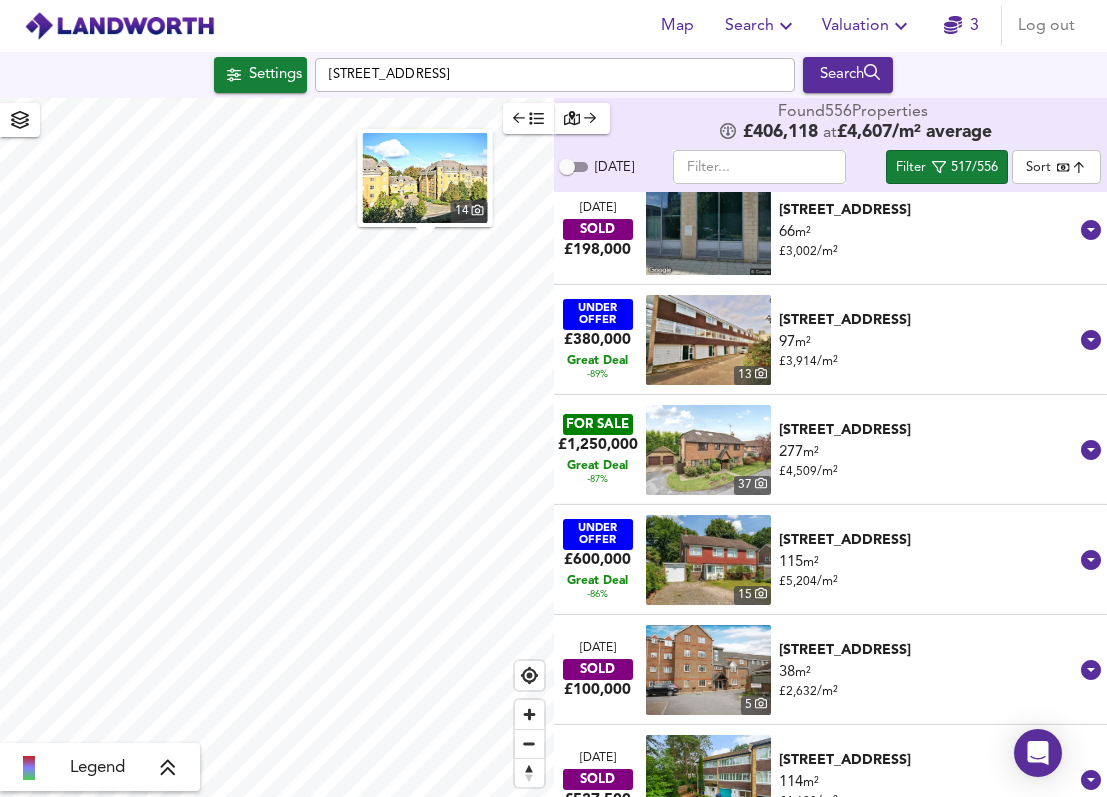 scroll, scrollTop: 3265, scrollLeft: 0, axis: vertical 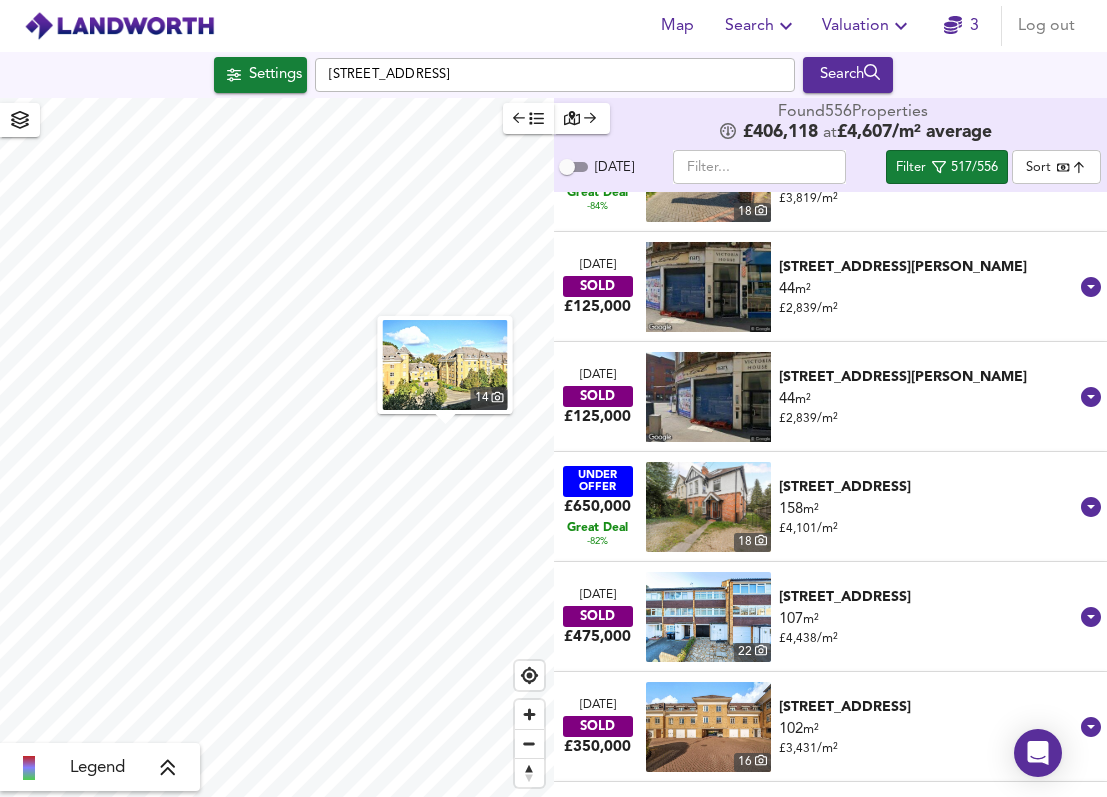 click 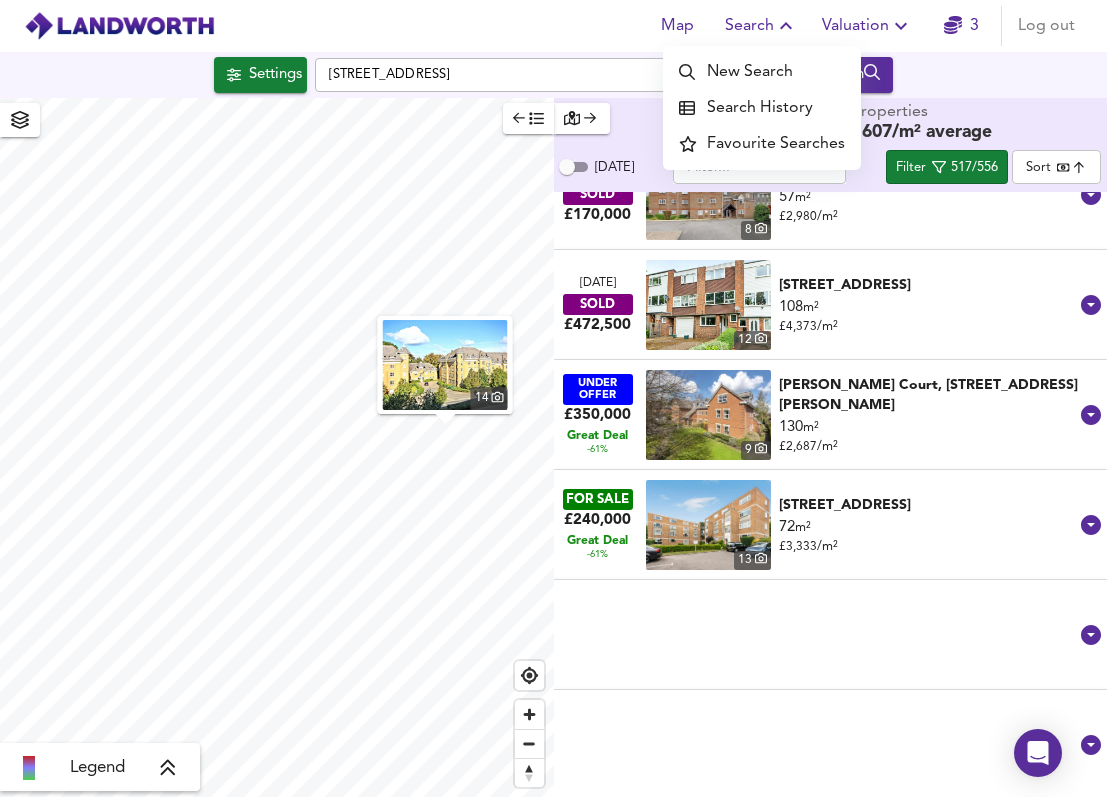 scroll, scrollTop: 6129, scrollLeft: 0, axis: vertical 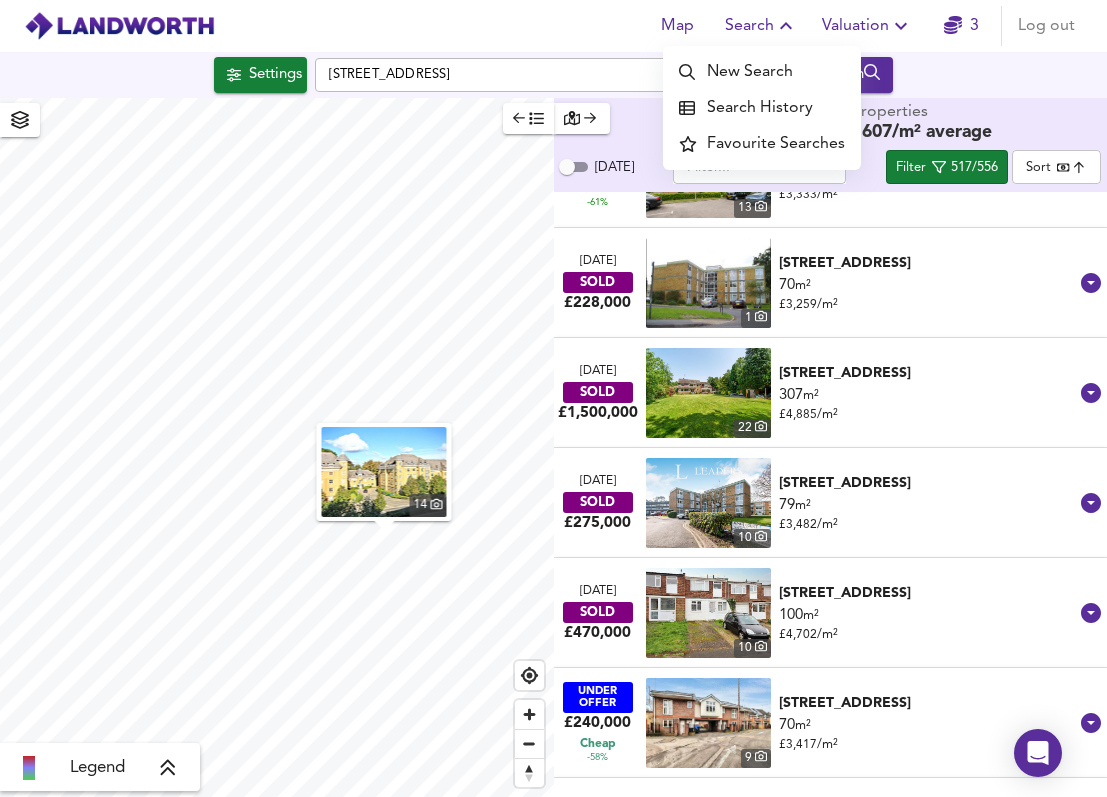 click on "14           Legend       Found  556  Propert ies     £ 406,118   at  £ 4,607 / m²   average    [DATE] ​ Filter 517/556   Sort   bestdeal ​ [DATE] SOLD £270,000       [STREET_ADDRESS][PERSON_NAME] 127 m² £ 2,126 / m² [STREET_ADDRESS][PERSON_NAME] UNDER OFFER £450,000   Great Deal -100%     [GEOGRAPHIC_DATA] 134 m² £ 3,357 / m² [GEOGRAPHIC_DATA], Woking [DATE] SOLD £195,000       13       Flat 37, Metro Apartments, [STREET_ADDRESS][PERSON_NAME] 85 m² £ 2,294 / m² Flat 37, Metro Apartments, [STREET_ADDRESS][PERSON_NAME] [DATE] SOLD £815,000       [PERSON_NAME], [GEOGRAPHIC_DATA] 329 m² £ 2,477 / m² [PERSON_NAME], [GEOGRAPHIC_DATA] FOR SALE £475,000   Great Deal -100%     [STREET_ADDRESS] 133 m² £ 3,573 / m² [GEOGRAPHIC_DATA], [GEOGRAPHIC_DATA], GU22 [DATE] SOLD £300,000       14       [STREET_ADDRESS] 120 m² £ 2,499 / m² [STREET_ADDRESS]          Details Image £/m² Size & Floorplan EPC" at bounding box center [553, 447] 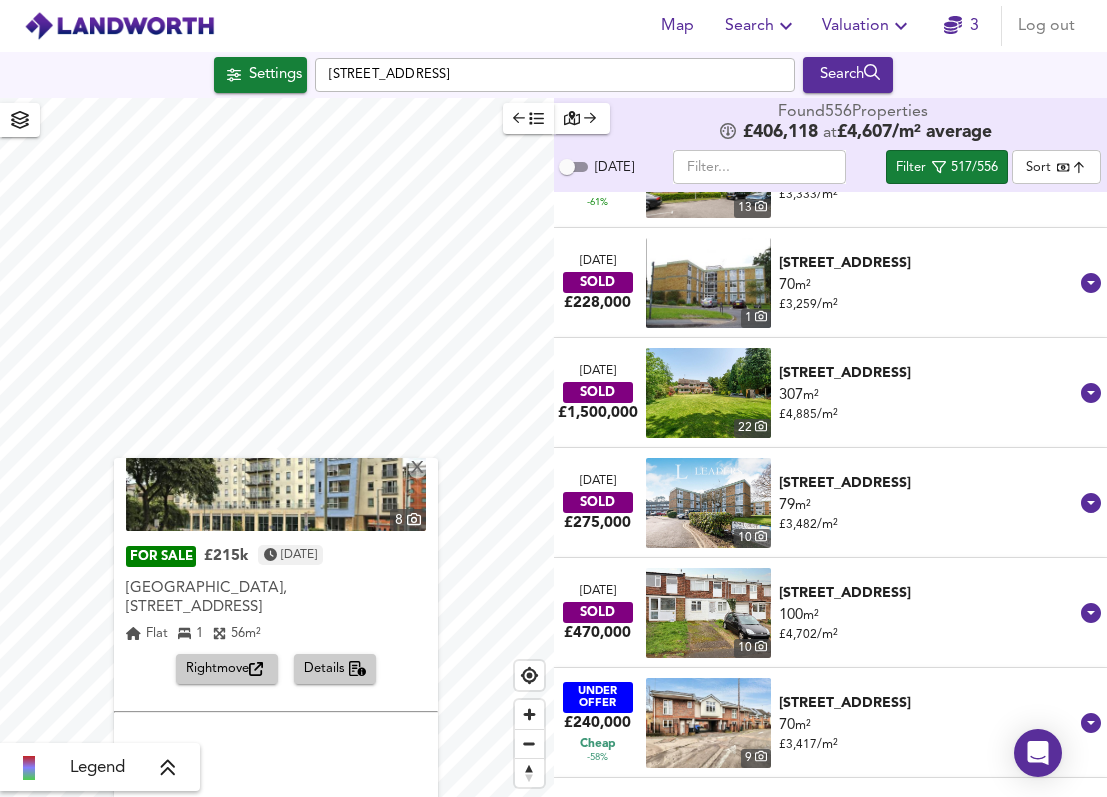 scroll, scrollTop: 118, scrollLeft: 0, axis: vertical 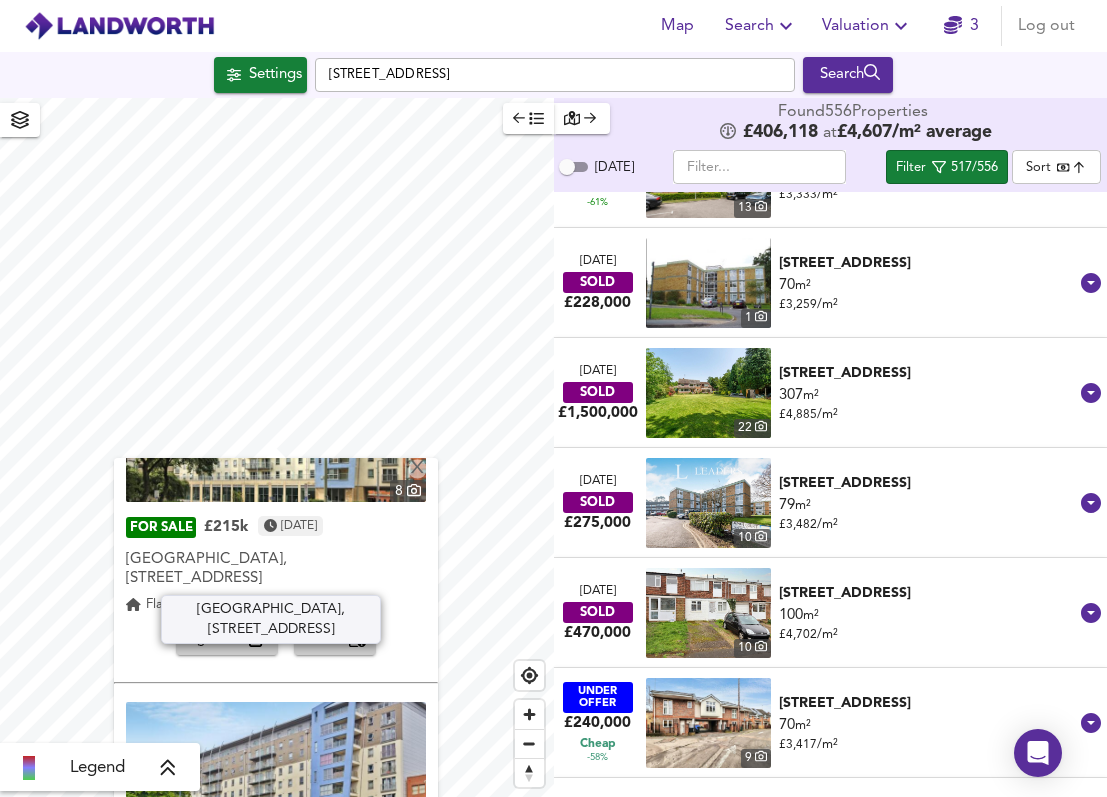 click on "[GEOGRAPHIC_DATA], [STREET_ADDRESS]" at bounding box center [276, 569] 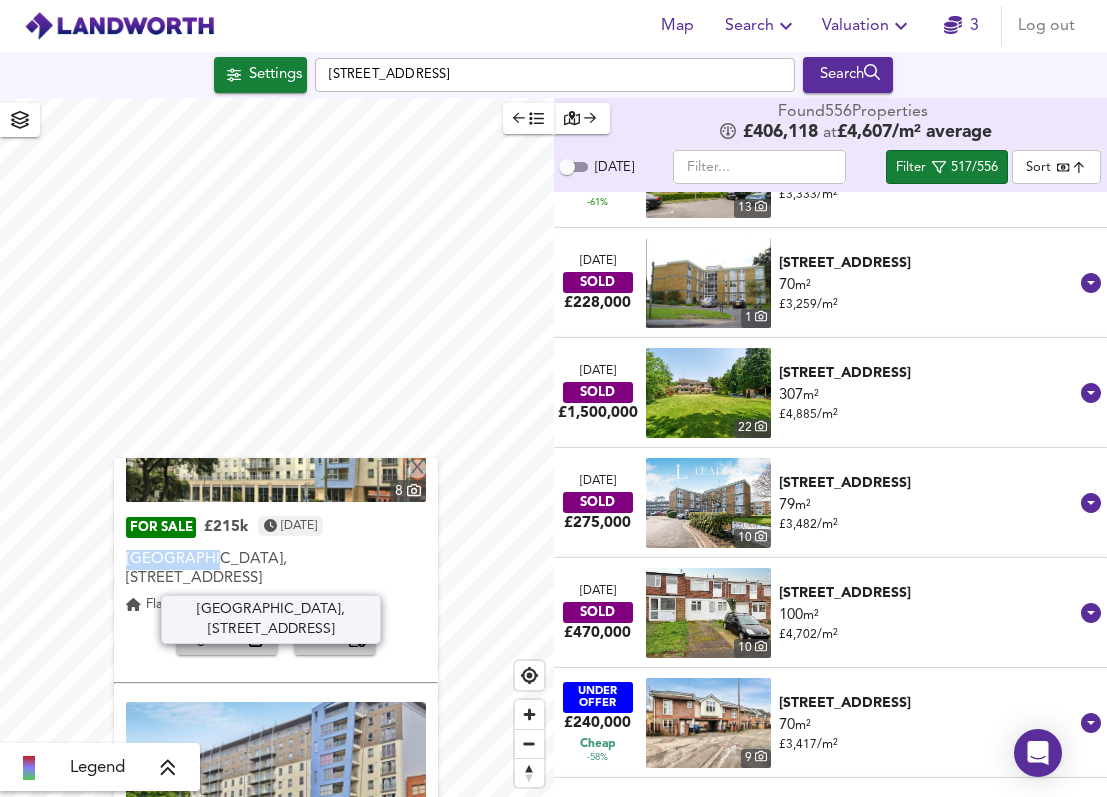 click on "[GEOGRAPHIC_DATA], [STREET_ADDRESS]" at bounding box center (276, 569) 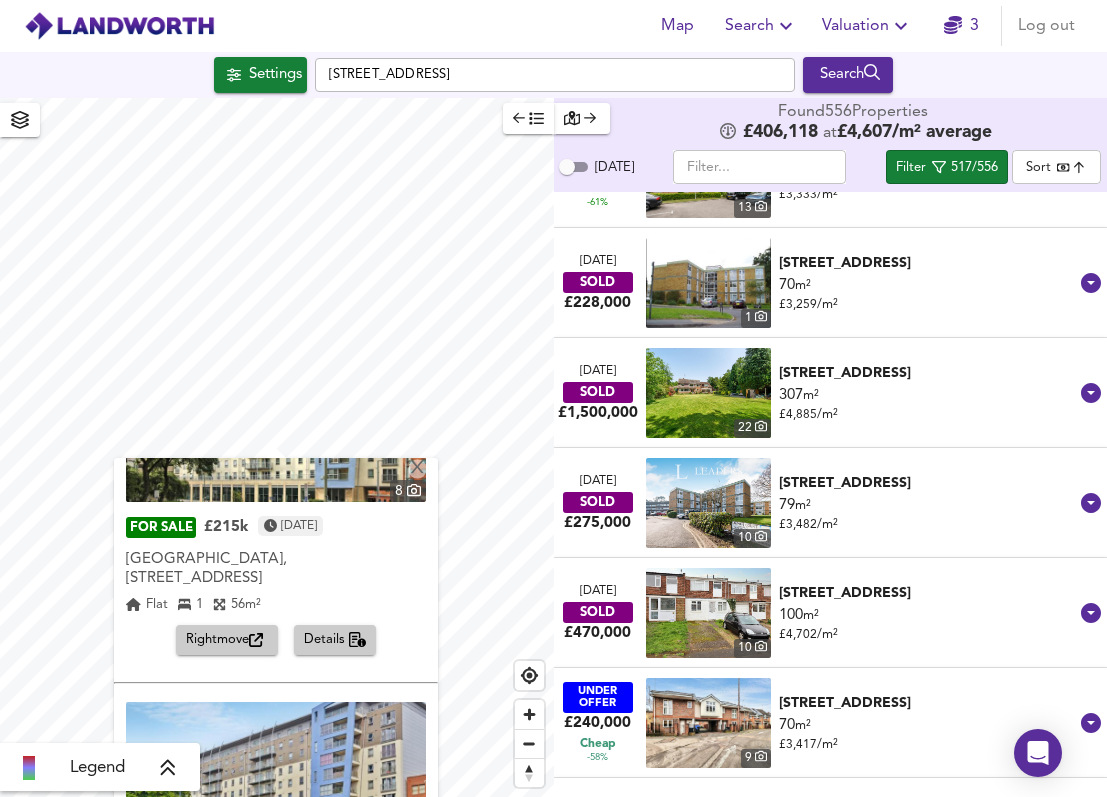click at bounding box center [759, 167] 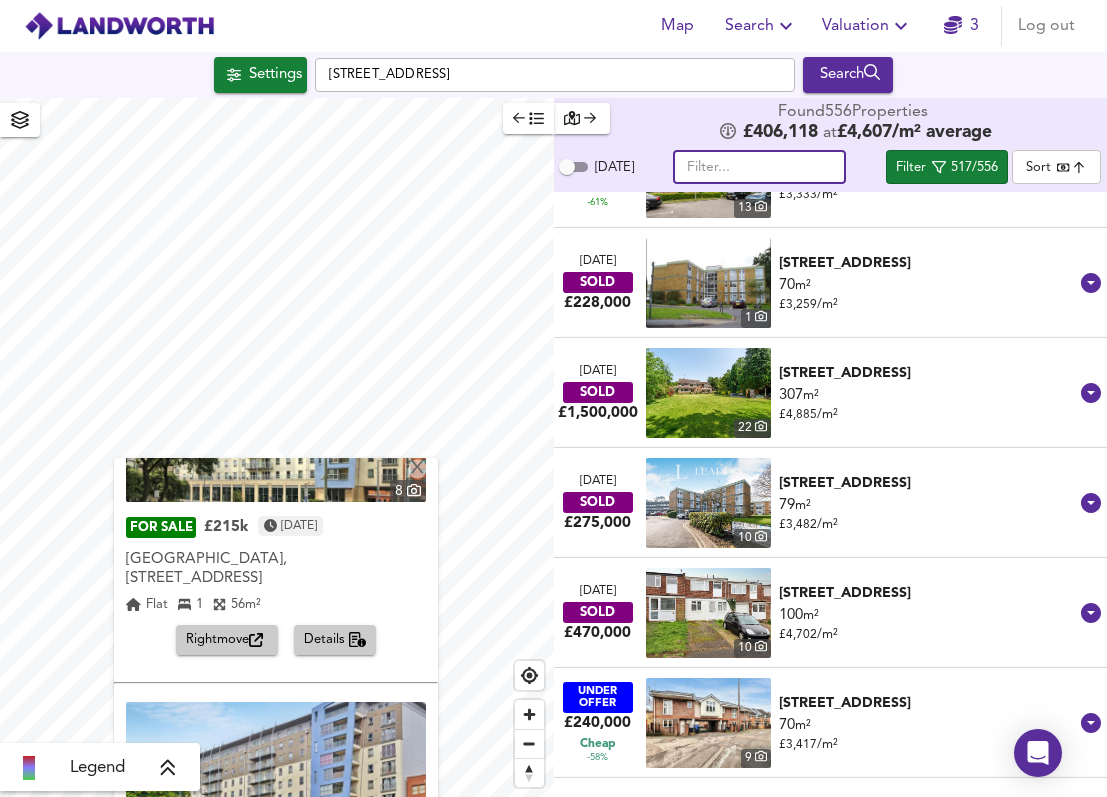 paste on "Enterprise" 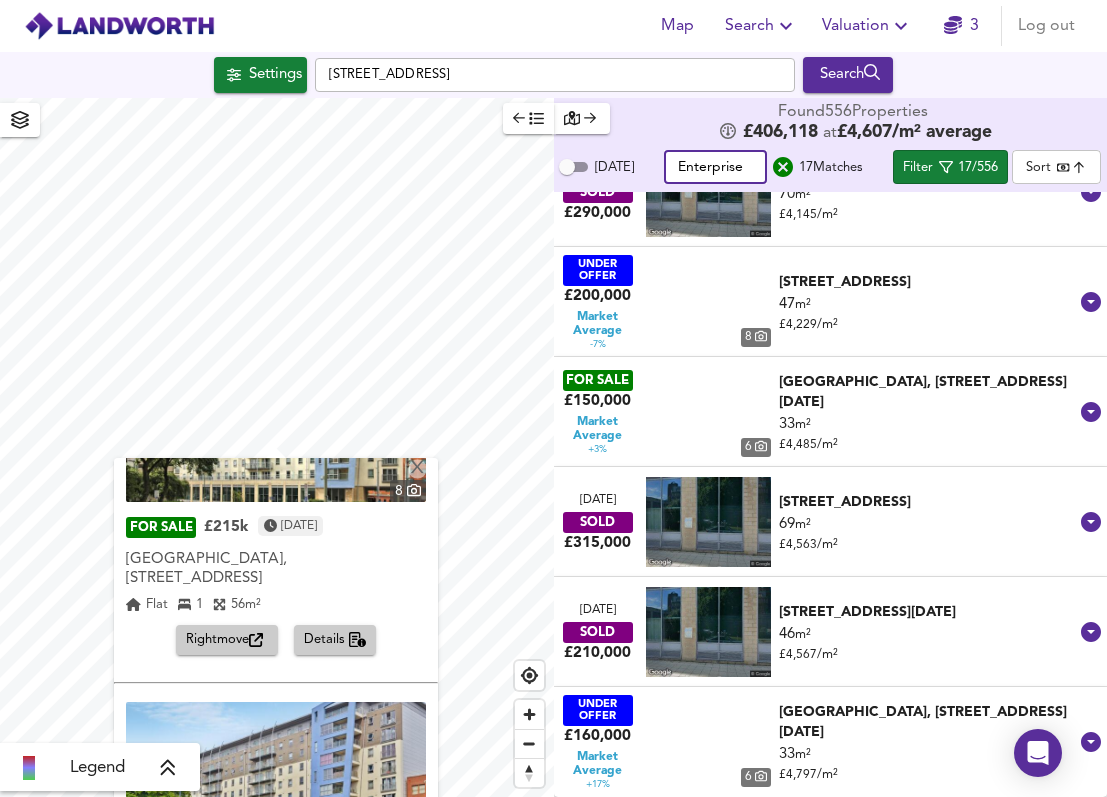 scroll, scrollTop: 1265, scrollLeft: 0, axis: vertical 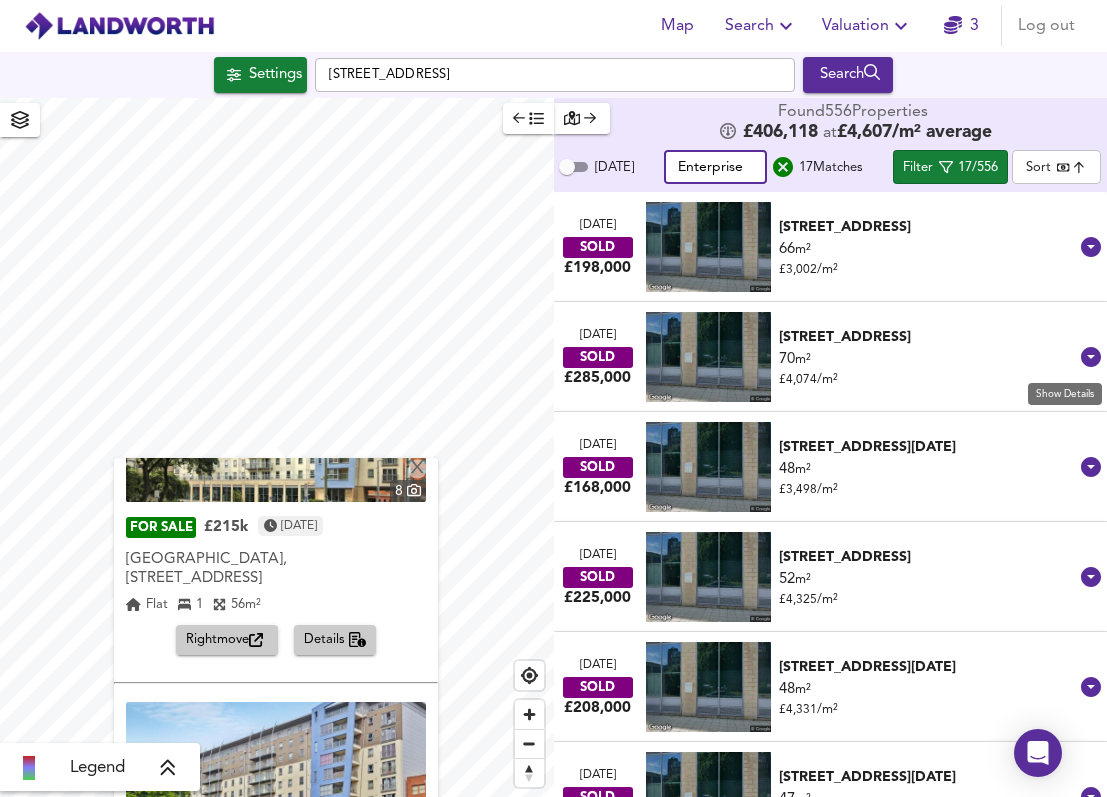 click 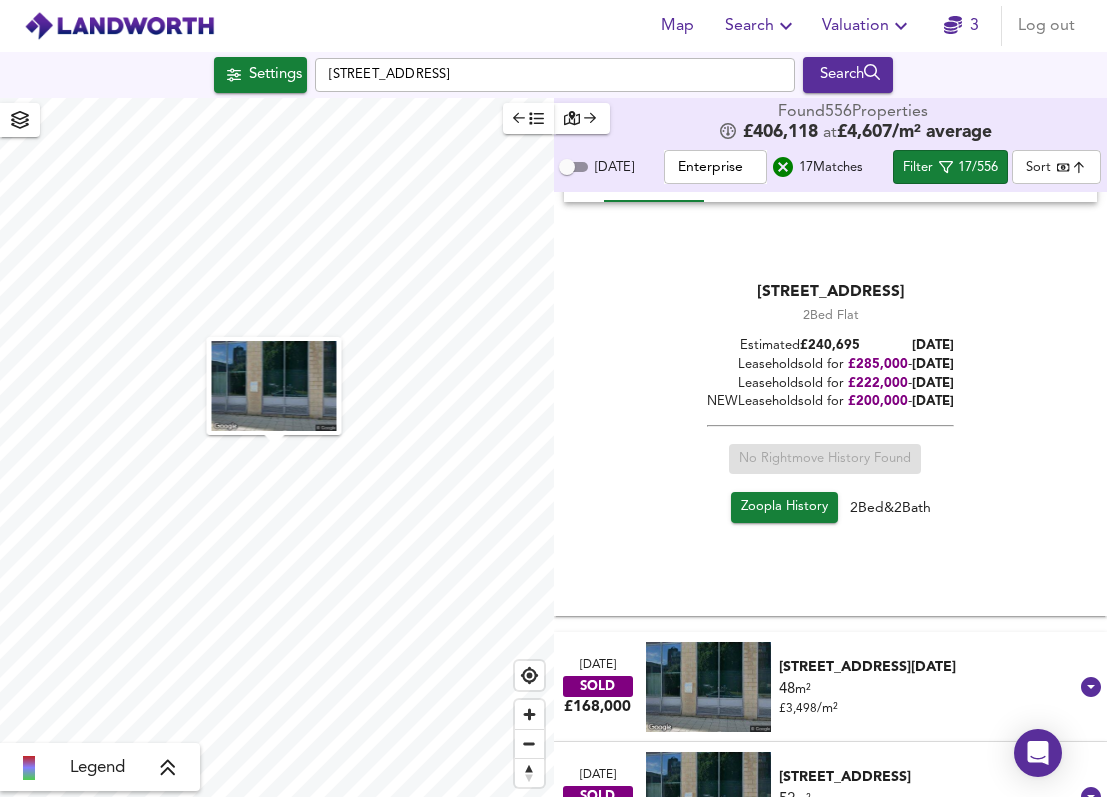 scroll, scrollTop: 219, scrollLeft: 0, axis: vertical 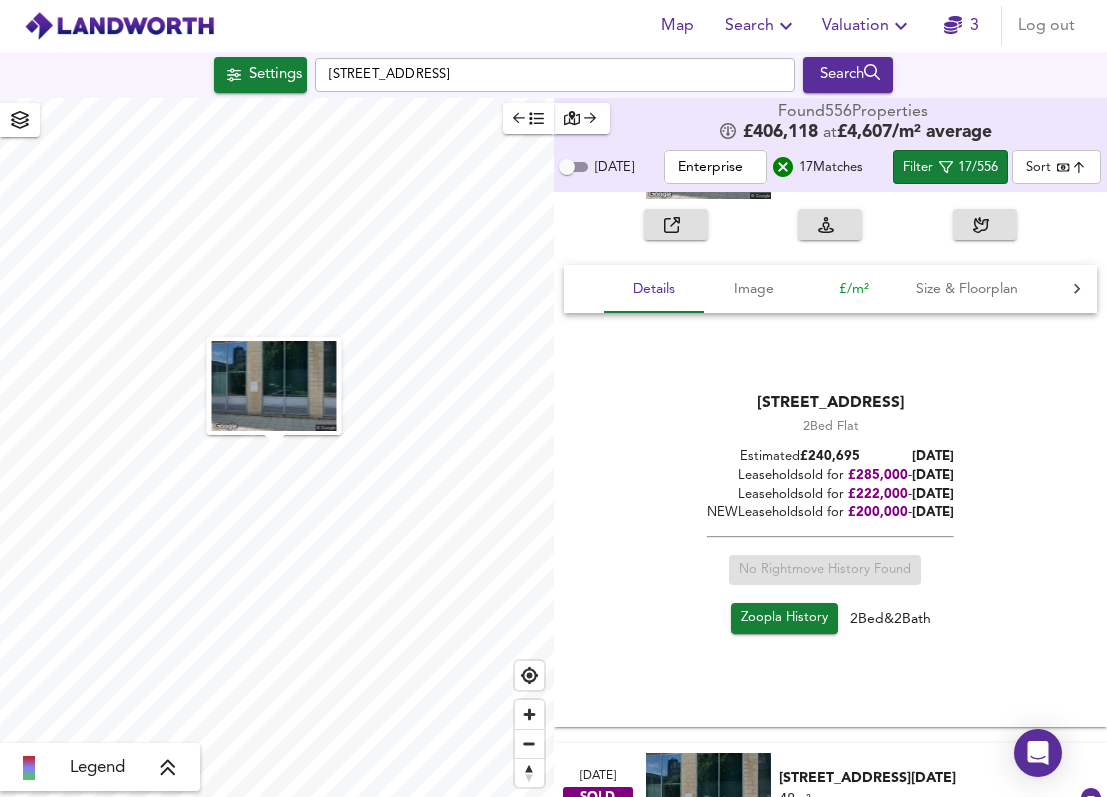 click on "£/m²" at bounding box center [854, 289] 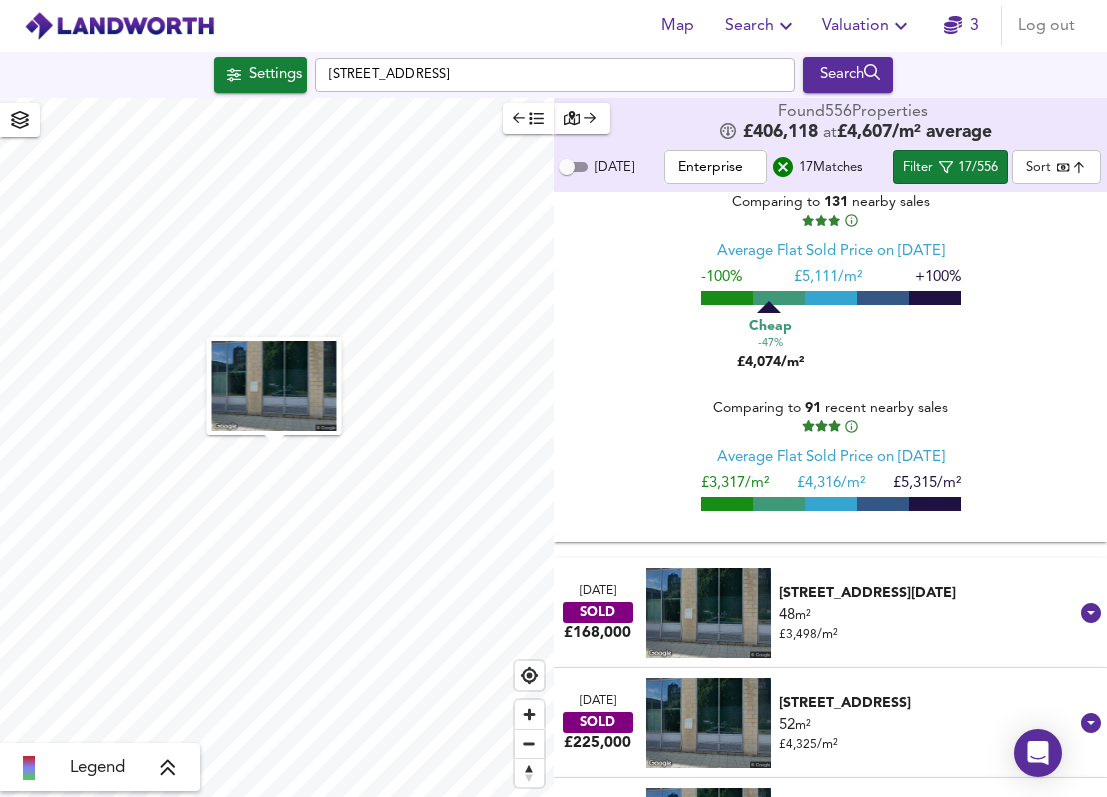 scroll, scrollTop: 416, scrollLeft: 0, axis: vertical 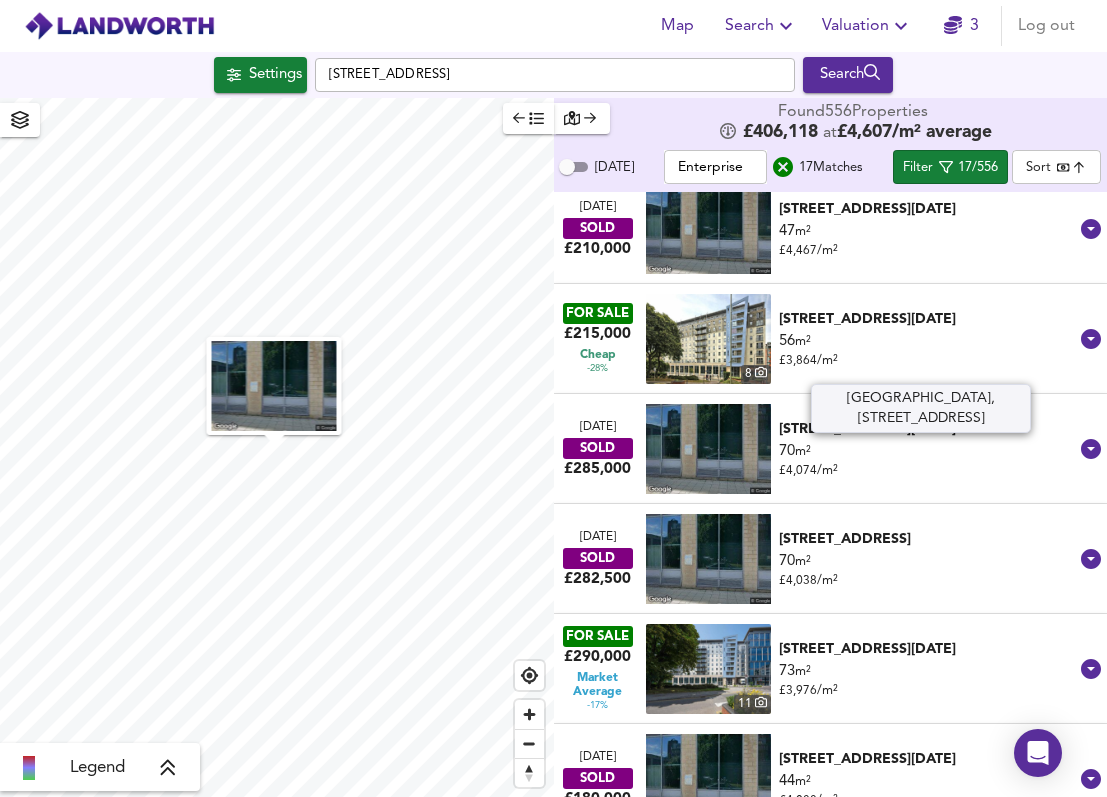 click on "[STREET_ADDRESS][DATE]" at bounding box center (929, 319) 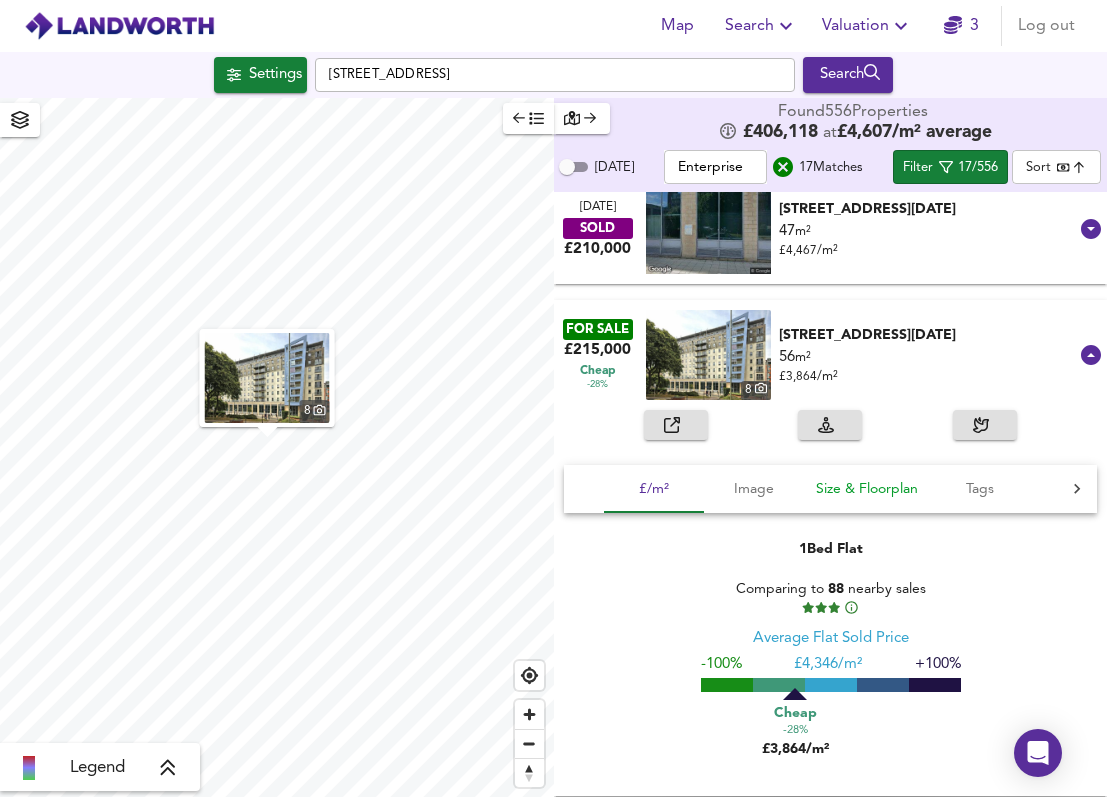 click on "Size & Floorplan" at bounding box center [867, 489] 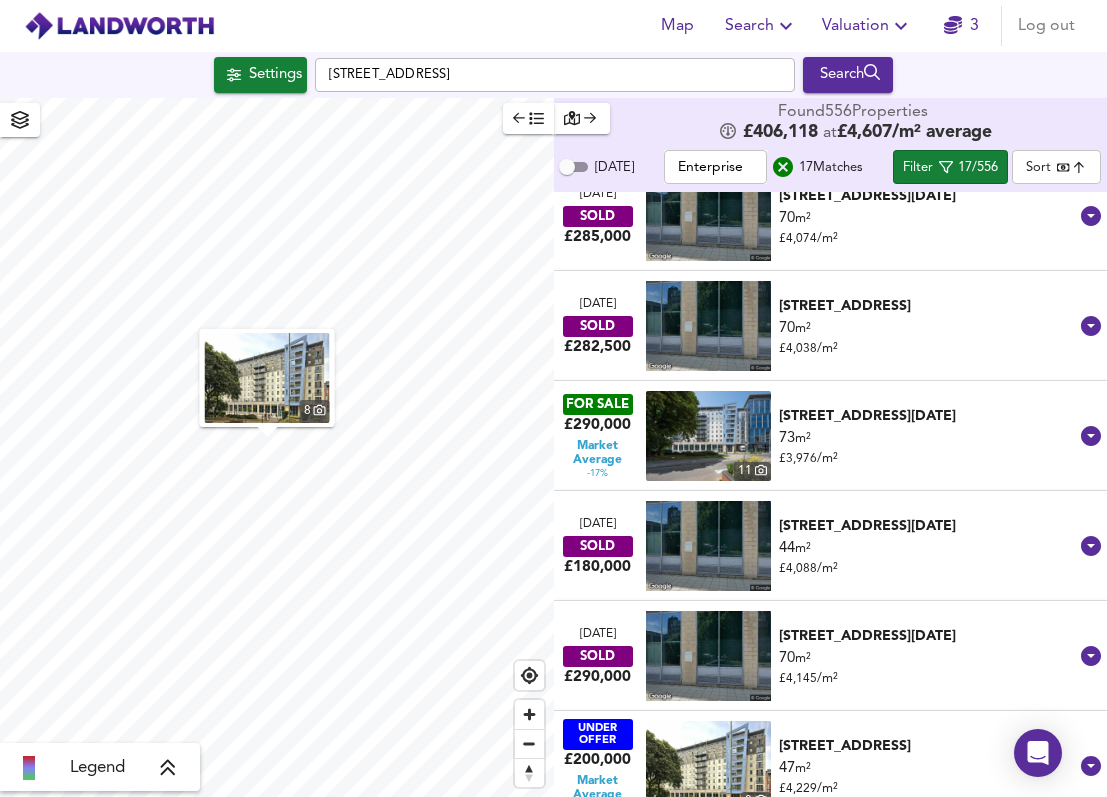 scroll, scrollTop: 1755, scrollLeft: 0, axis: vertical 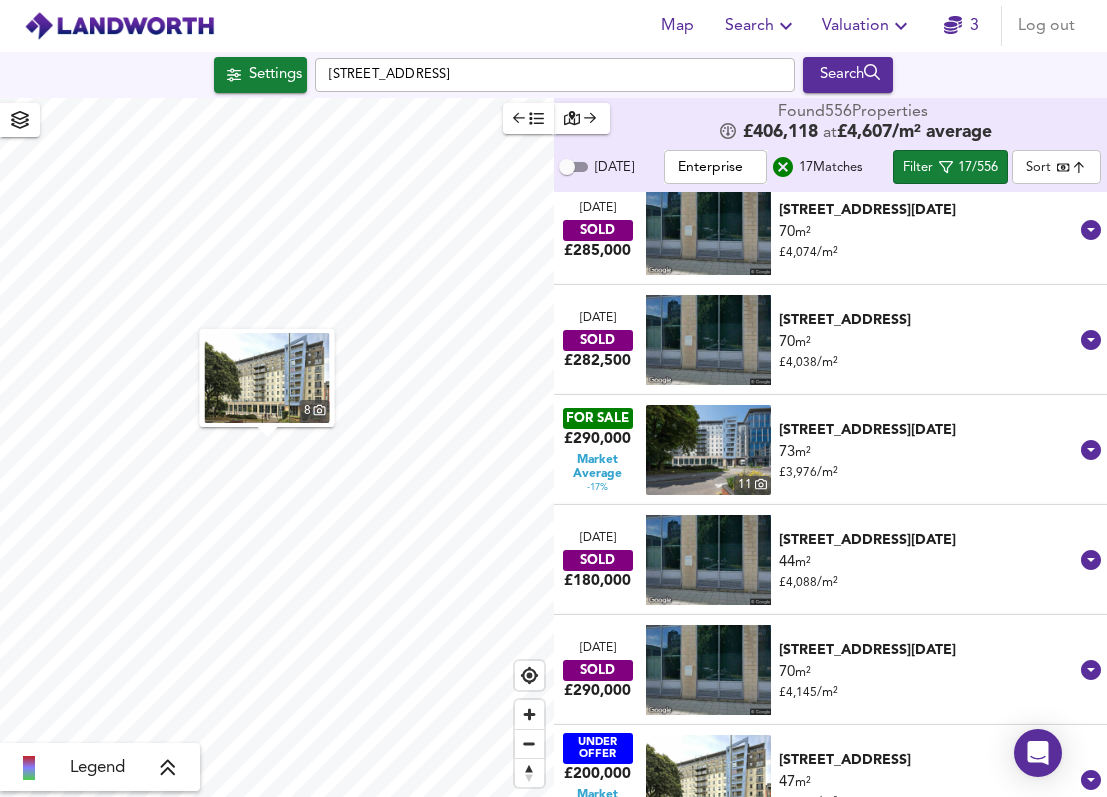 click on "73 m² £ 3,976 / m²" at bounding box center (929, 462) 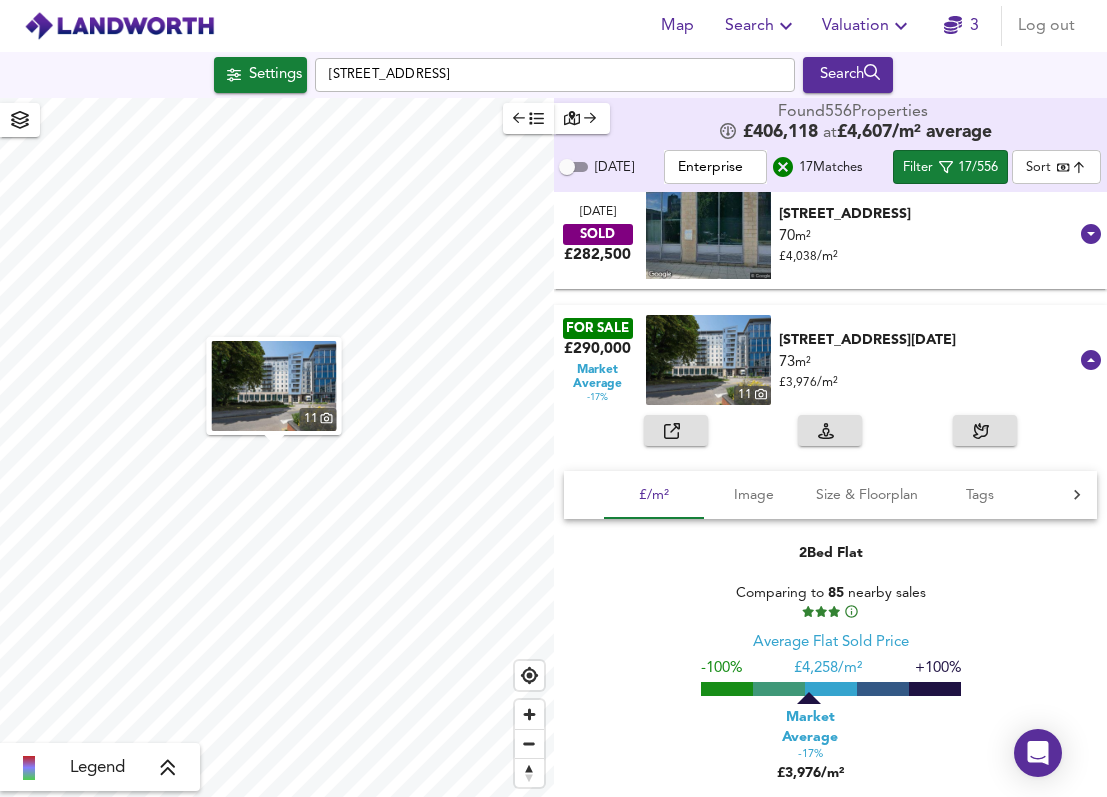 scroll, scrollTop: 1875, scrollLeft: 0, axis: vertical 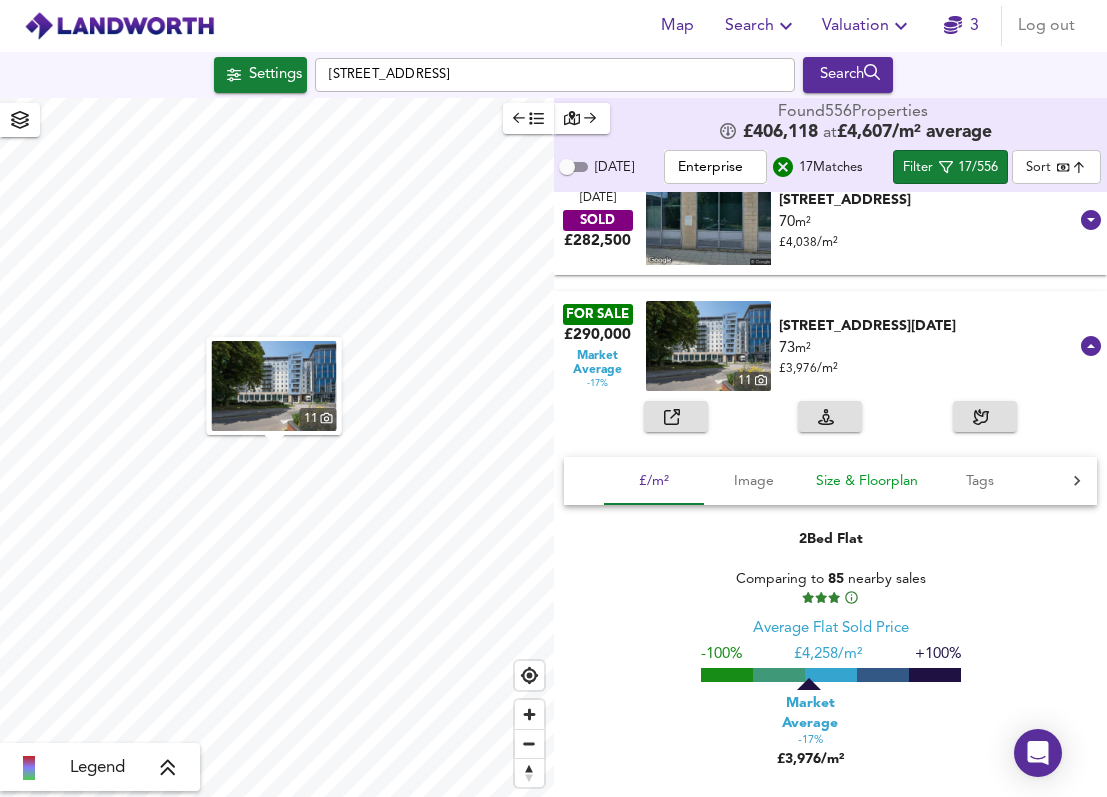 click on "Size & Floorplan" at bounding box center [867, 481] 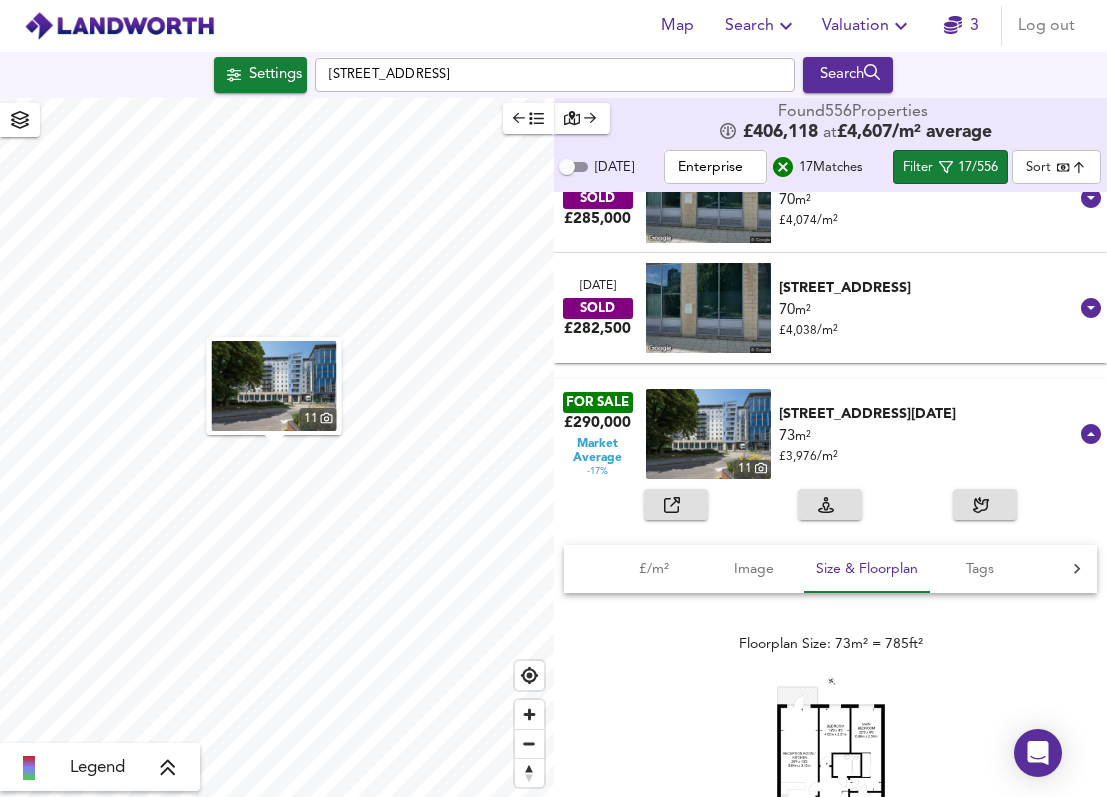 scroll, scrollTop: 1777, scrollLeft: 0, axis: vertical 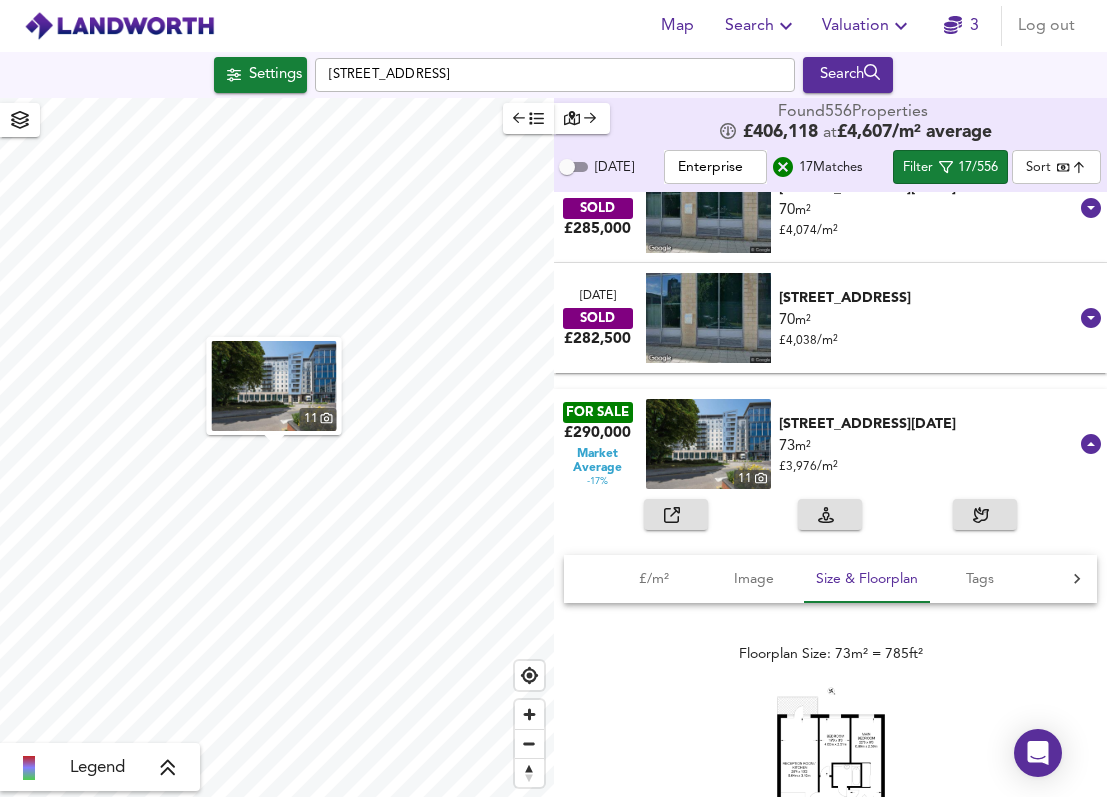 click at bounding box center (676, 514) 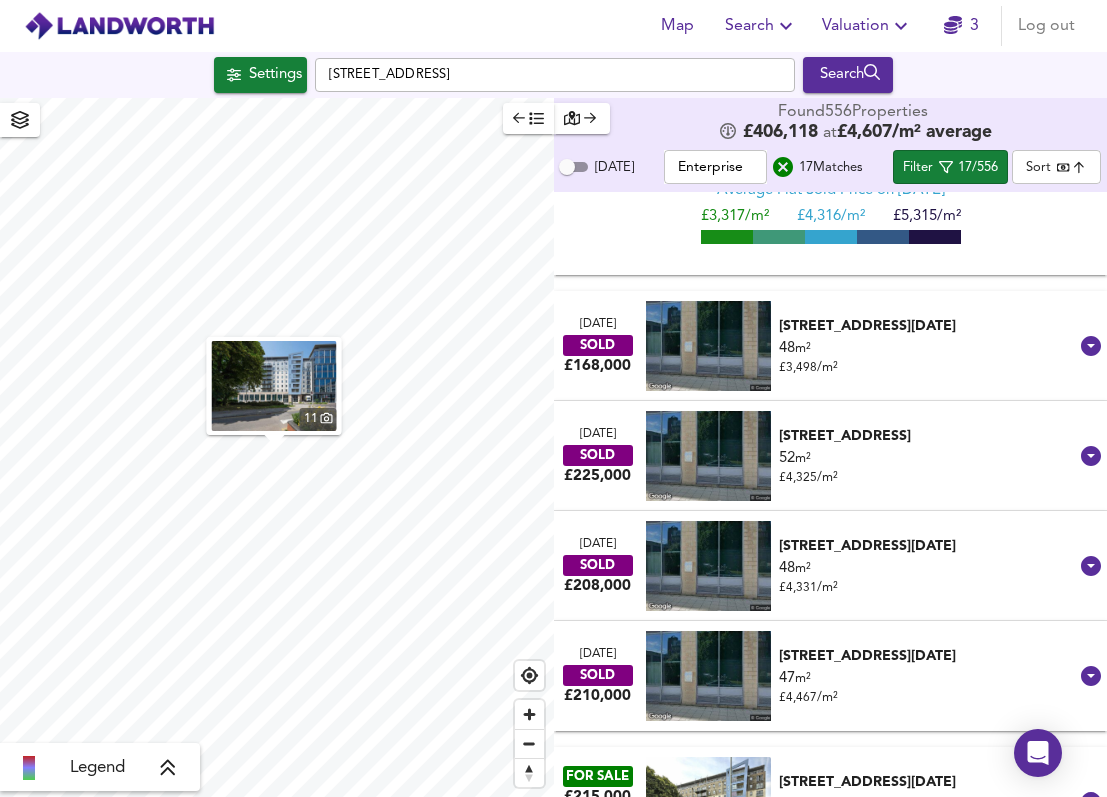 scroll, scrollTop: 396, scrollLeft: 0, axis: vertical 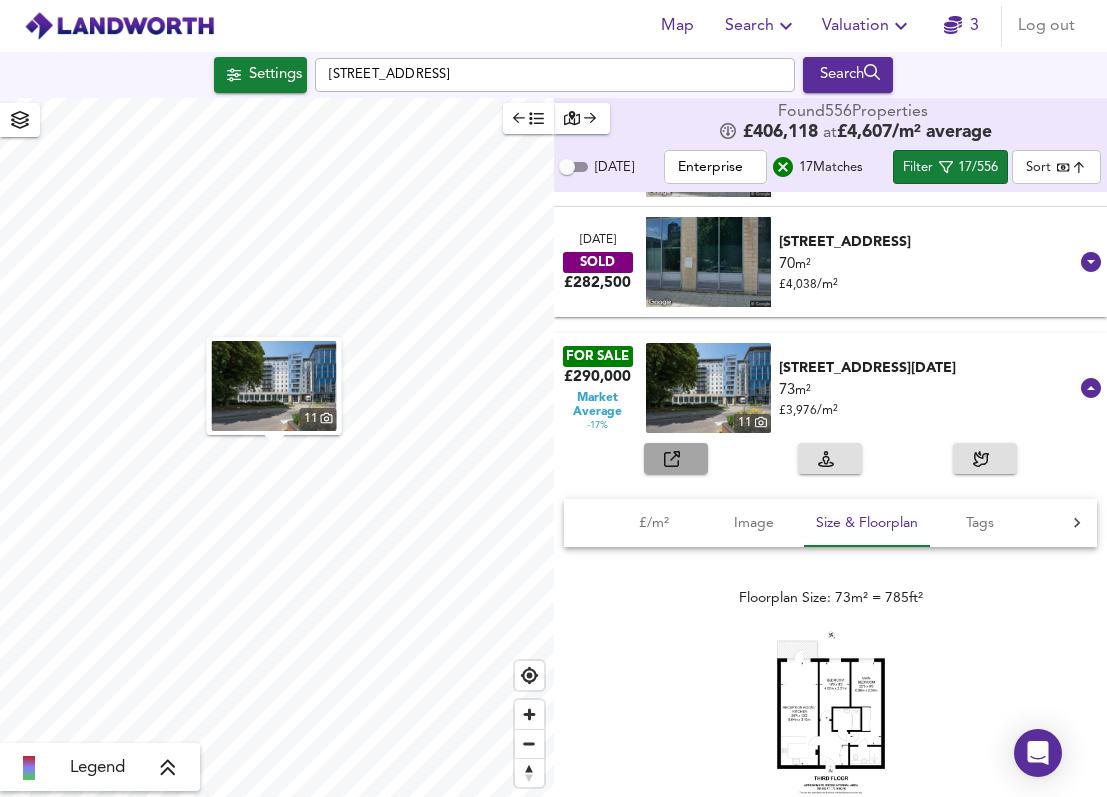 click at bounding box center (676, 458) 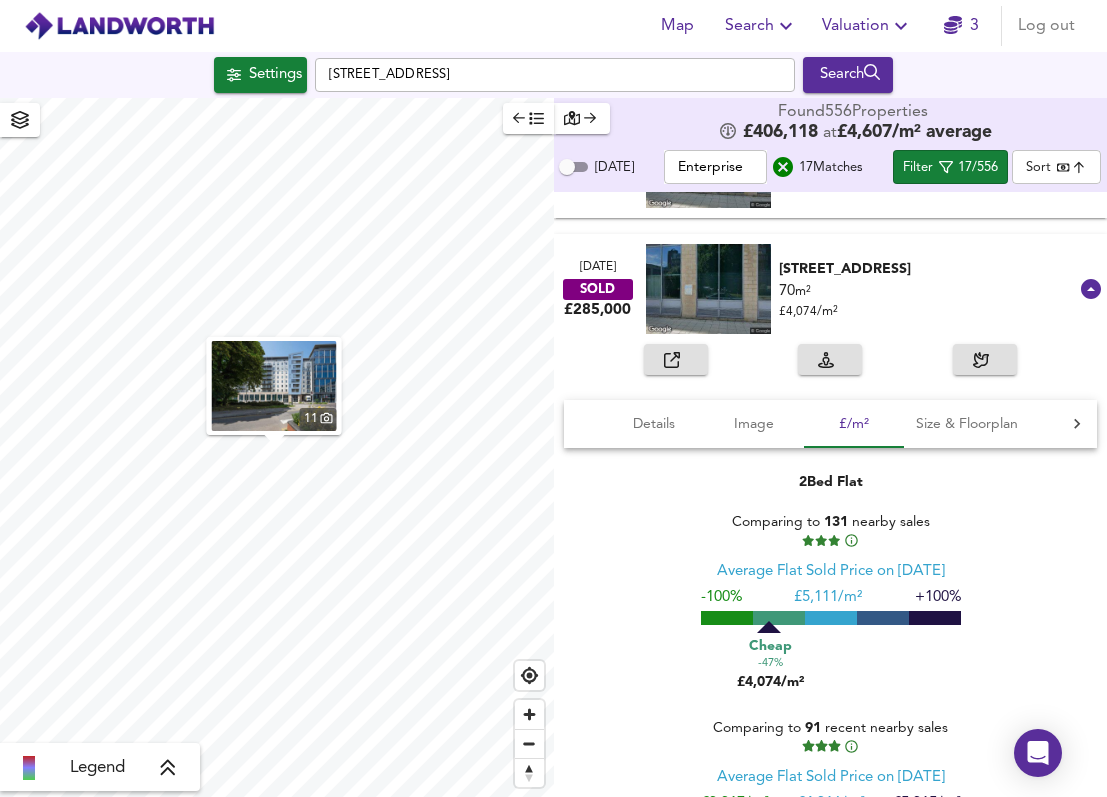 scroll, scrollTop: 0, scrollLeft: 0, axis: both 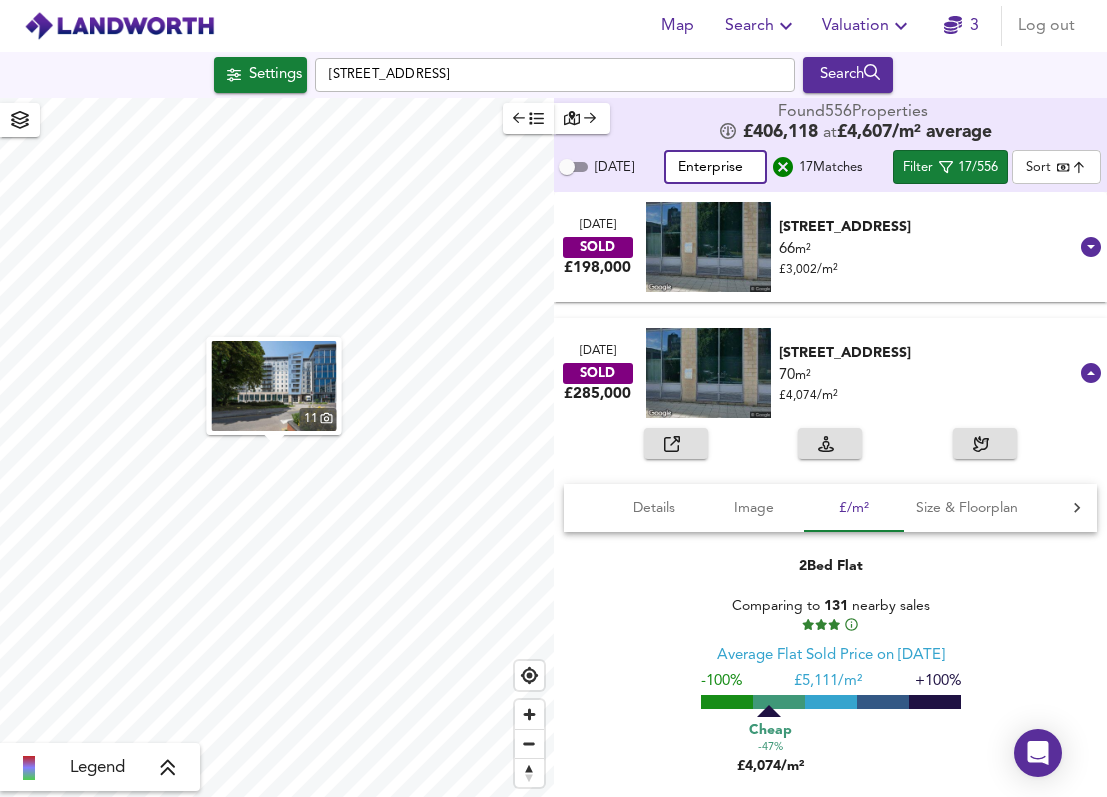 click on "Enterprise" at bounding box center [715, 167] 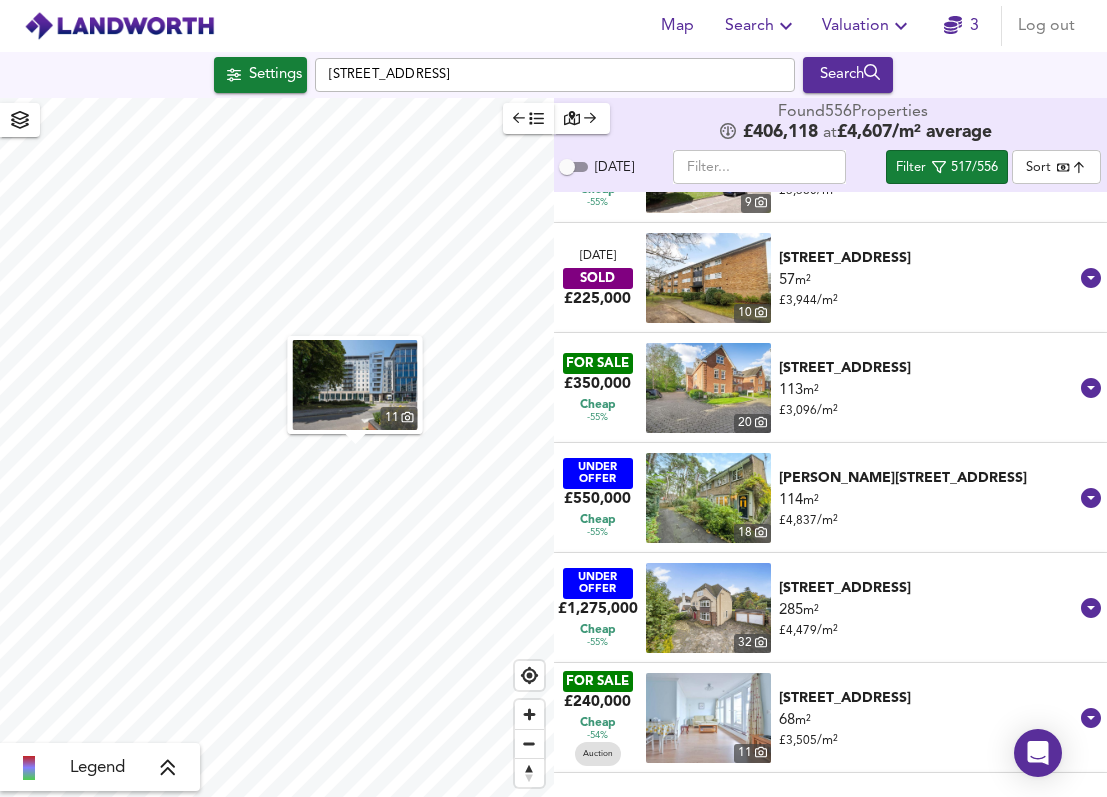 scroll, scrollTop: 6456, scrollLeft: 0, axis: vertical 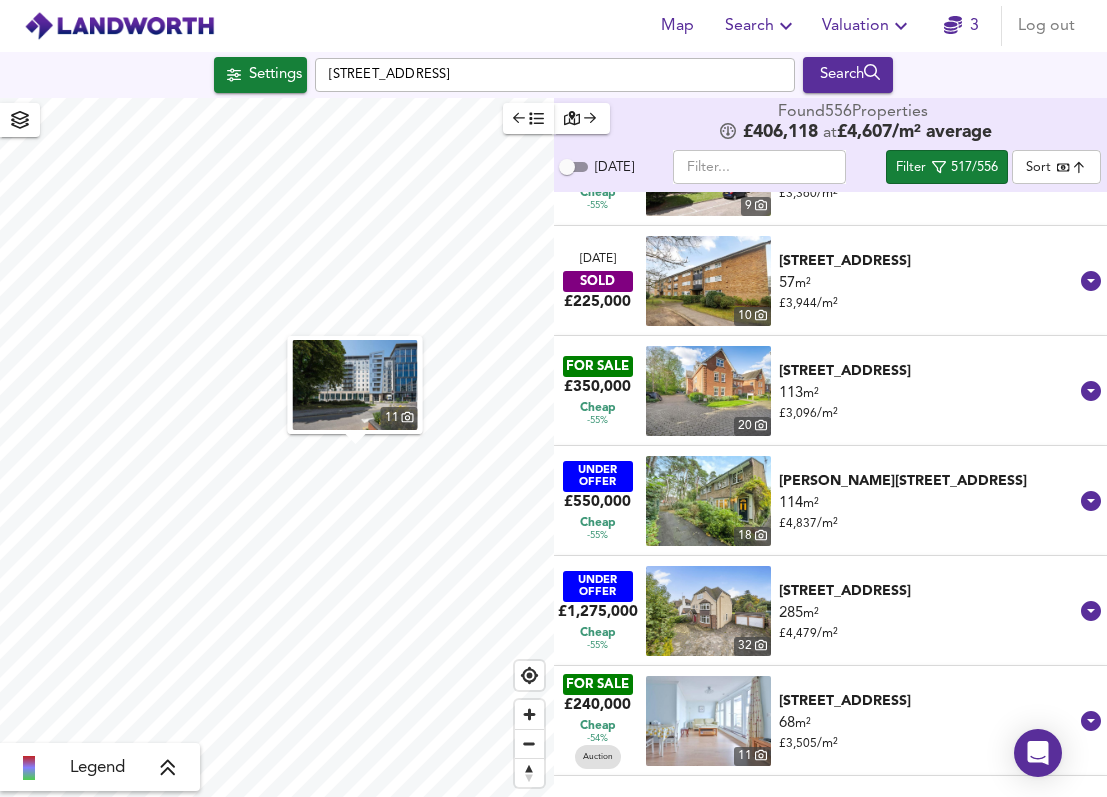 click on "113 m² £ 3,096 / m²" at bounding box center (929, 403) 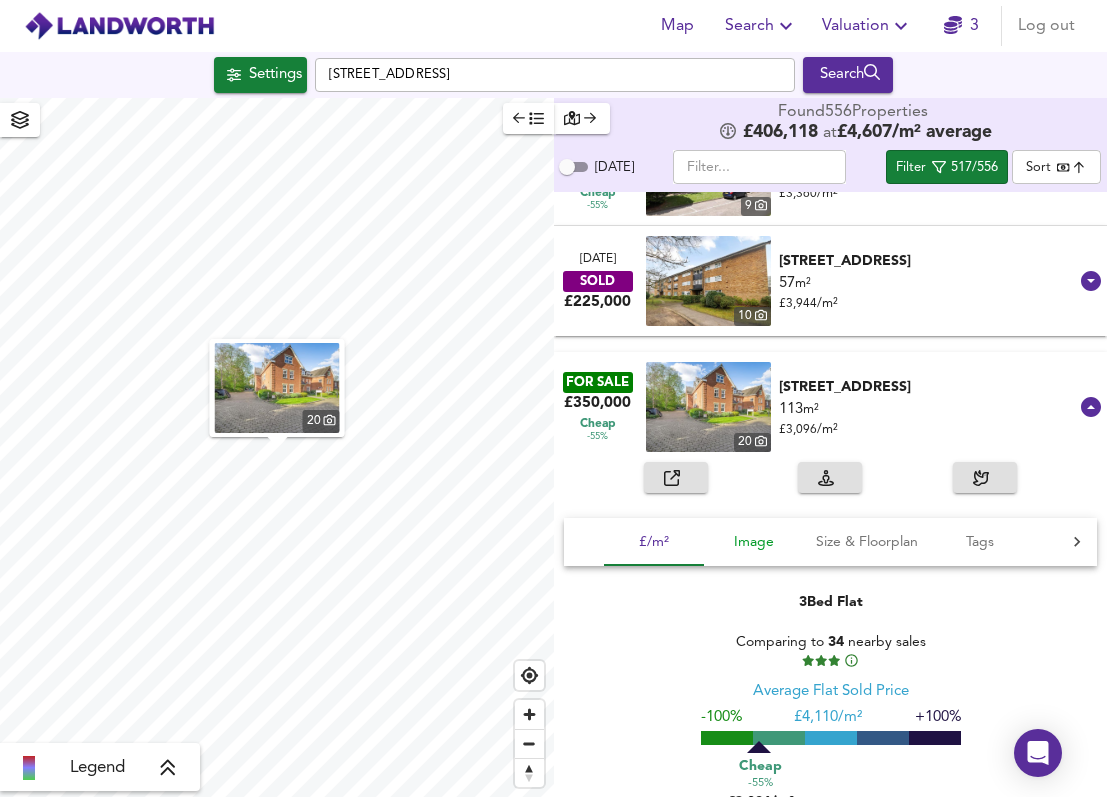 click on "Image" at bounding box center [754, 542] 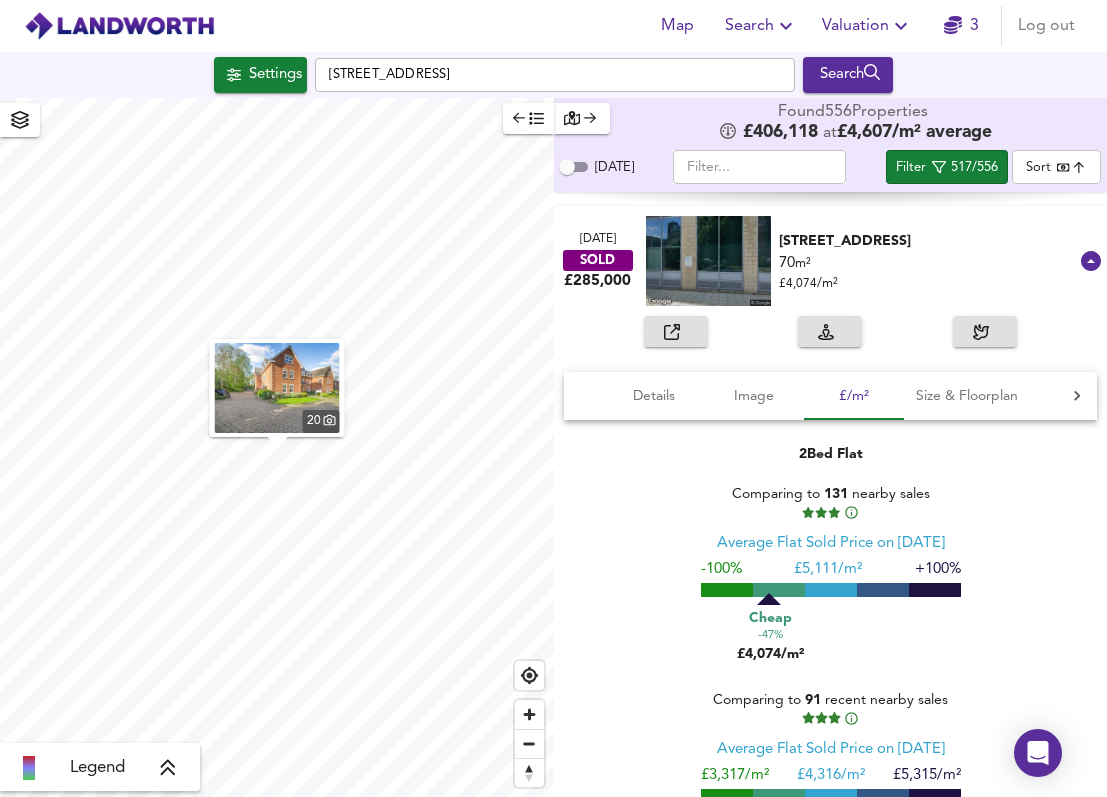 scroll, scrollTop: 8363, scrollLeft: 0, axis: vertical 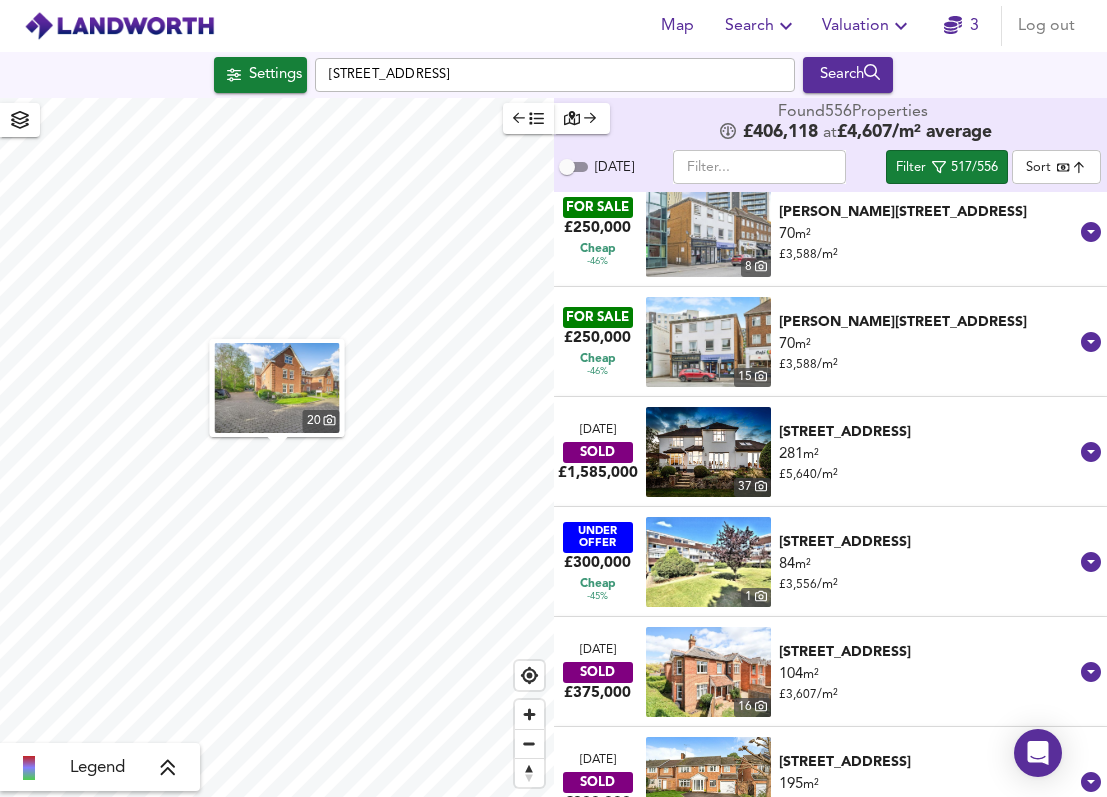 click on "70 m² £ 3,588 / m²" at bounding box center [929, 244] 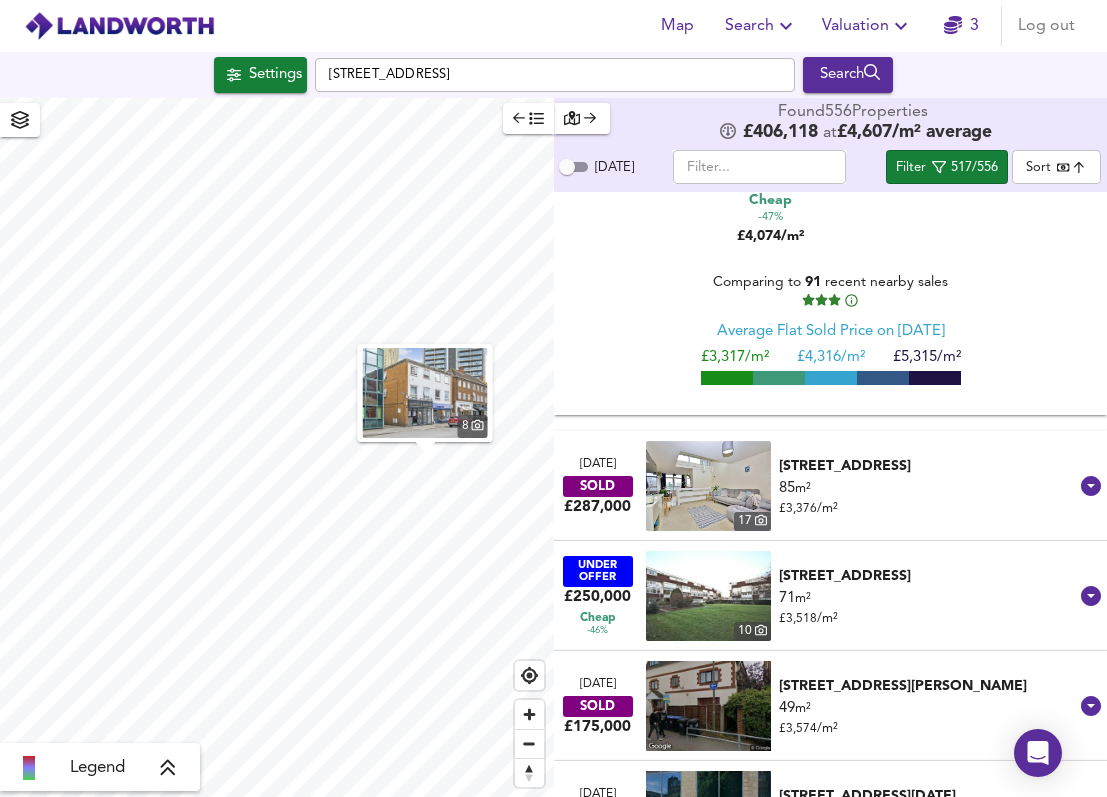 scroll, scrollTop: 8647, scrollLeft: 0, axis: vertical 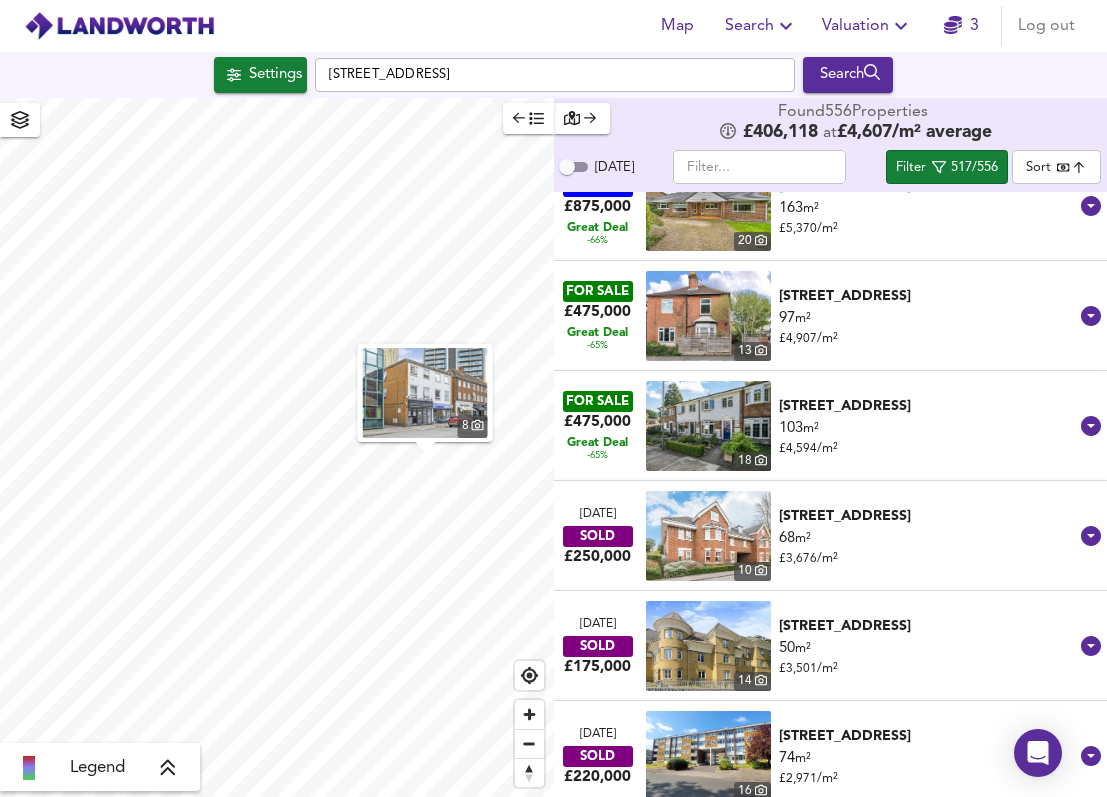 click on "Great Deal -65%" at bounding box center [597, 339] 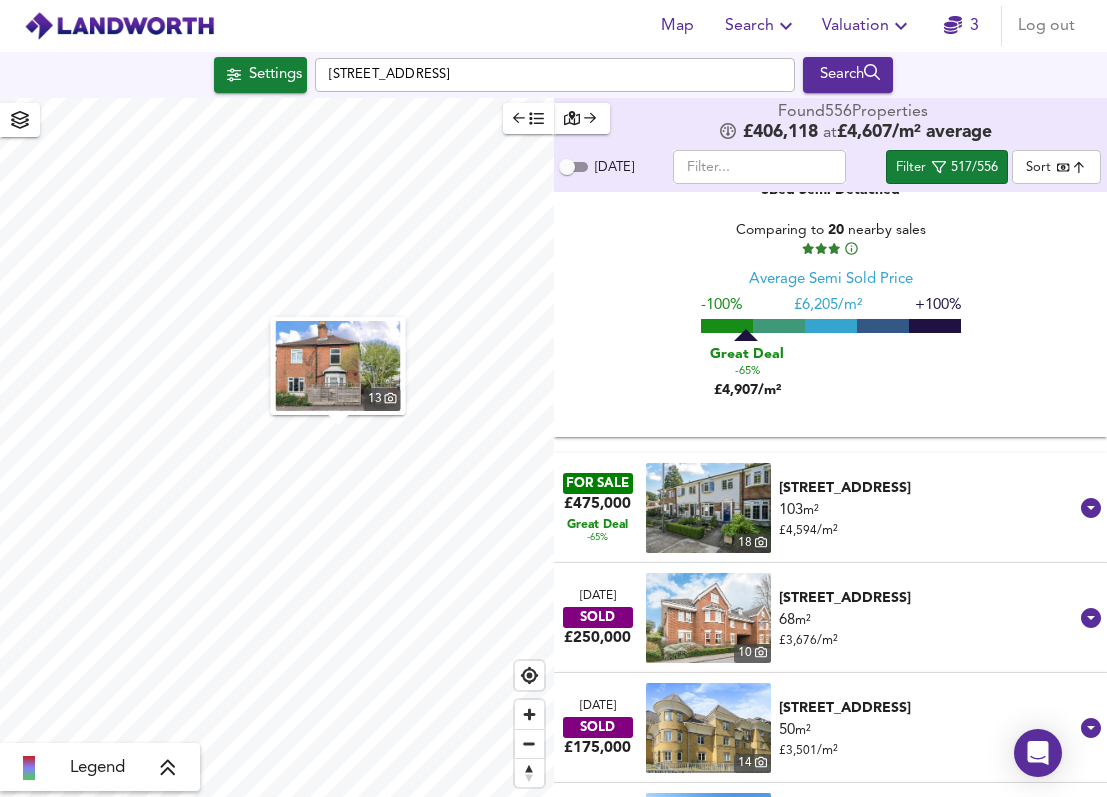 scroll, scrollTop: 4472, scrollLeft: 0, axis: vertical 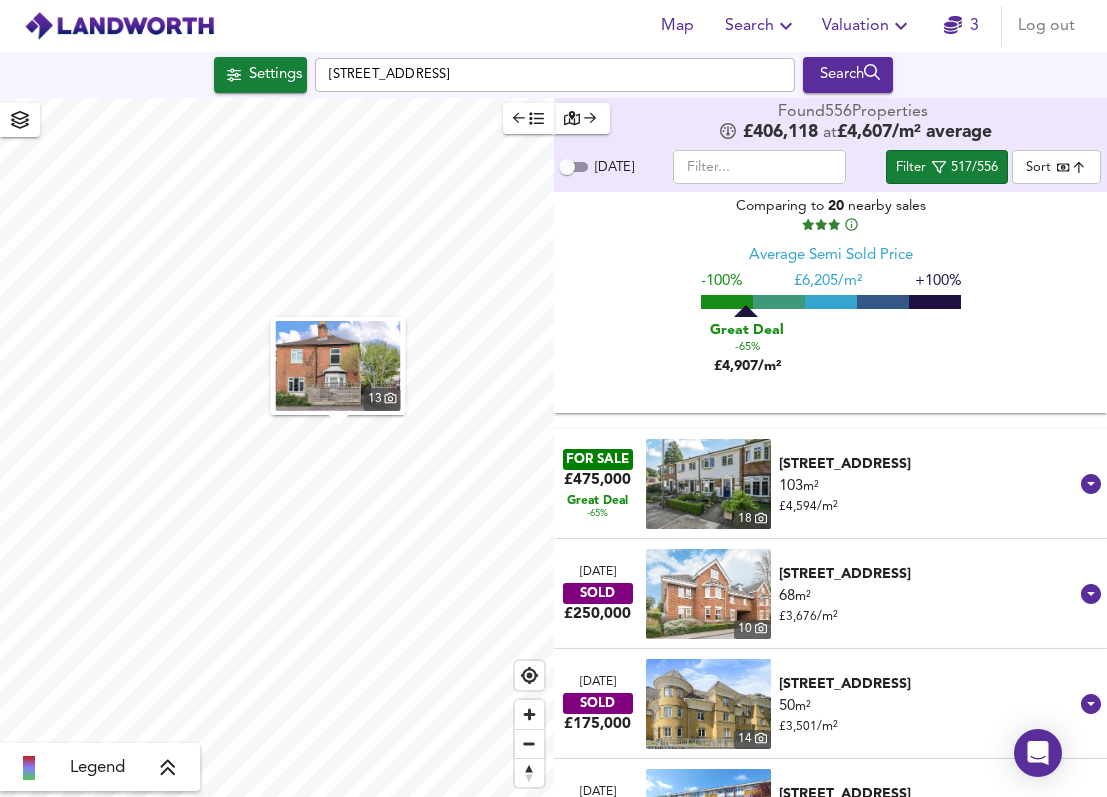 click on "Great Deal" at bounding box center (597, 501) 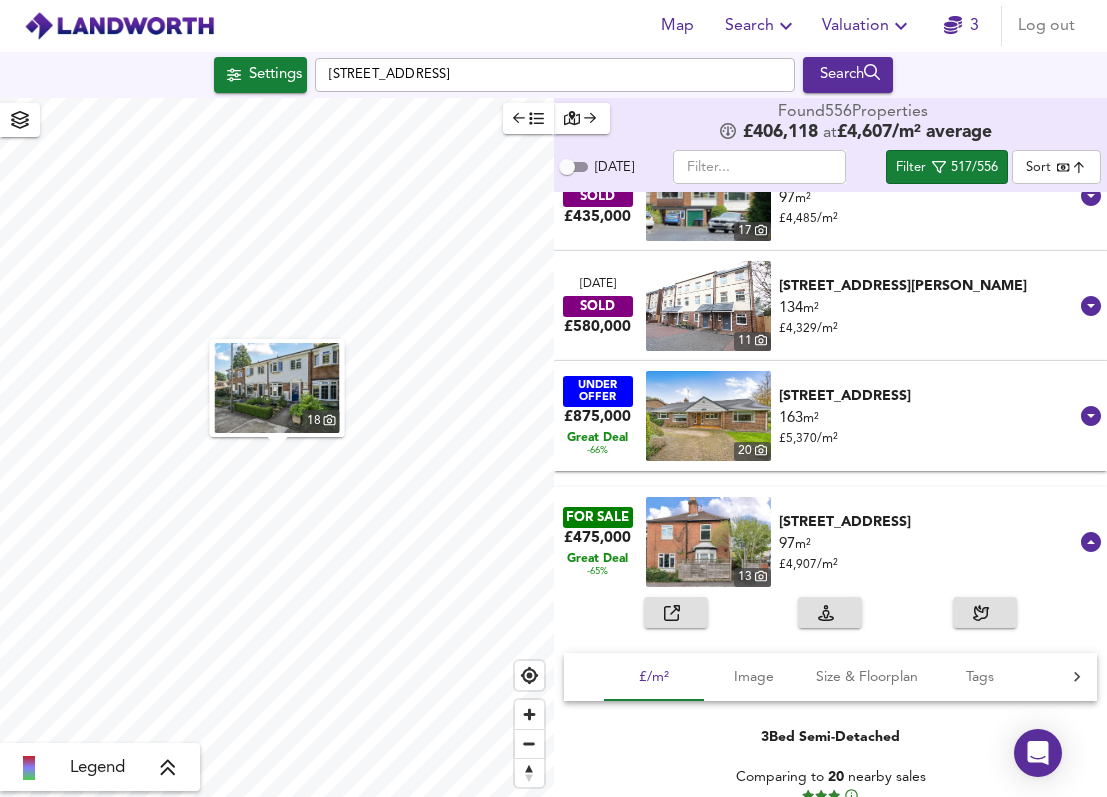 scroll, scrollTop: 3890, scrollLeft: 0, axis: vertical 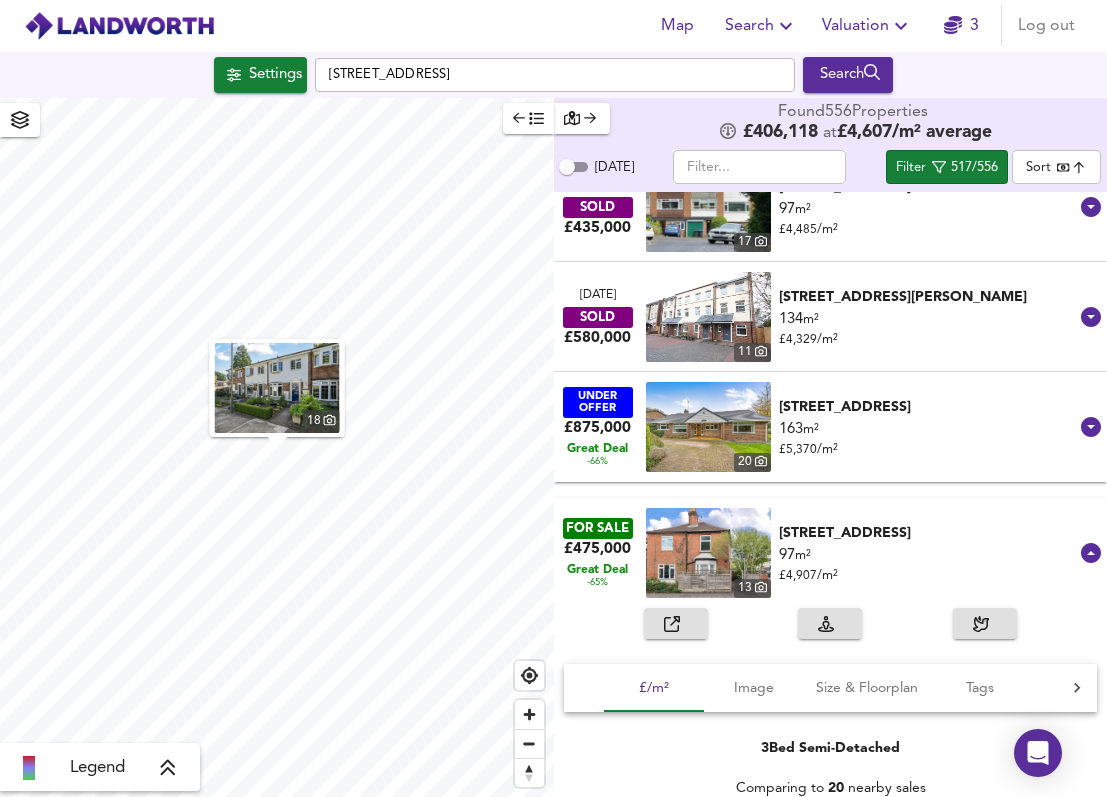 click on "Great Deal" at bounding box center [597, 570] 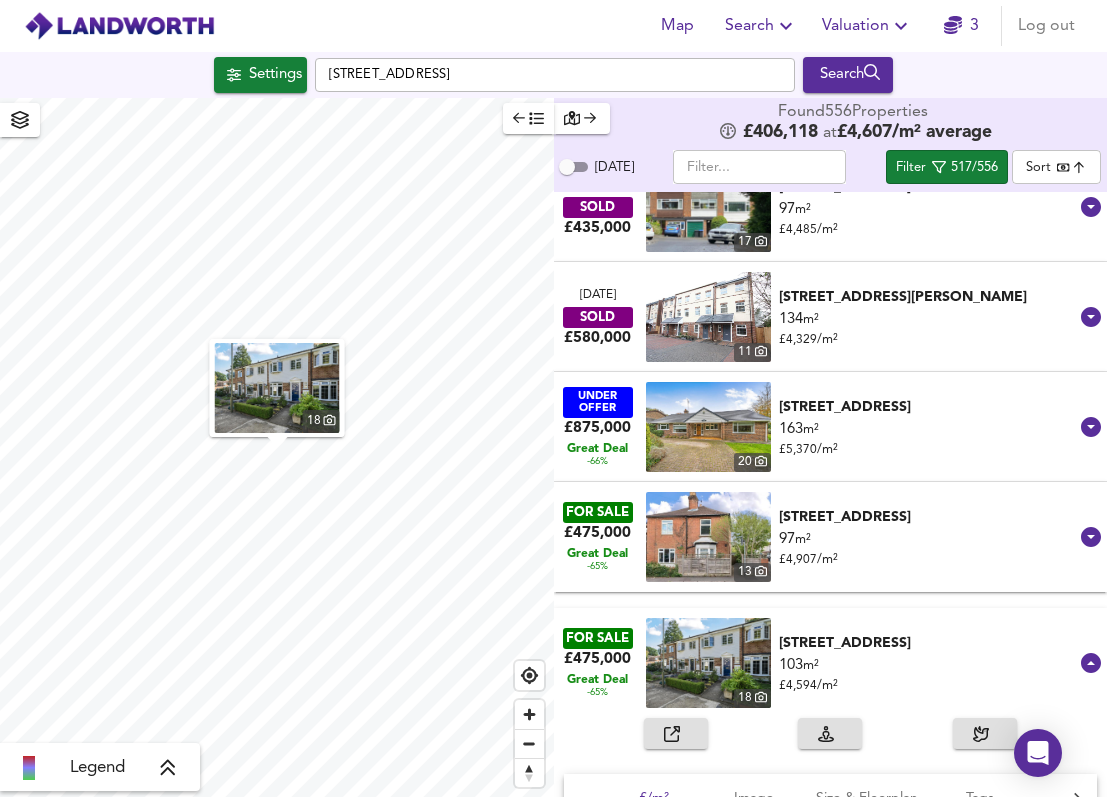 click on "Great Deal -65%" at bounding box center (597, 560) 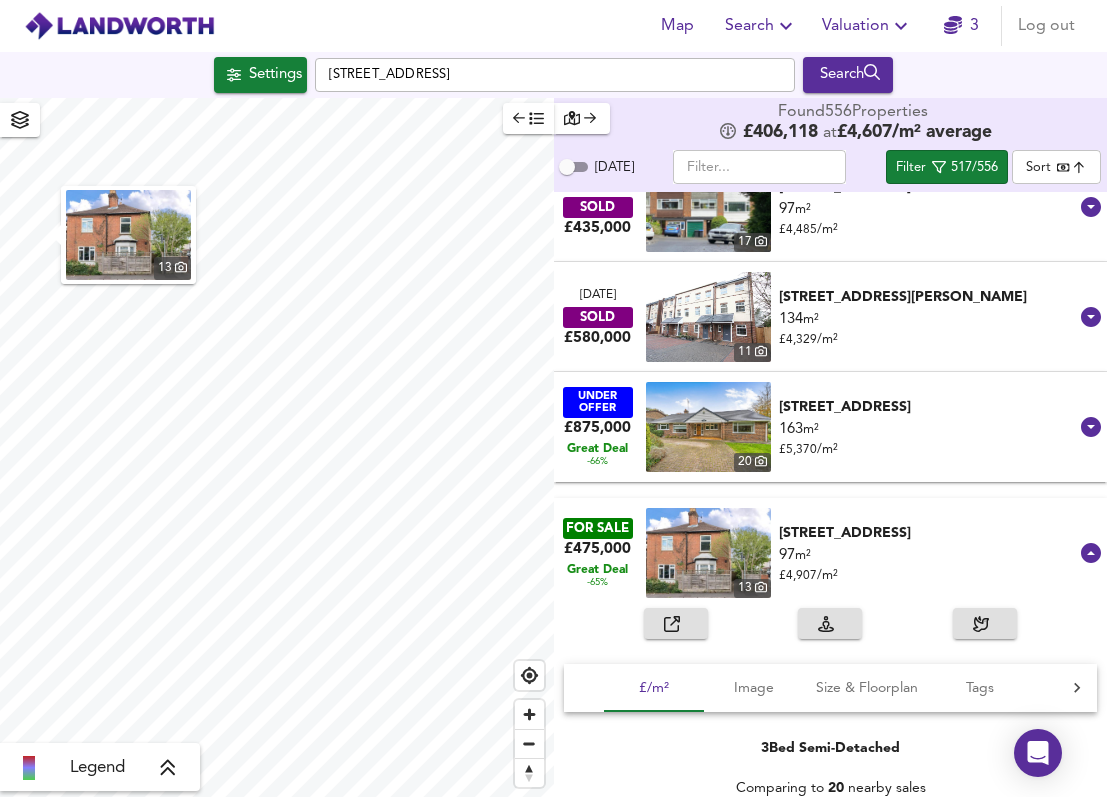 click at bounding box center [676, 623] 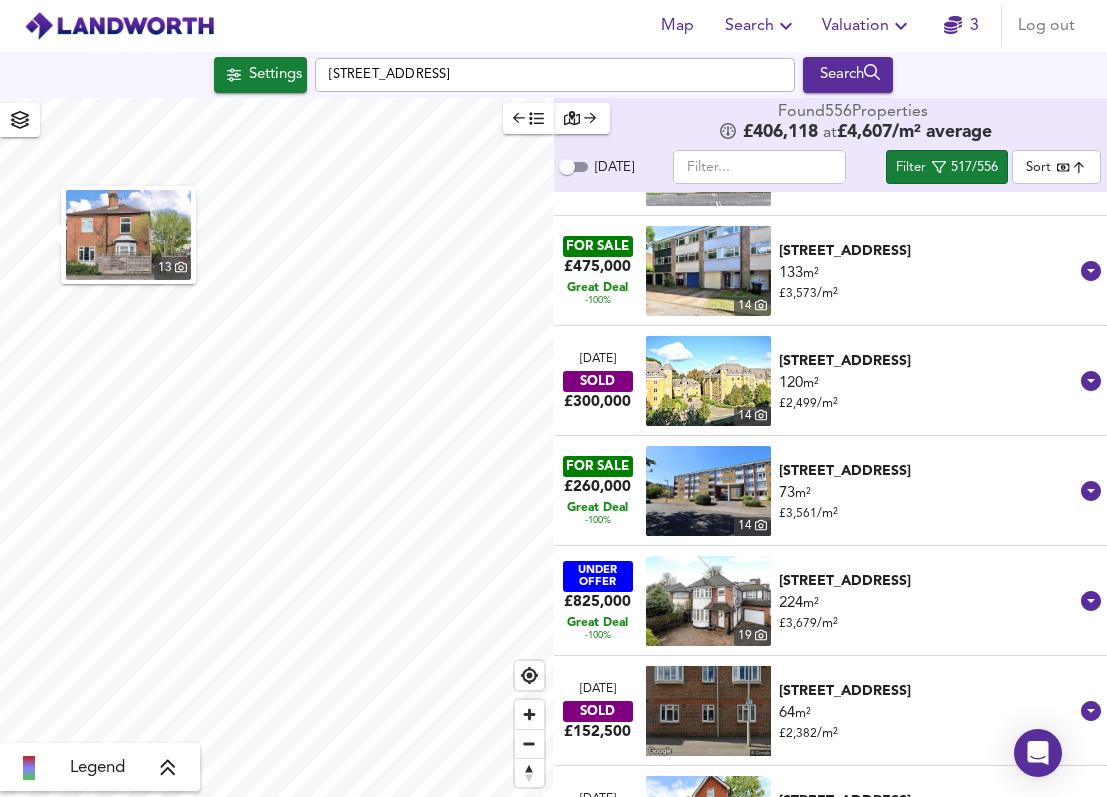 scroll, scrollTop: 172, scrollLeft: 0, axis: vertical 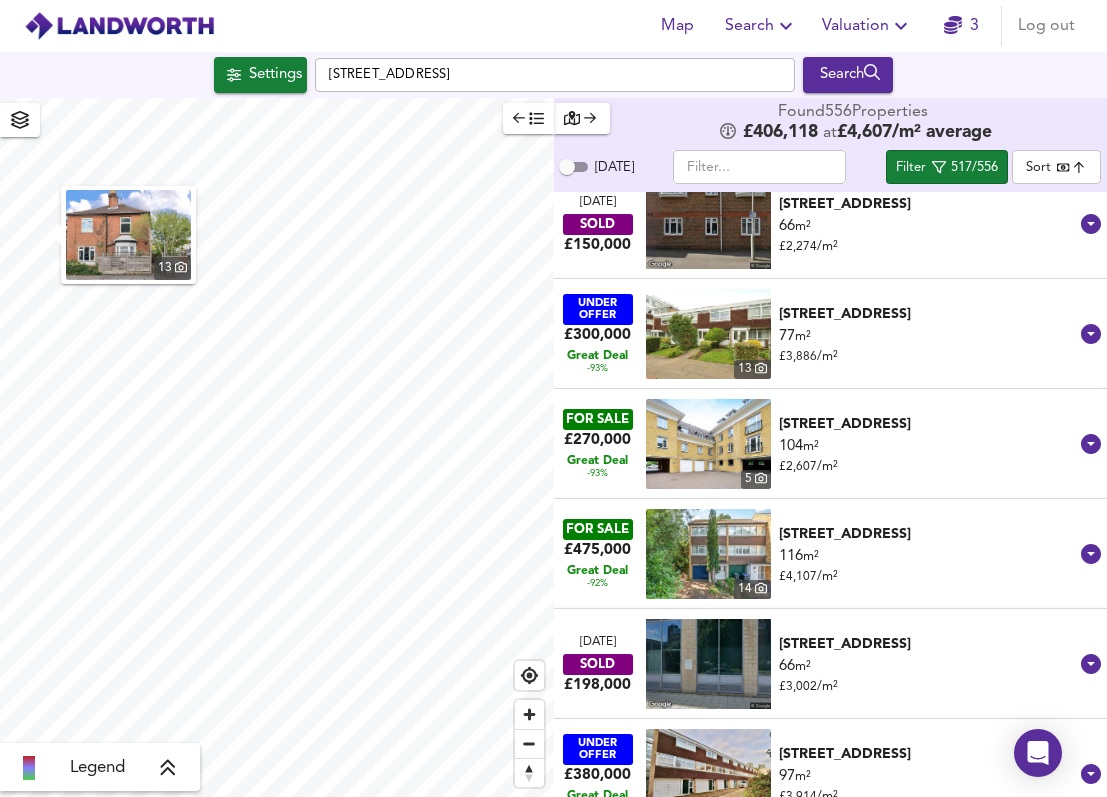 click on "£475,000" at bounding box center (597, 550) 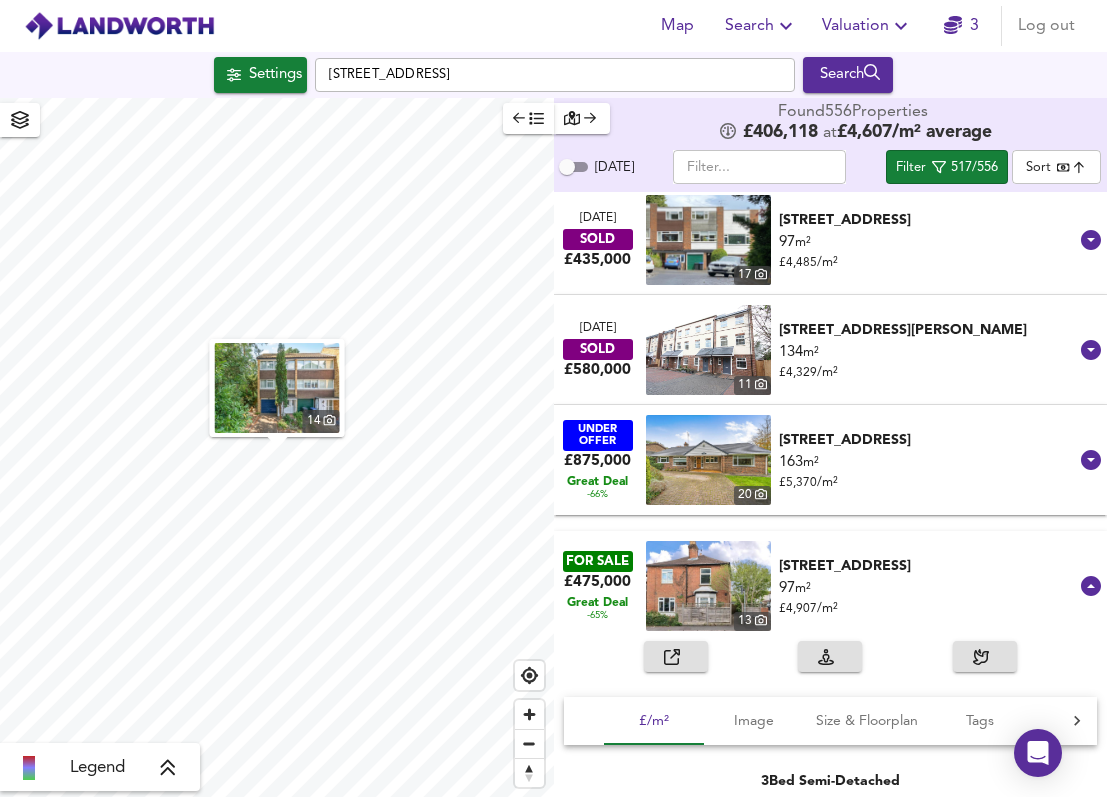 scroll, scrollTop: 4733, scrollLeft: 0, axis: vertical 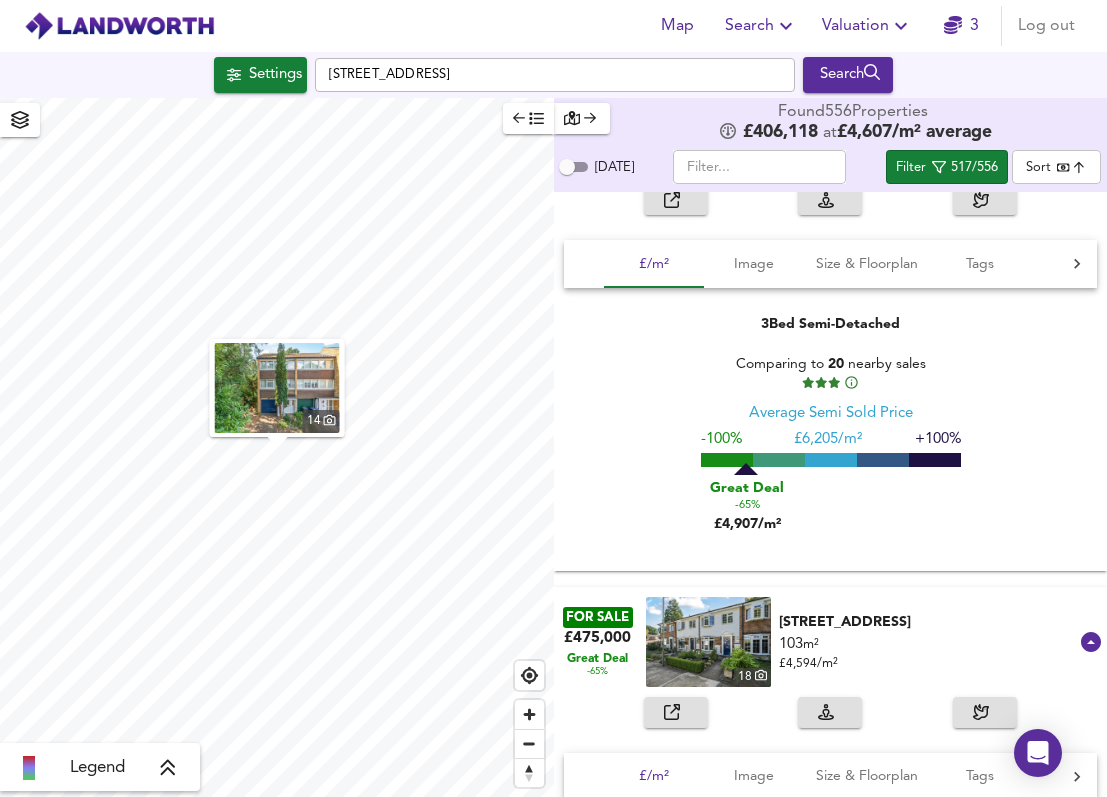 click on "£475,000" at bounding box center [597, 638] 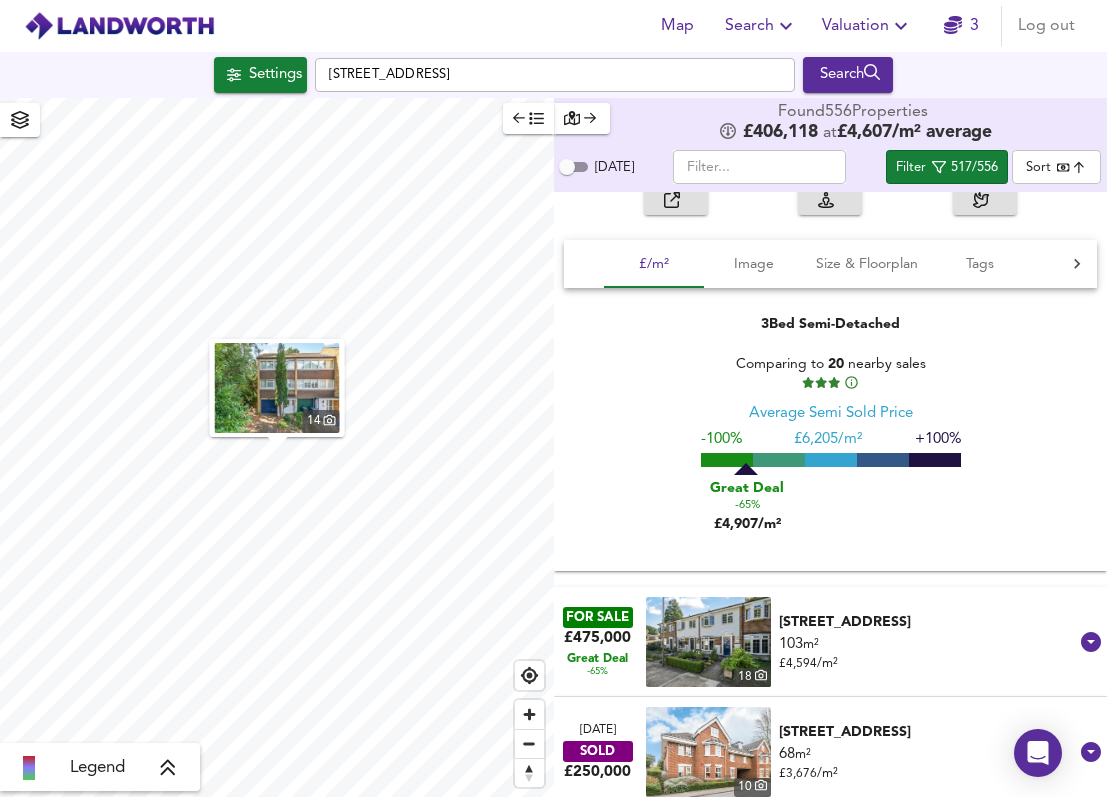 click on "£475,000" at bounding box center (597, 638) 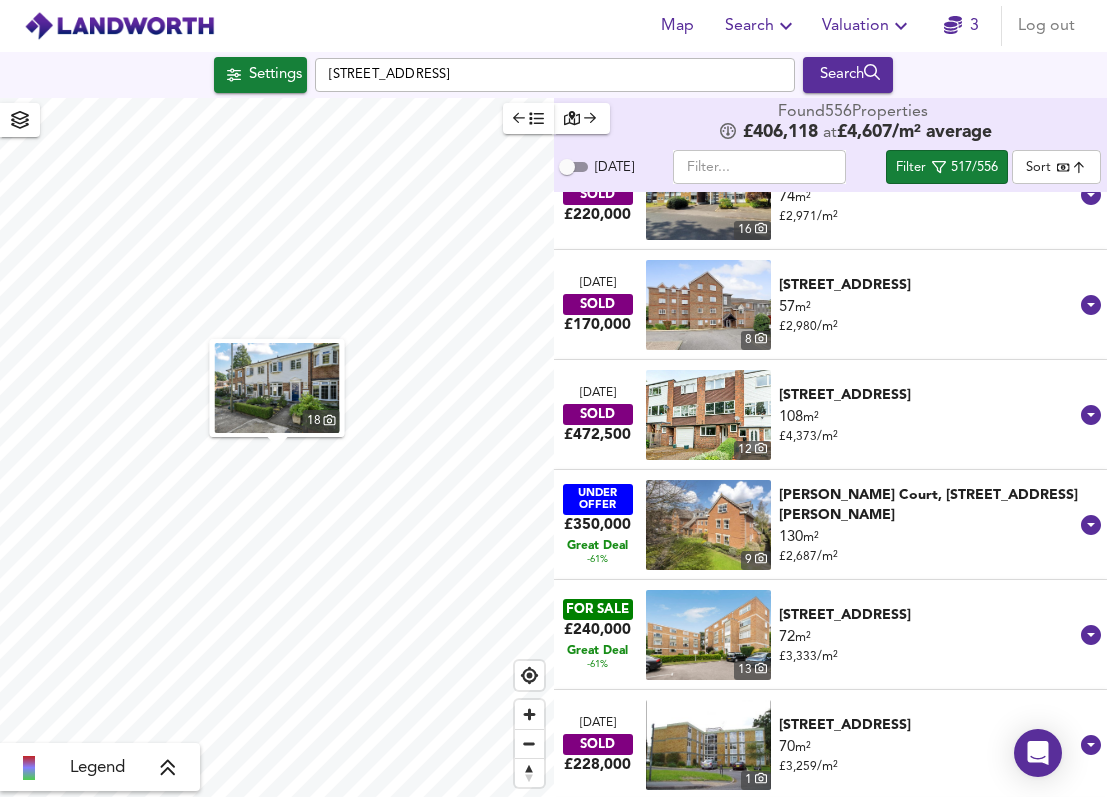 scroll, scrollTop: 6037, scrollLeft: 0, axis: vertical 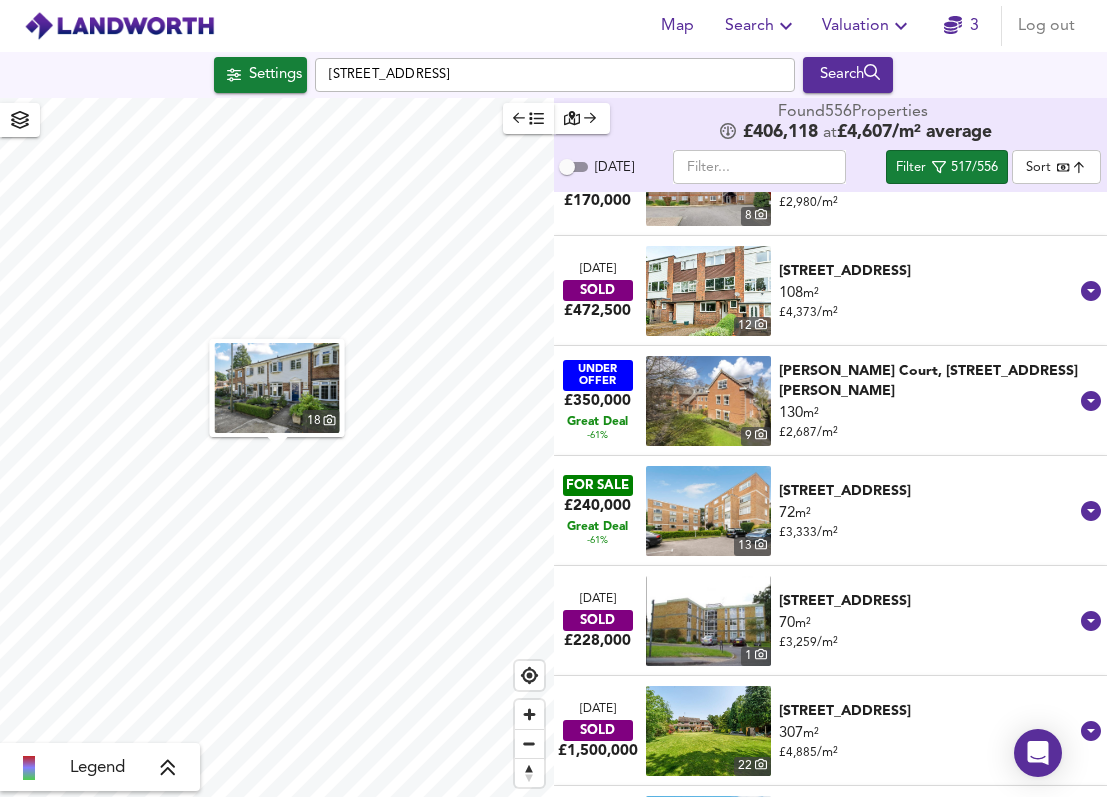 click on "Great Deal" at bounding box center (597, 527) 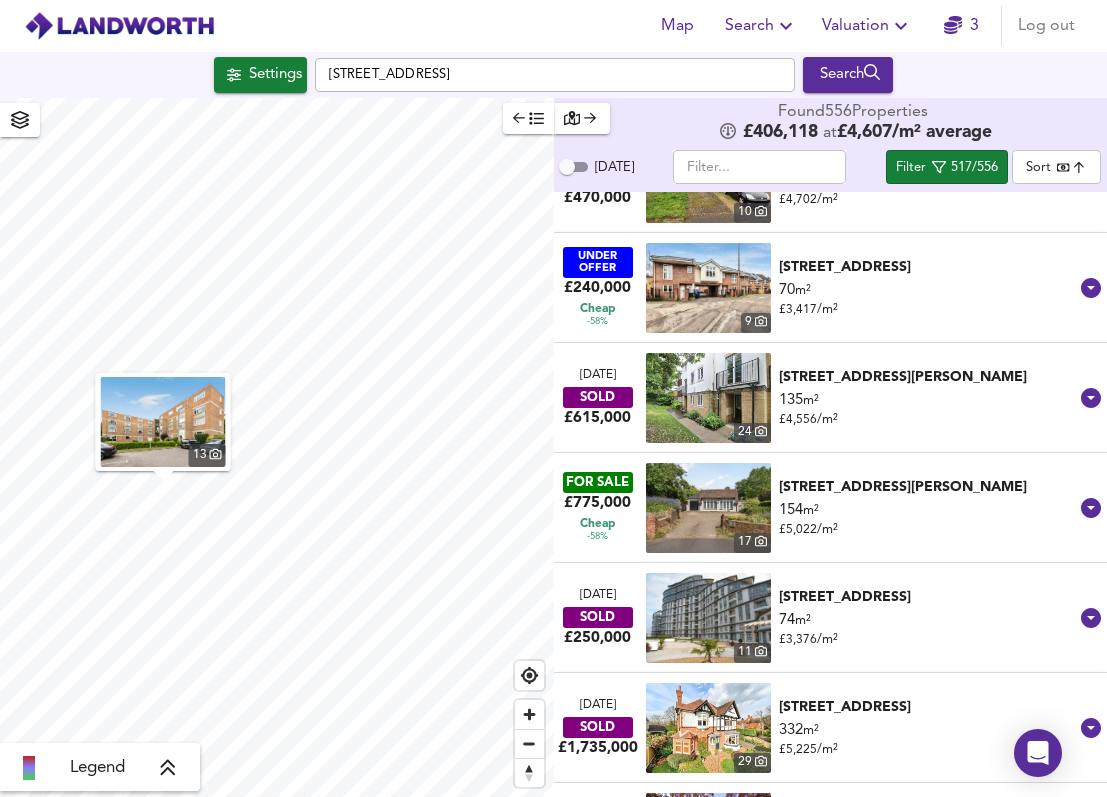 scroll, scrollTop: 7226, scrollLeft: 0, axis: vertical 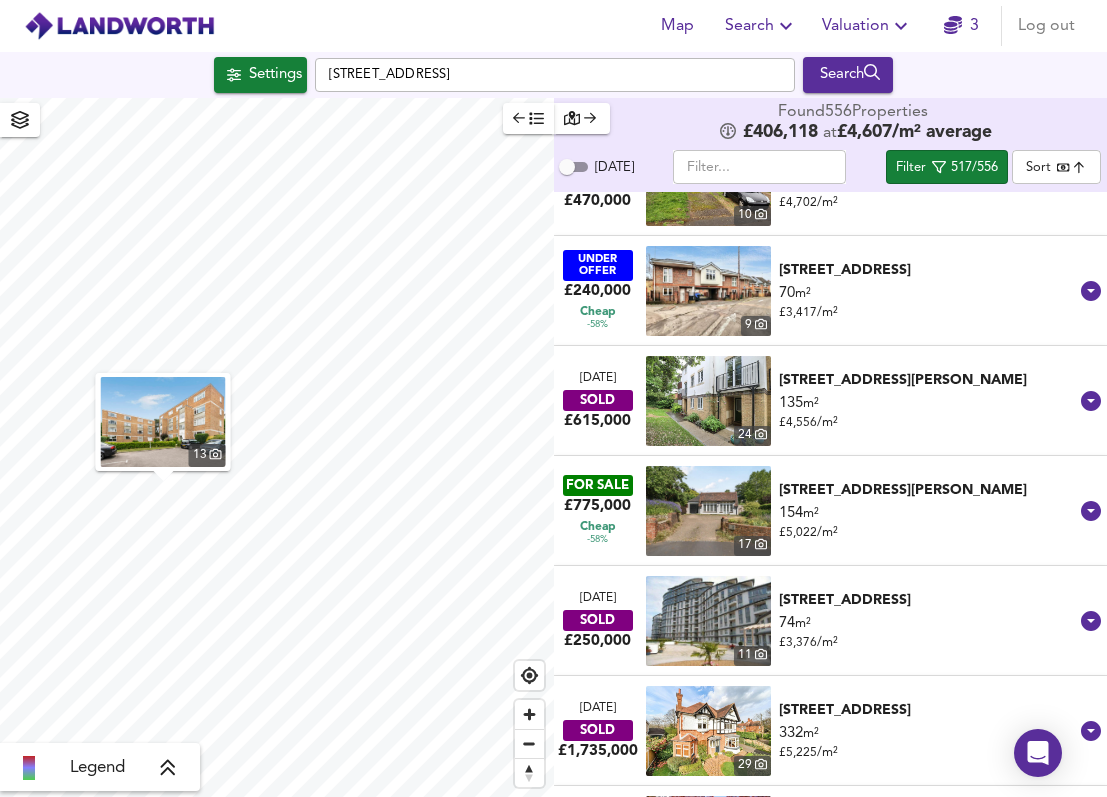 click on "£775,000" at bounding box center (597, 506) 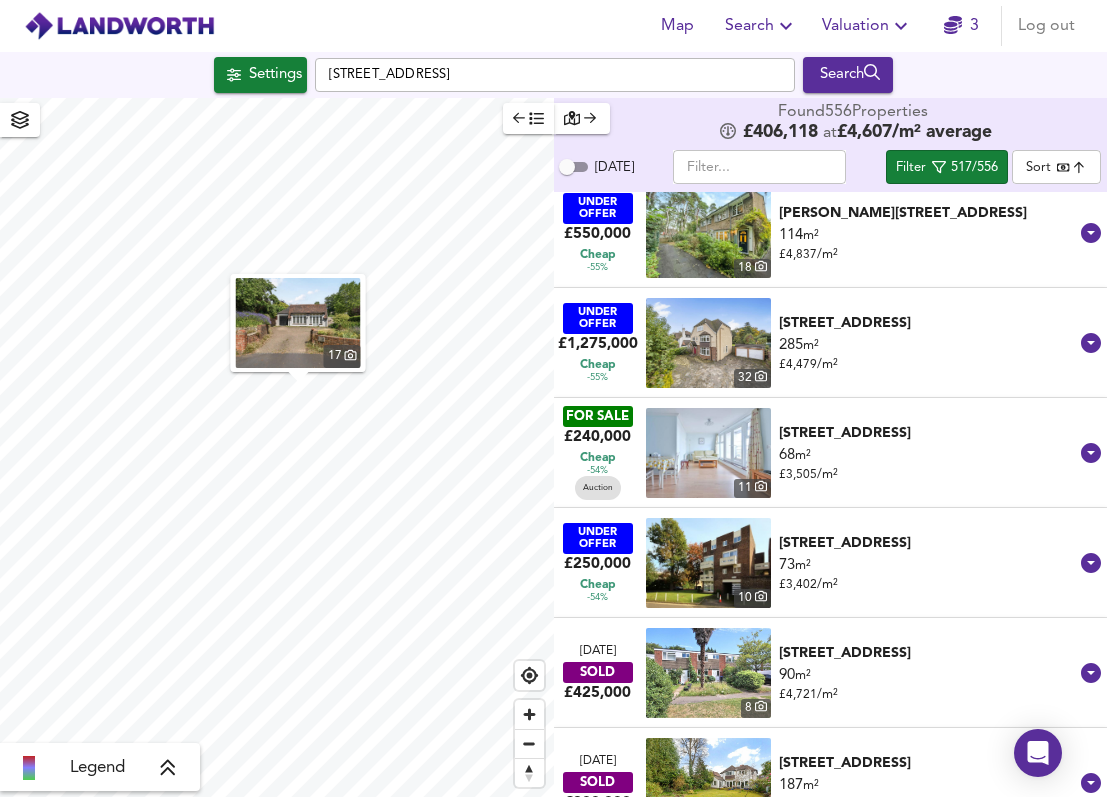 scroll, scrollTop: 9216, scrollLeft: 0, axis: vertical 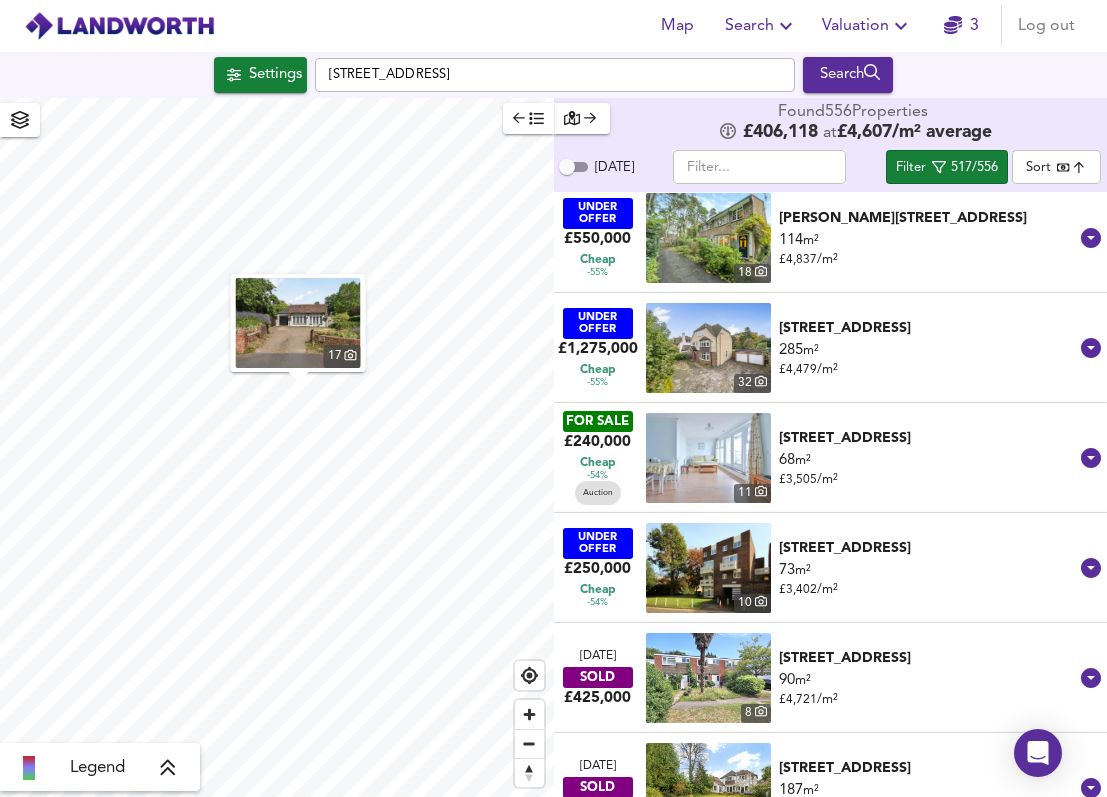 click on "£240,000" at bounding box center [597, 442] 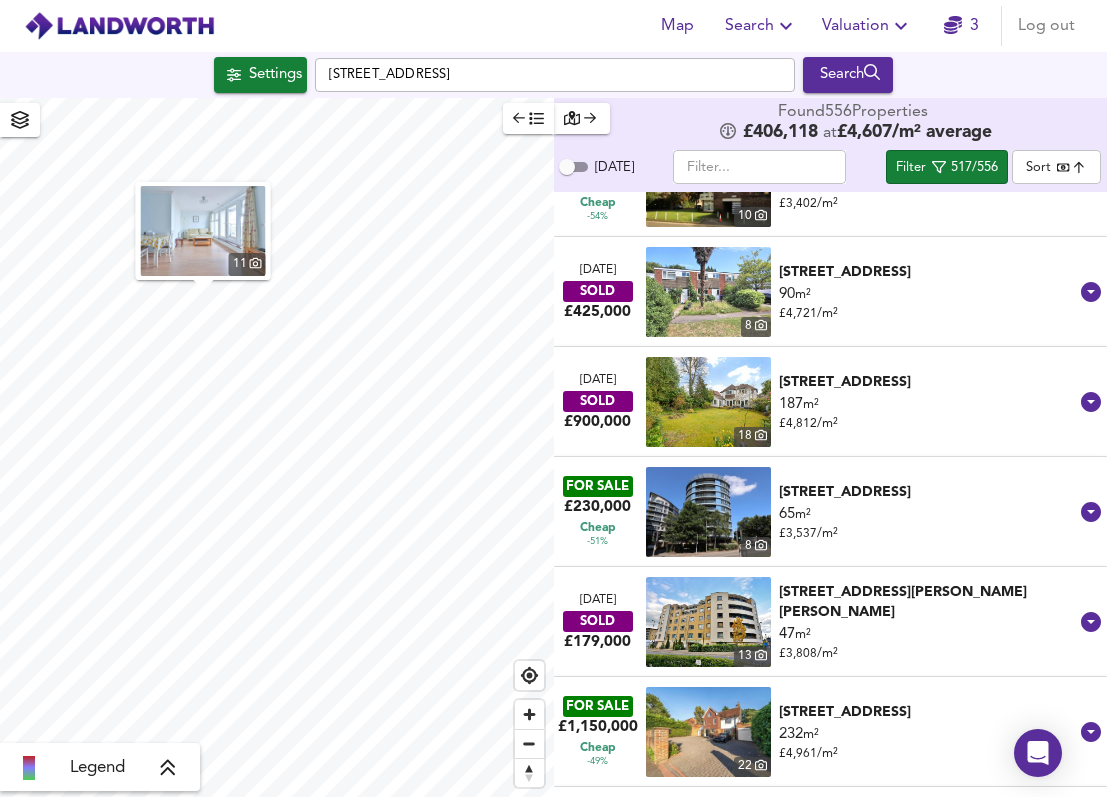 scroll, scrollTop: 10031, scrollLeft: 0, axis: vertical 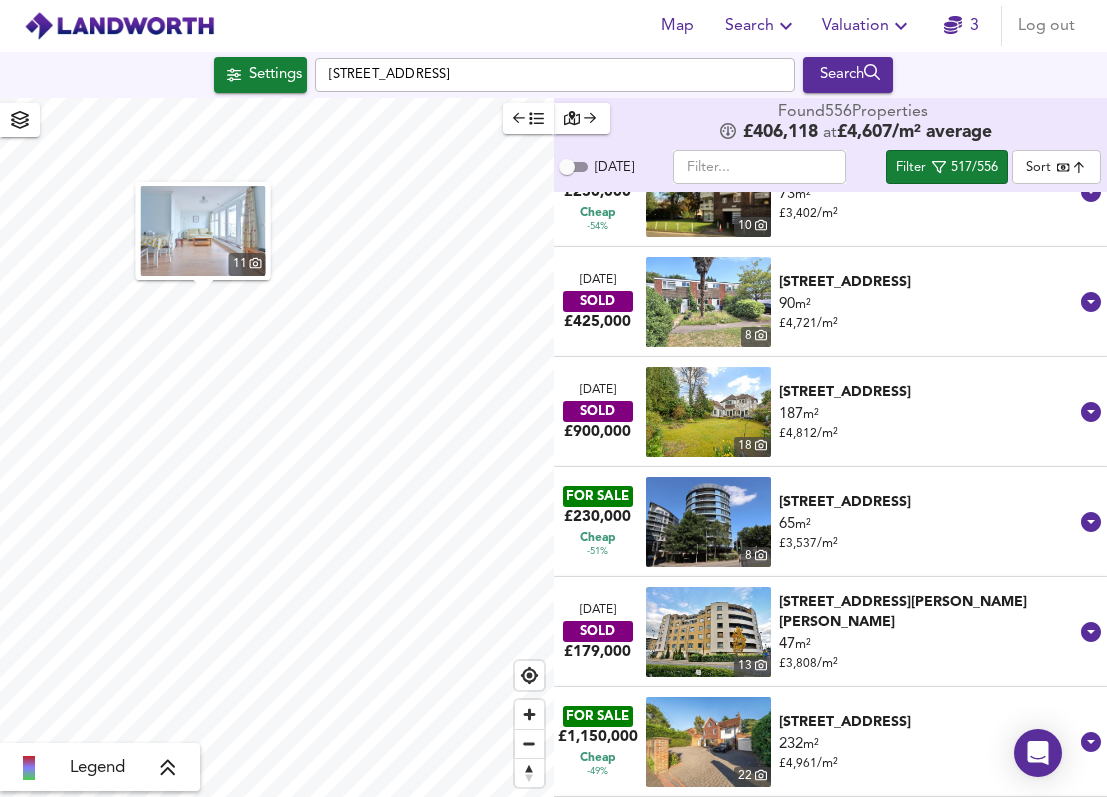 click on "FOR SALE" at bounding box center [598, 496] 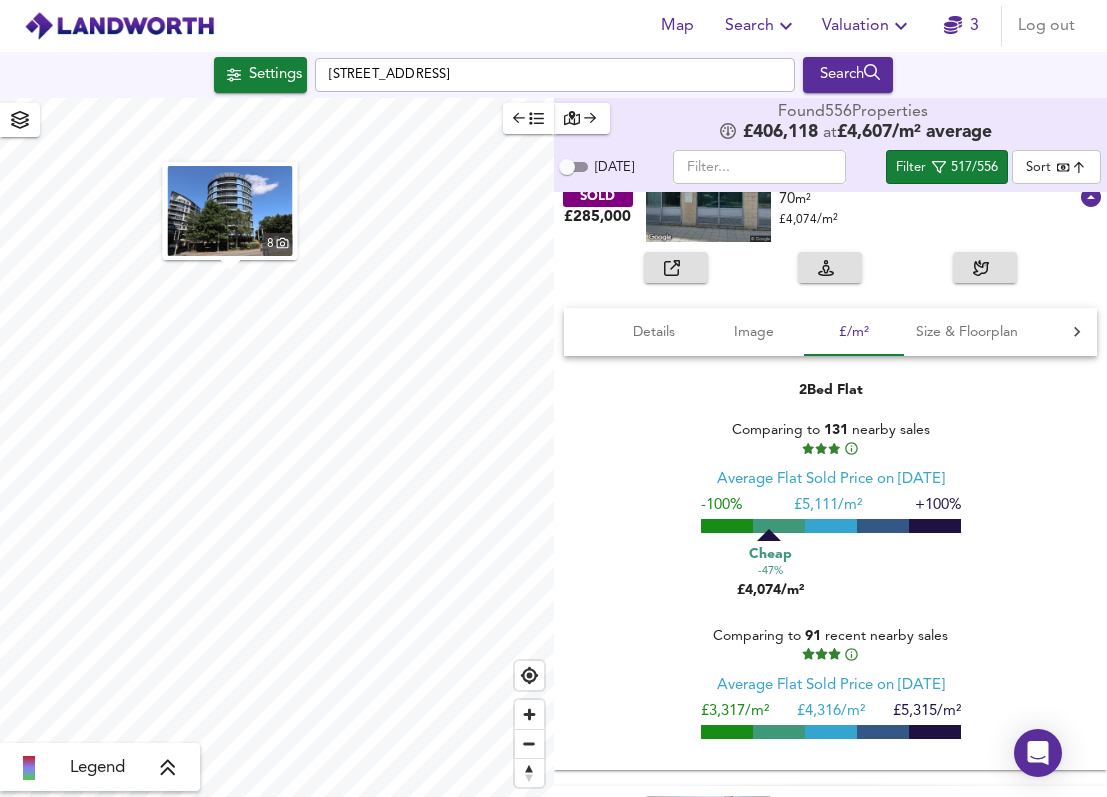 scroll, scrollTop: 11362, scrollLeft: 0, axis: vertical 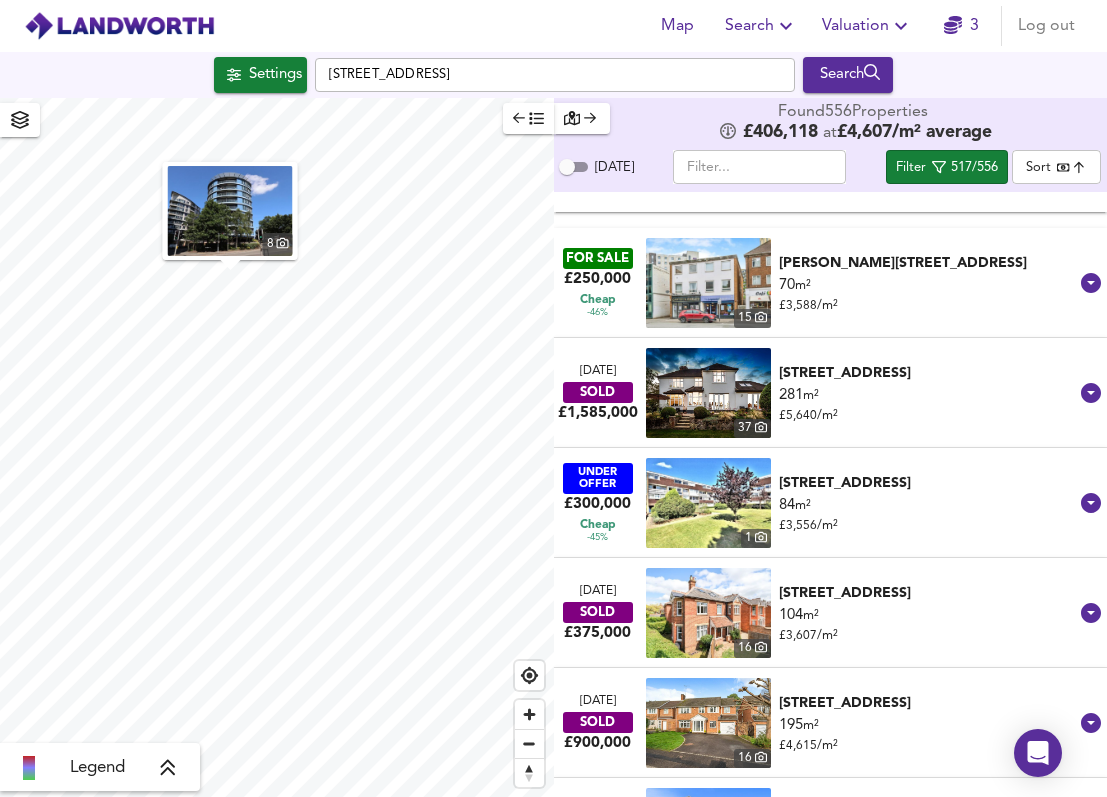 click on "£250,000" at bounding box center (597, 279) 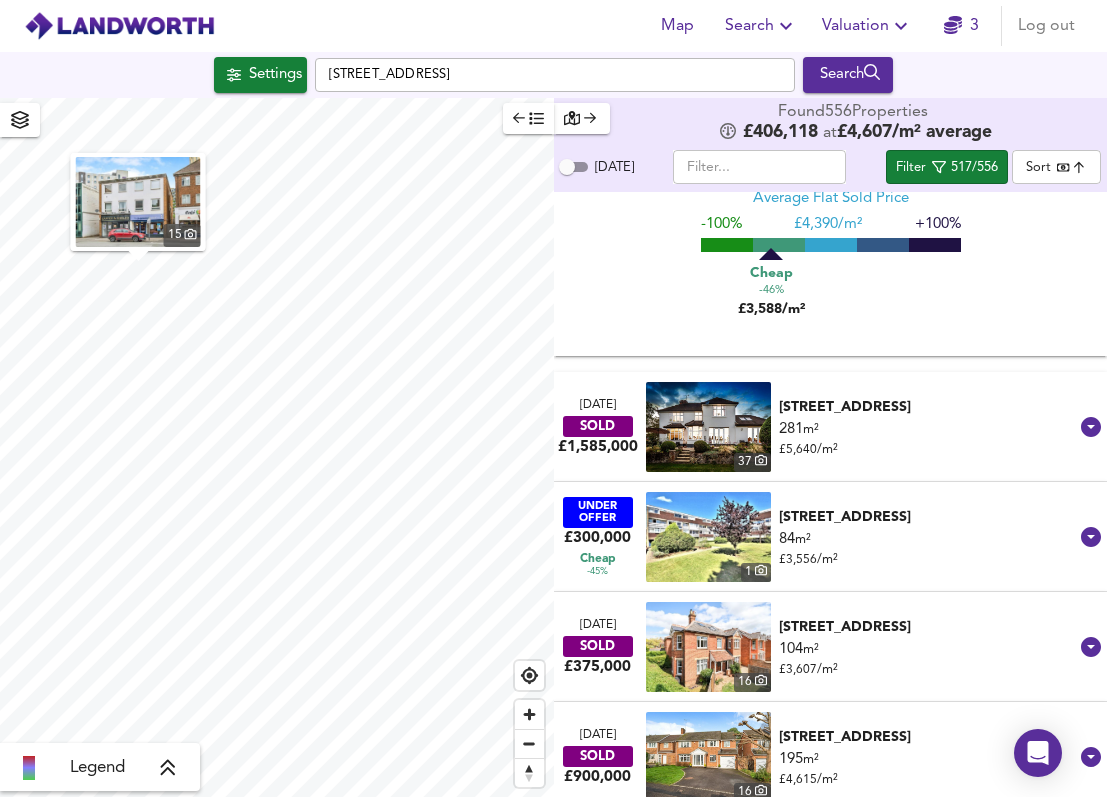 scroll, scrollTop: 13765, scrollLeft: 0, axis: vertical 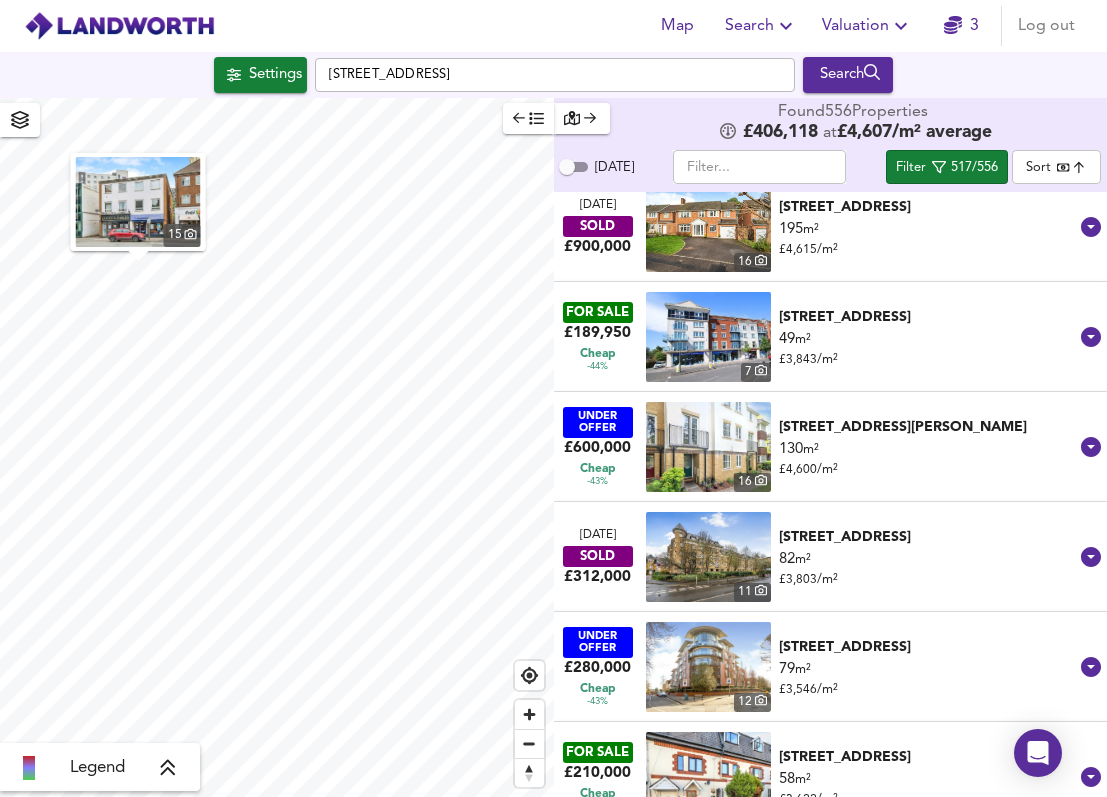 click on "£189,950" at bounding box center [597, 333] 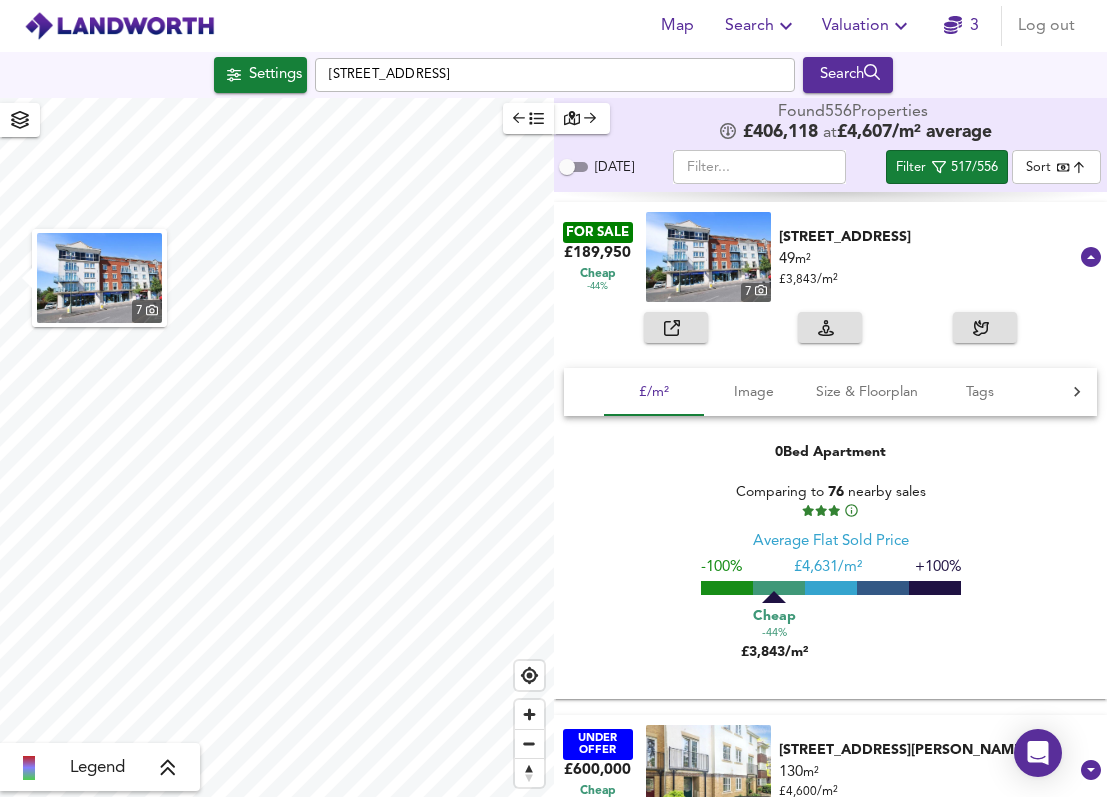 scroll, scrollTop: 13856, scrollLeft: 0, axis: vertical 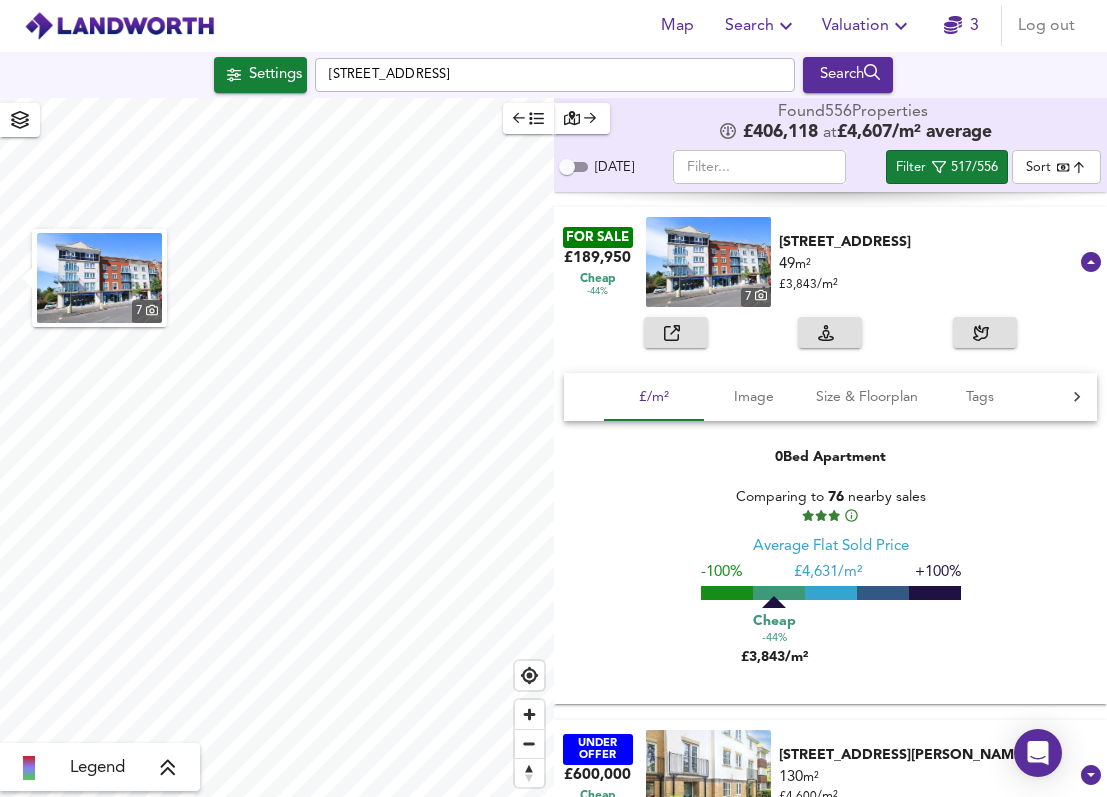 click at bounding box center [676, 332] 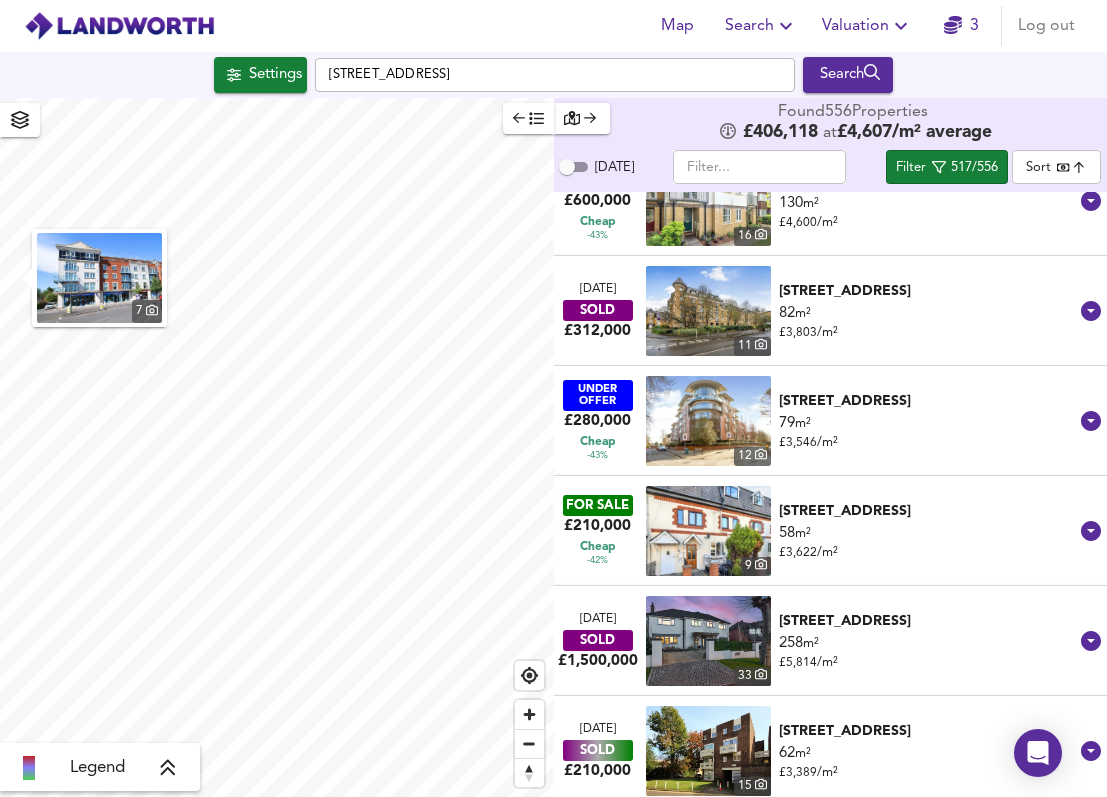 scroll, scrollTop: 14452, scrollLeft: 0, axis: vertical 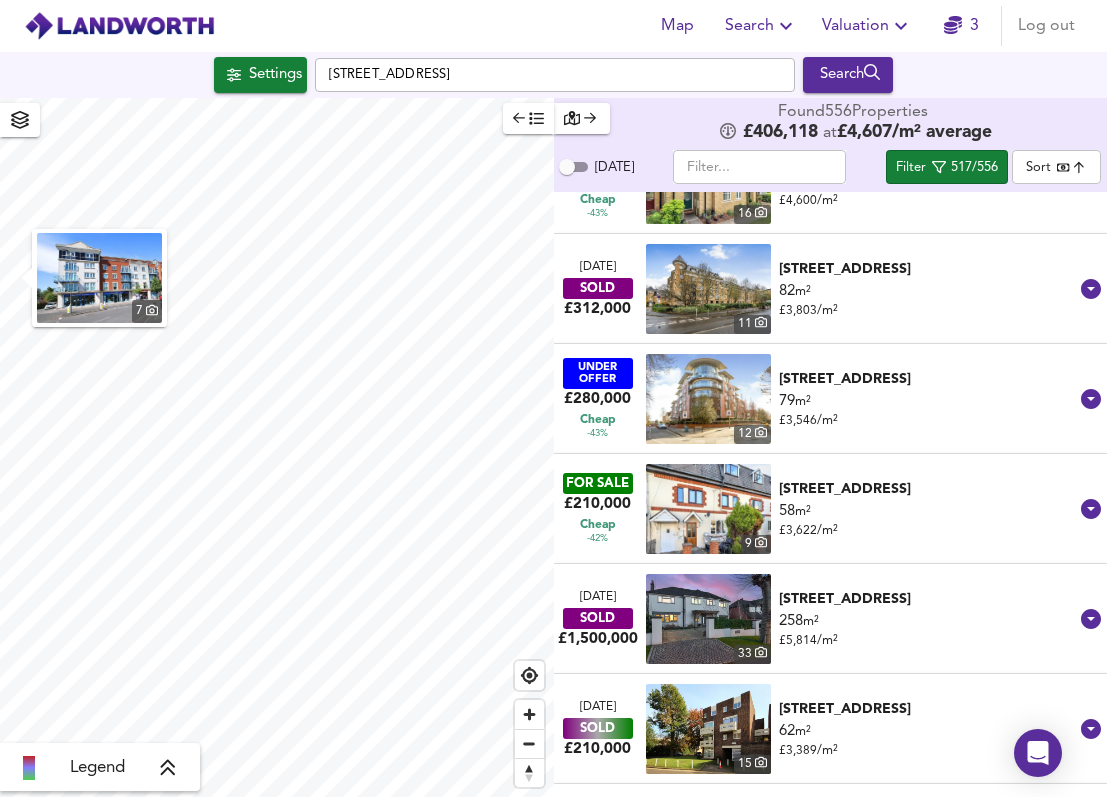 click on "58 m² £ 3,622 / m²" at bounding box center (929, 521) 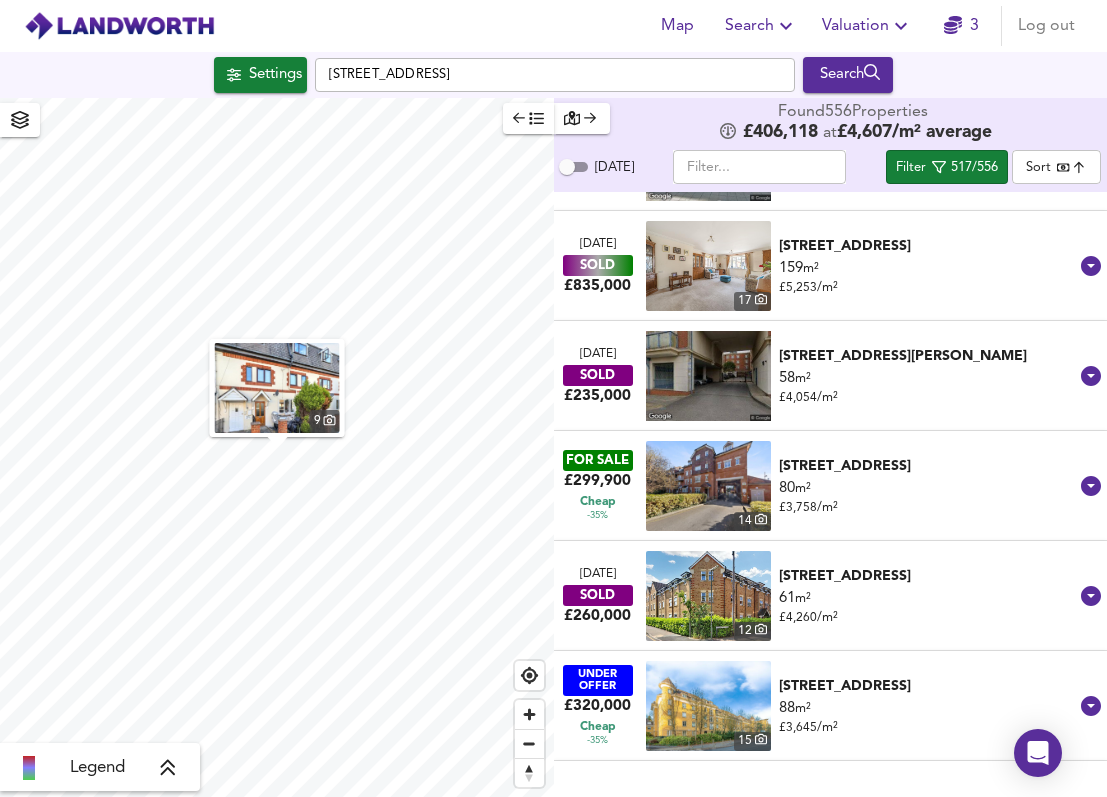 scroll, scrollTop: 16656, scrollLeft: 0, axis: vertical 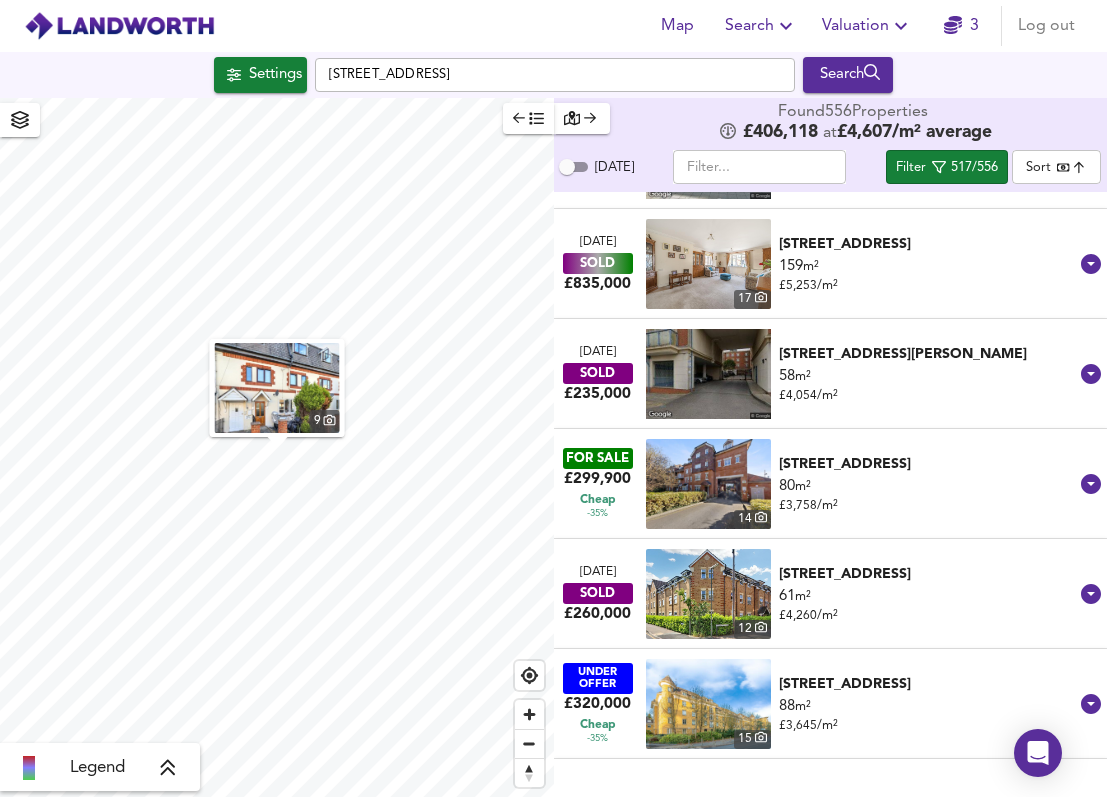 click on "[STREET_ADDRESS]" at bounding box center (929, 464) 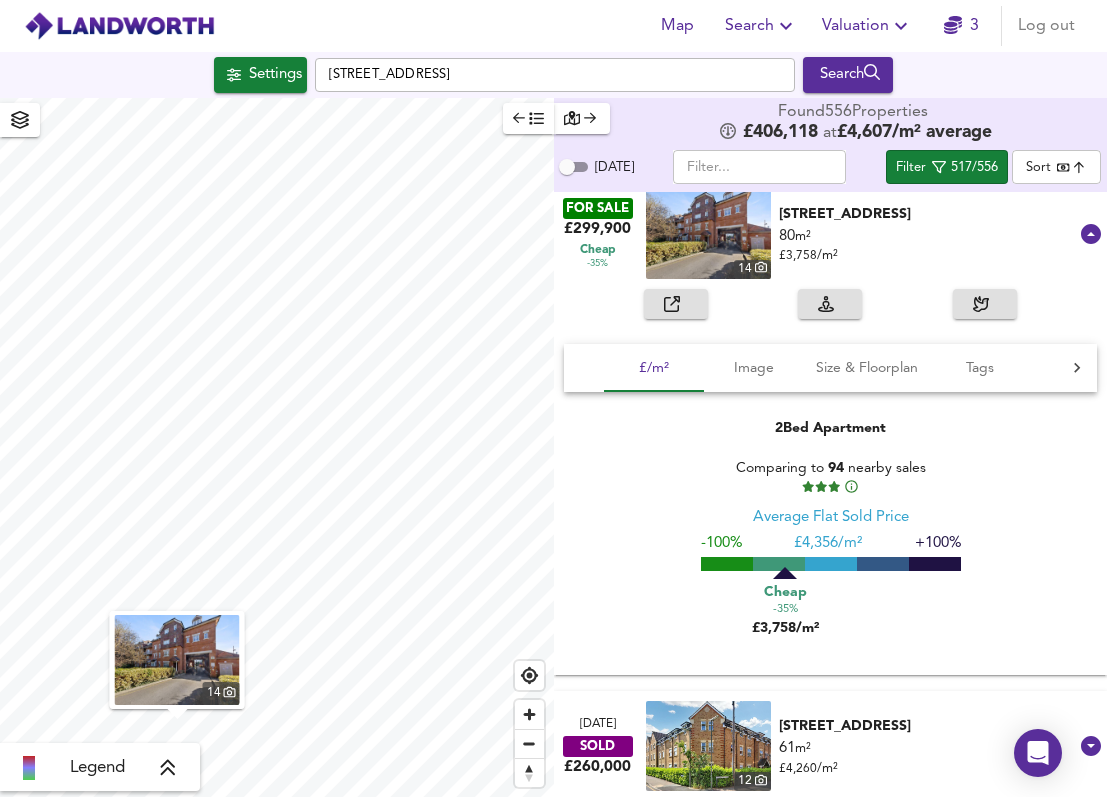 scroll, scrollTop: 16923, scrollLeft: 0, axis: vertical 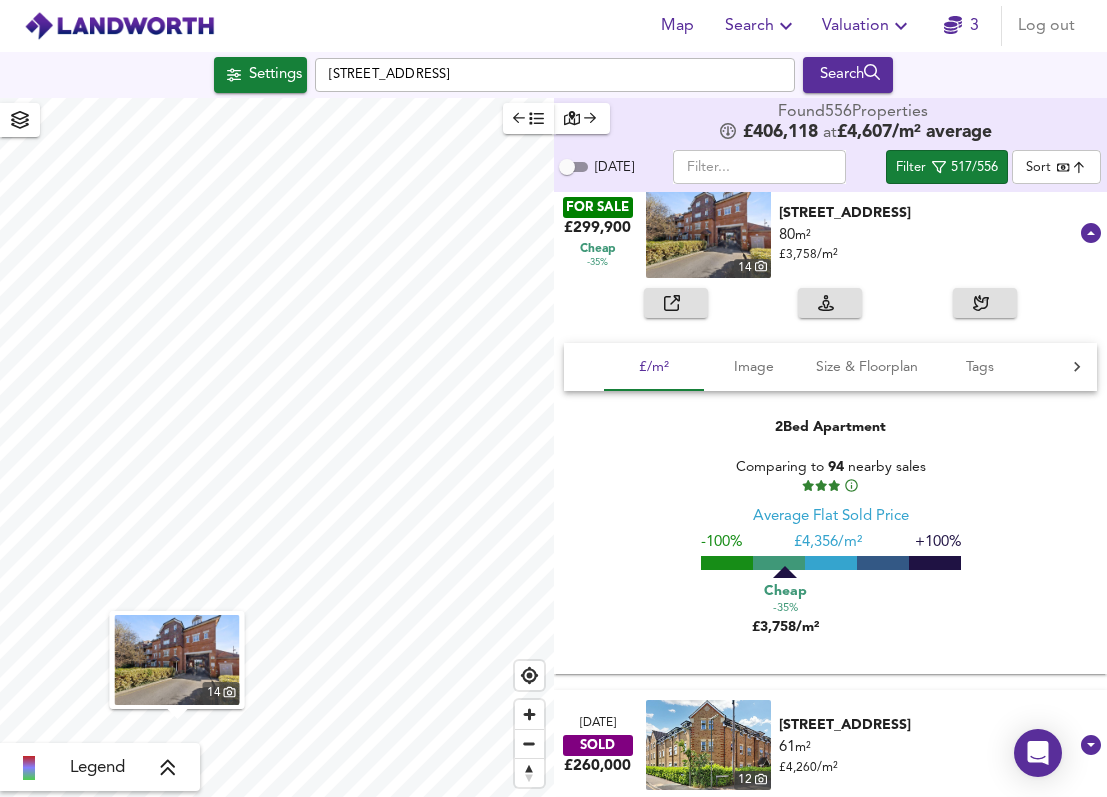 click 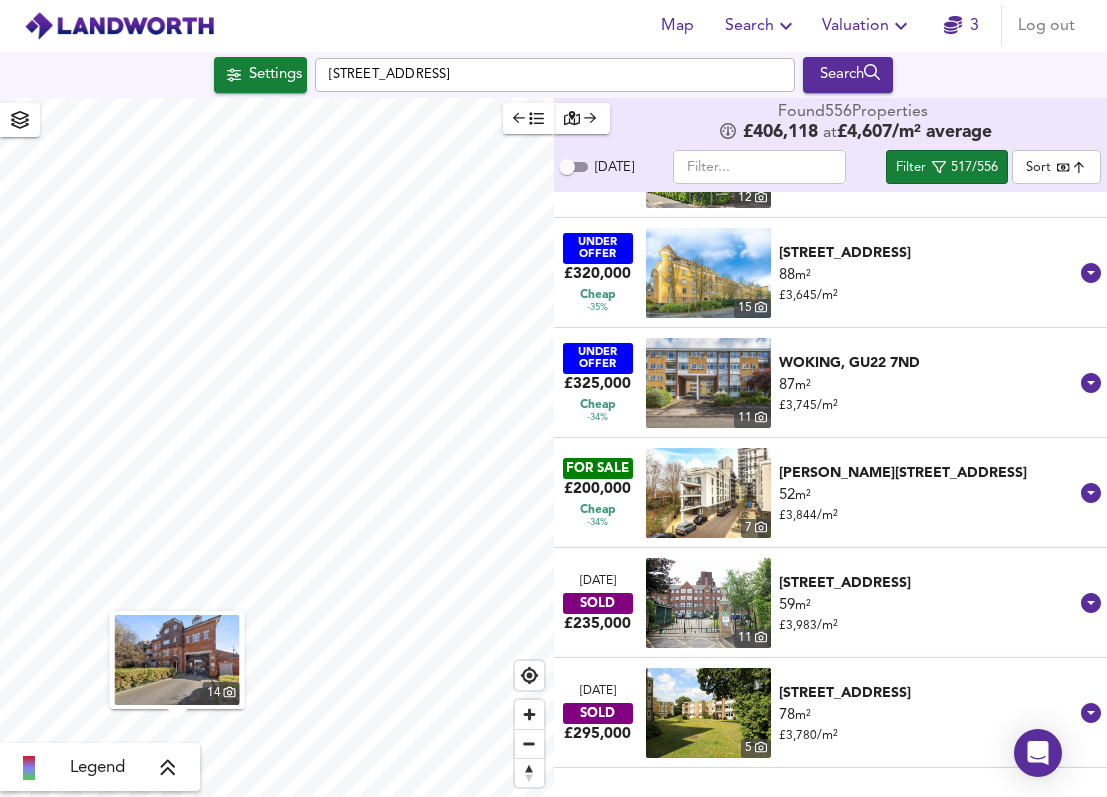 scroll, scrollTop: 17661, scrollLeft: 0, axis: vertical 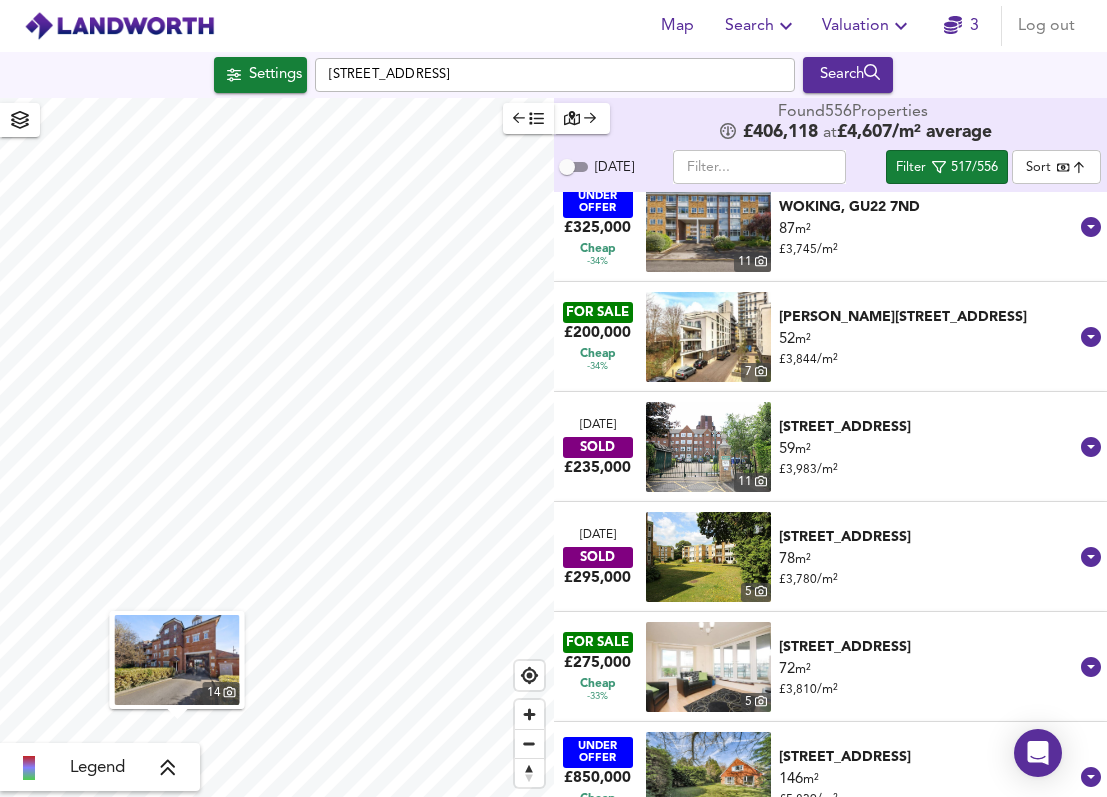 click on "52 m² £ 3,844 / m²" at bounding box center (929, 349) 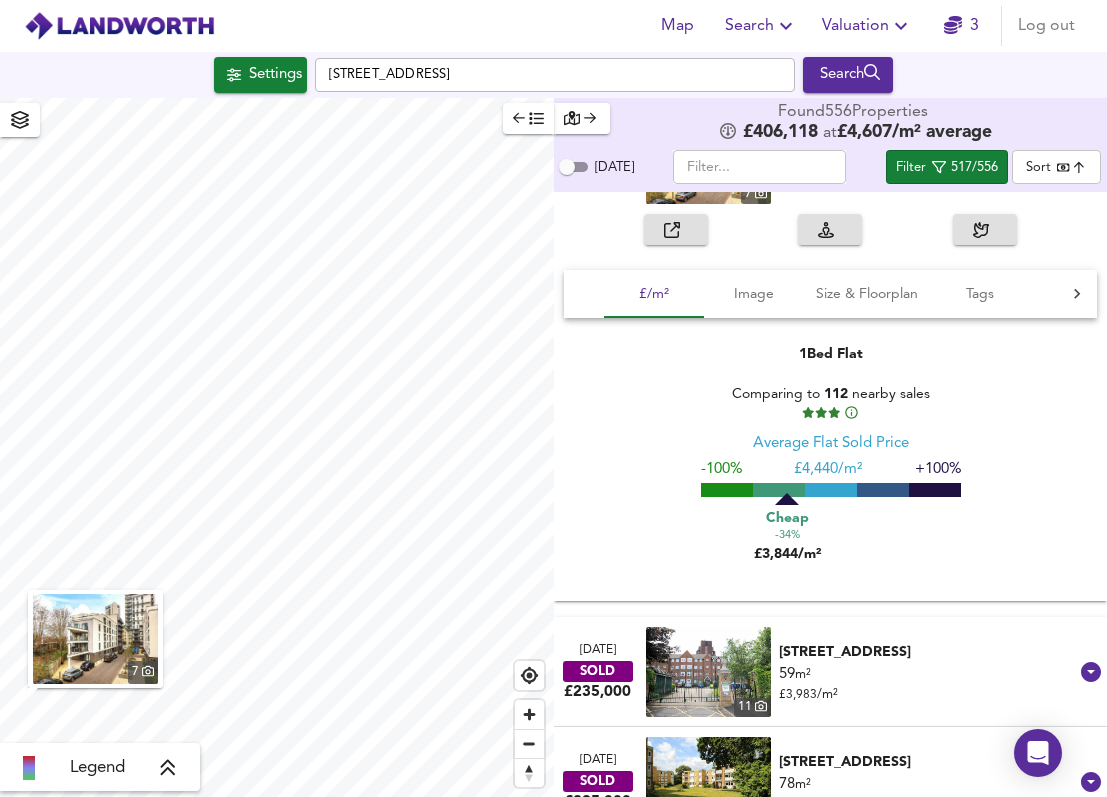 scroll, scrollTop: 17830, scrollLeft: 0, axis: vertical 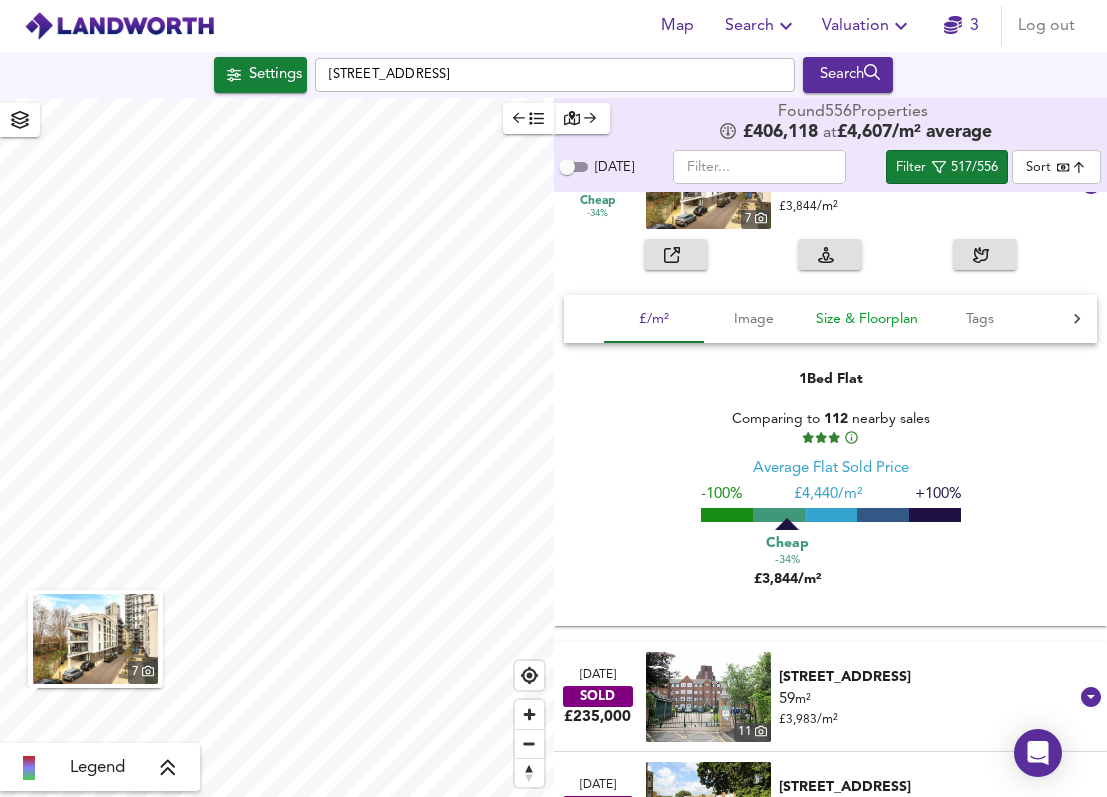 click on "Size & Floorplan" at bounding box center [867, 319] 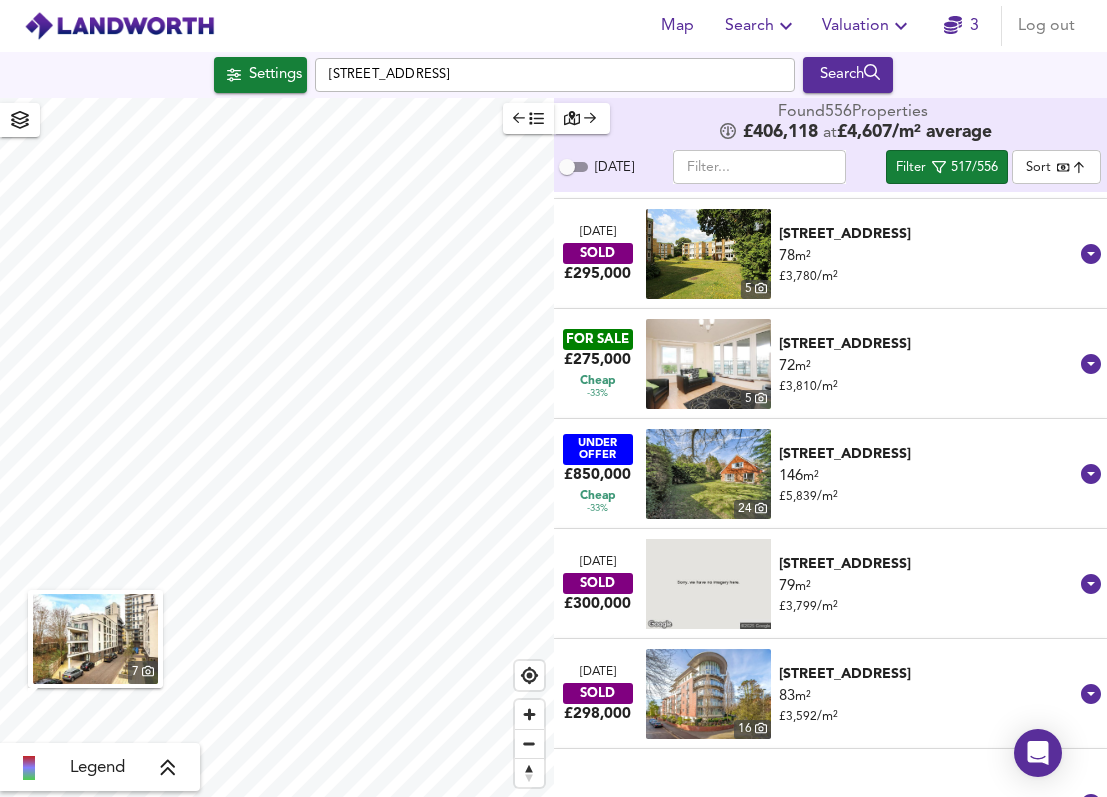 scroll, scrollTop: 18398, scrollLeft: 0, axis: vertical 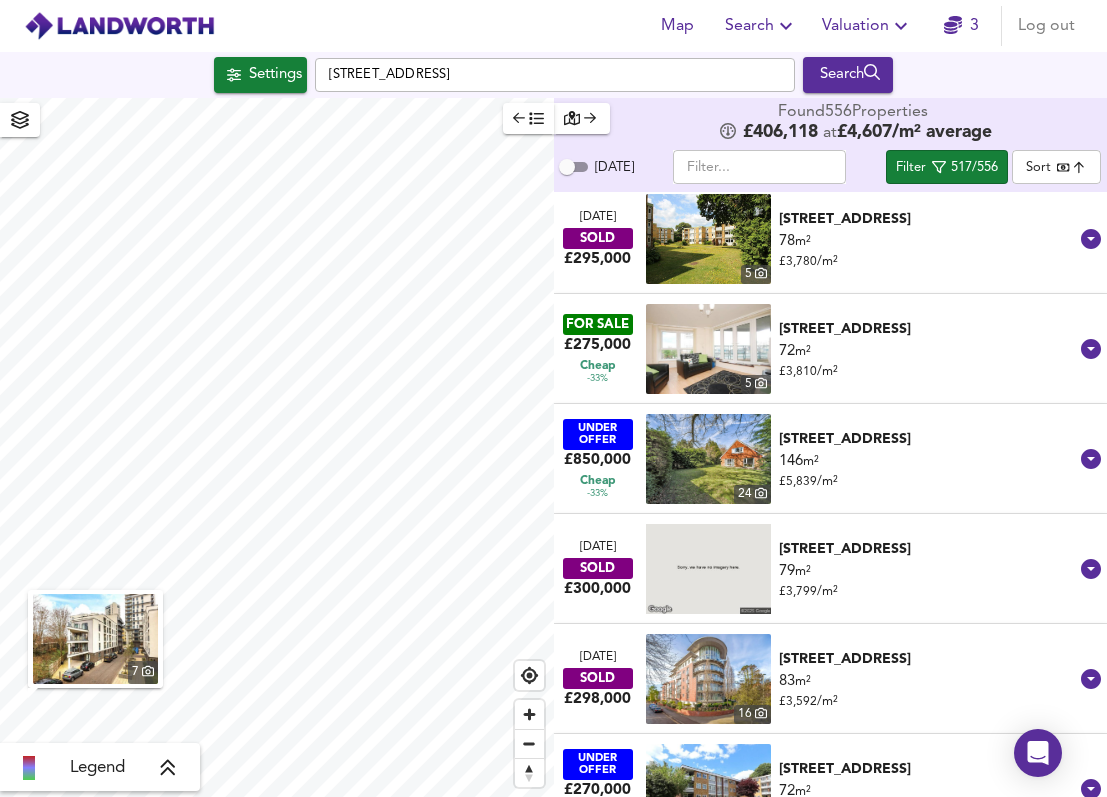 click on "72 m² £ 3,810 / m²" at bounding box center [929, 361] 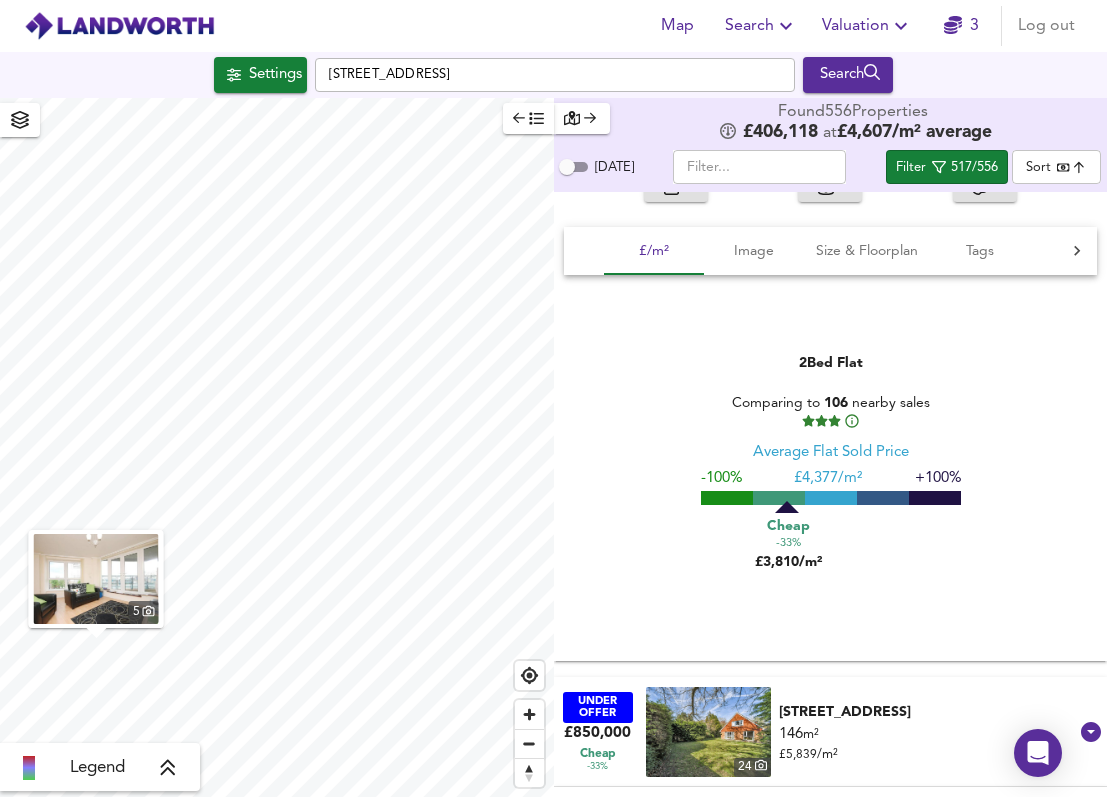 scroll, scrollTop: 18651, scrollLeft: 0, axis: vertical 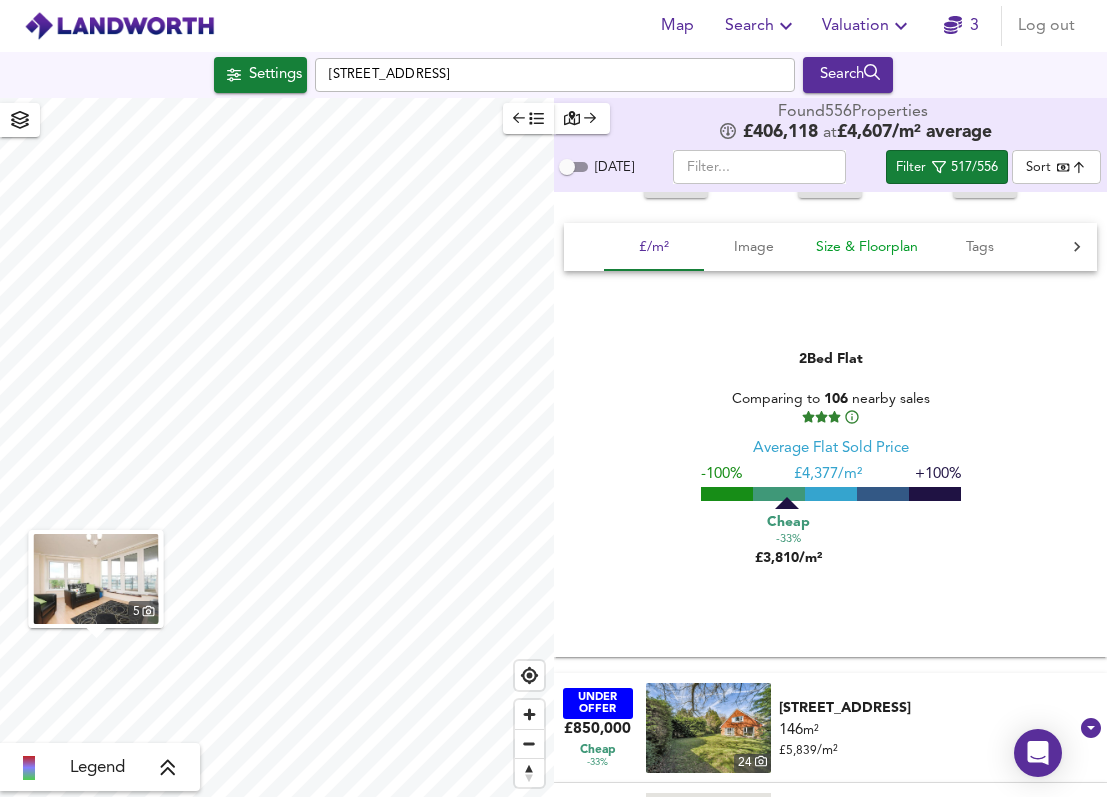 click on "Size & Floorplan" at bounding box center (867, 247) 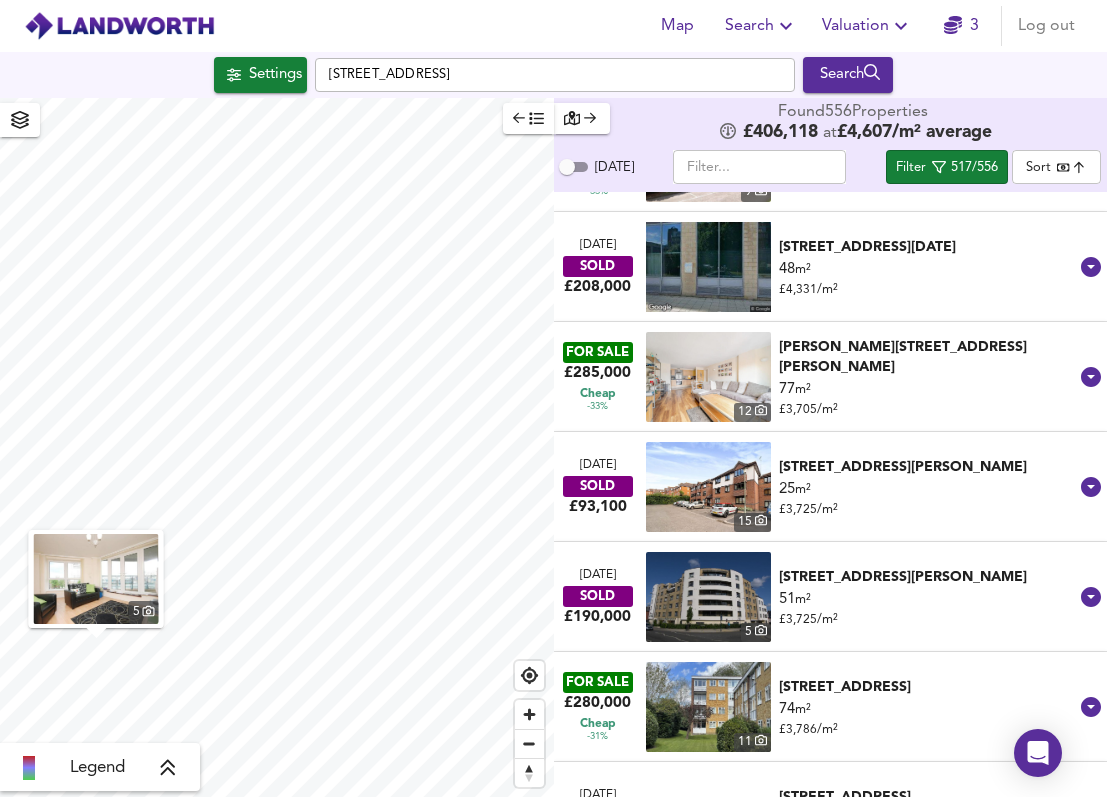 scroll, scrollTop: 19609, scrollLeft: 0, axis: vertical 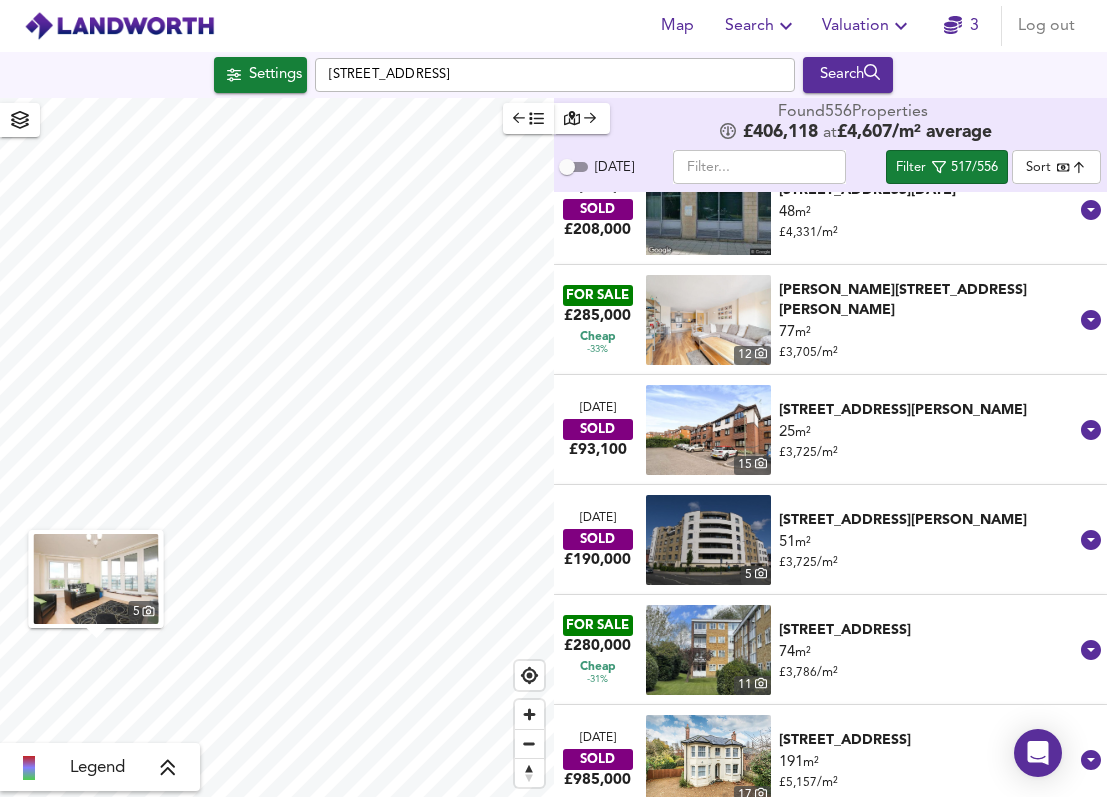 click on "77 m² £ 3,705 / m²" at bounding box center (929, 342) 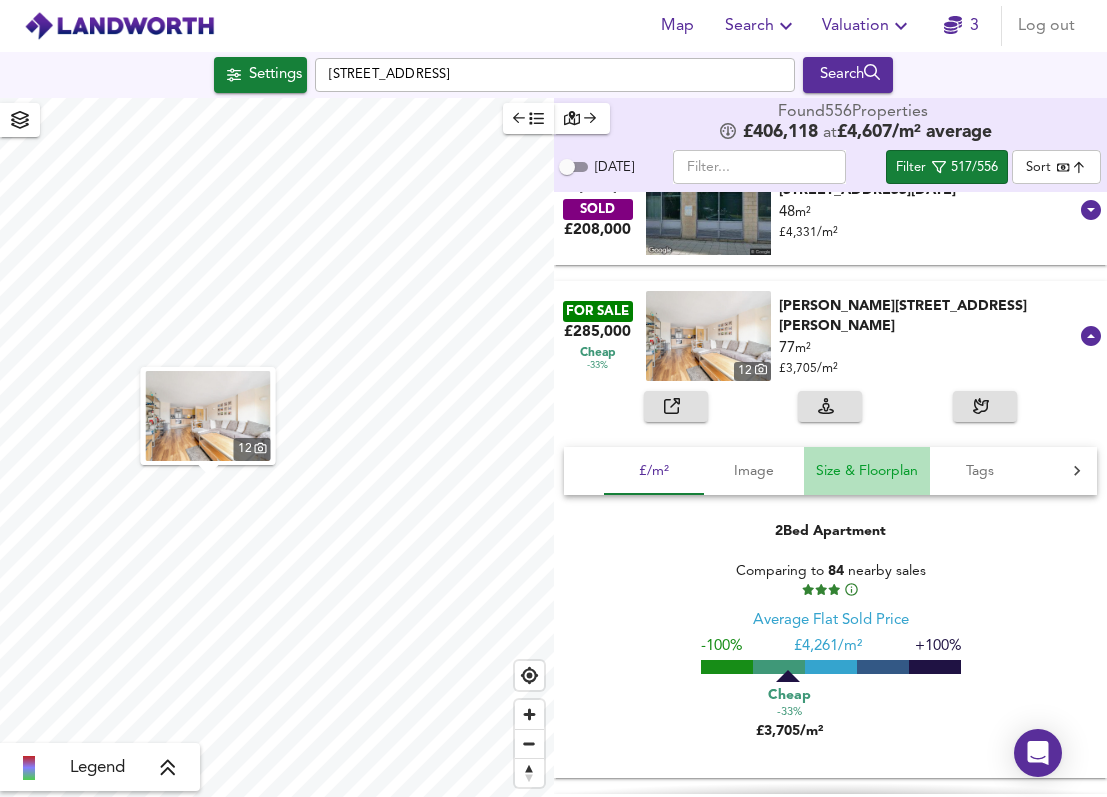 click on "Size & Floorplan" at bounding box center (867, 471) 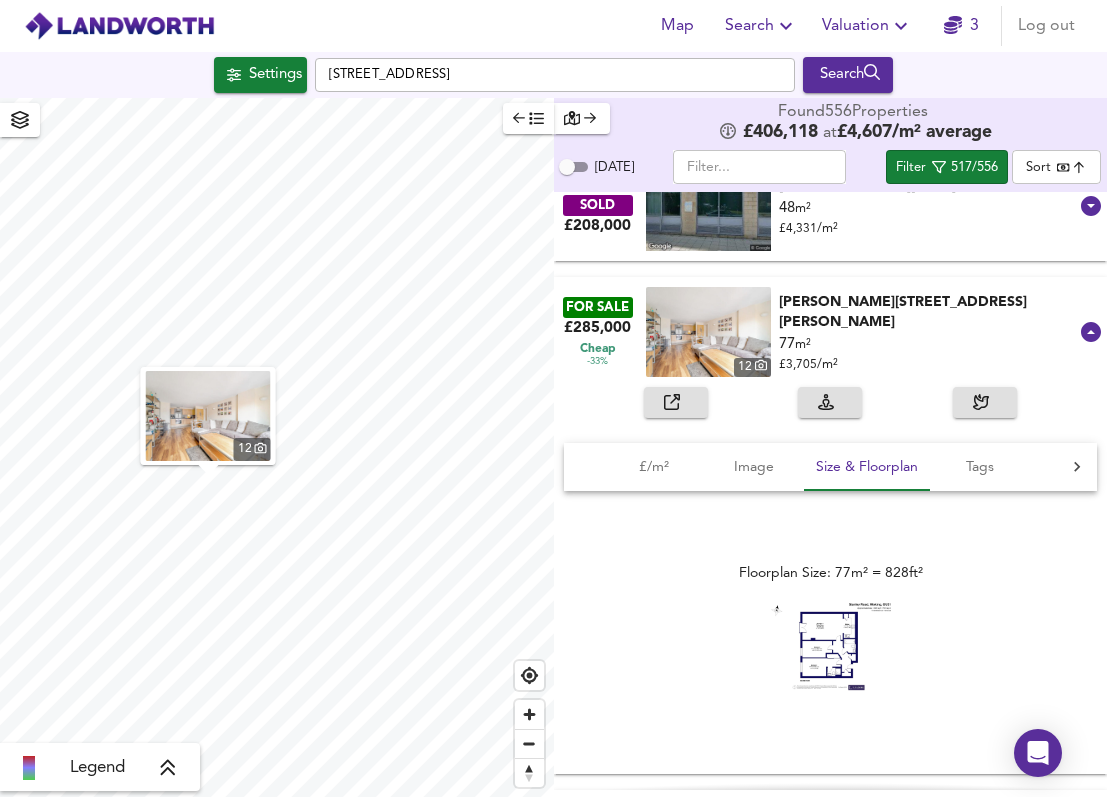 scroll, scrollTop: 19615, scrollLeft: 0, axis: vertical 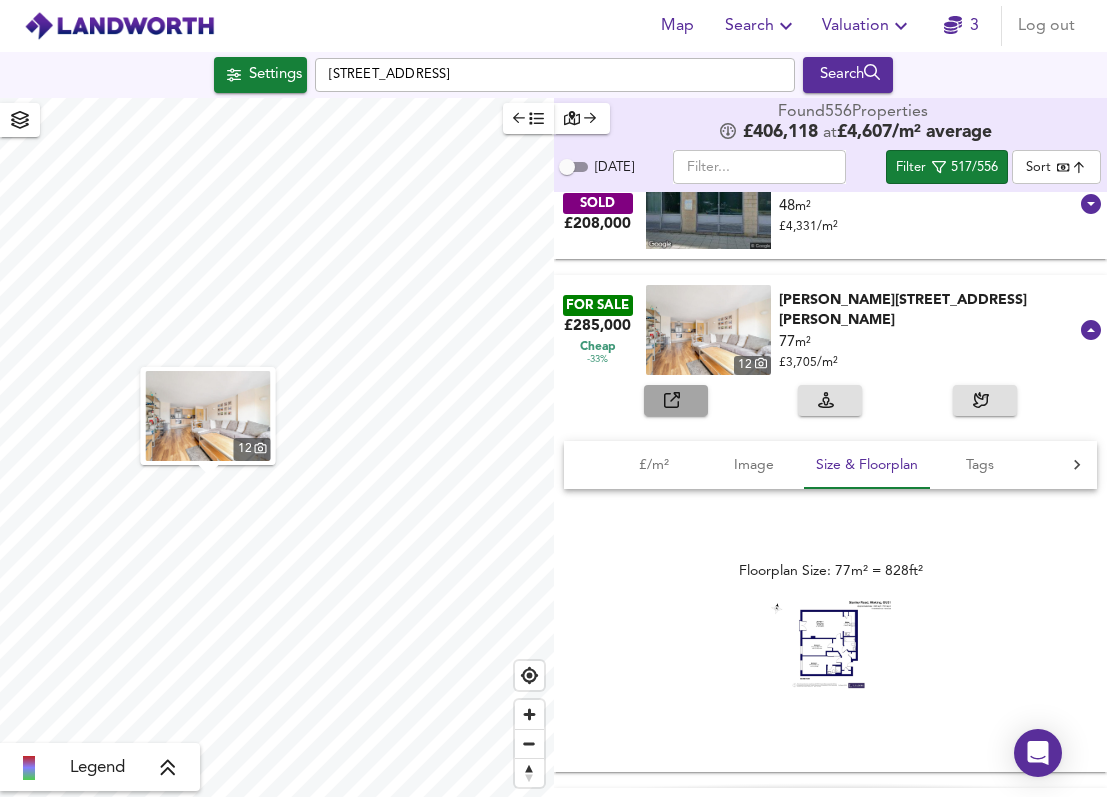 click at bounding box center (676, 400) 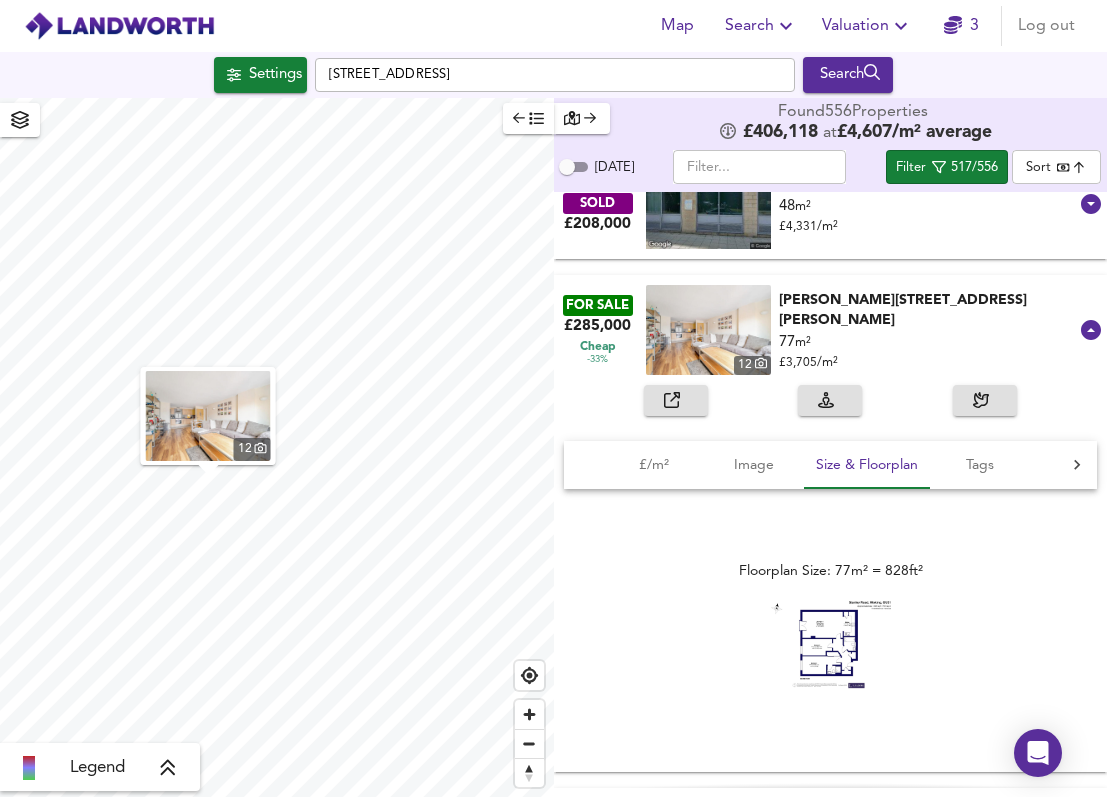click on "Floorplan Size: 77m² = 828ft²" at bounding box center (831, 628) 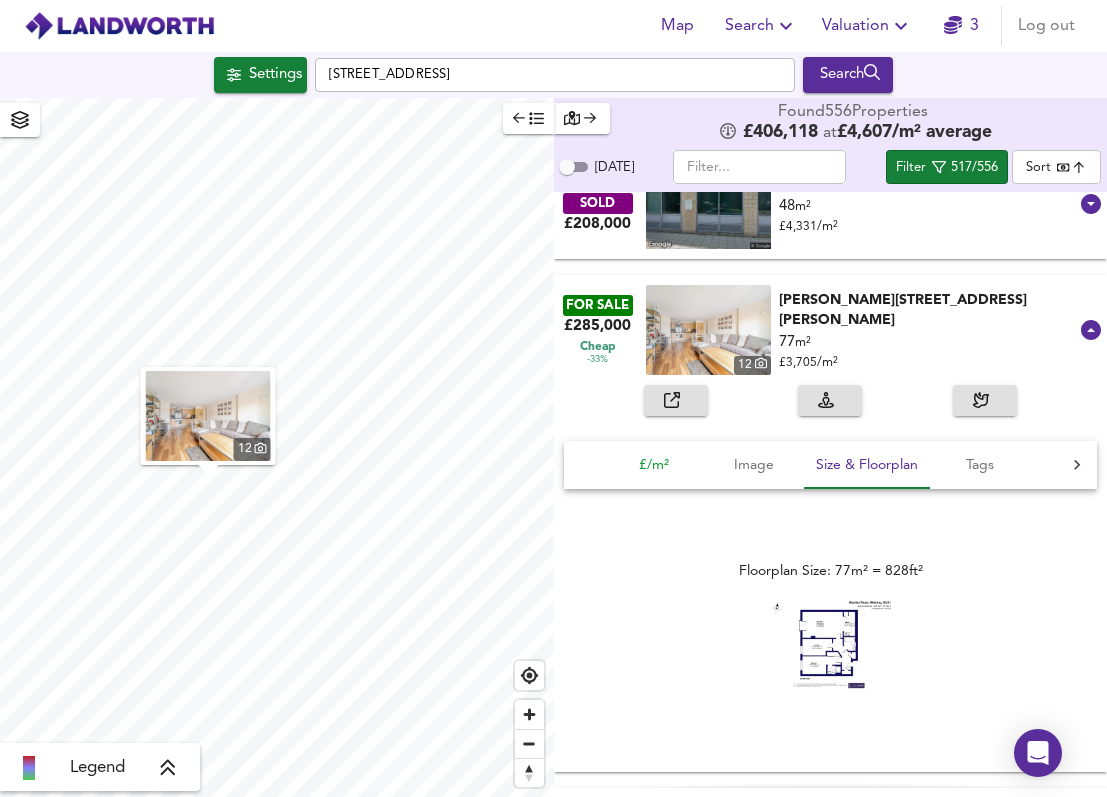 click on "£/m²" at bounding box center (654, 465) 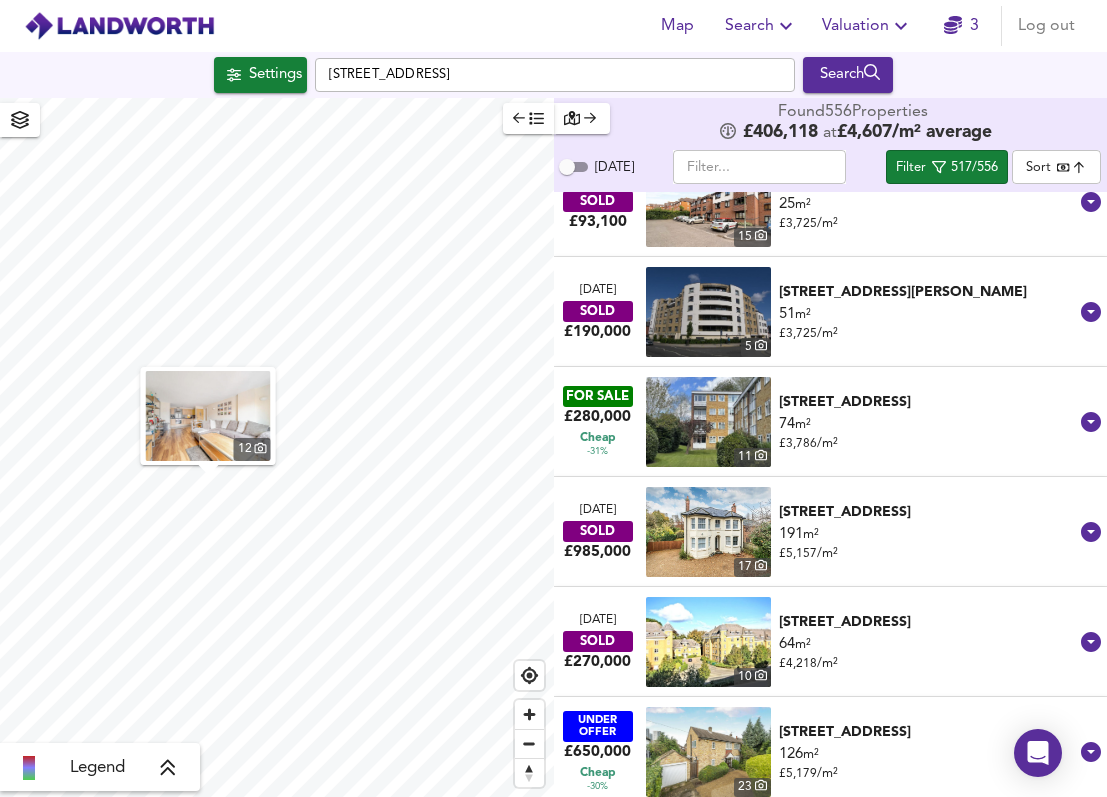 scroll, scrollTop: 20248, scrollLeft: 0, axis: vertical 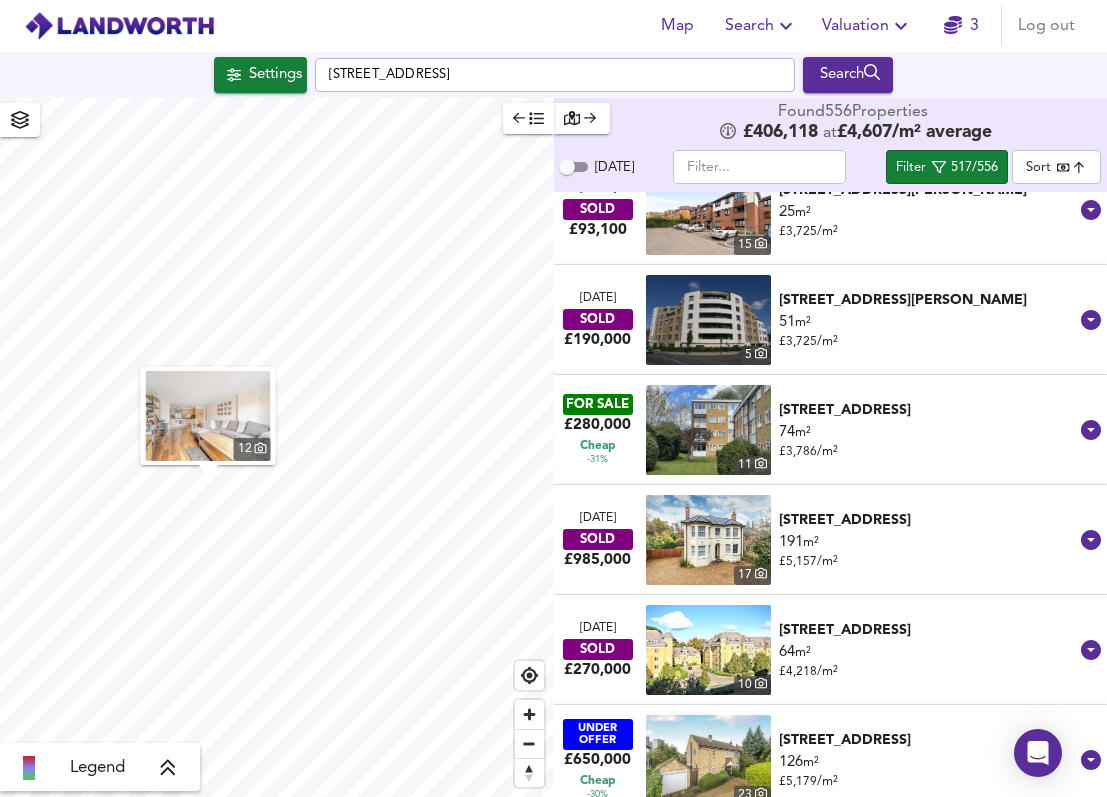 click on "74 m² £ 3,786 / m²" at bounding box center [929, 442] 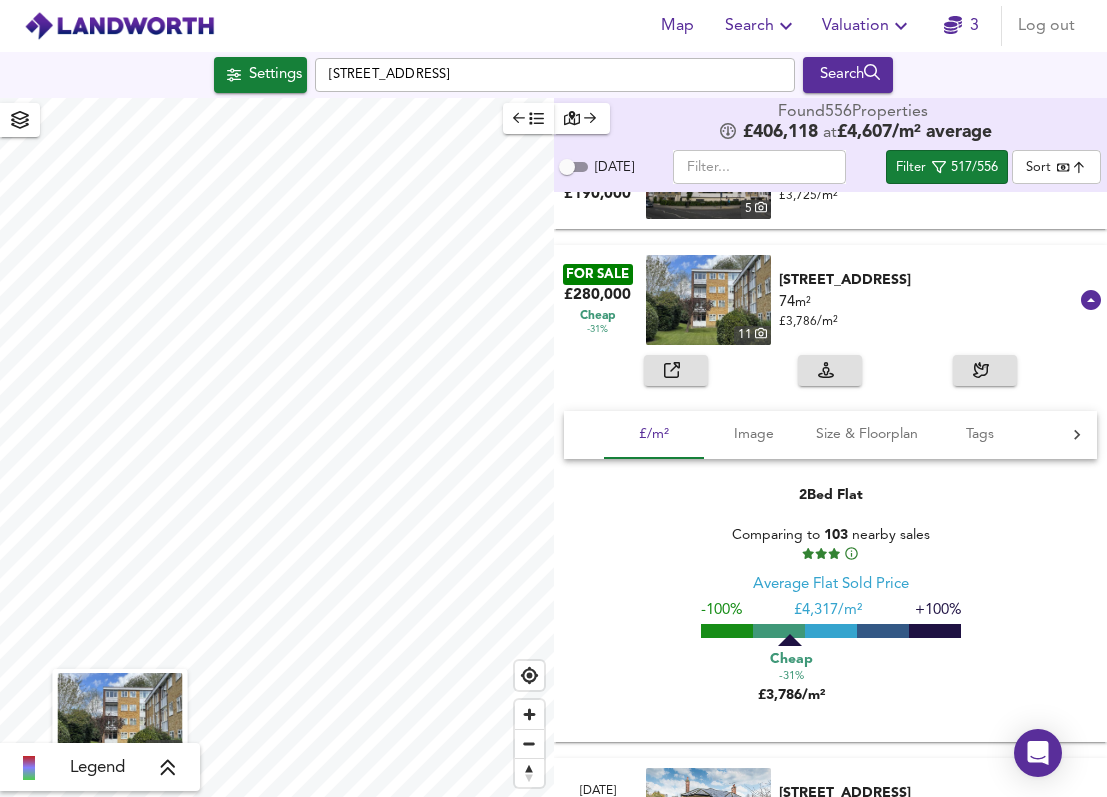 scroll, scrollTop: 20397, scrollLeft: 0, axis: vertical 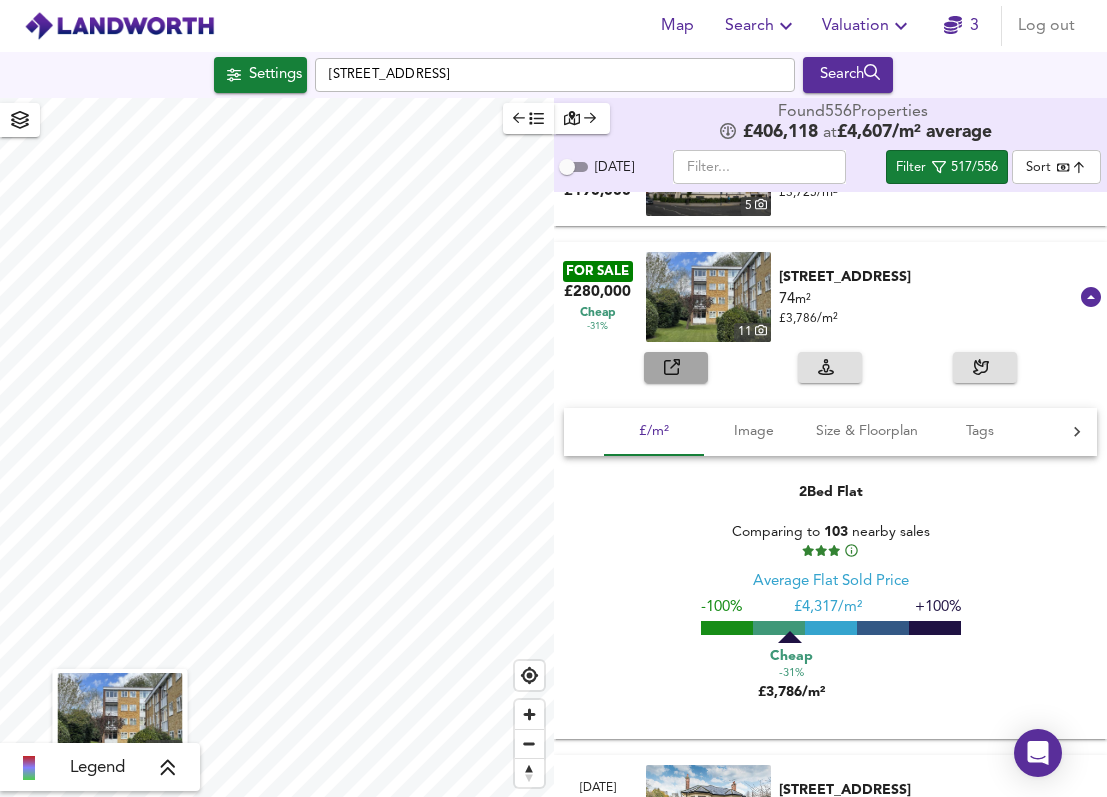 click 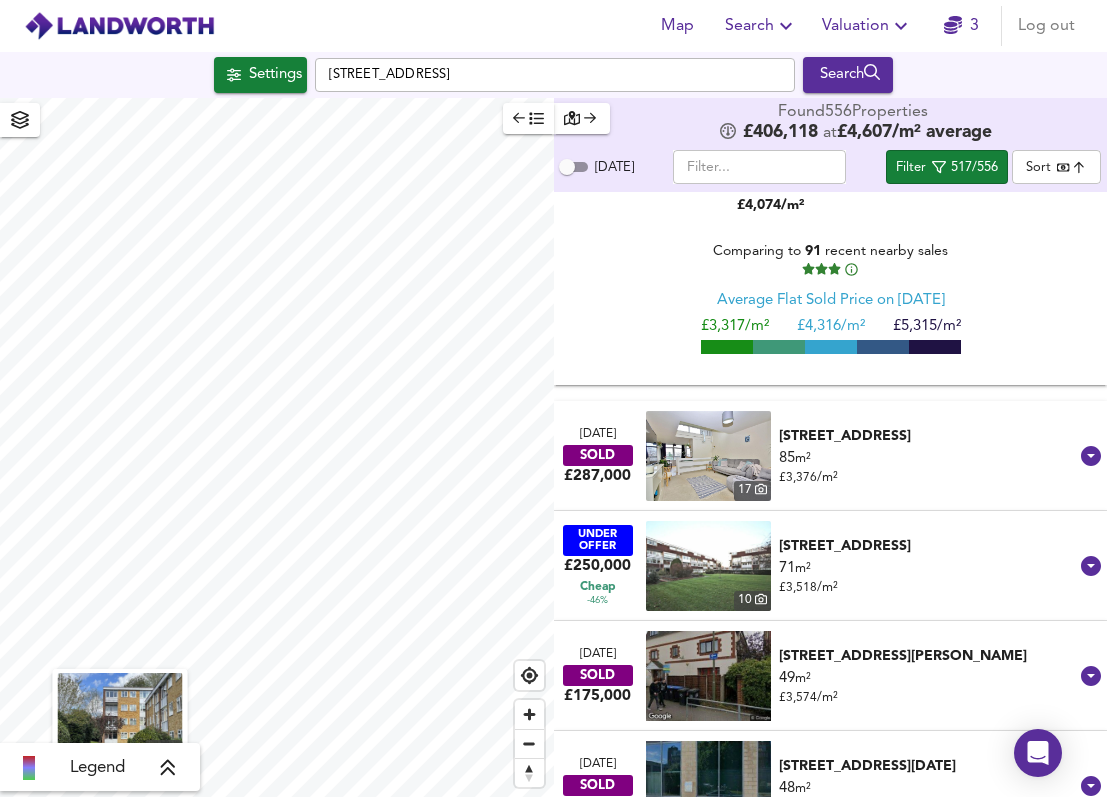 scroll, scrollTop: 11599, scrollLeft: 0, axis: vertical 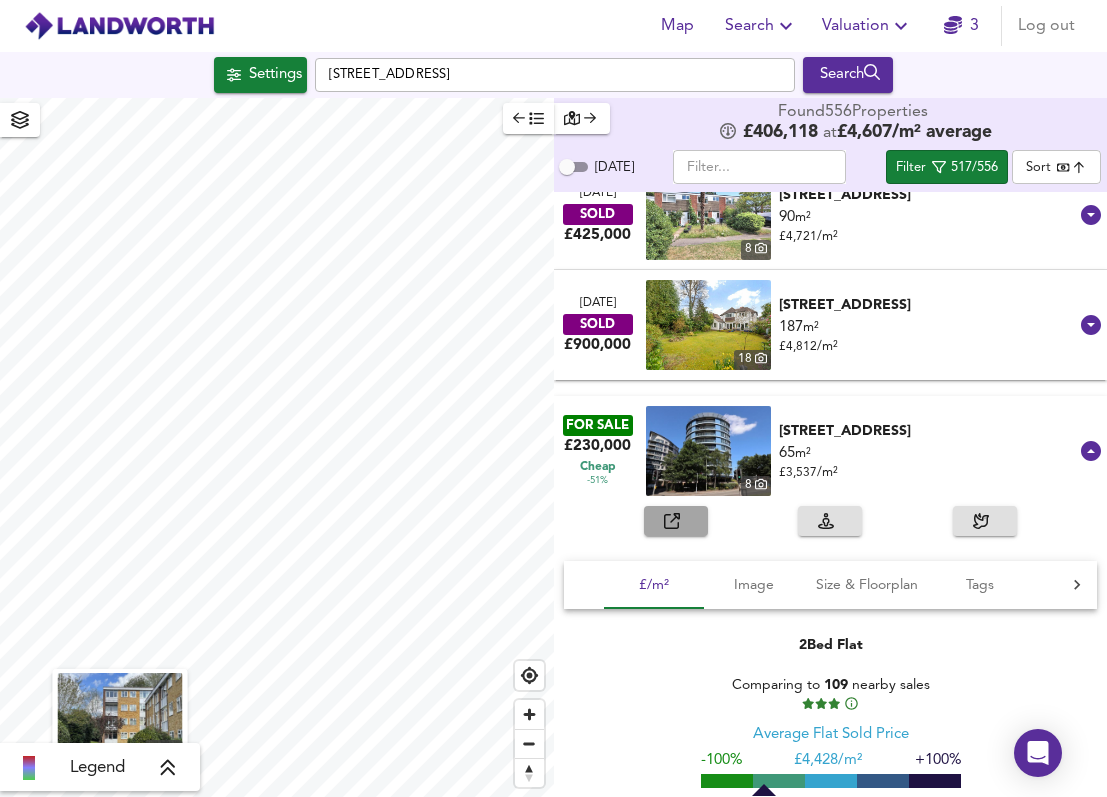click at bounding box center (676, 521) 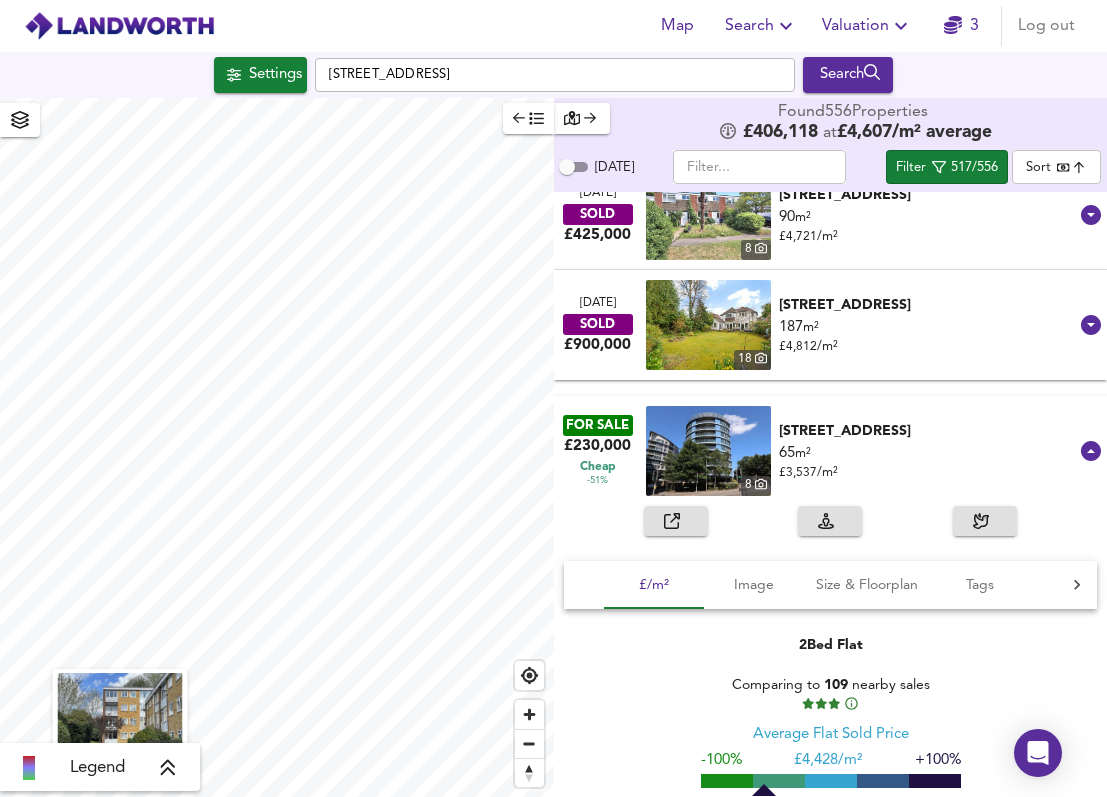click at bounding box center (759, 167) 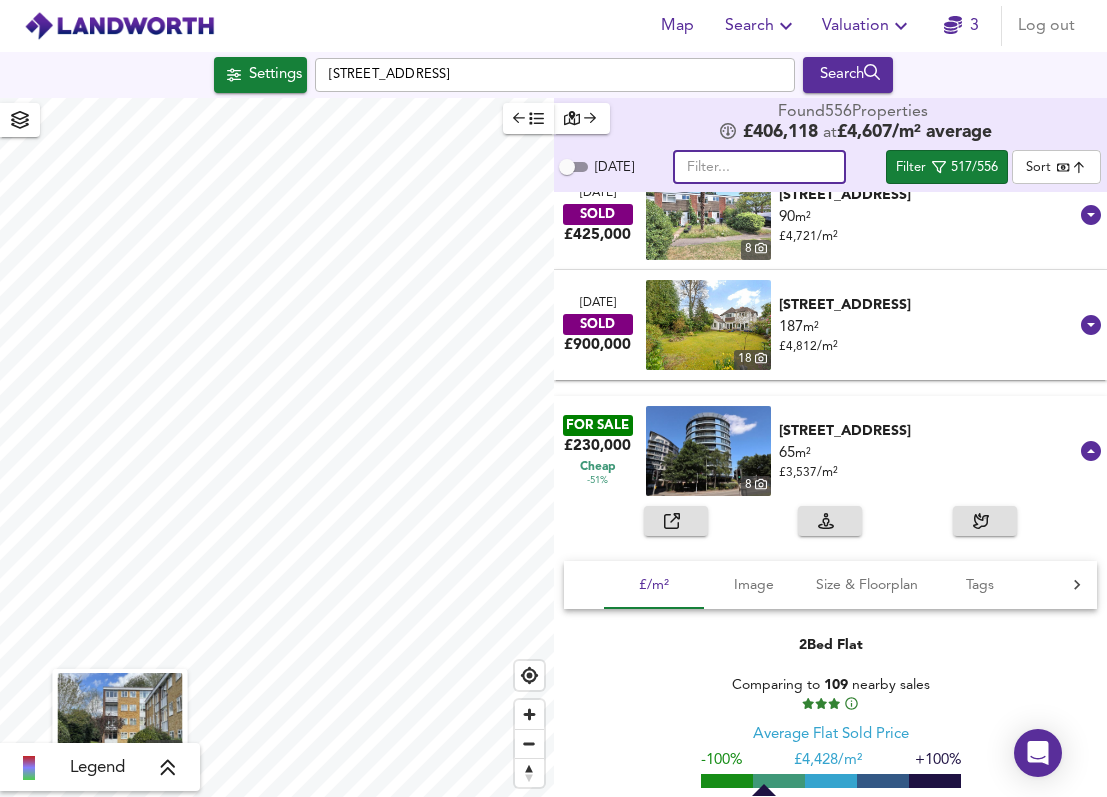 paste on "Oriental Road" 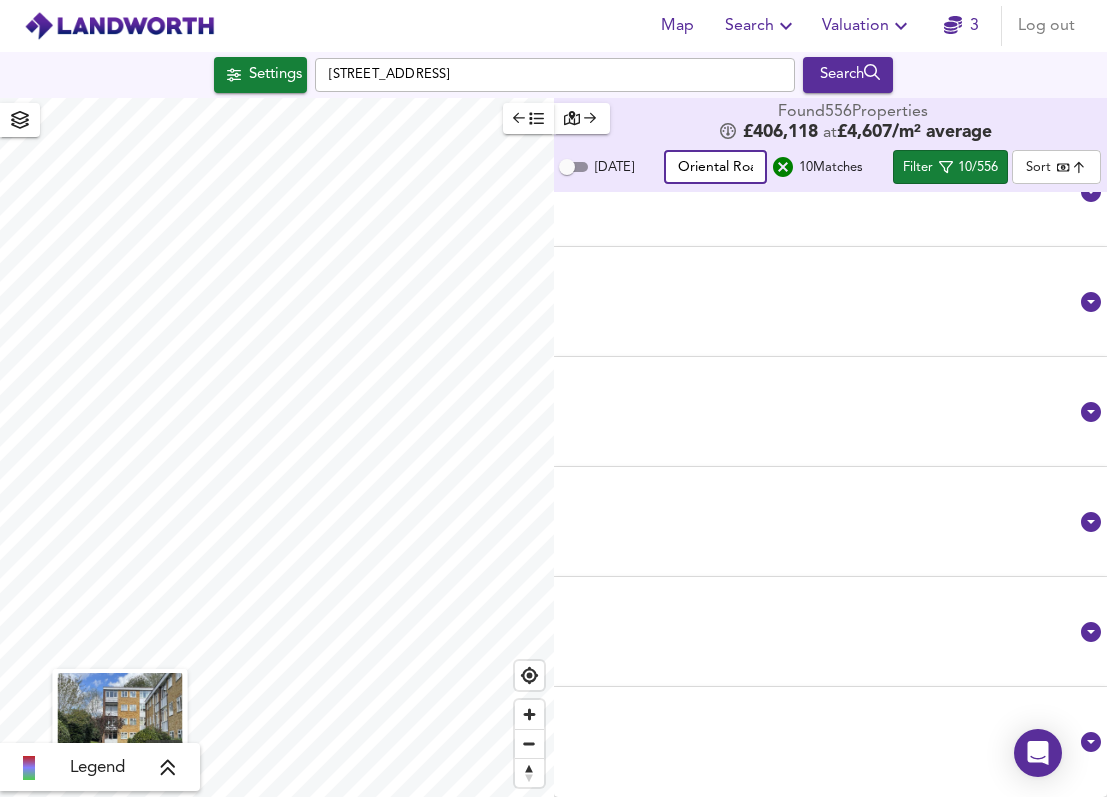 scroll, scrollTop: 0, scrollLeft: 11, axis: horizontal 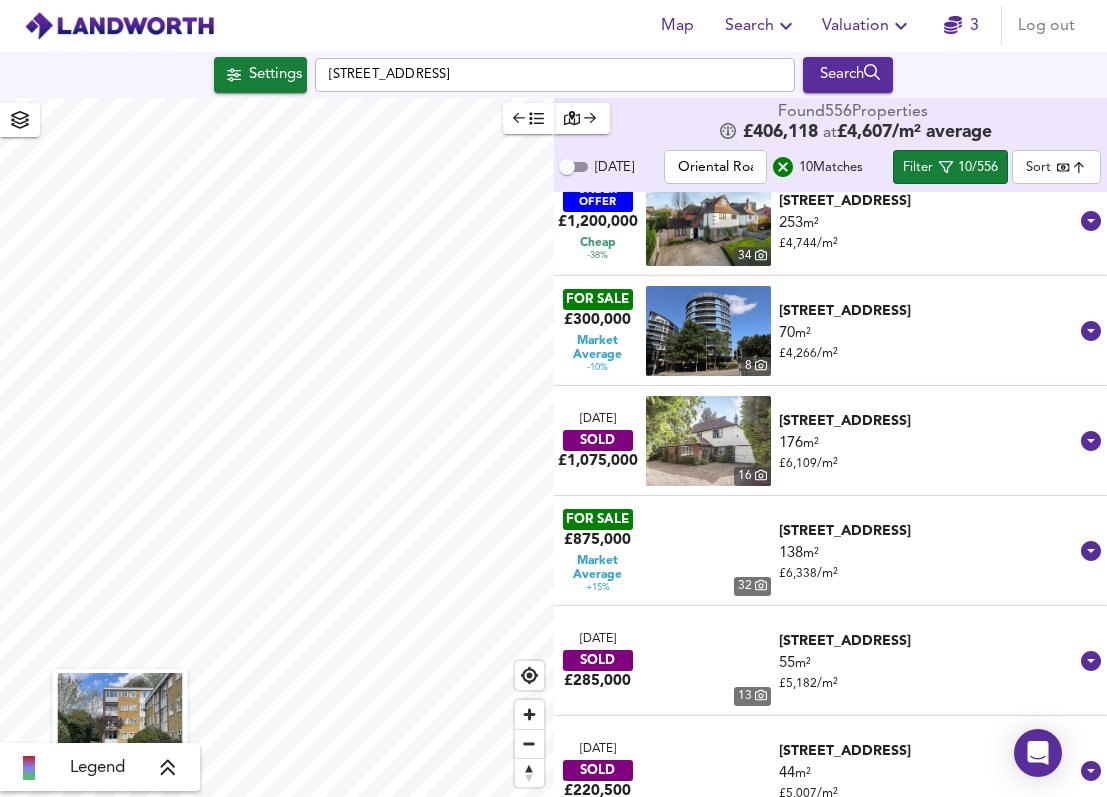 click on "70 m² £ 4,266 / m²" at bounding box center [929, 343] 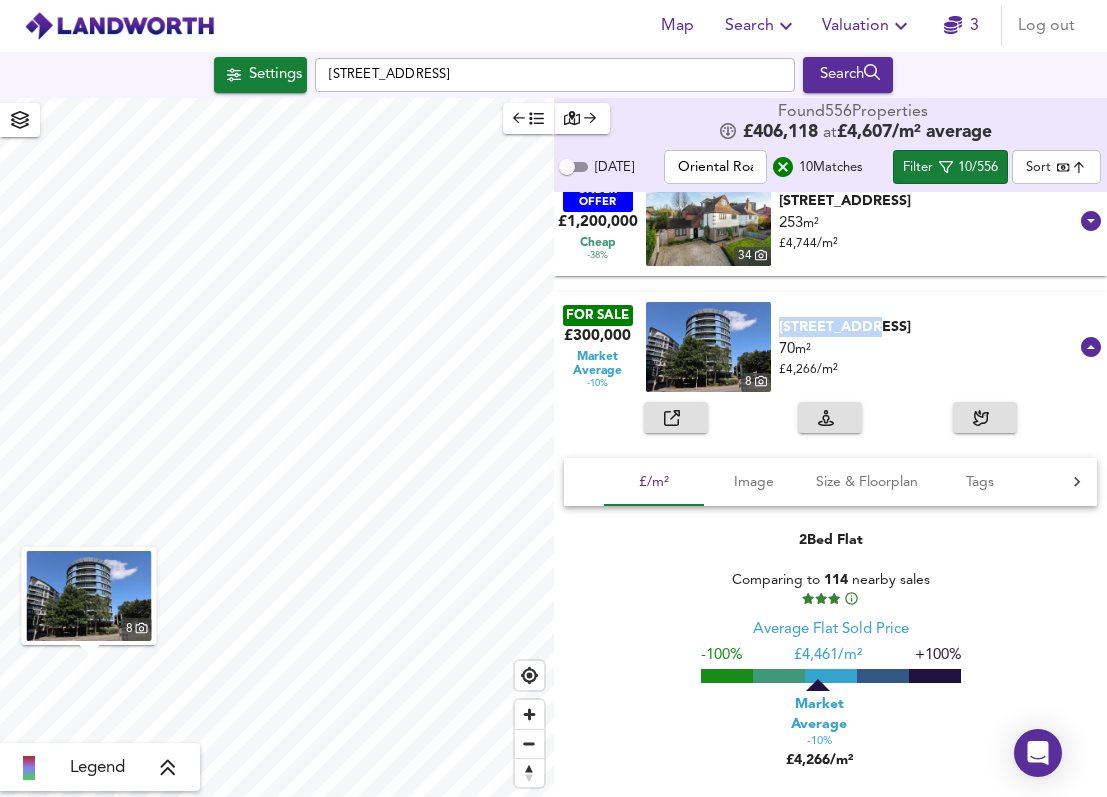 drag, startPoint x: 866, startPoint y: 318, endPoint x: 777, endPoint y: 316, distance: 89.02247 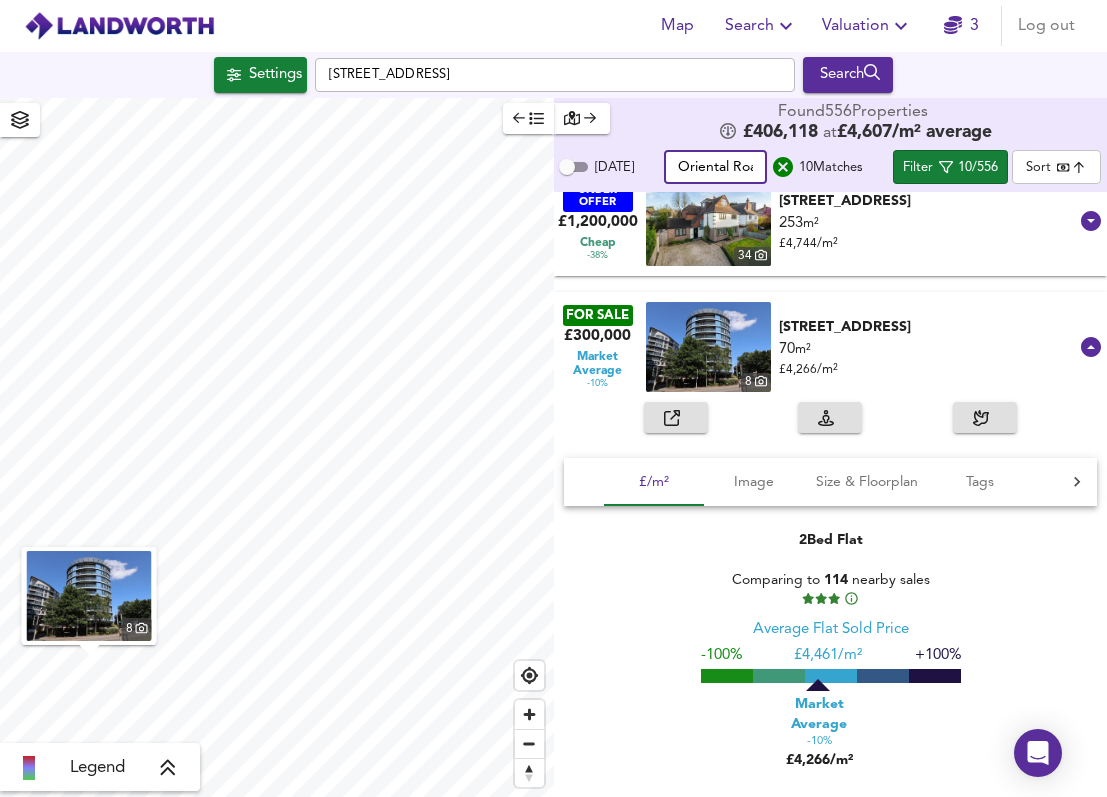 click on "Oriental Road" at bounding box center (715, 167) 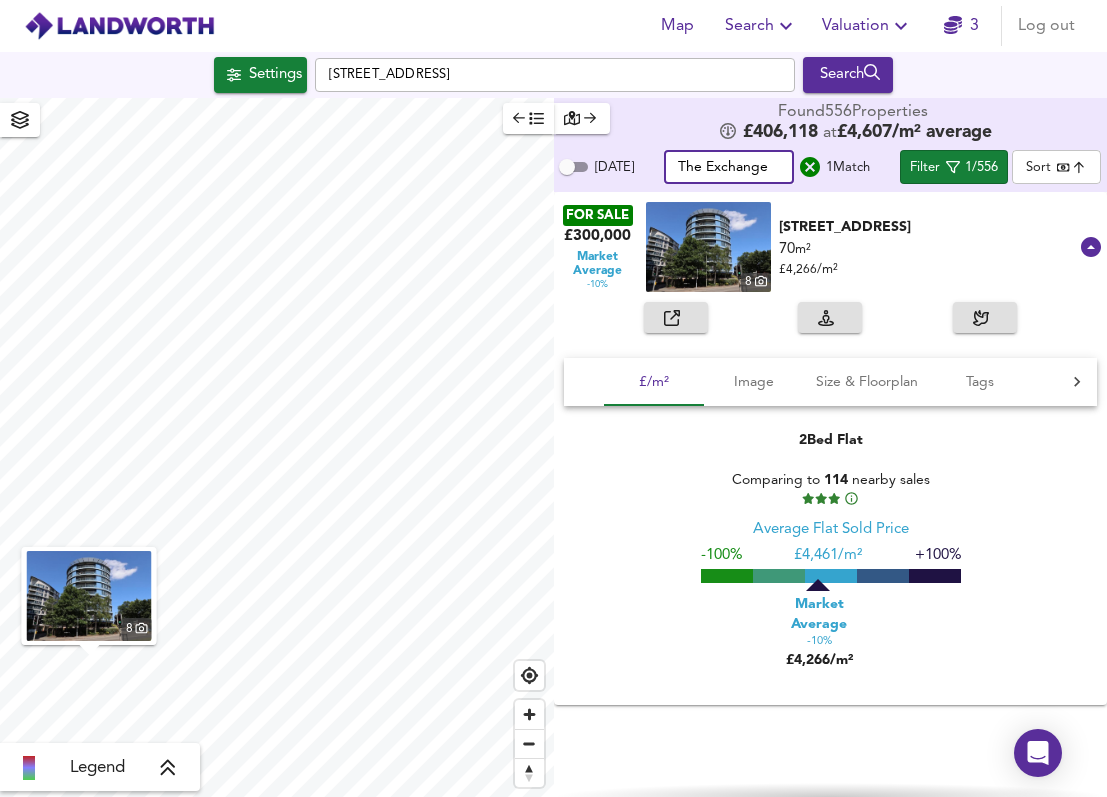 scroll, scrollTop: 0, scrollLeft: 0, axis: both 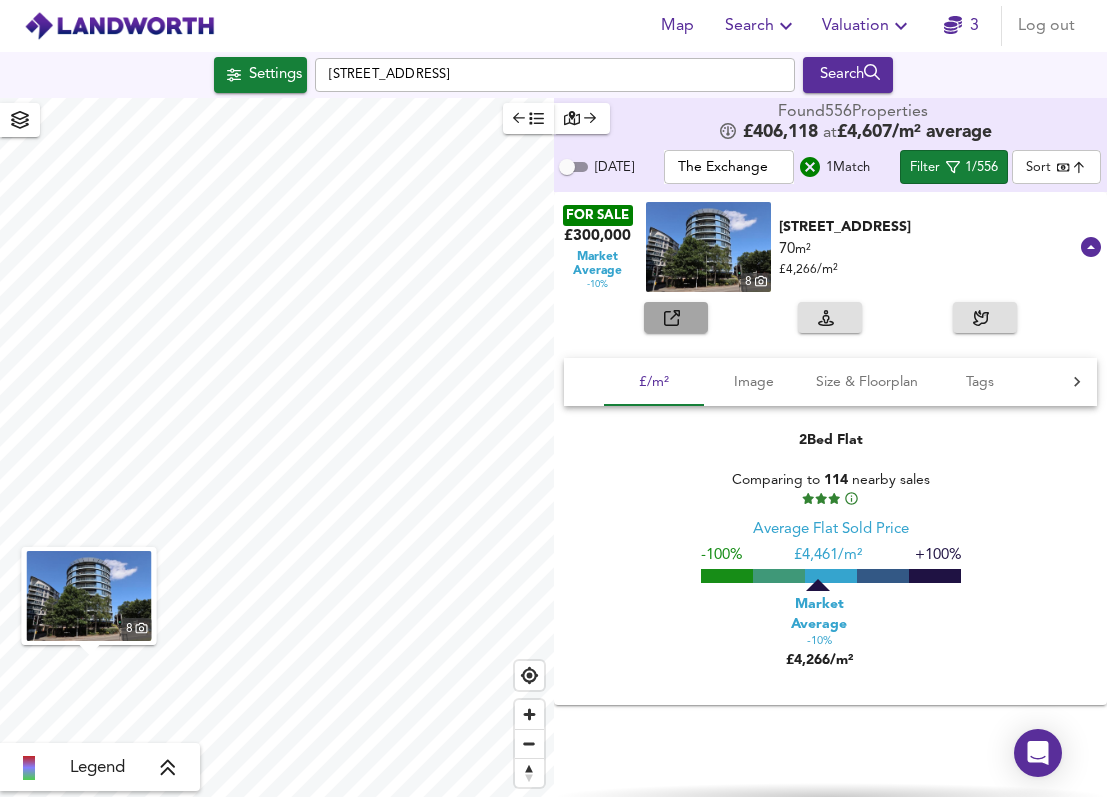 click at bounding box center [676, 317] 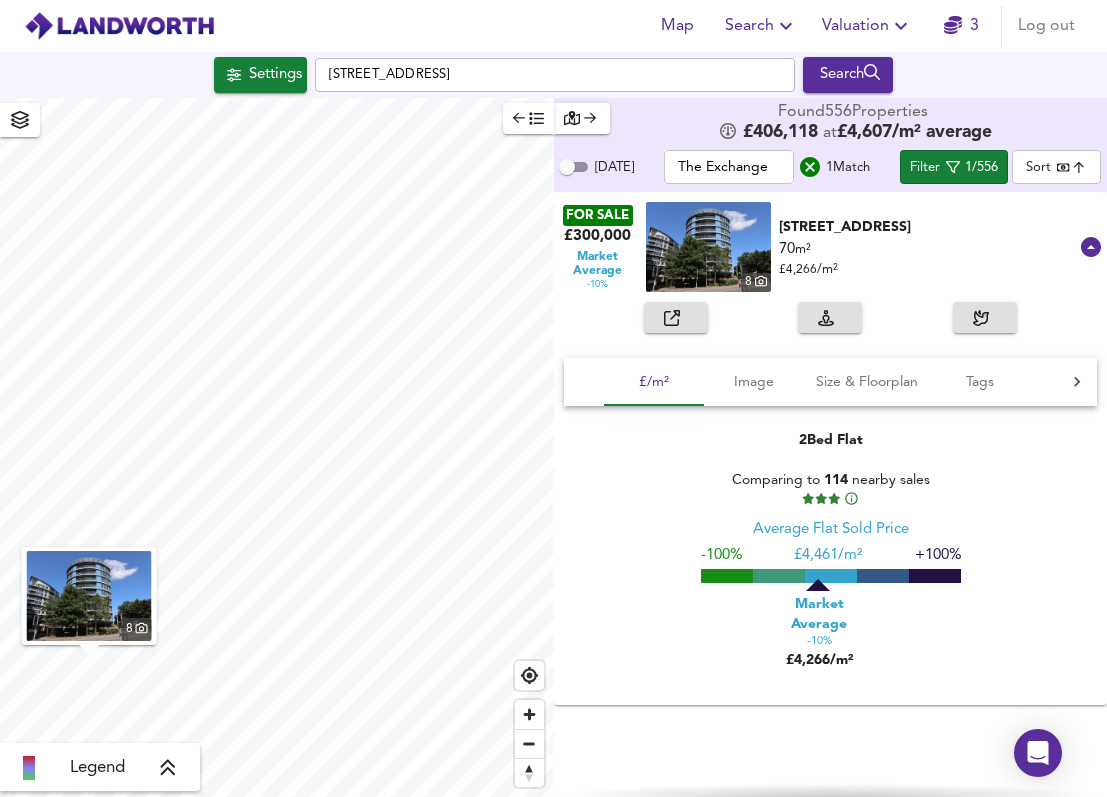 drag, startPoint x: 880, startPoint y: 213, endPoint x: 972, endPoint y: 213, distance: 92 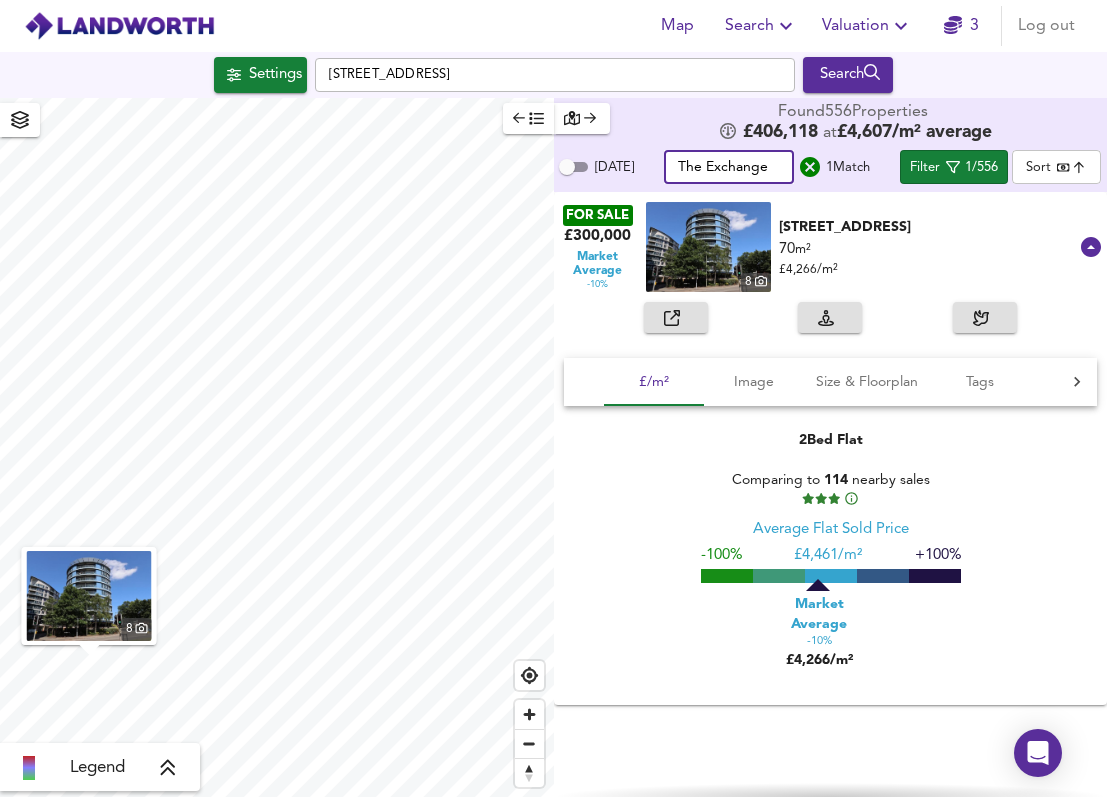 click on "The Exchange" at bounding box center [729, 167] 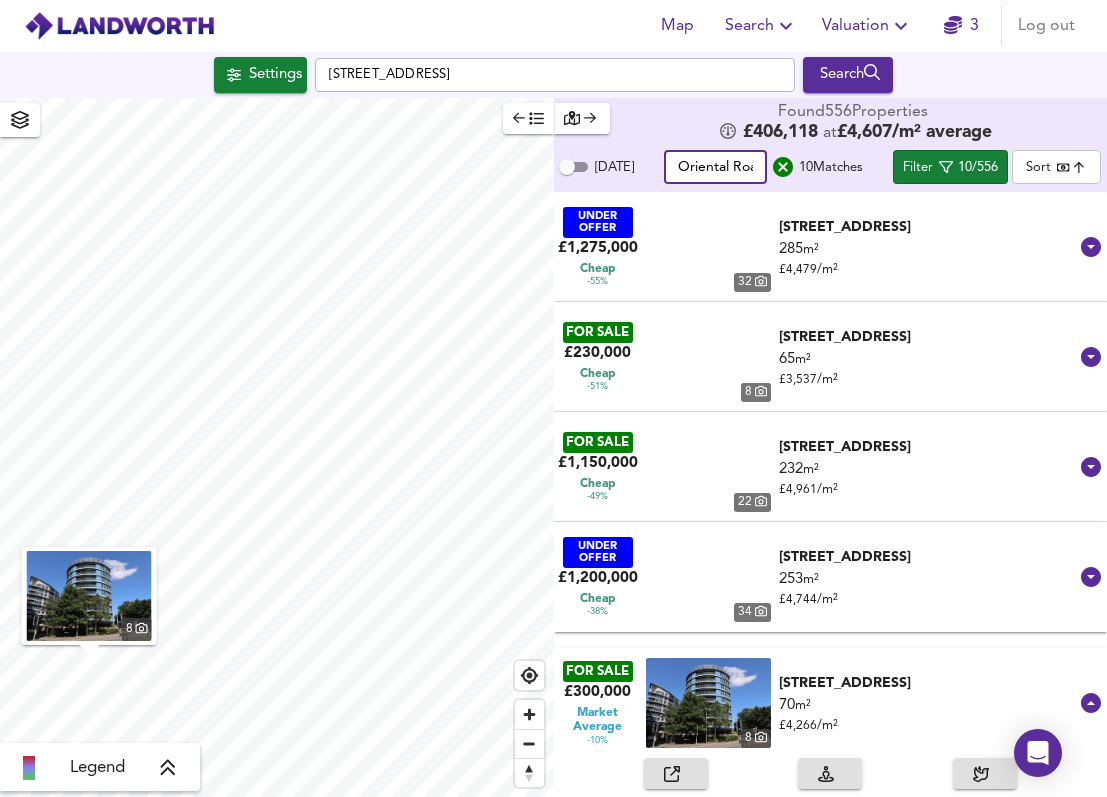 scroll, scrollTop: 0, scrollLeft: 11, axis: horizontal 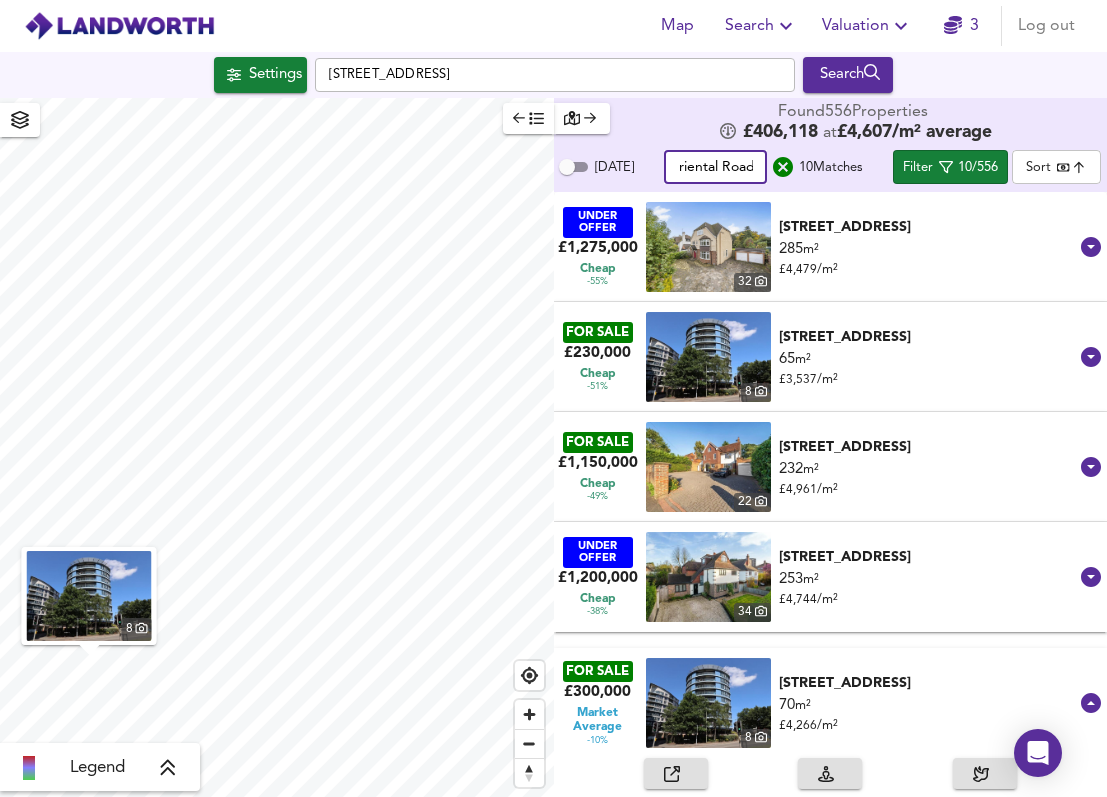 type on "Oriental Road" 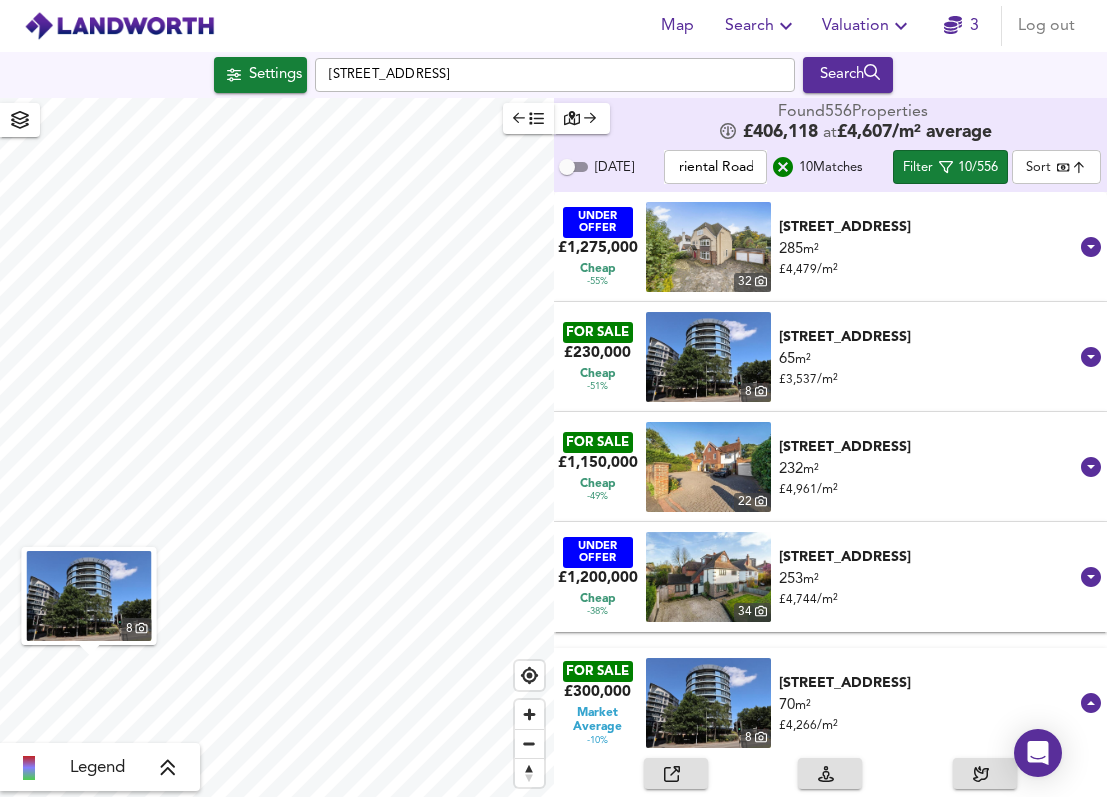 scroll, scrollTop: 0, scrollLeft: 0, axis: both 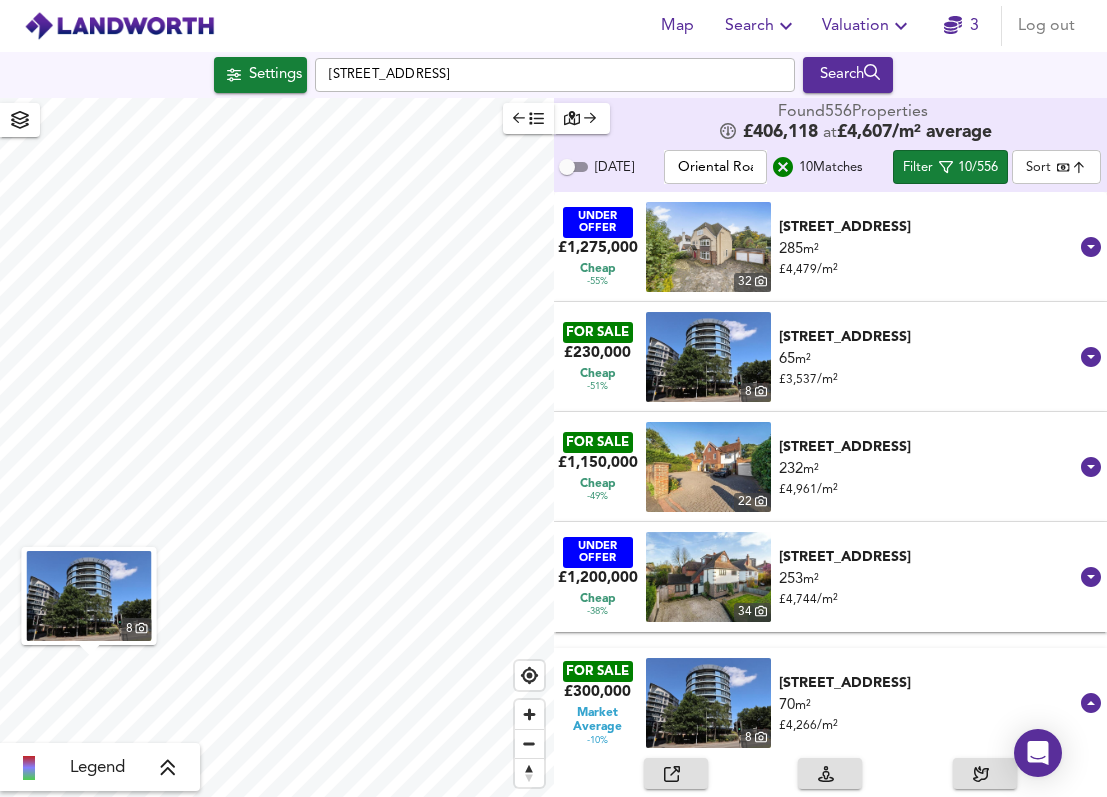 click on "65 m² £ 3,537 / m²" at bounding box center [929, 369] 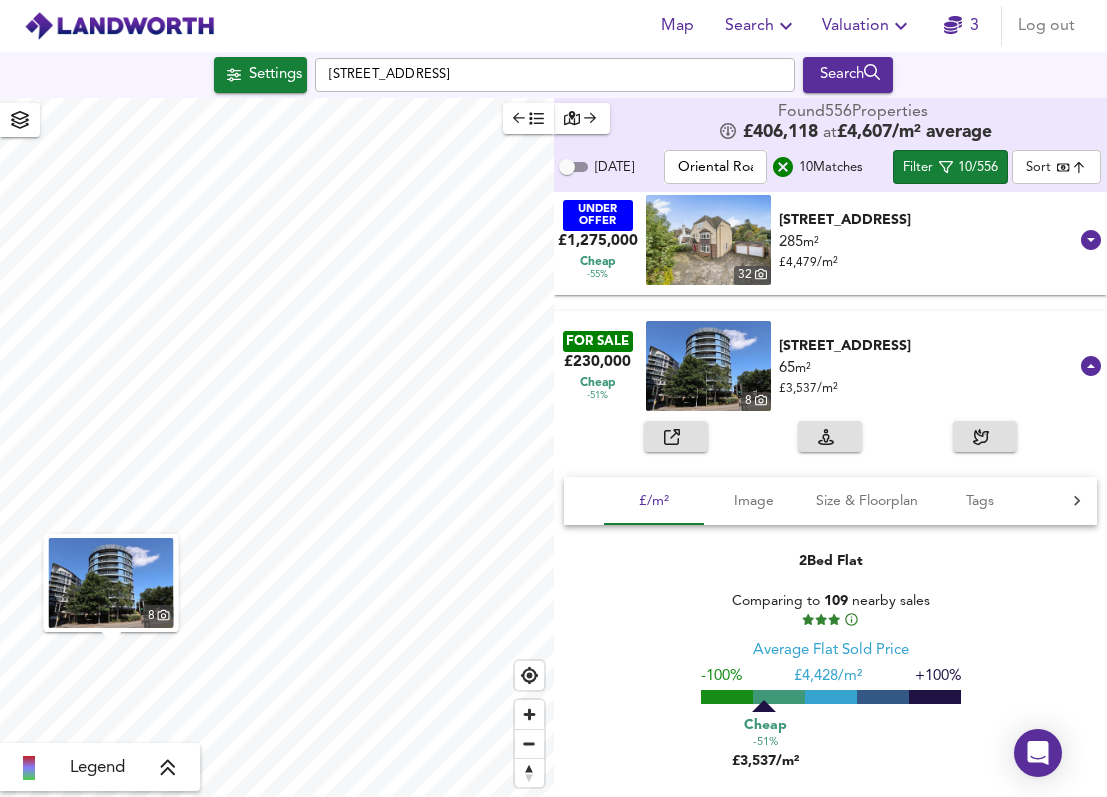 scroll, scrollTop: 0, scrollLeft: 0, axis: both 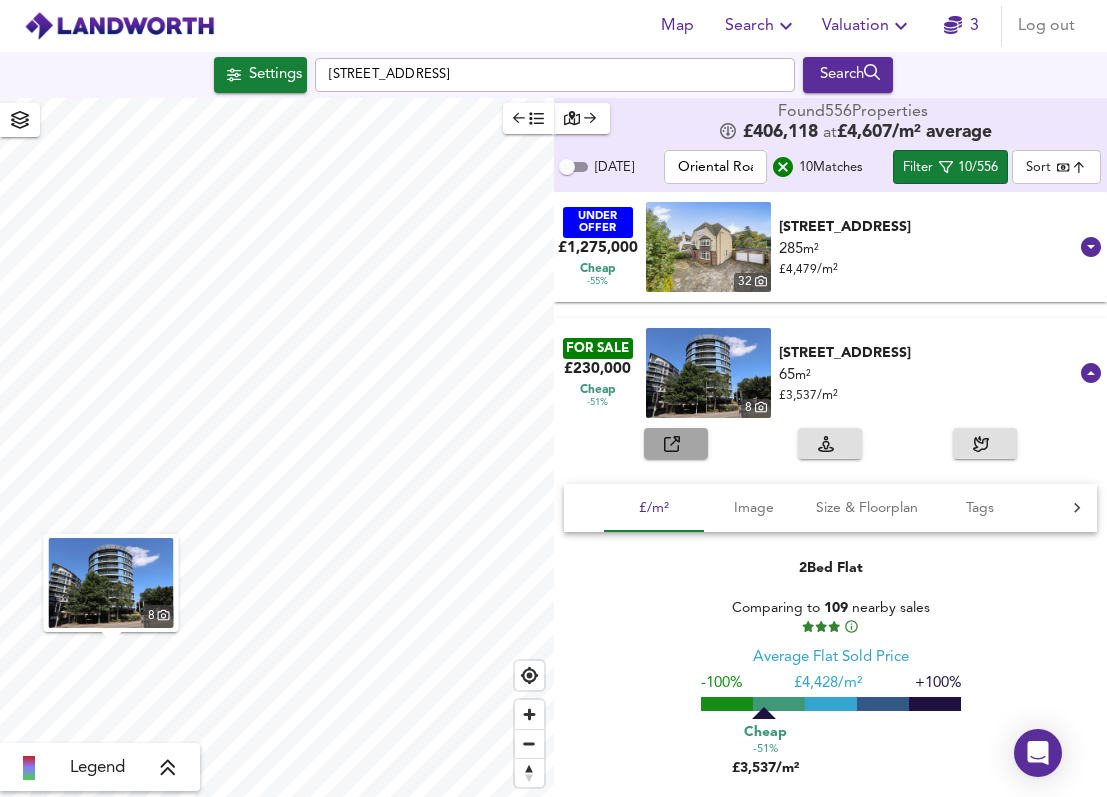 click at bounding box center (676, 443) 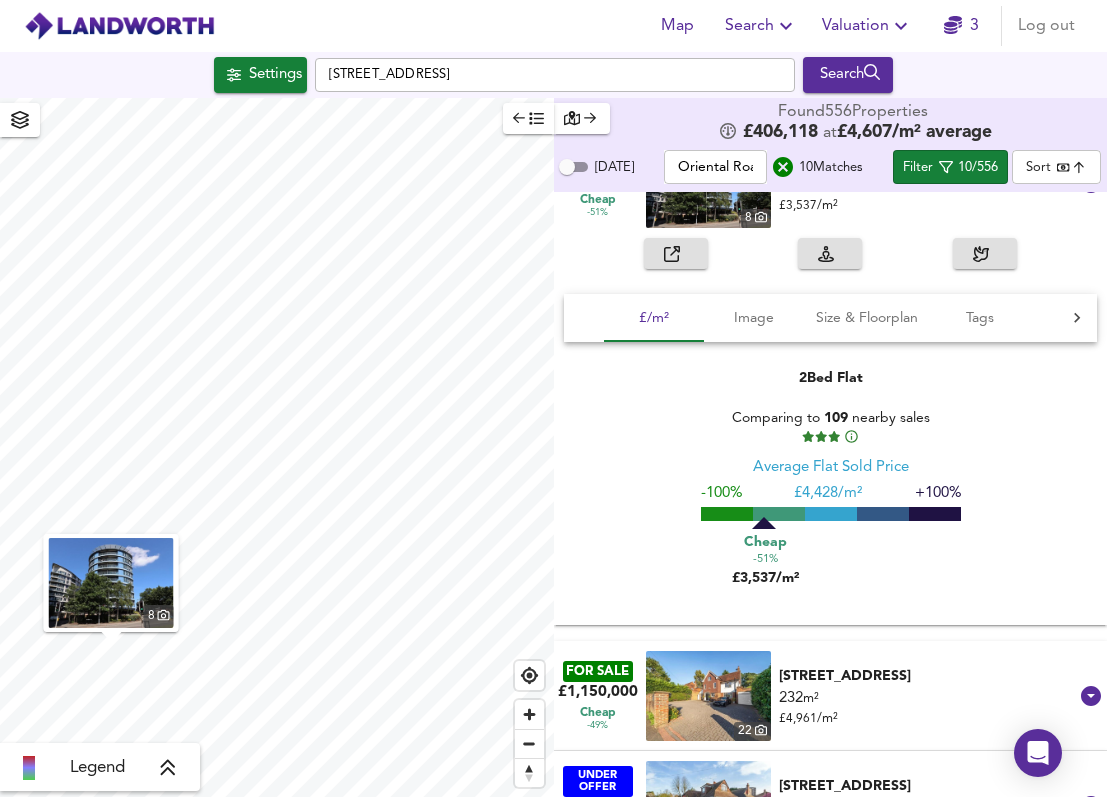 scroll, scrollTop: 0, scrollLeft: 0, axis: both 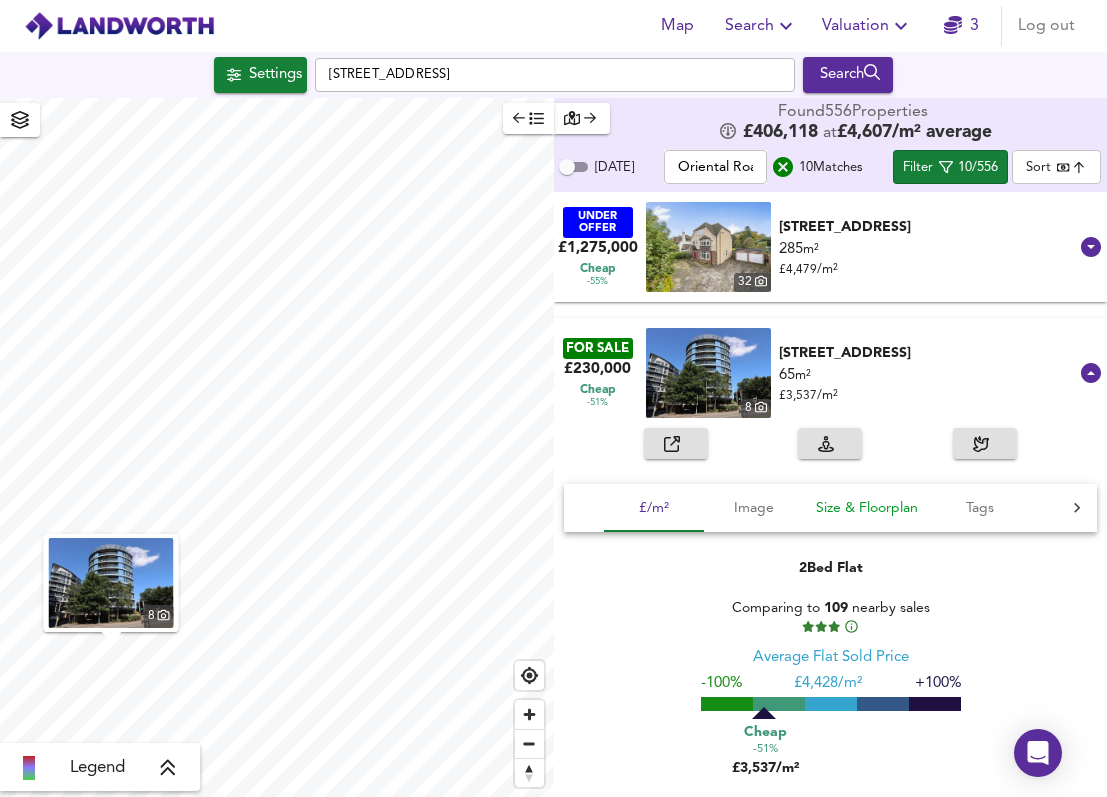 click on "Size & Floorplan" at bounding box center [867, 508] 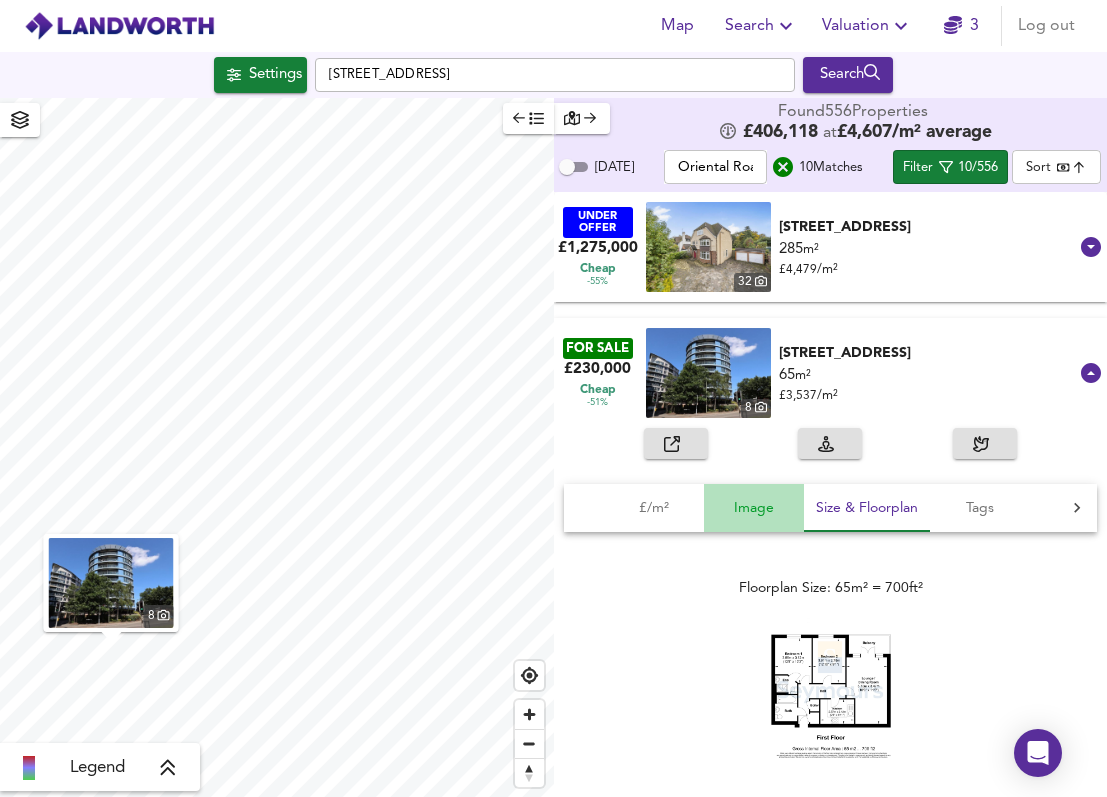 click on "Image" at bounding box center (754, 508) 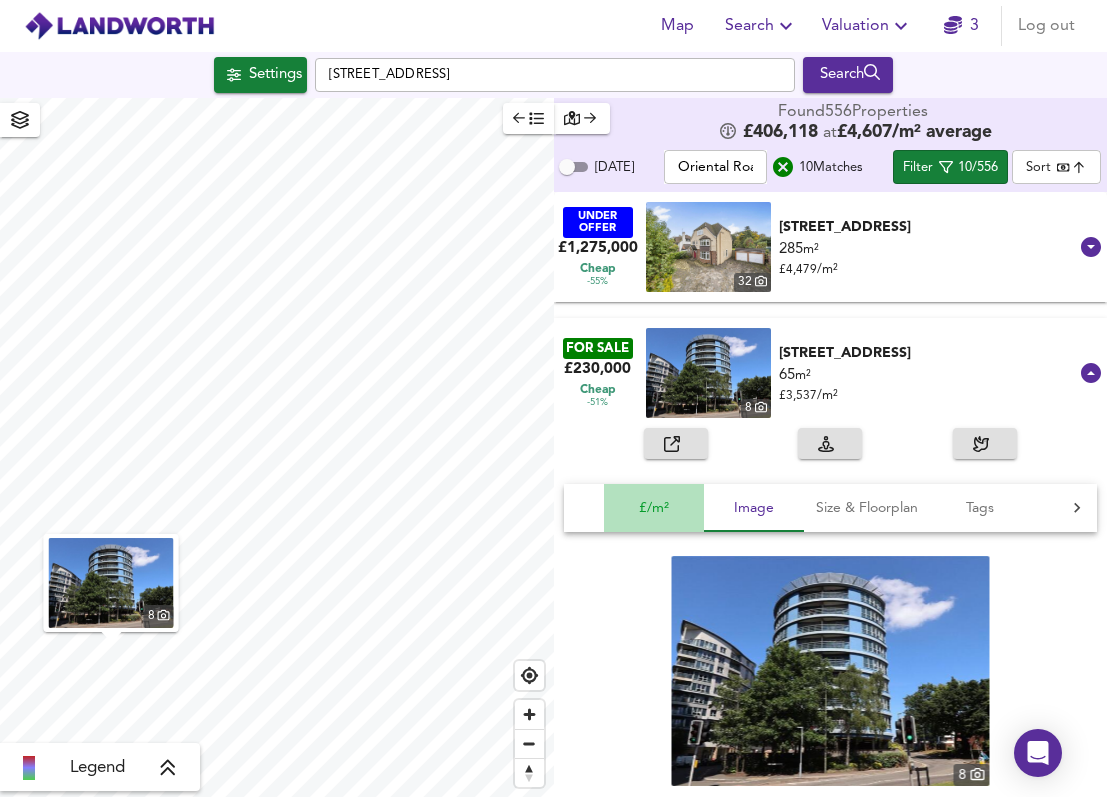 click on "£/m²" at bounding box center (654, 508) 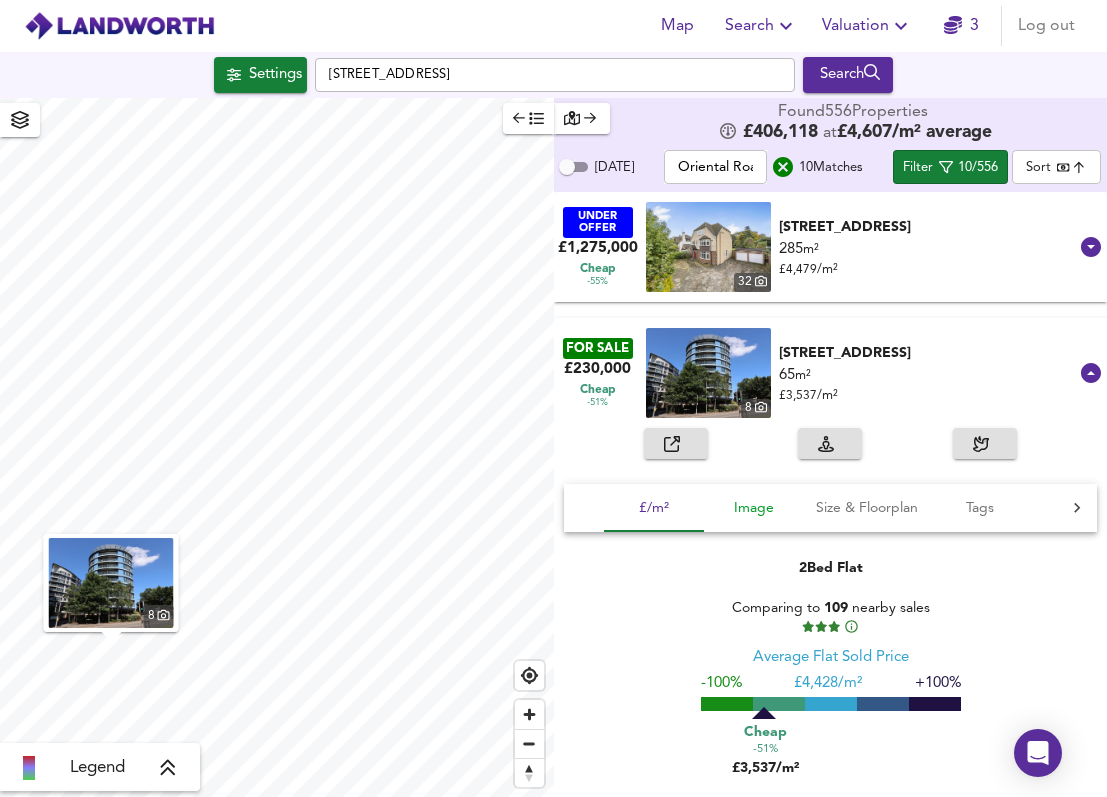click on "Image" at bounding box center [754, 508] 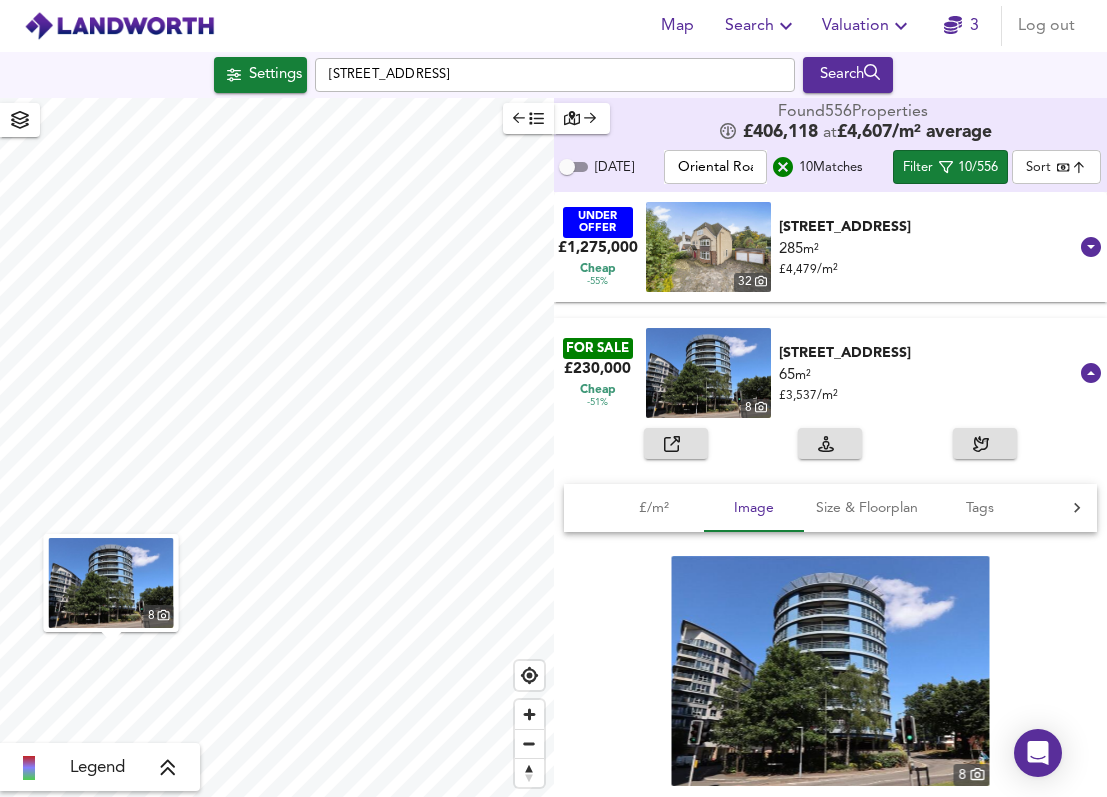 click on "£/m² Image Size & Floorplan Tags History Rental Agent 2  Bed   Flat Comparing to   109   nearby sales   Average Flat Sold Price -100% £ 4,428/m² +100% Cheap -51% £3,537/m²   8     Floorplan Size: 65m² = 700ft² Balcony Chain Free En-suite [DATE] :  Reduced to  £ 230,000 You can find average rental prices for  GU22  on   [DOMAIN_NAME] Seymours Estate Agents - Woking 01483 967171" at bounding box center (831, 647) 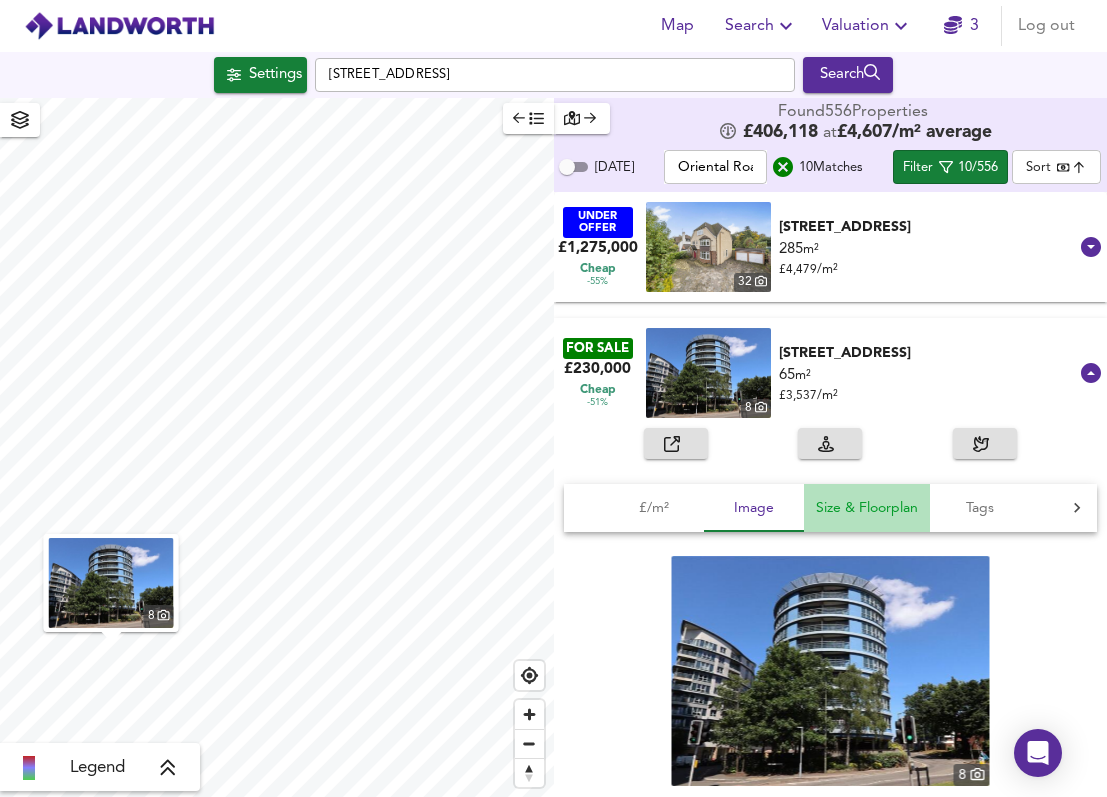 click on "Size & Floorplan" at bounding box center [867, 508] 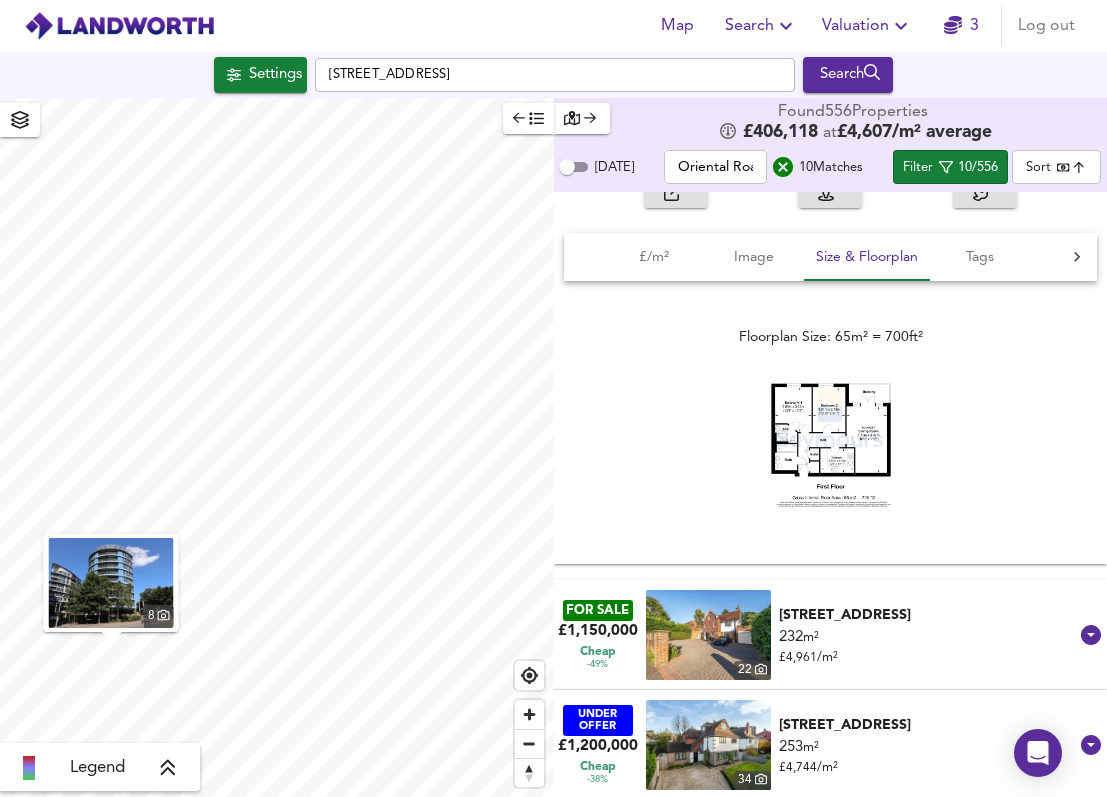 scroll, scrollTop: 133, scrollLeft: 0, axis: vertical 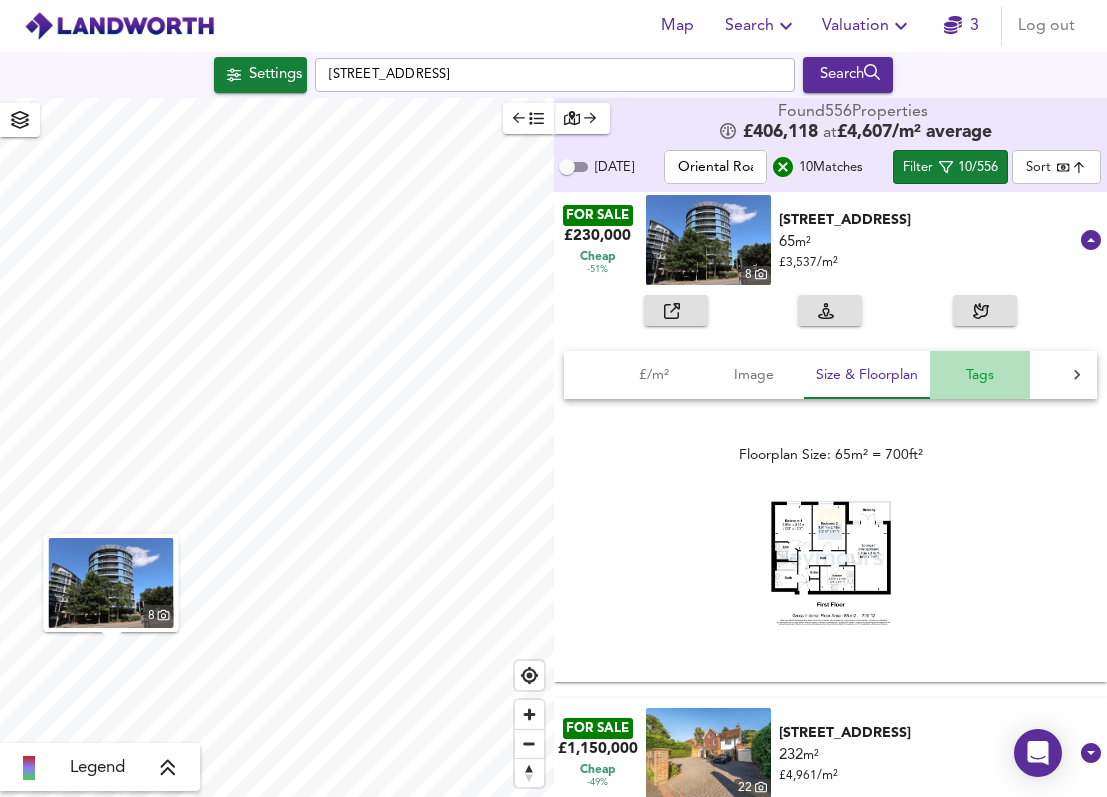 click on "Tags" at bounding box center (980, 375) 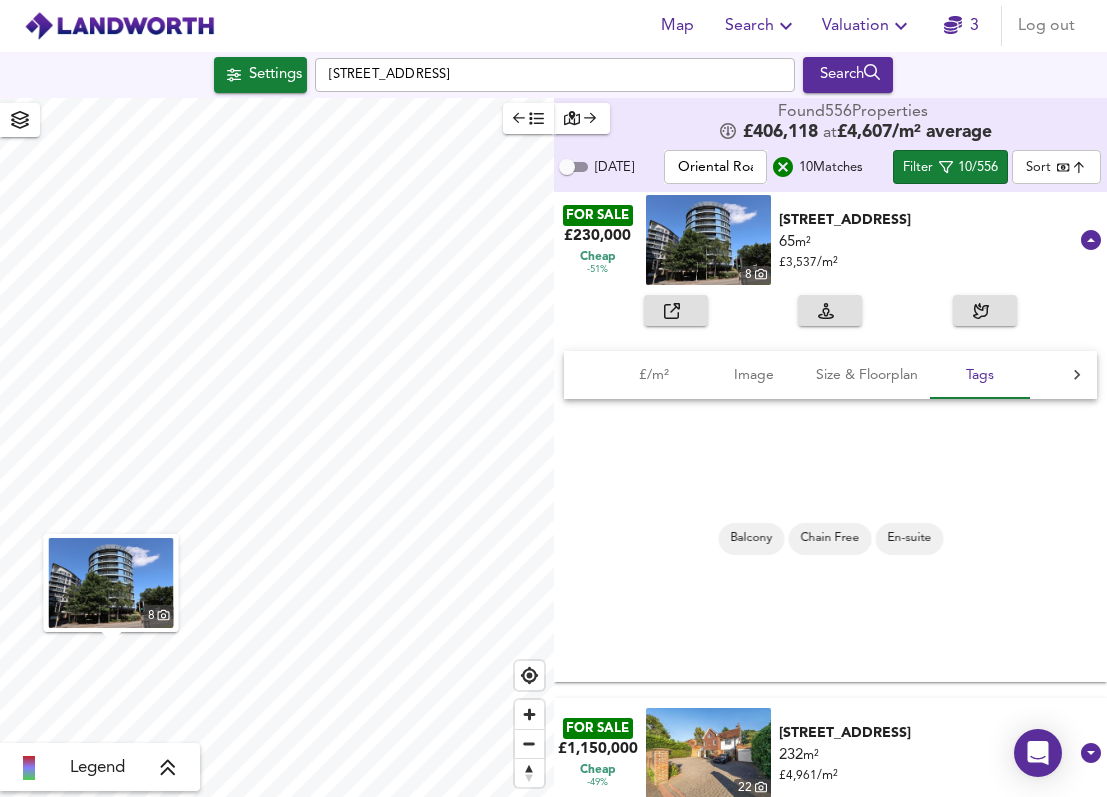 click 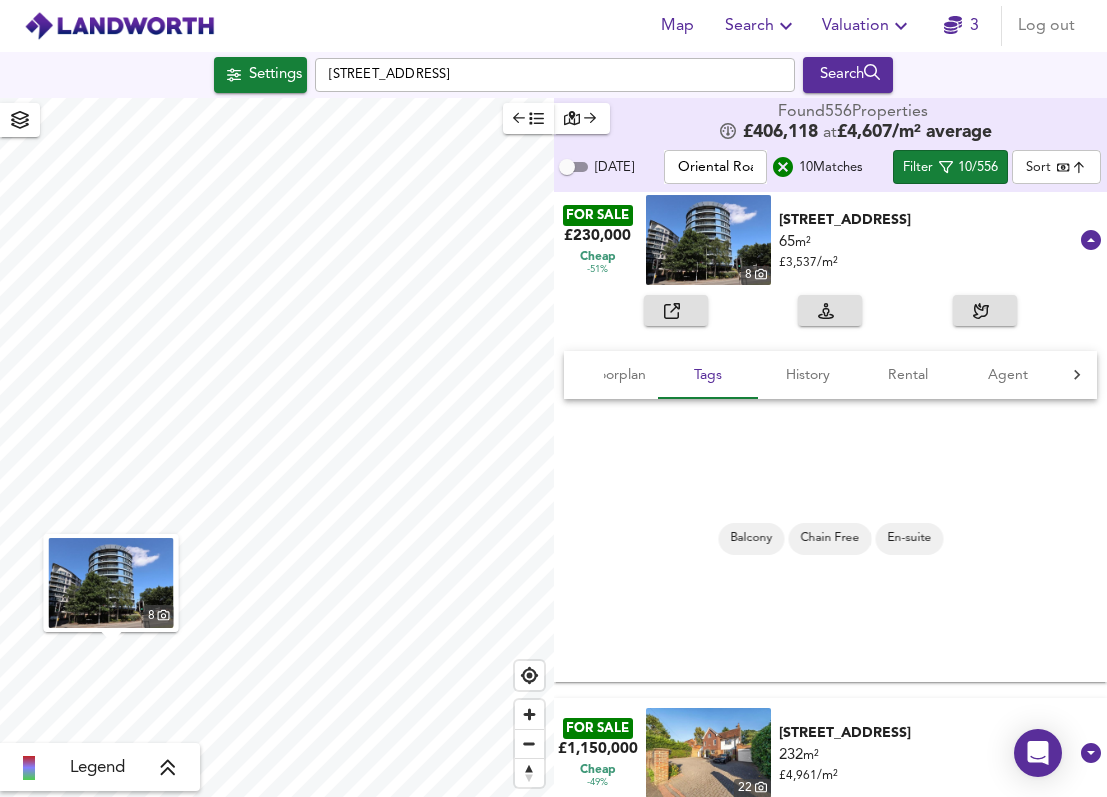 scroll, scrollTop: 0, scrollLeft: 283, axis: horizontal 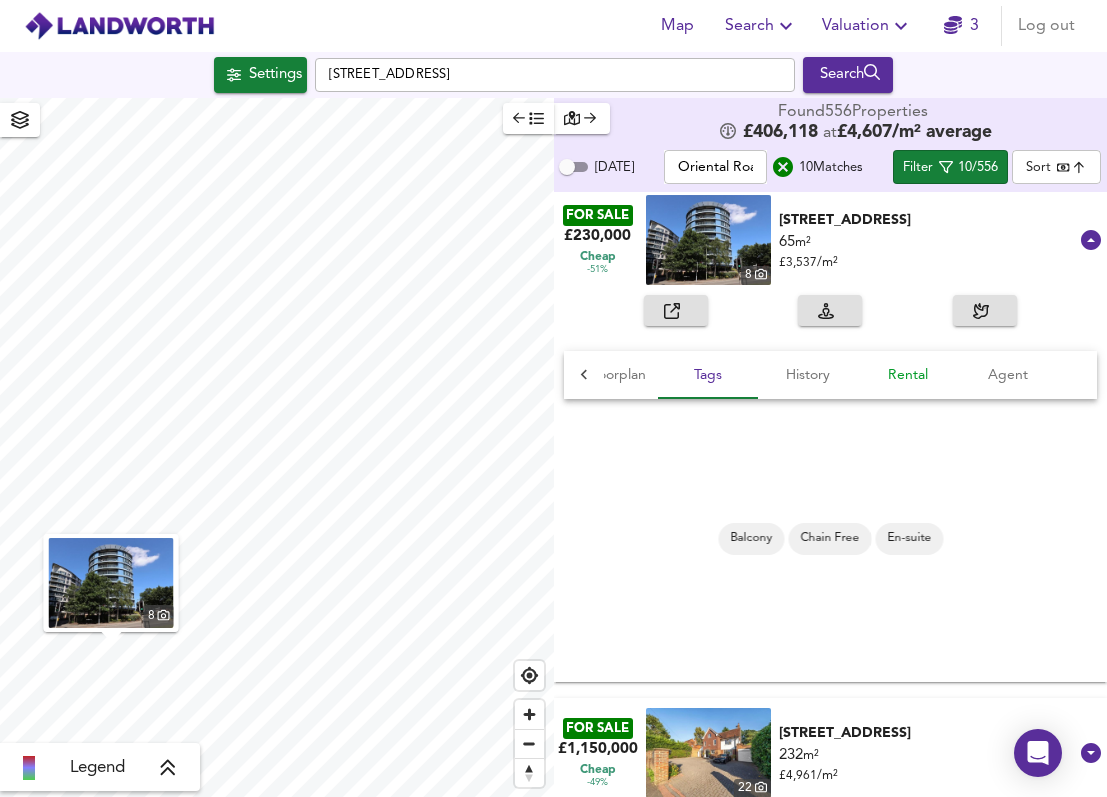 click on "Rental" at bounding box center (908, 375) 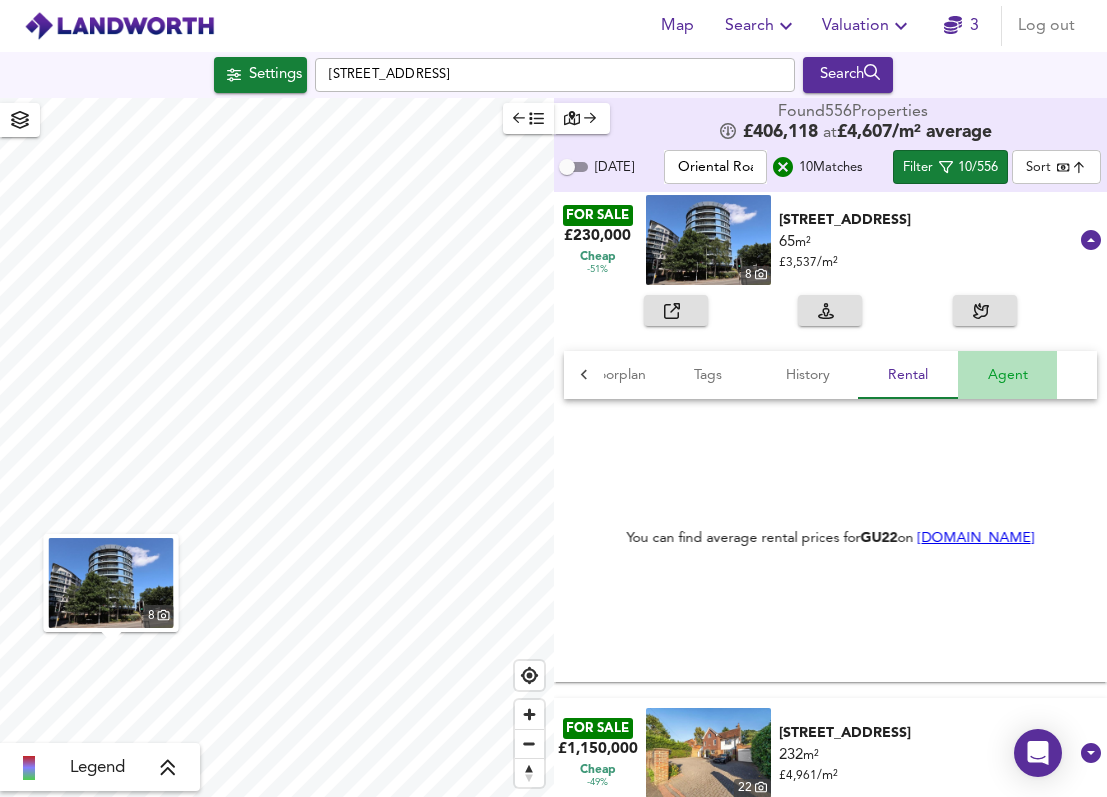 click on "Agent" at bounding box center (1008, 375) 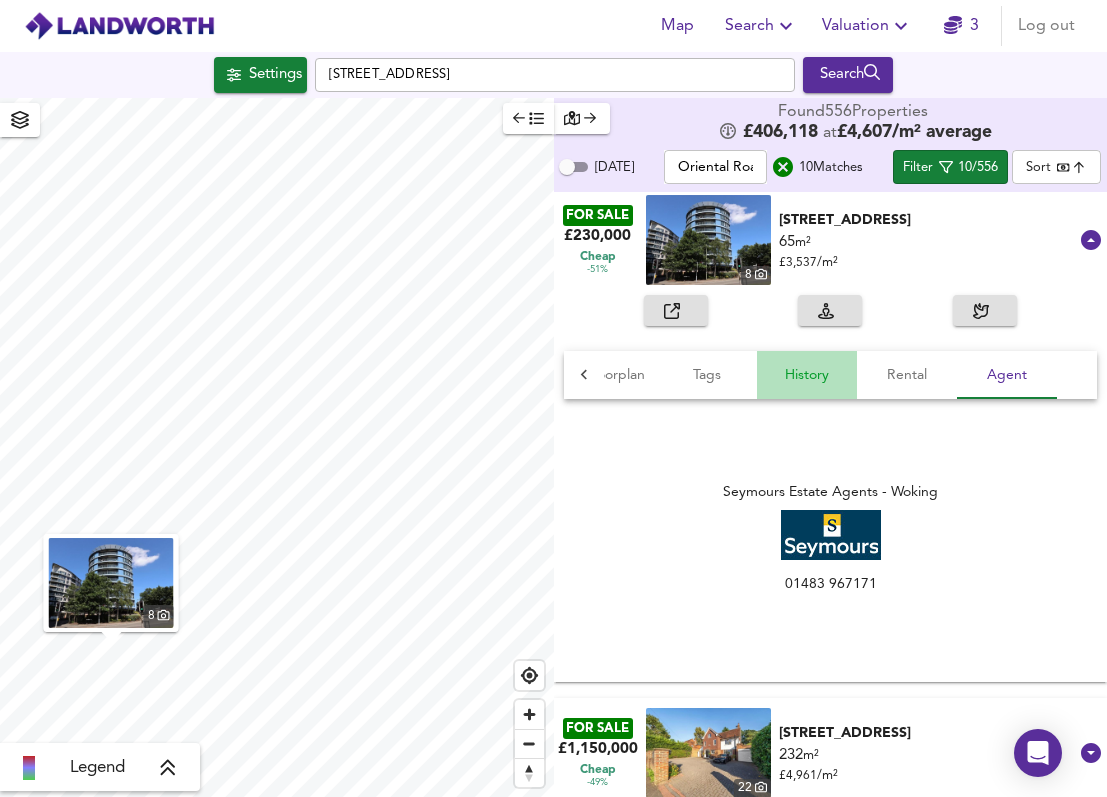 click on "History" at bounding box center (807, 375) 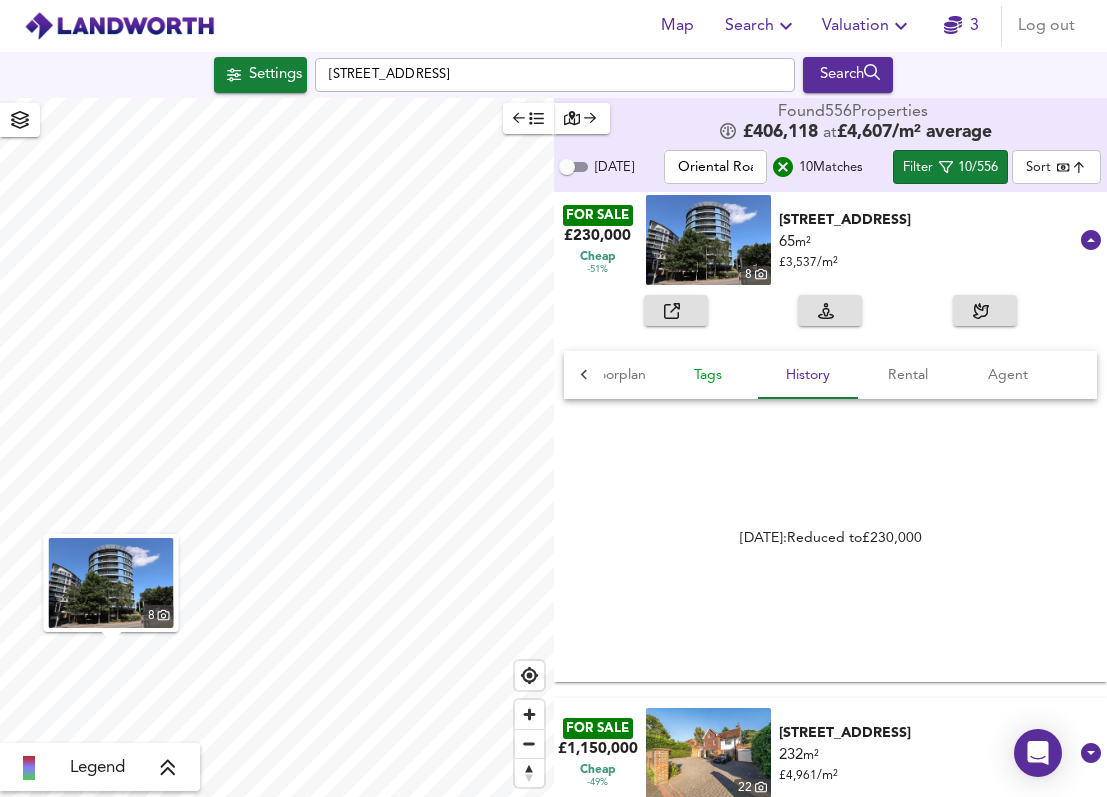 click on "Tags" at bounding box center (708, 375) 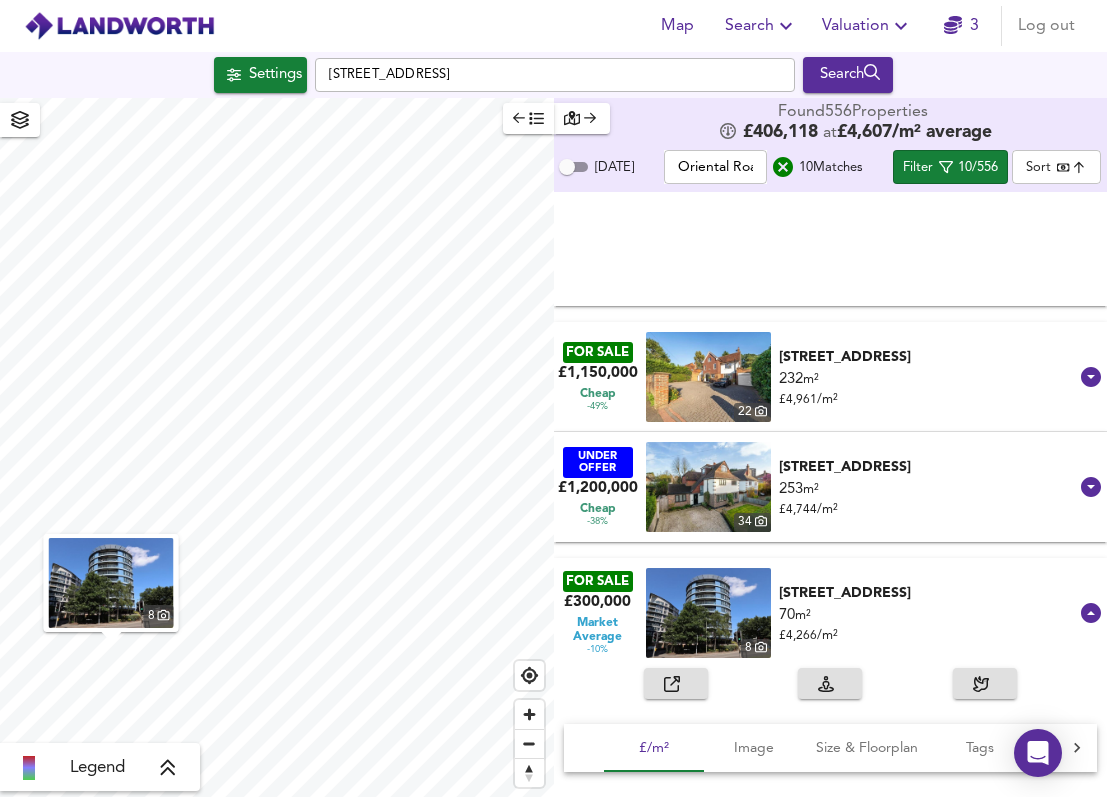 scroll, scrollTop: 513, scrollLeft: 0, axis: vertical 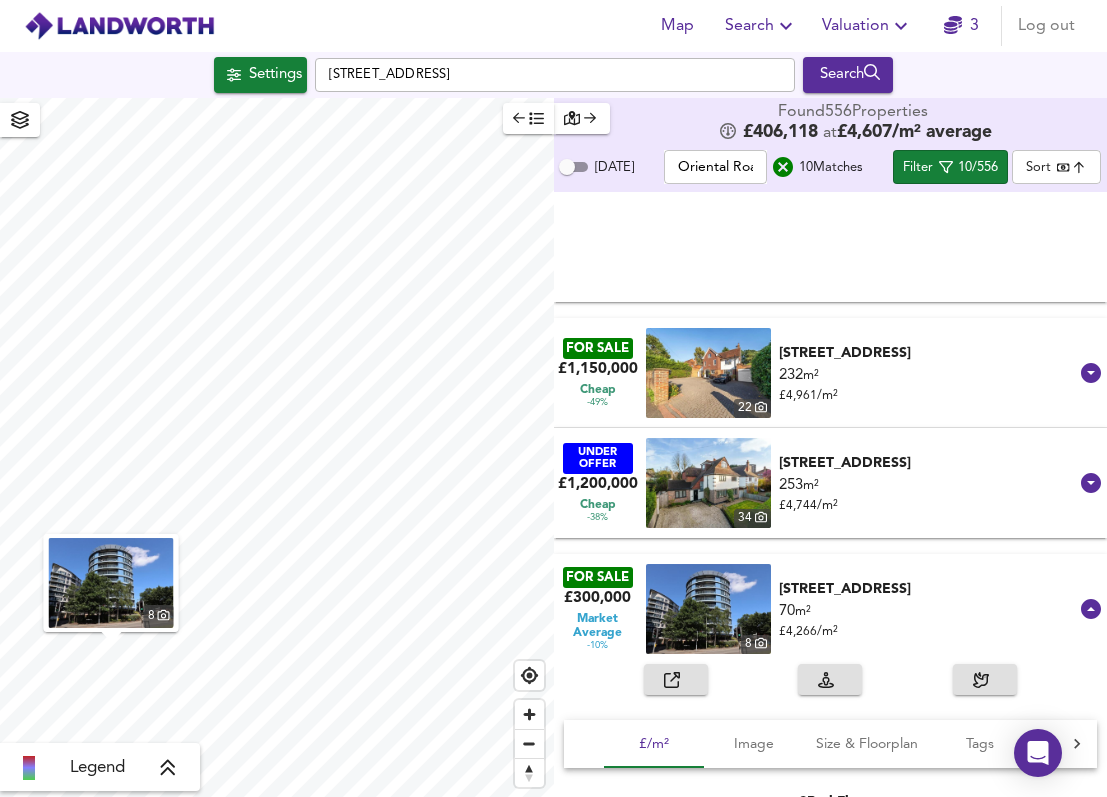 click on "232 m² £ 4,961 / m²" at bounding box center [929, 385] 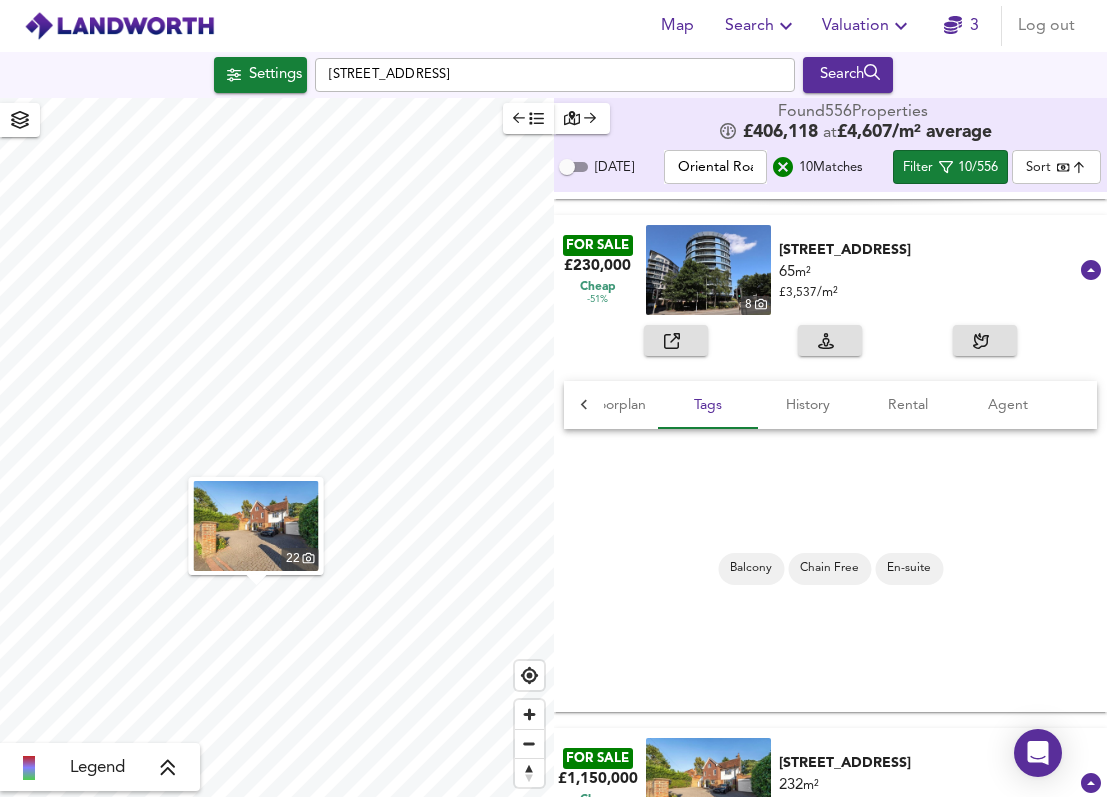 scroll, scrollTop: 0, scrollLeft: 0, axis: both 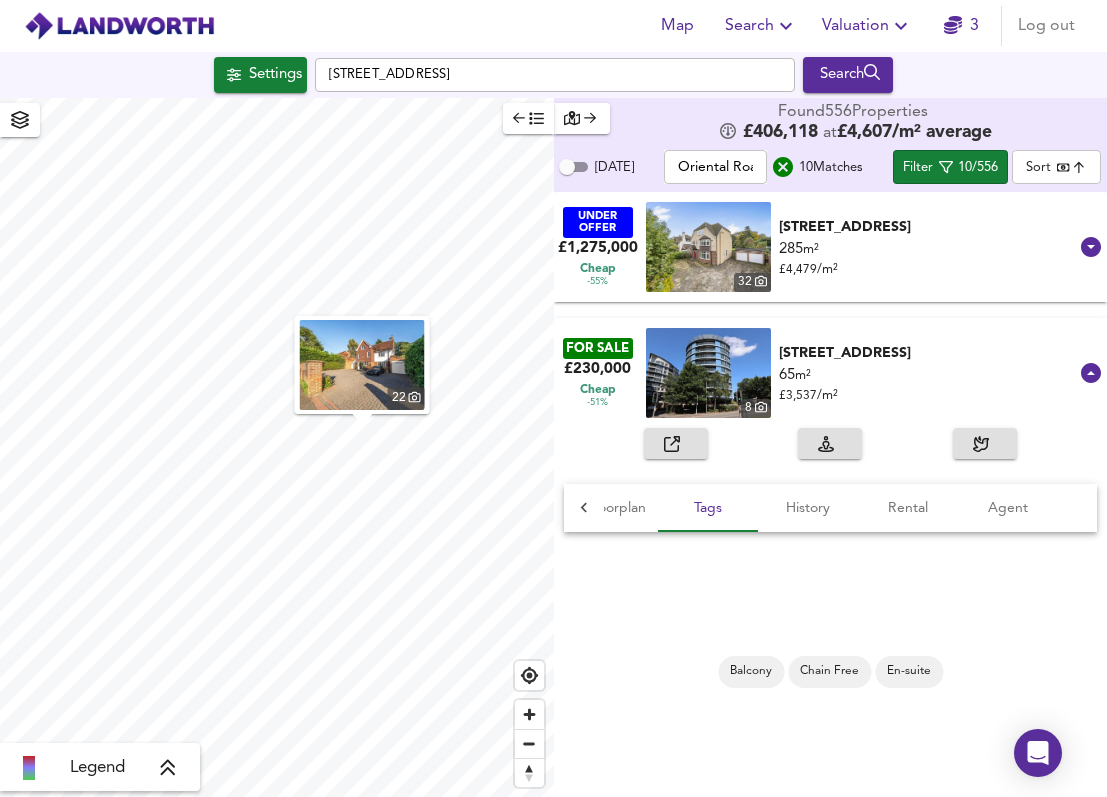 click on "Search" at bounding box center (761, 26) 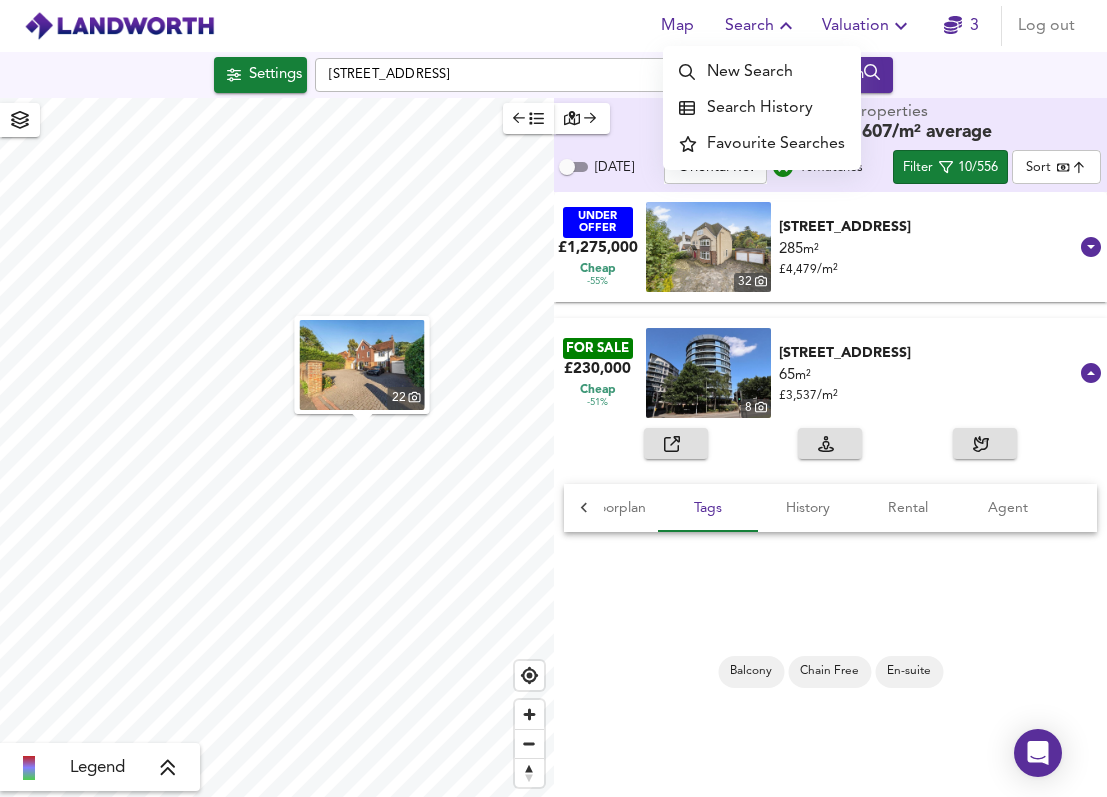 click on "New Search" at bounding box center (762, 72) 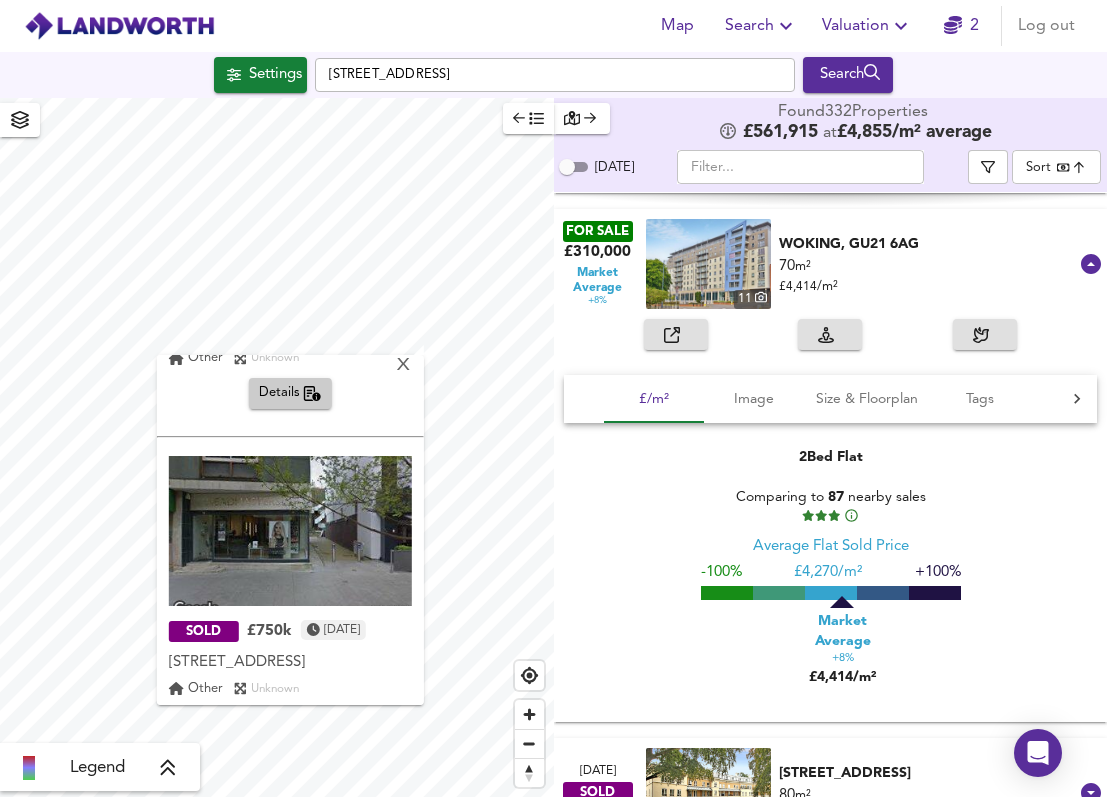 scroll, scrollTop: 296, scrollLeft: 0, axis: vertical 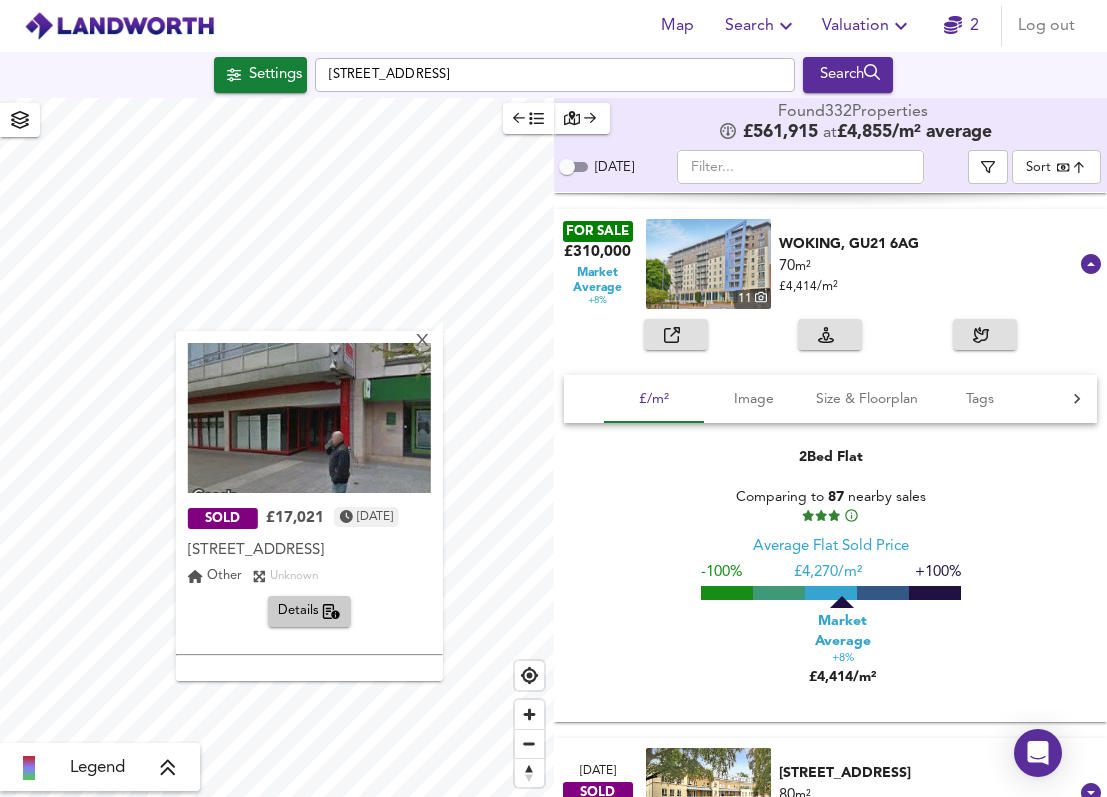 click on "Details" at bounding box center [309, 611] 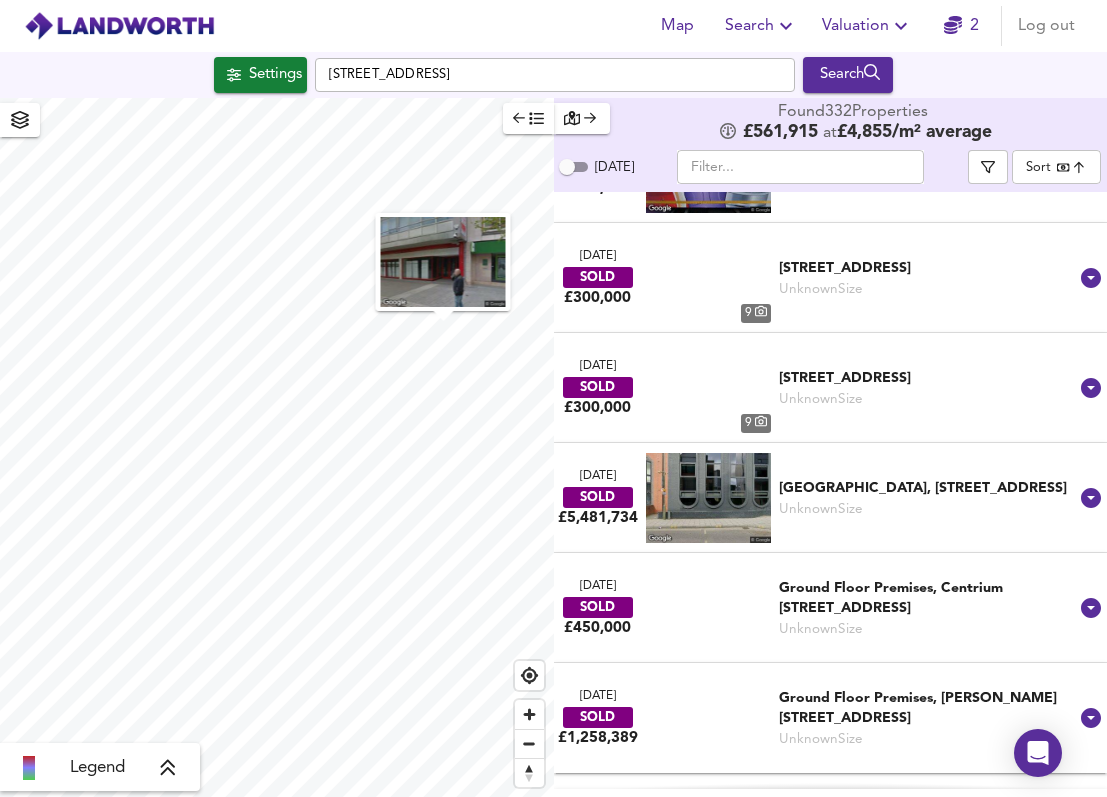 scroll, scrollTop: 36828, scrollLeft: 0, axis: vertical 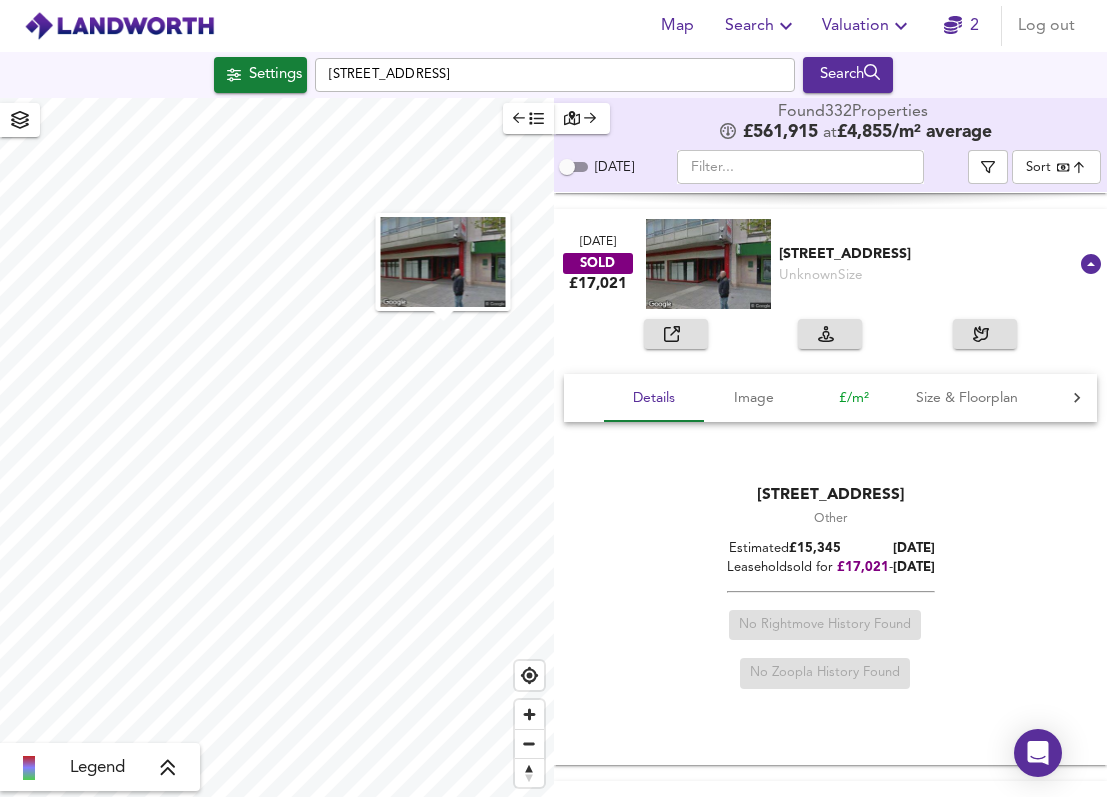 click on "£/m²" at bounding box center [854, 398] 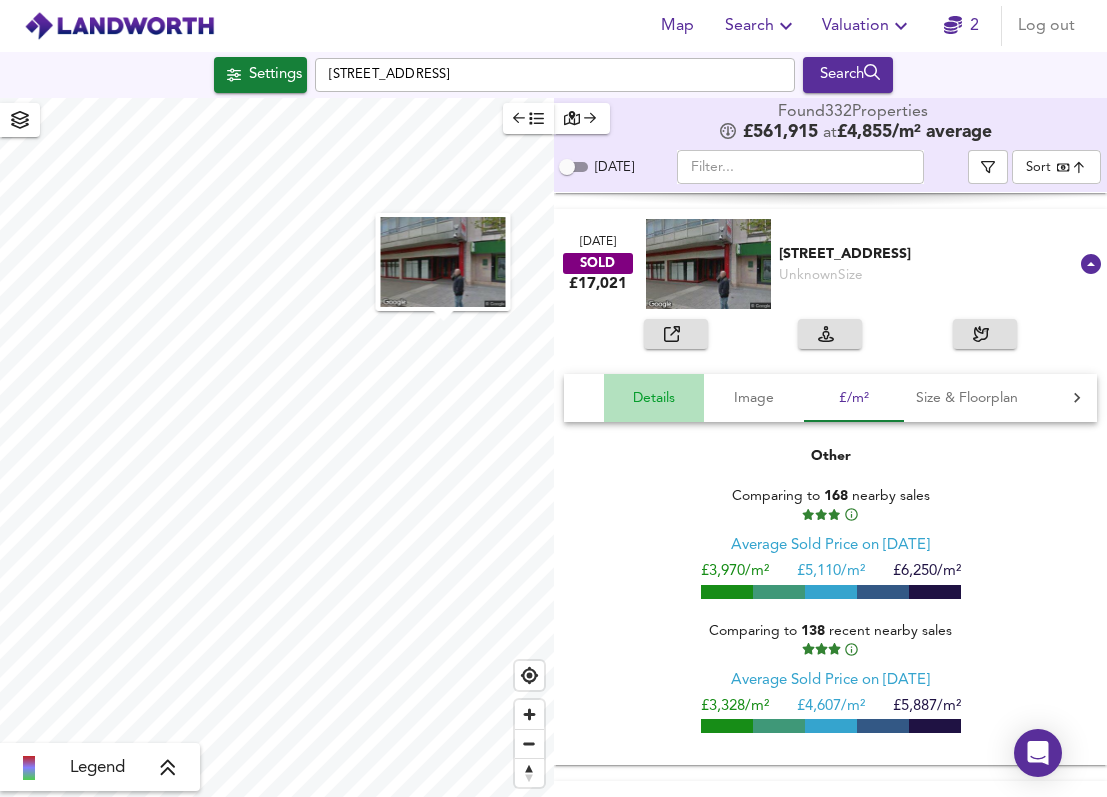 click on "Details" at bounding box center (654, 398) 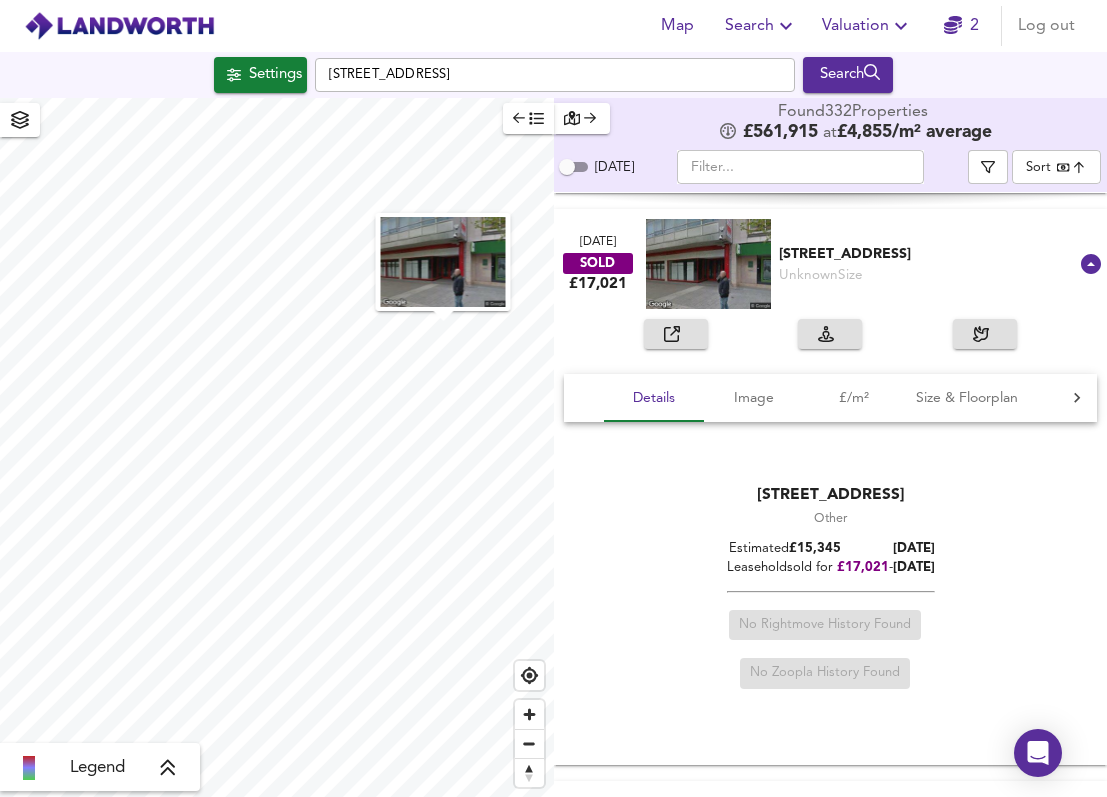 click 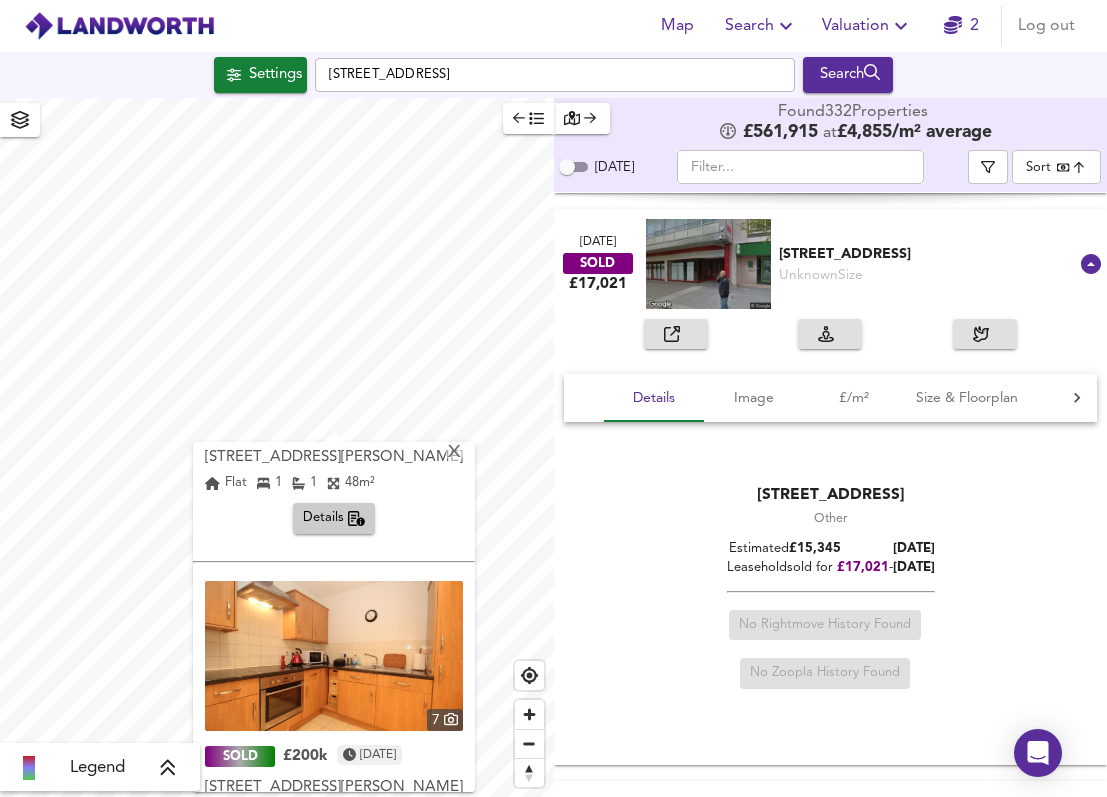 scroll, scrollTop: 335, scrollLeft: 0, axis: vertical 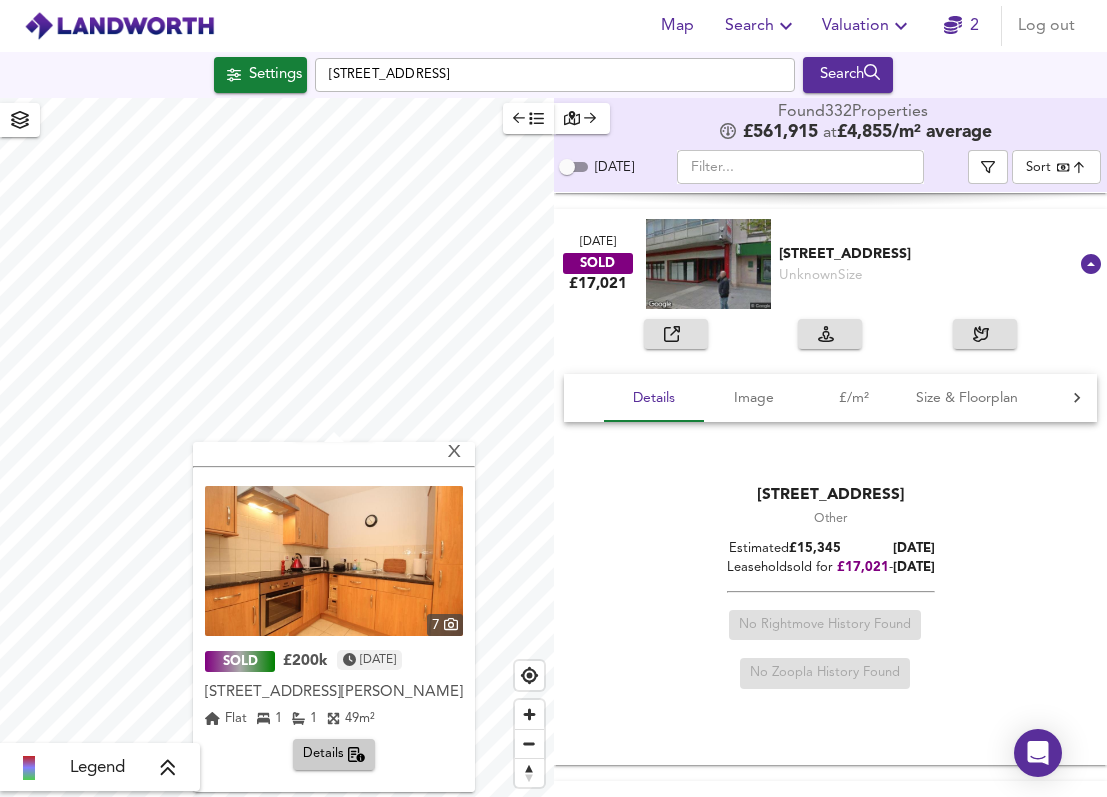 click on "SOLD £250k 3 years ago Flat 1, Winston Lodge, 12a Commercial Way, GU21 6ET Flat 1, Winston Lodge, 12a Commercial Way, GU21 6ET Flat 1 1 48 m² Details    7     SOLD £200k 2 years ago Flat 5, Winston Lodge, 12a Commercial Way, GU21 6ET Flat 5, Winston Lodge, 12a Commercial Way, GU21 6ET Flat 1 1 49 m² Details" at bounding box center [334, 617] 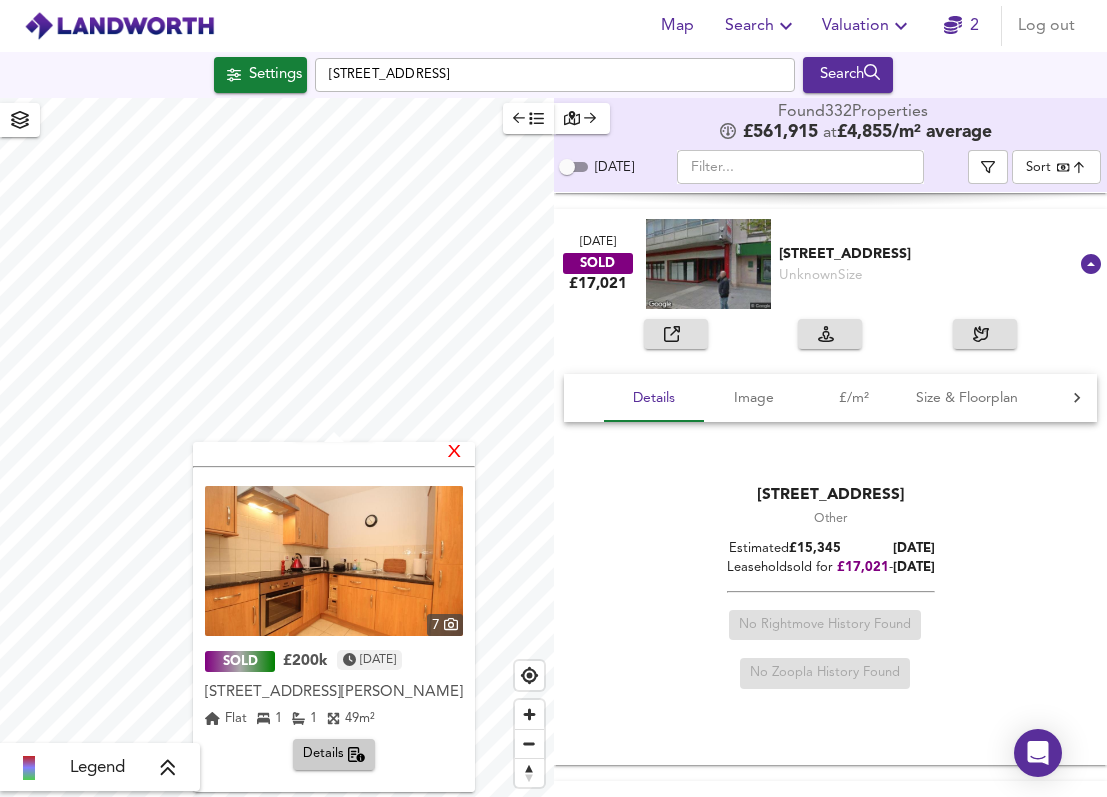 click on "X" at bounding box center (454, 453) 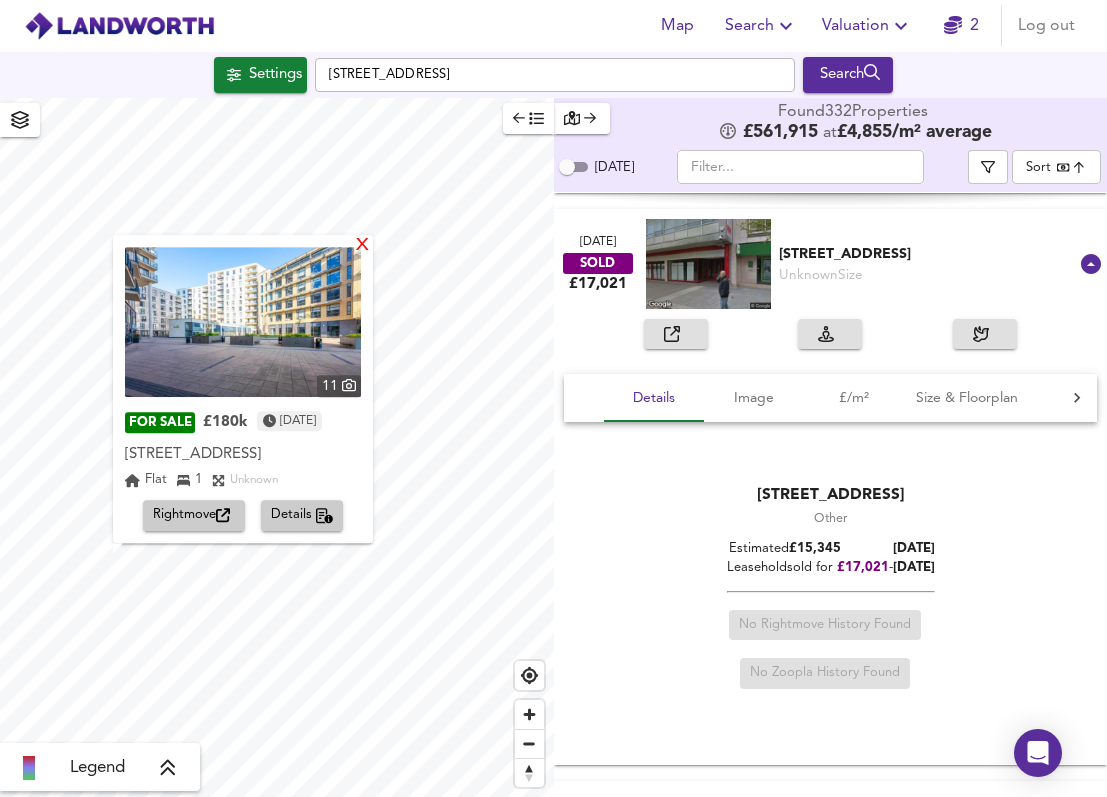 click on "X" at bounding box center [362, 246] 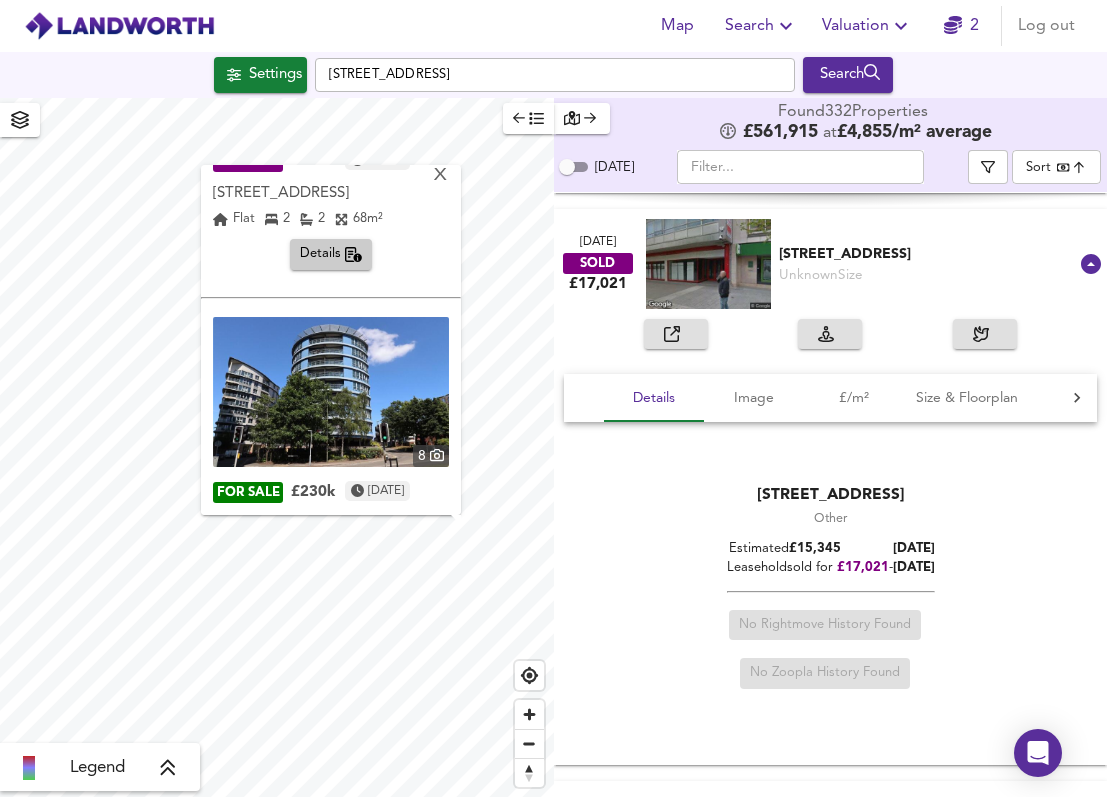 scroll, scrollTop: 194, scrollLeft: 0, axis: vertical 